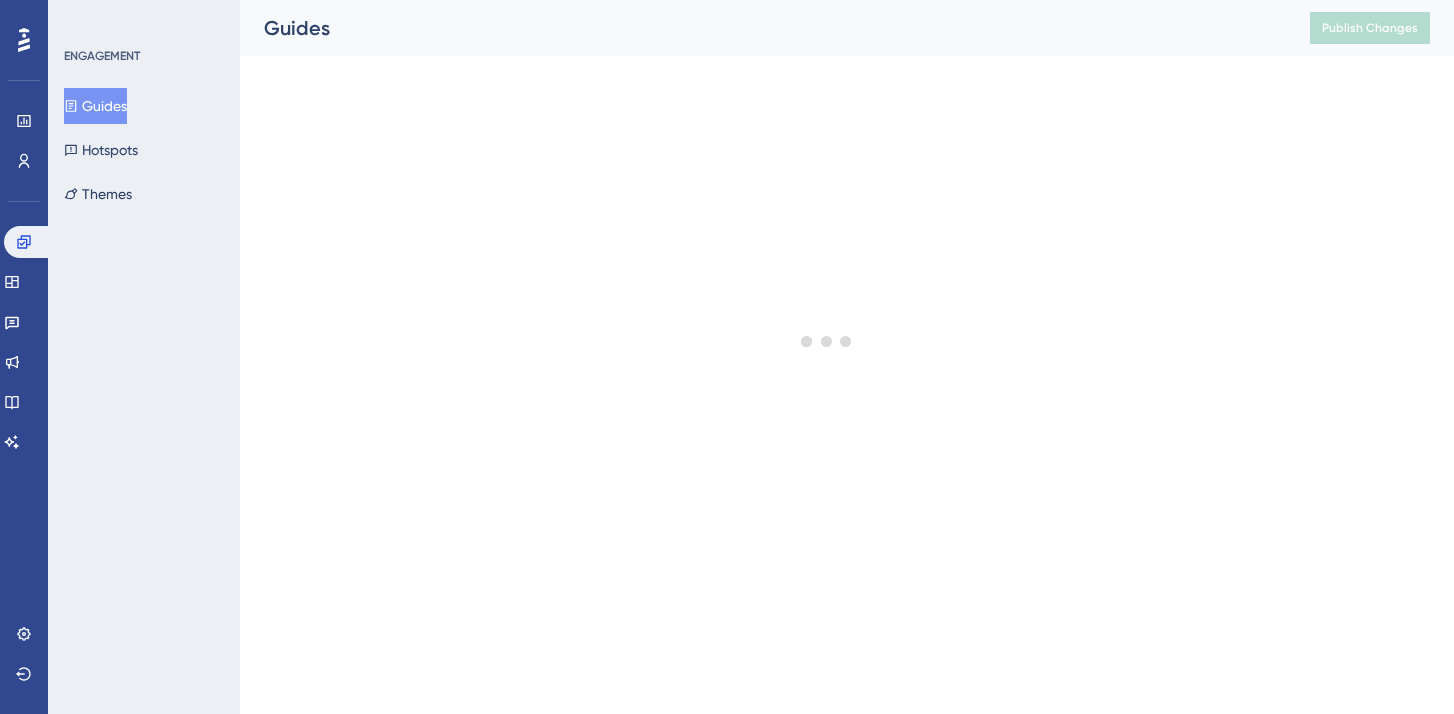 scroll, scrollTop: 0, scrollLeft: 0, axis: both 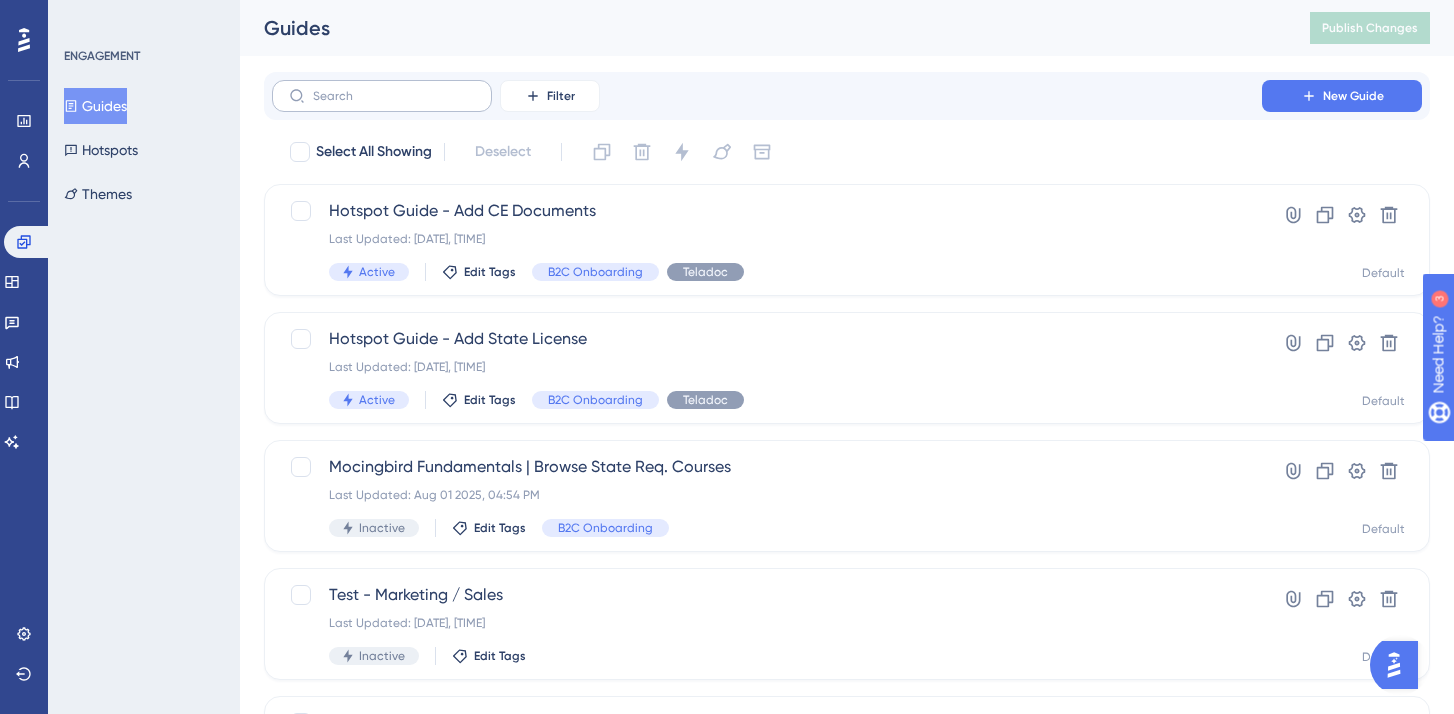 click at bounding box center (382, 96) 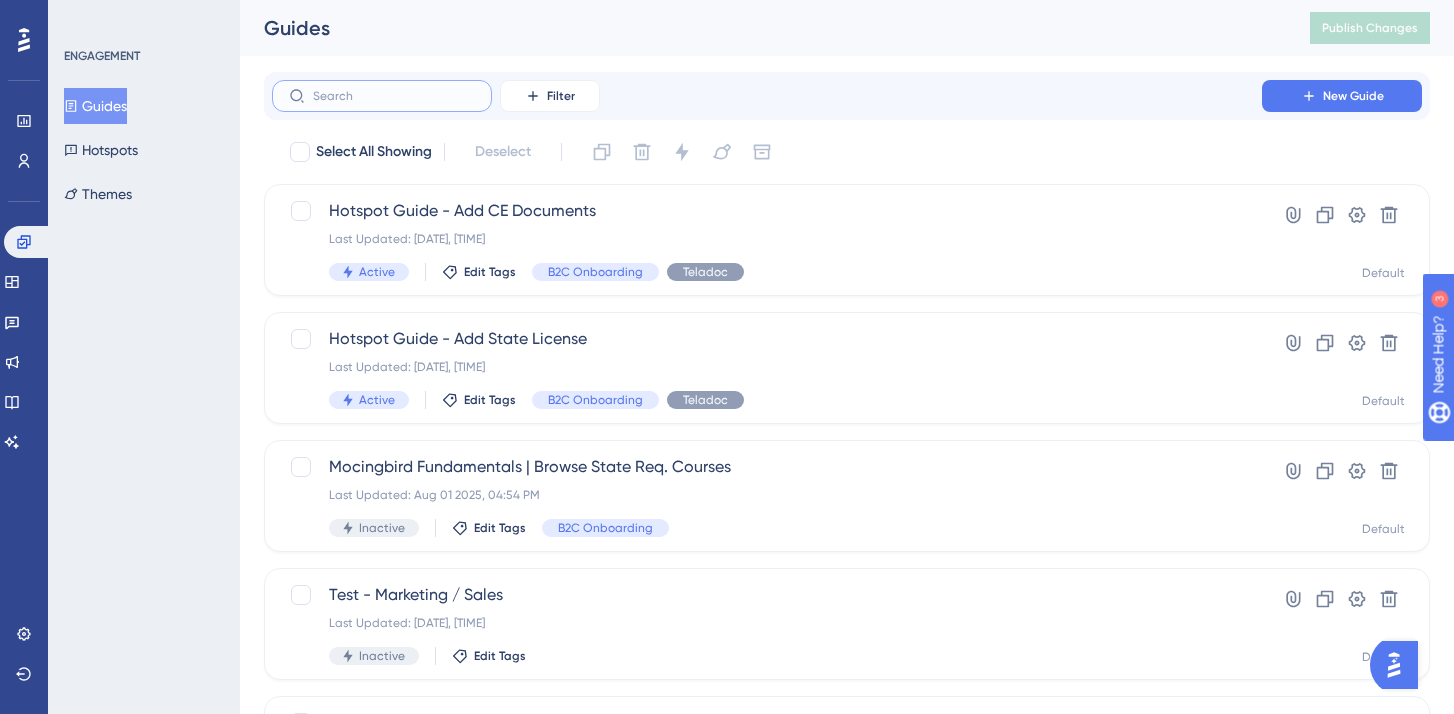click at bounding box center [394, 96] 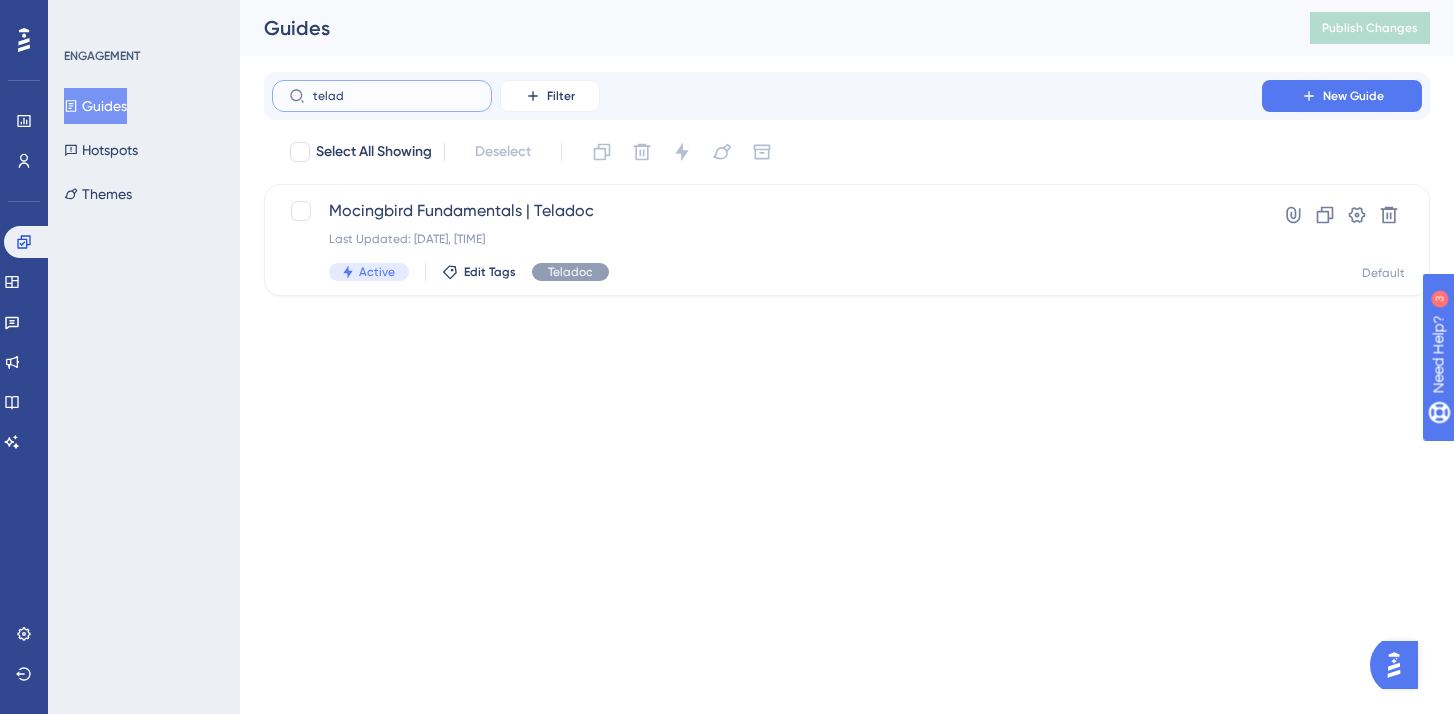 type on "teladc" 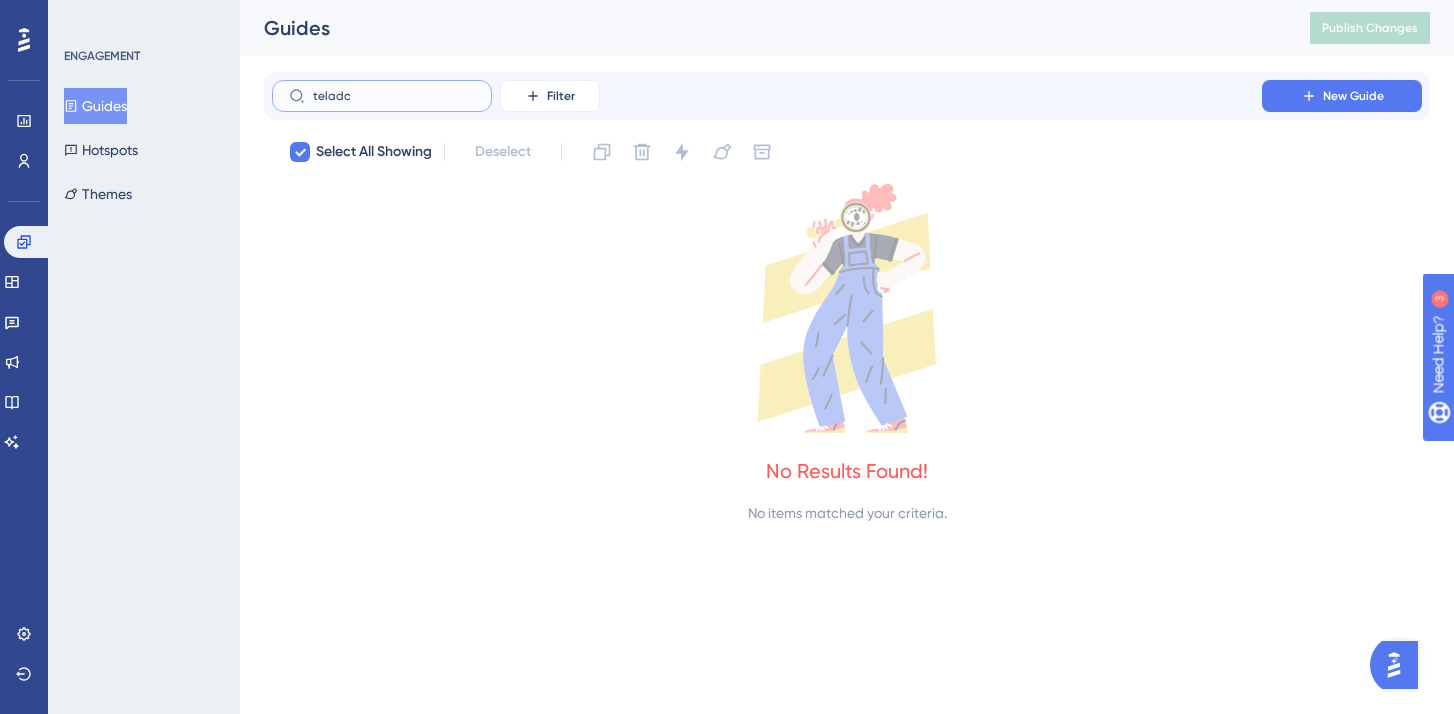 type on "telad" 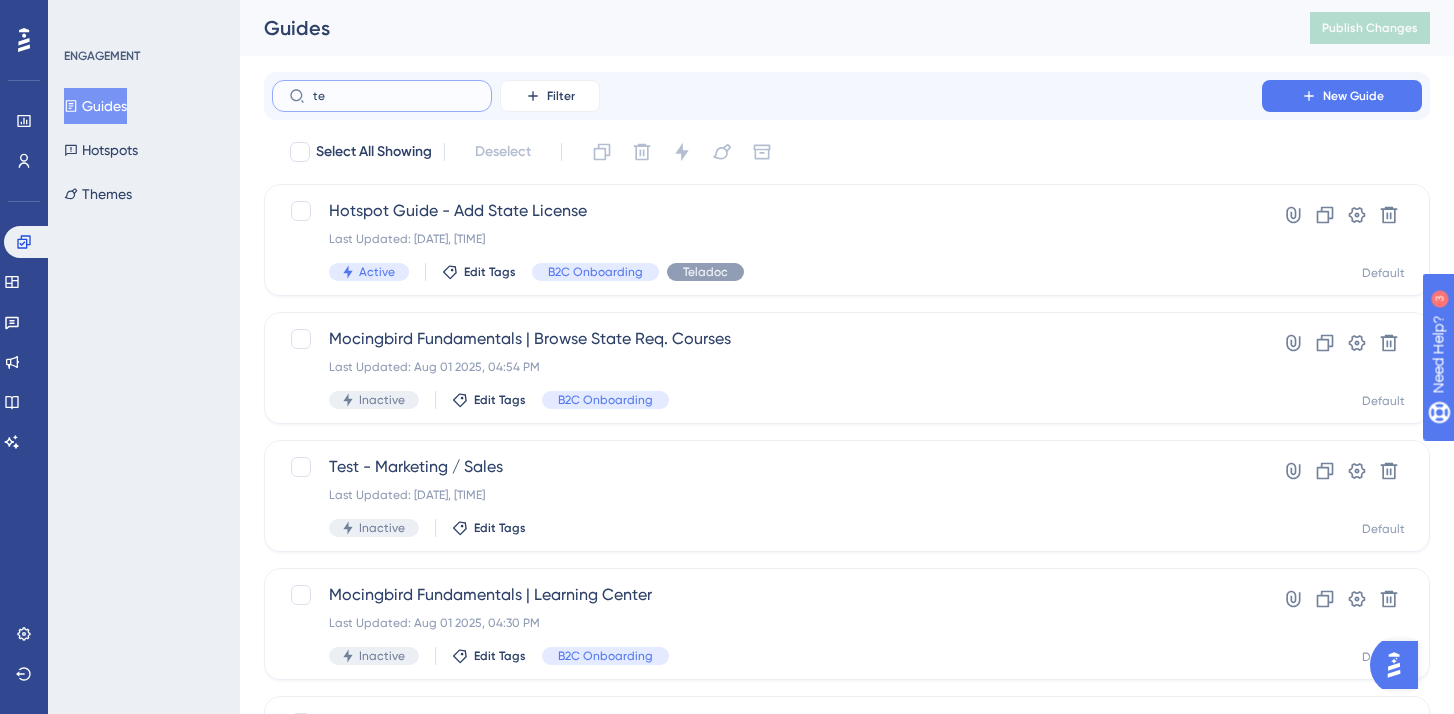 type on "t" 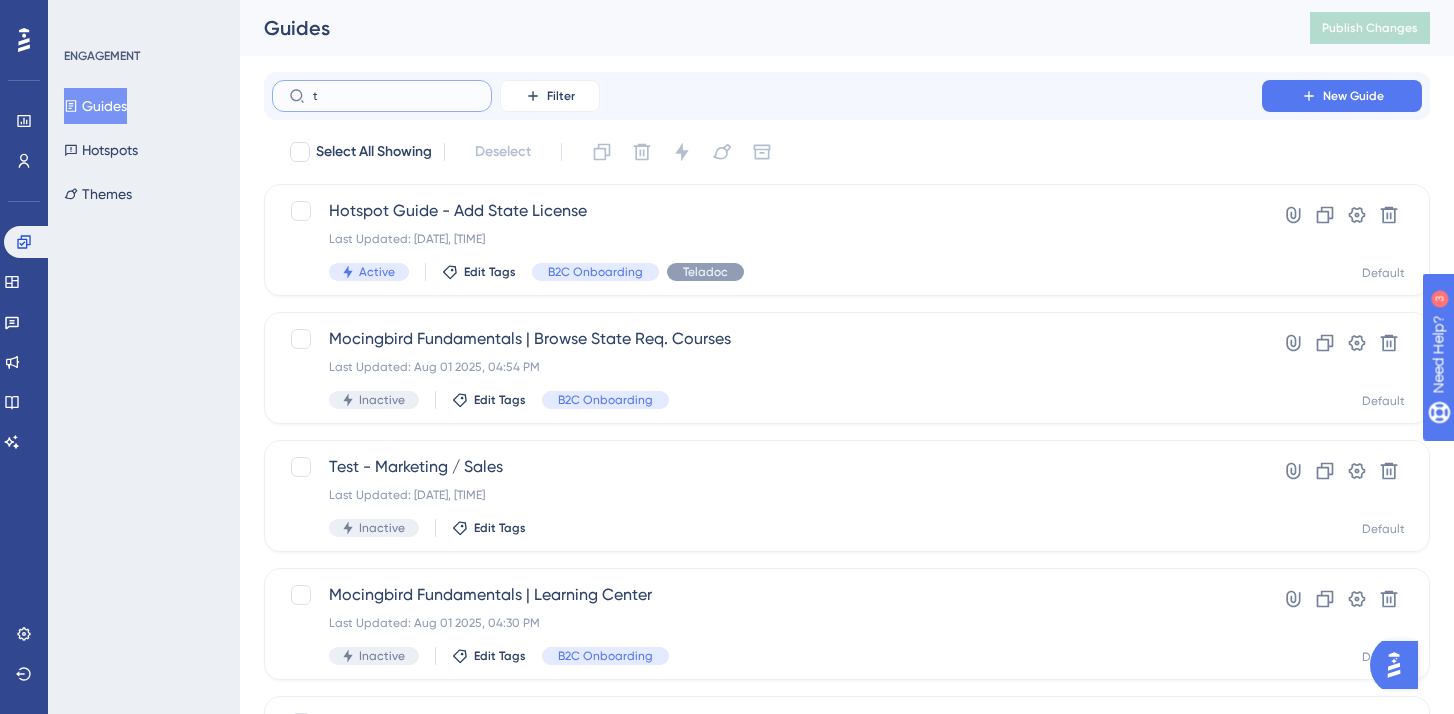 type 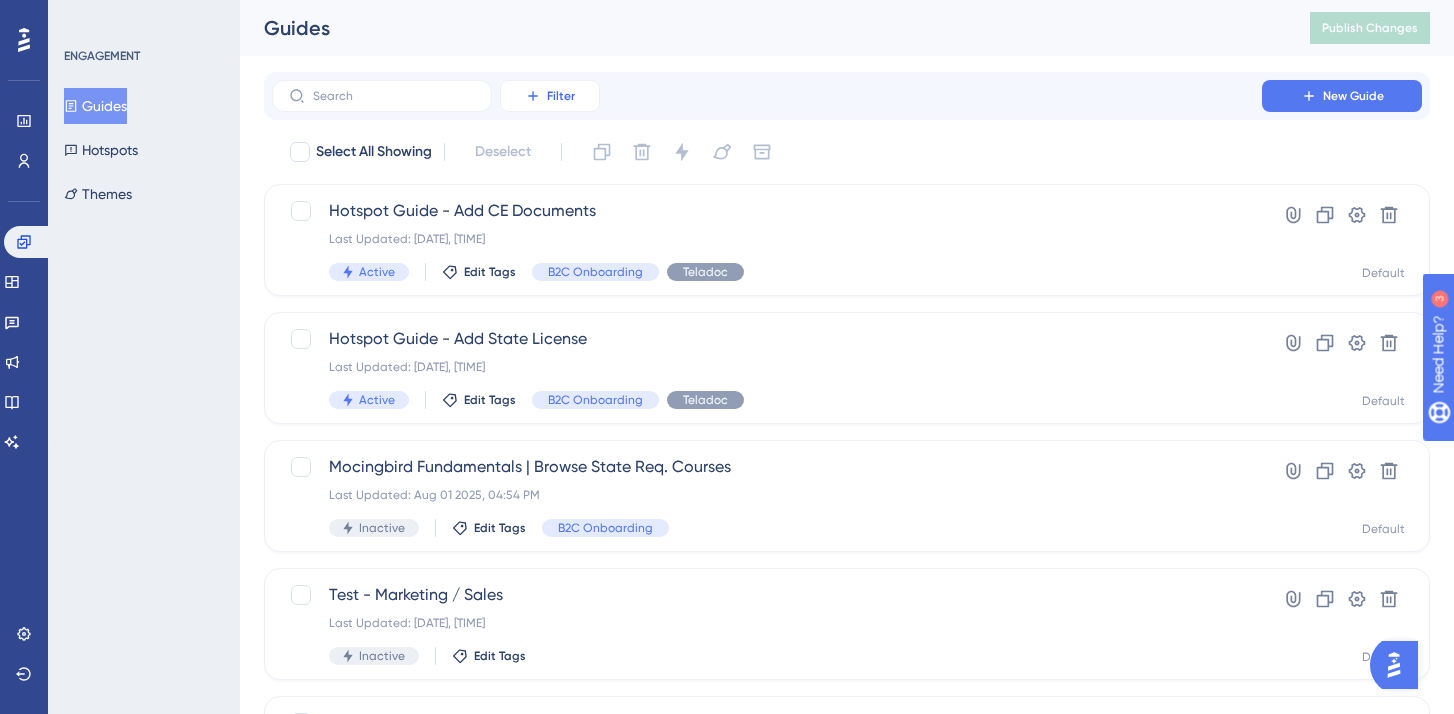click on "Filter" at bounding box center (561, 96) 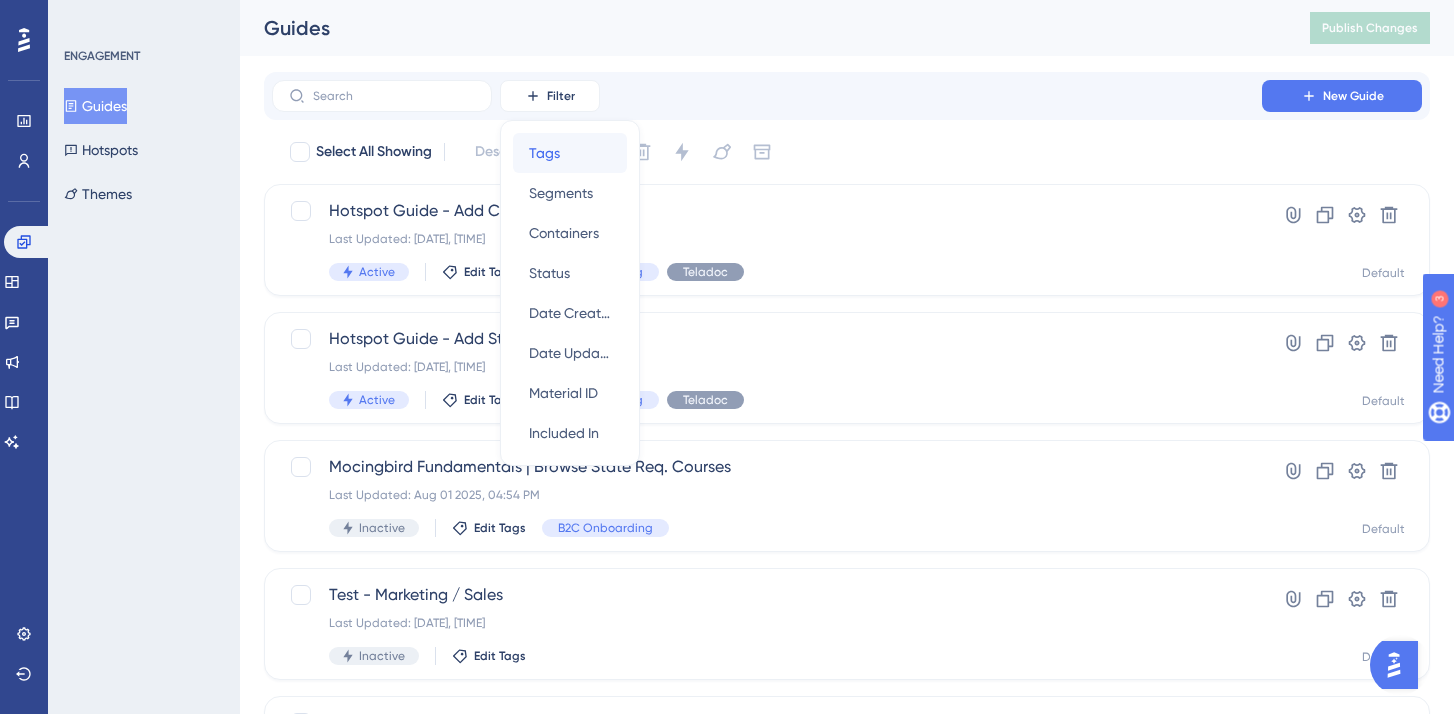 click on "Tags Tags" at bounding box center (570, 153) 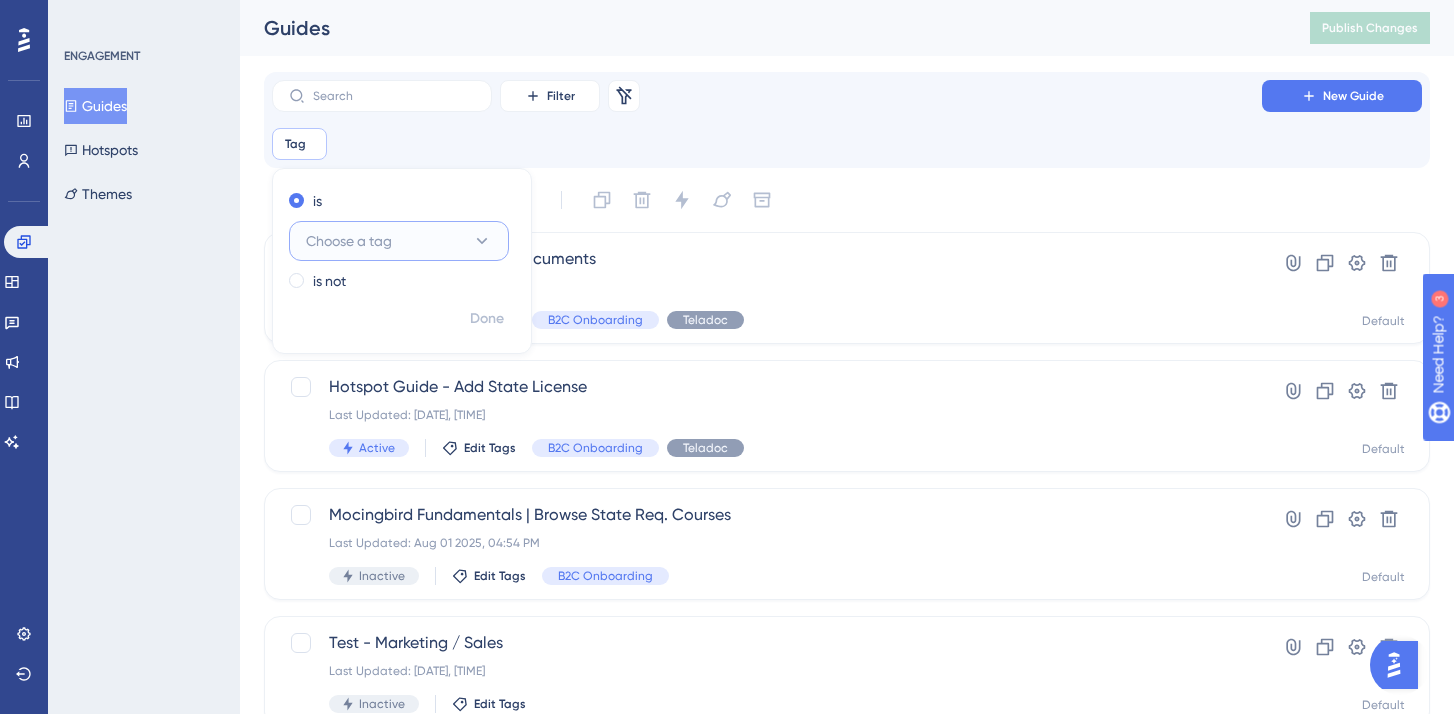 click on "Choose a tag" at bounding box center (349, 241) 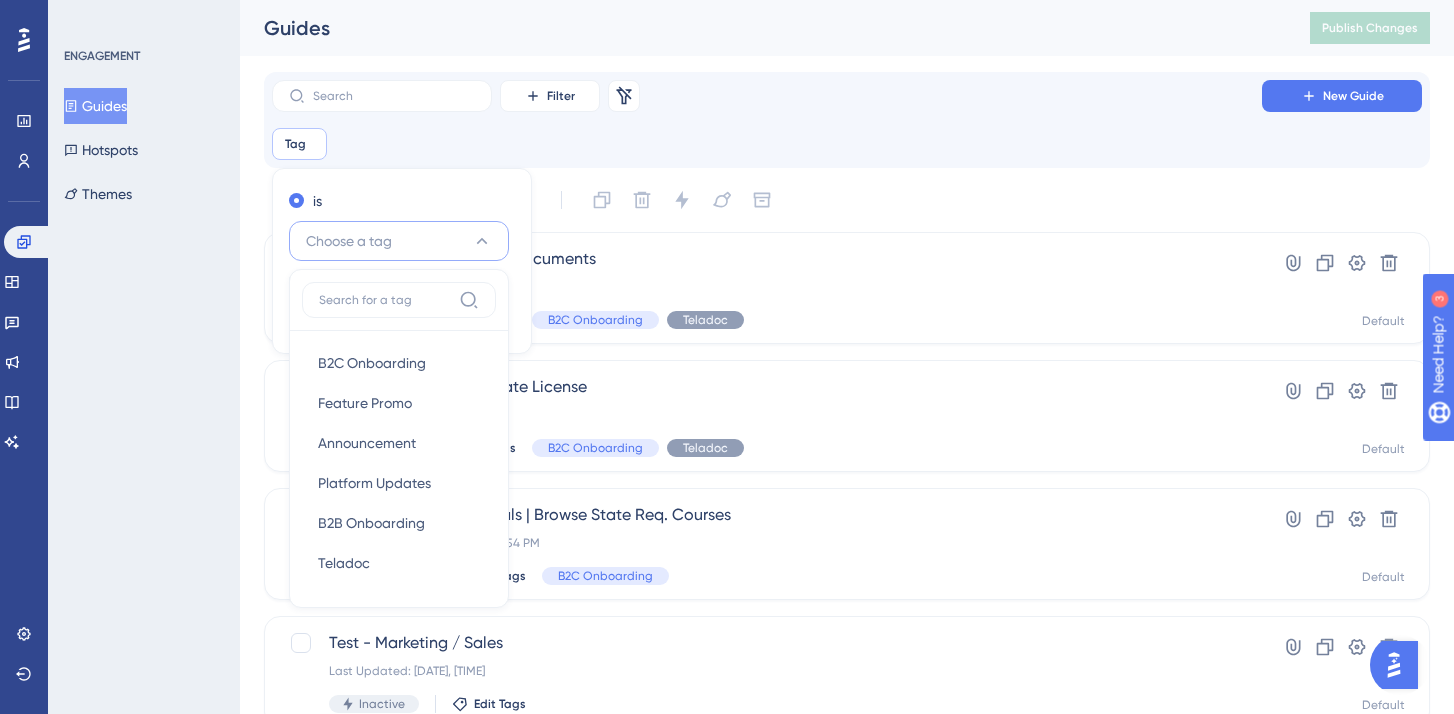 scroll, scrollTop: 81, scrollLeft: 0, axis: vertical 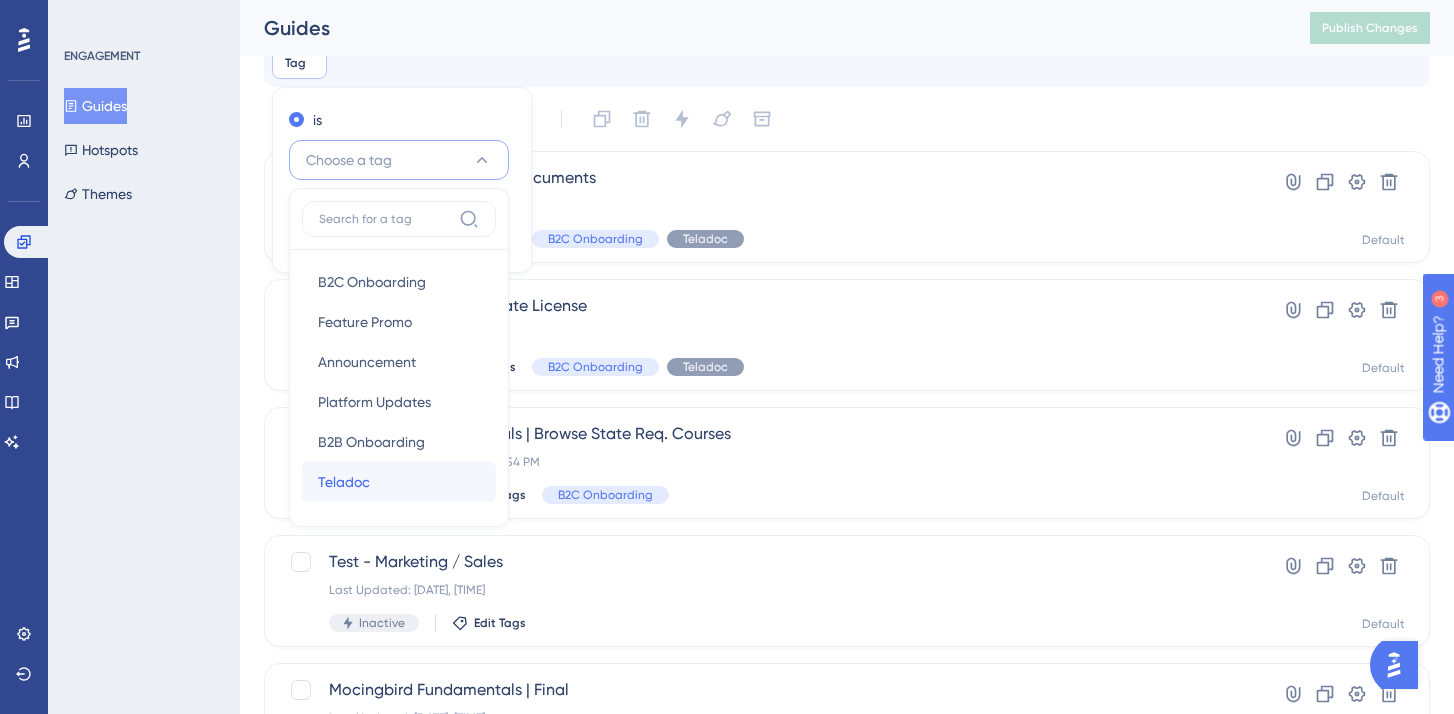 click on "Teladoc Teladoc" at bounding box center (399, 482) 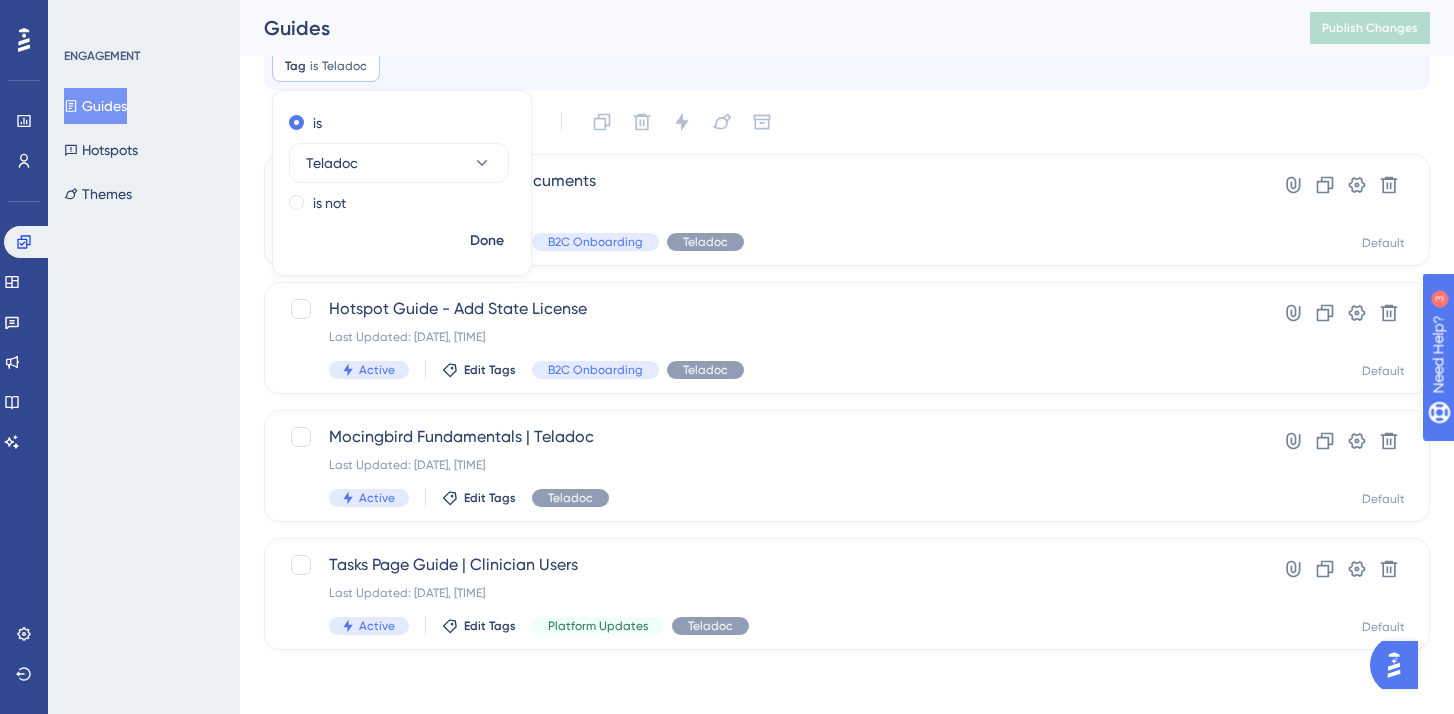 scroll, scrollTop: 78, scrollLeft: 0, axis: vertical 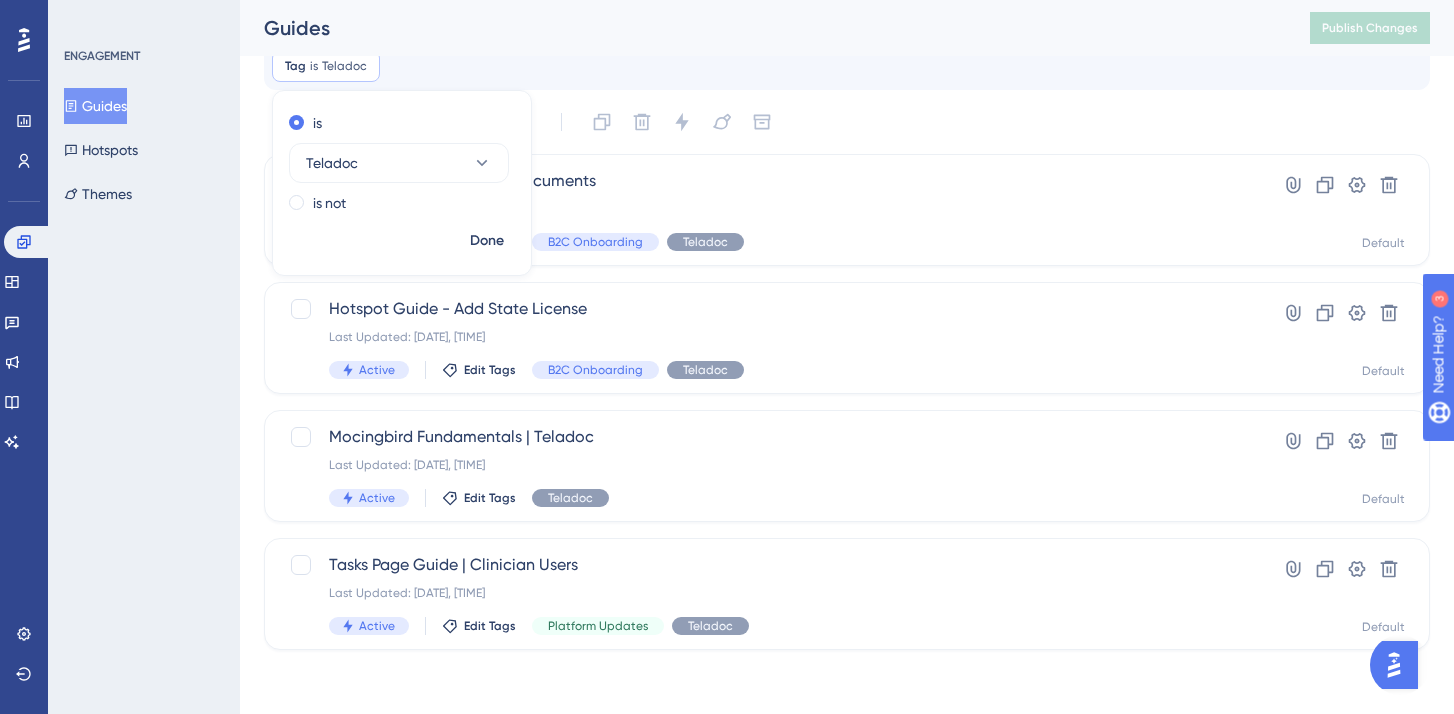 click on "Performance Users Engagement Widgets Feedback Product Updates Knowledge Base AI Assistant Settings Logout ENGAGEMENT Guides Hotspots Themes Guides Publish Changes Filter Remove Filters New Guide Tag is Teladoc Teladoc Remove is Teladoc is not Done Select All Showing Deselect Hotspot Guide - Add CE Documents Last Updated: [DATE], [TIME] Active Edit Tags B2C Onboarding Teladoc Hyperlink Clone Settings Delete Default Hotspot Guide - Add State License Last Updated: [DATE], [TIME] Active Edit Tags B2C Onboarding Teladoc Hyperlink Clone Settings Delete Default Mocingbird Fundamentals | Teladoc Last Updated: [DATE], [TIME] Active Edit Tags Teladoc Hyperlink Clone Settings Delete Default Tasks Page Guide | Clinician Users Last Updated: [DATE], [TIME] Active Edit Tags Platform Updates Teladoc Hyperlink Clone Settings Delete Default" at bounding box center (847, 338) 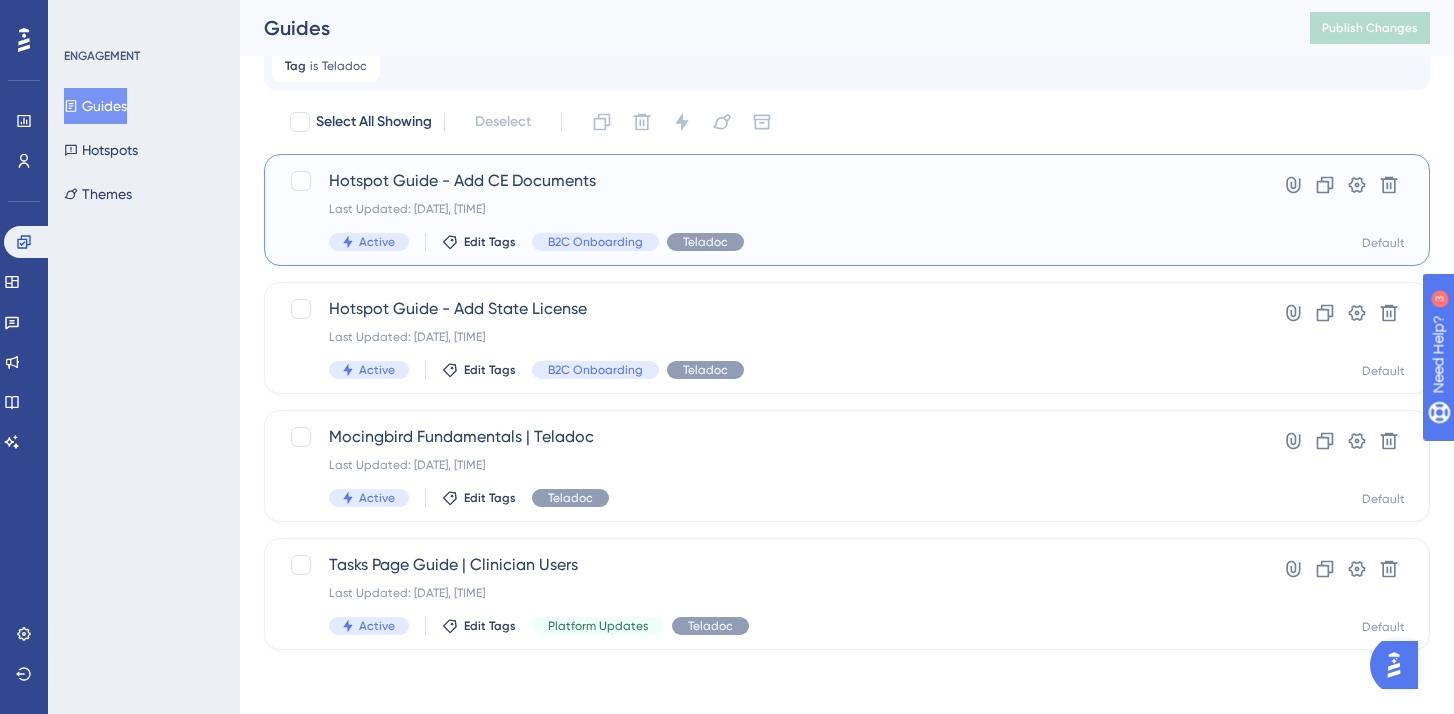 click on "Hotspot Guide - Add CE Documents Last Updated: [DATE], [TIME] Active Edit Tags B2C Onboarding Teladoc" at bounding box center (747, 210) 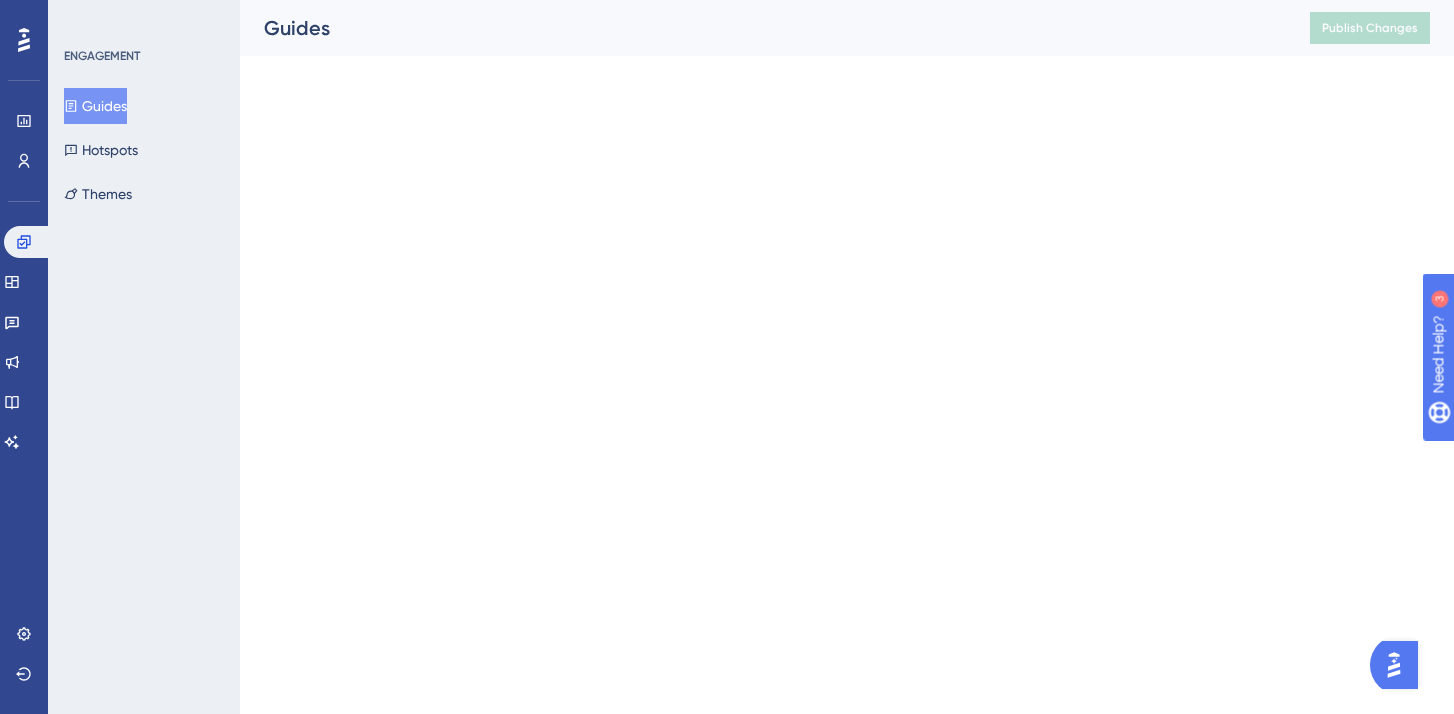 scroll, scrollTop: 0, scrollLeft: 0, axis: both 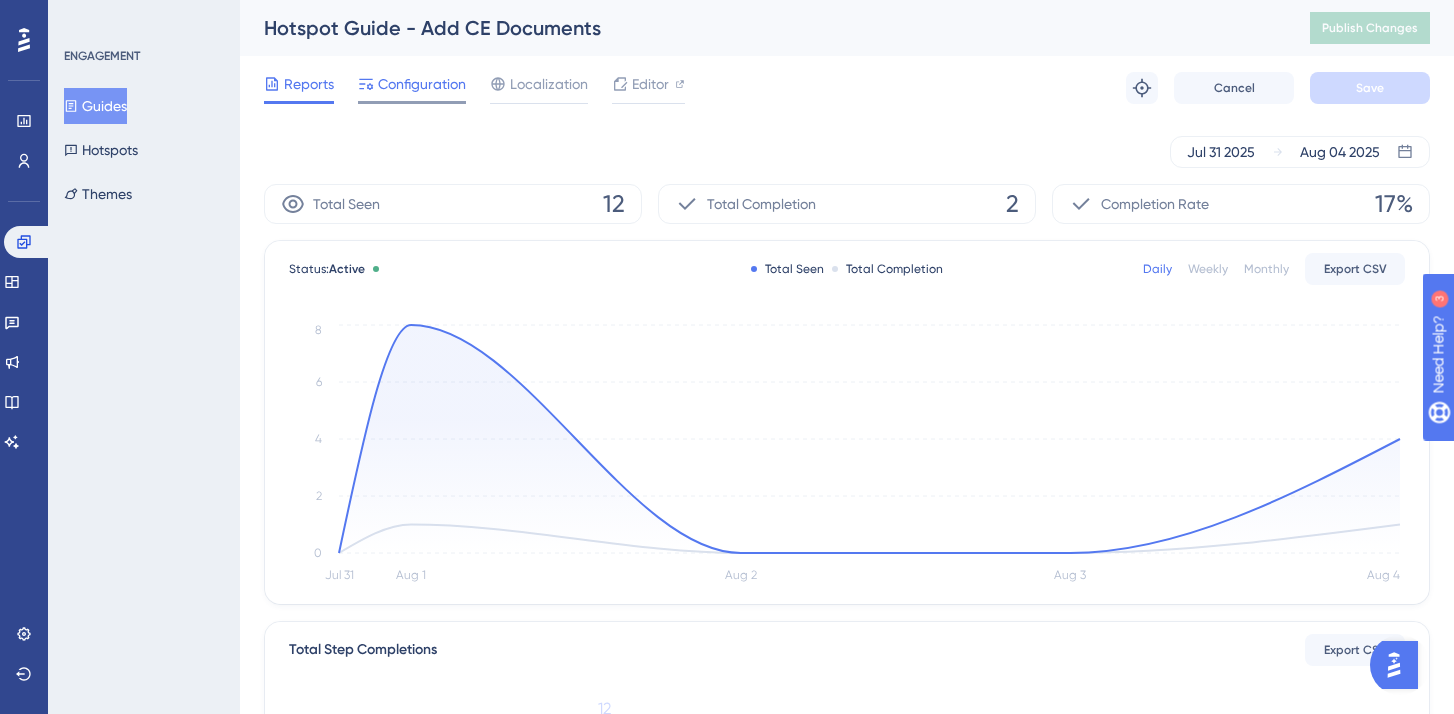click on "Configuration" at bounding box center [422, 84] 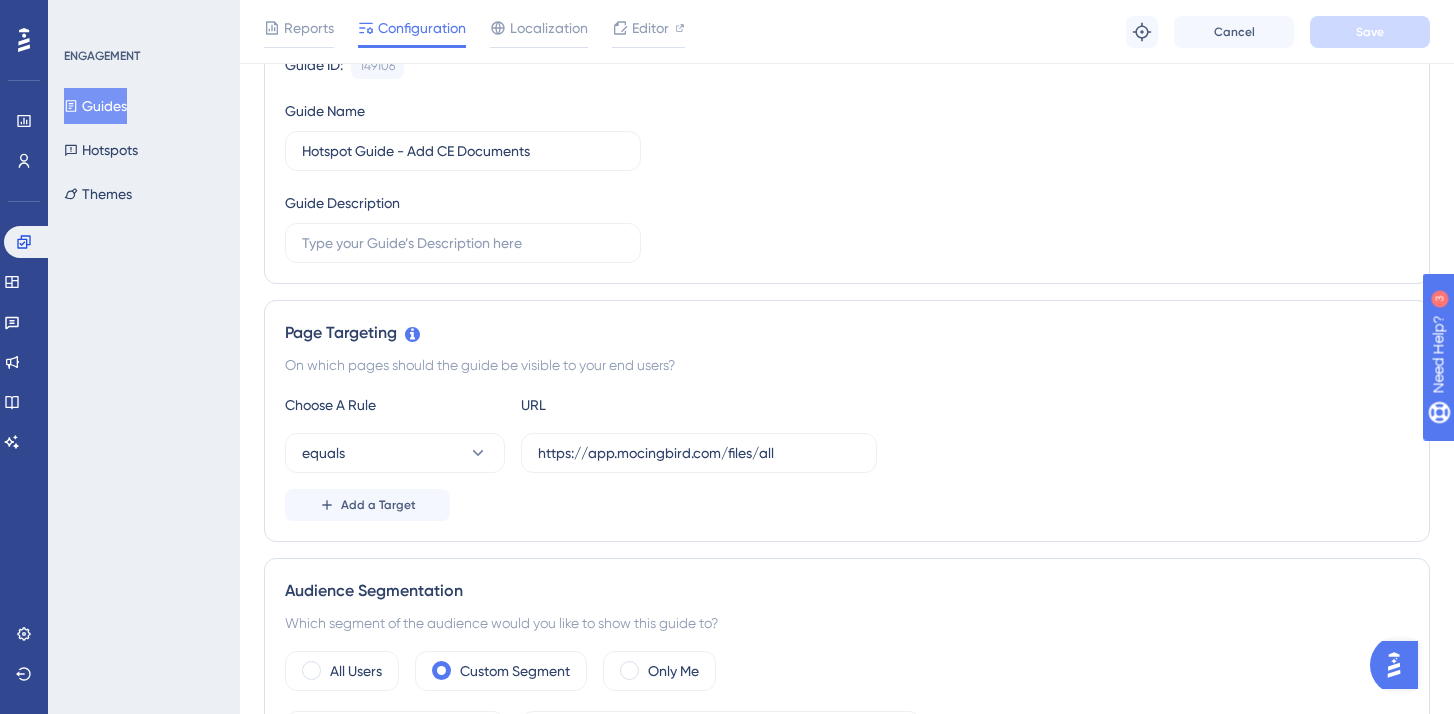 scroll, scrollTop: 431, scrollLeft: 0, axis: vertical 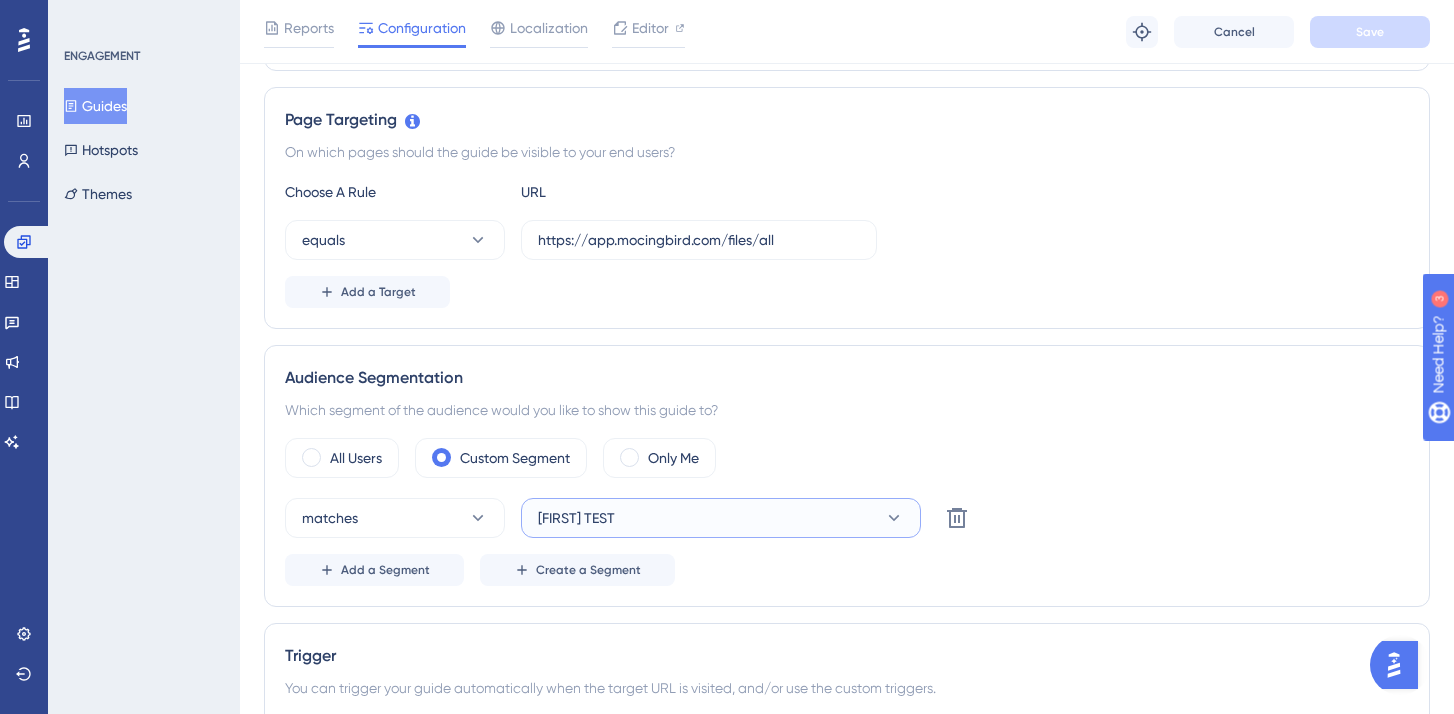 click on "[FIRST] TEST" at bounding box center (721, 518) 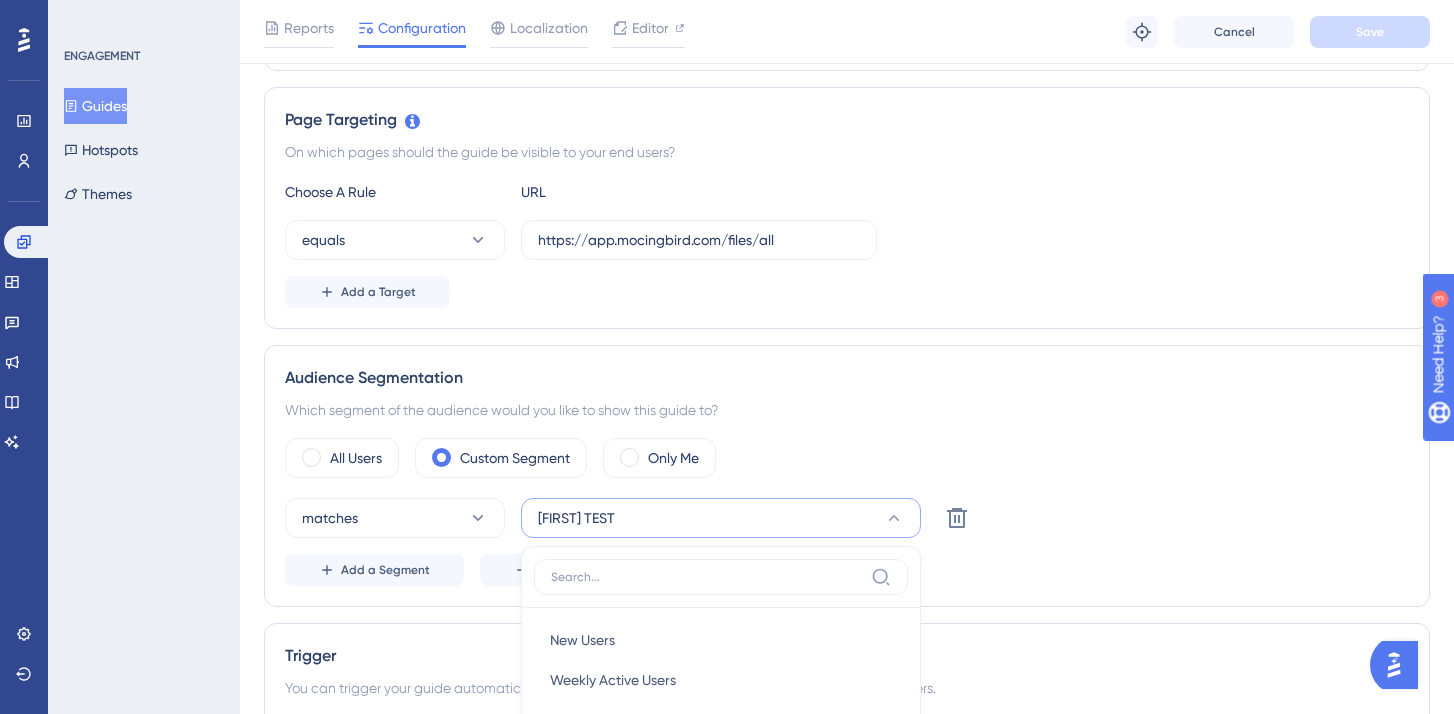 scroll, scrollTop: 821, scrollLeft: 0, axis: vertical 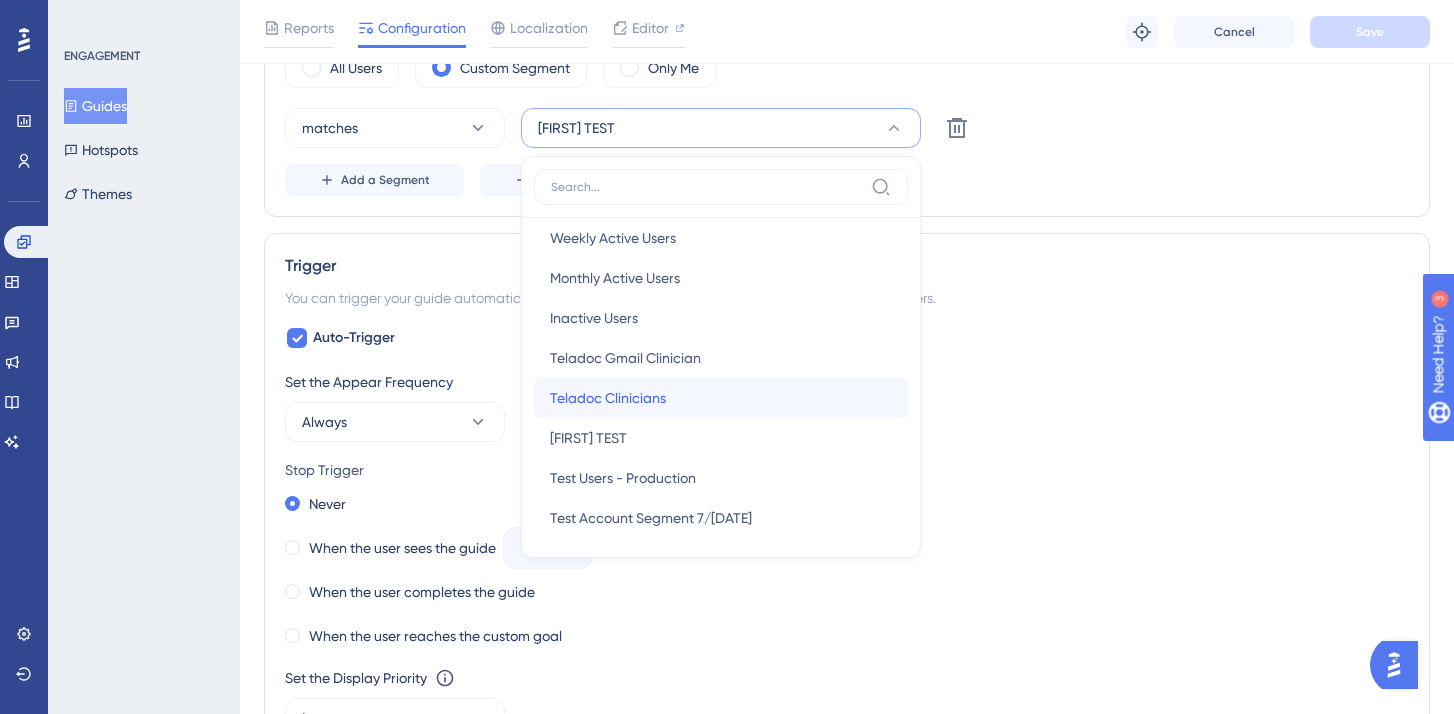 click on "Teladoc Clinicians" at bounding box center [608, 398] 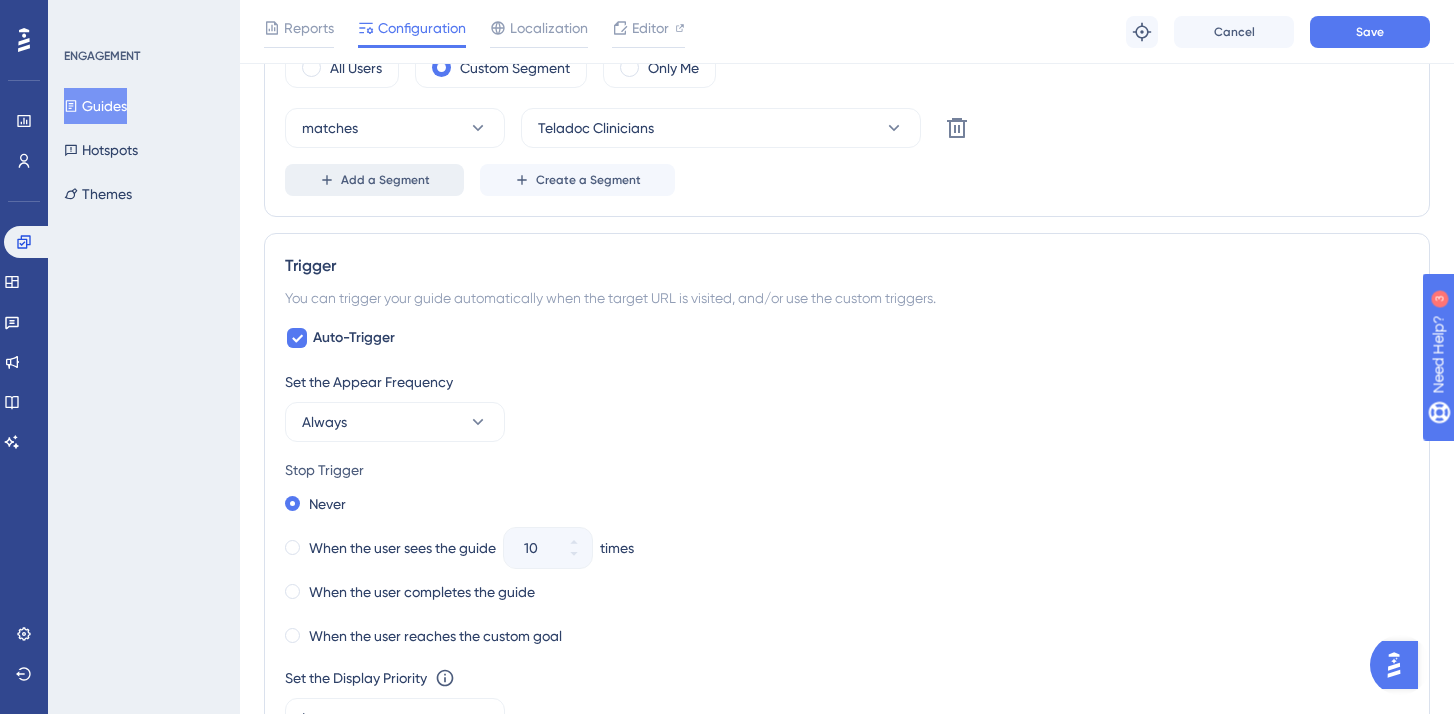 click on "Add a Segment" at bounding box center (385, 180) 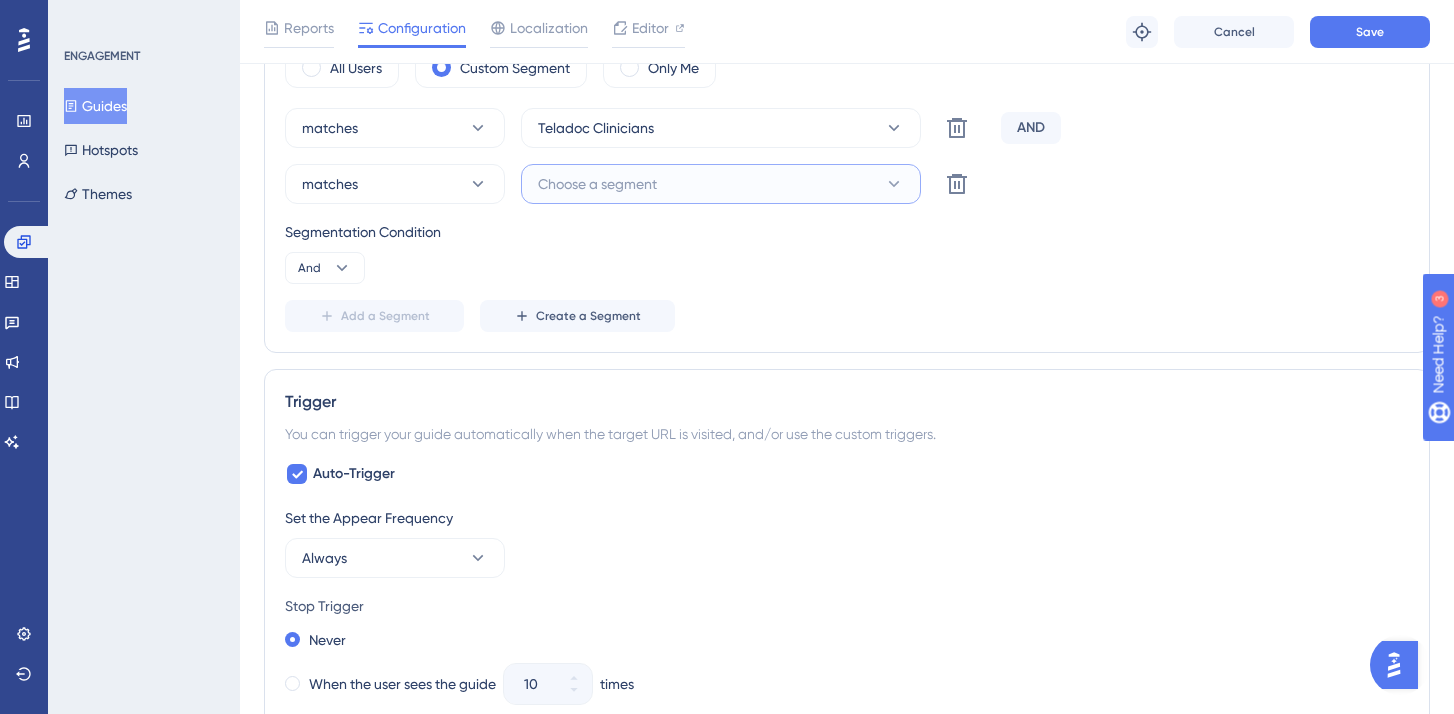 click on "Choose a segment" at bounding box center [597, 184] 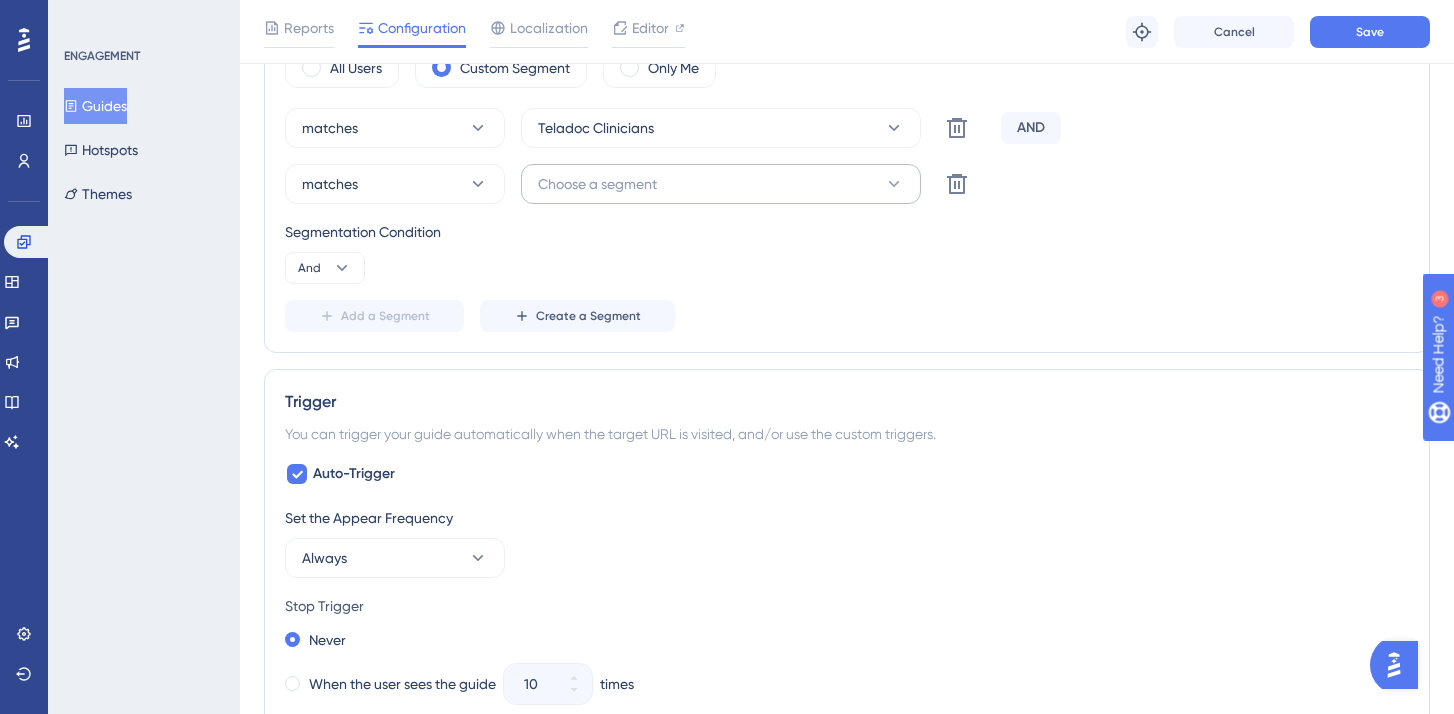 scroll, scrollTop: 920, scrollLeft: 0, axis: vertical 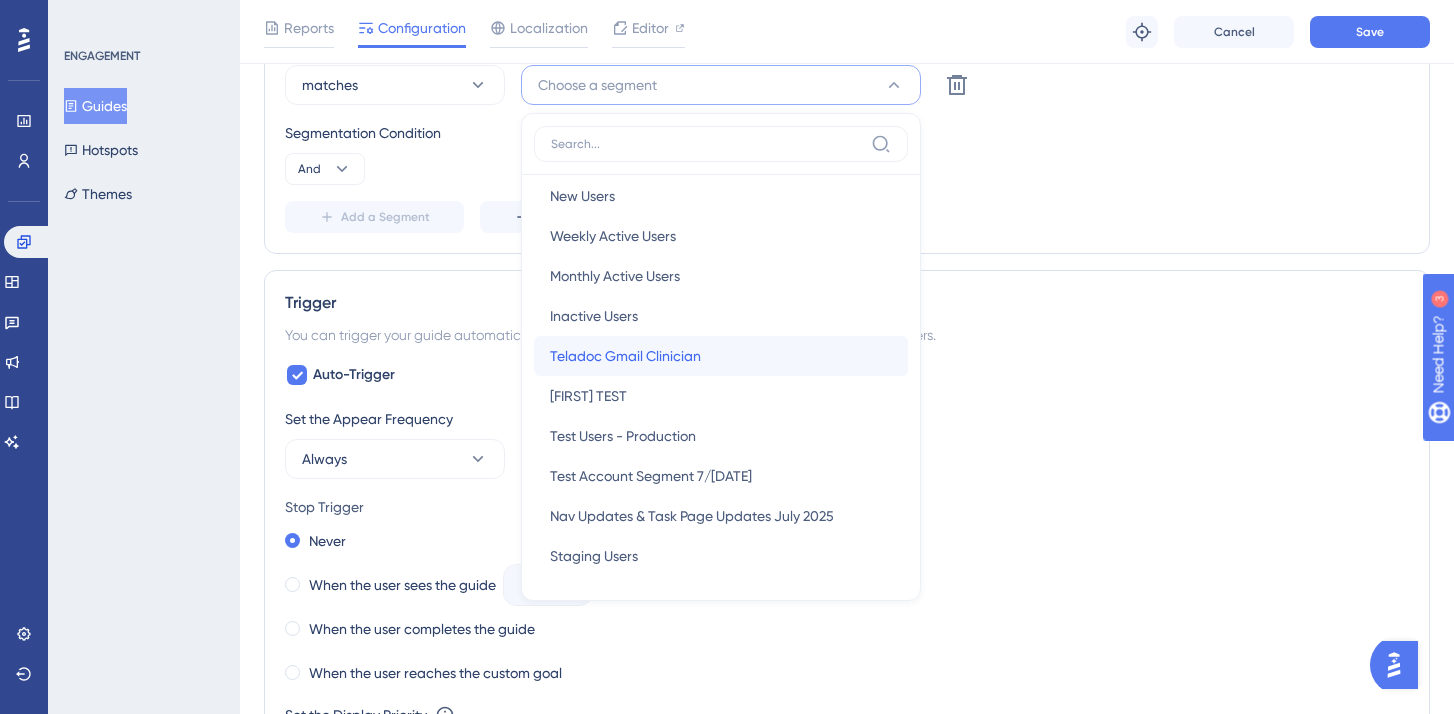 click on "Teladoc Gmail Clinician" at bounding box center [625, 356] 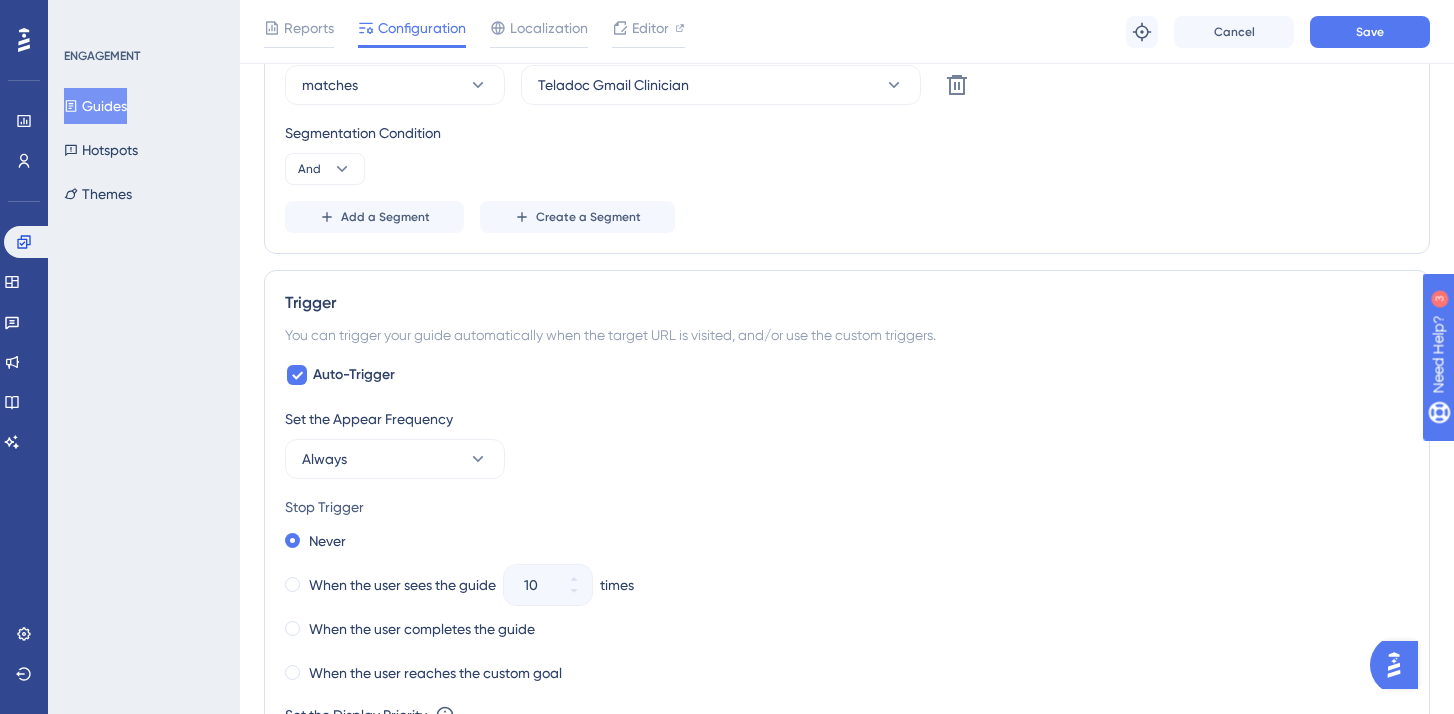 click on "Segmentation Condition And" at bounding box center [847, 153] 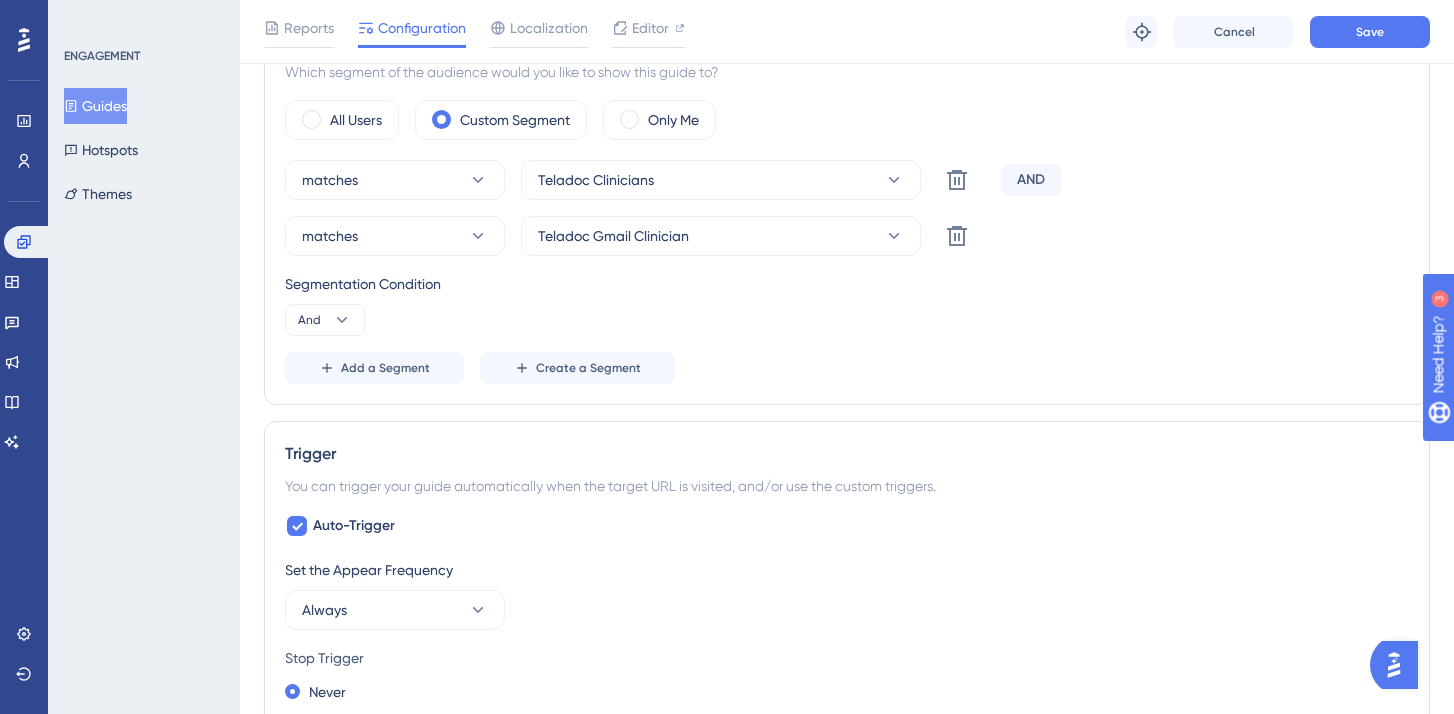 scroll, scrollTop: 764, scrollLeft: 0, axis: vertical 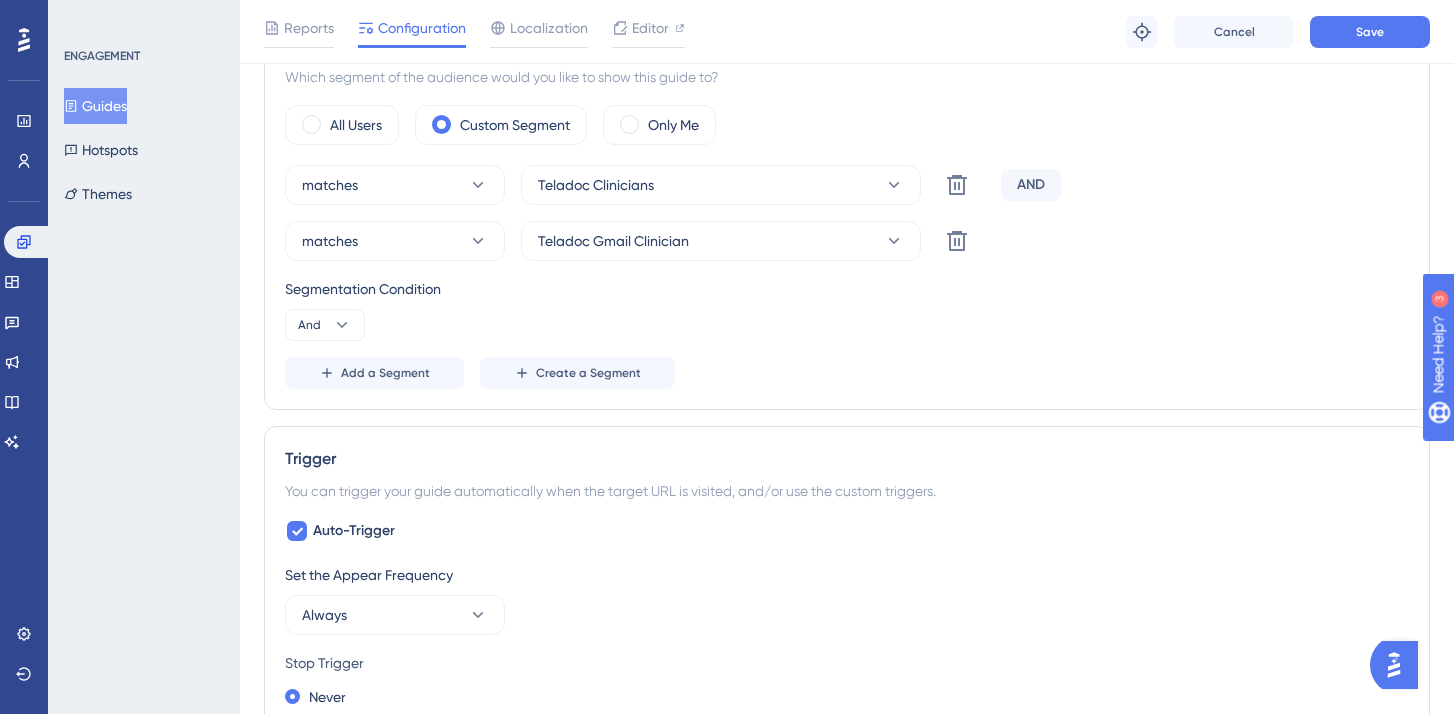 click on "Segmentation Condition And" at bounding box center (847, 309) 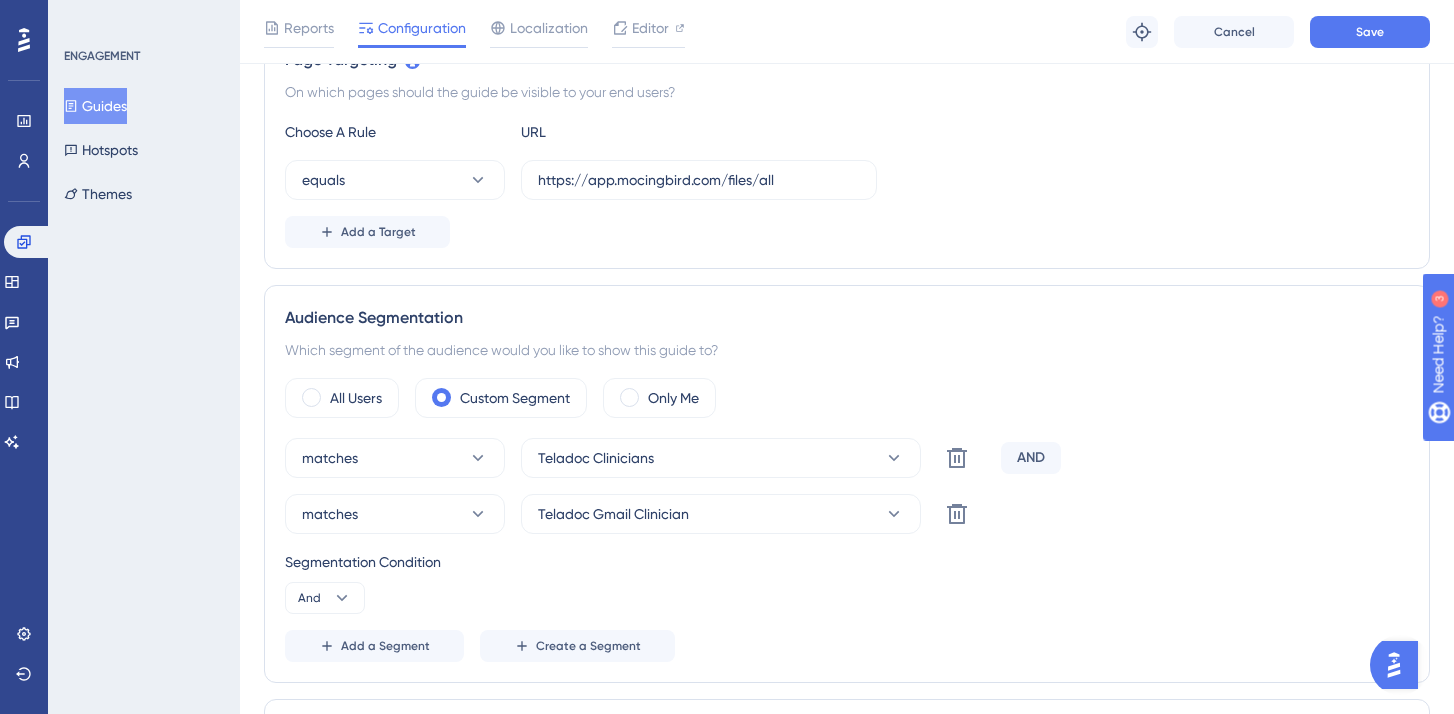 scroll, scrollTop: 489, scrollLeft: 0, axis: vertical 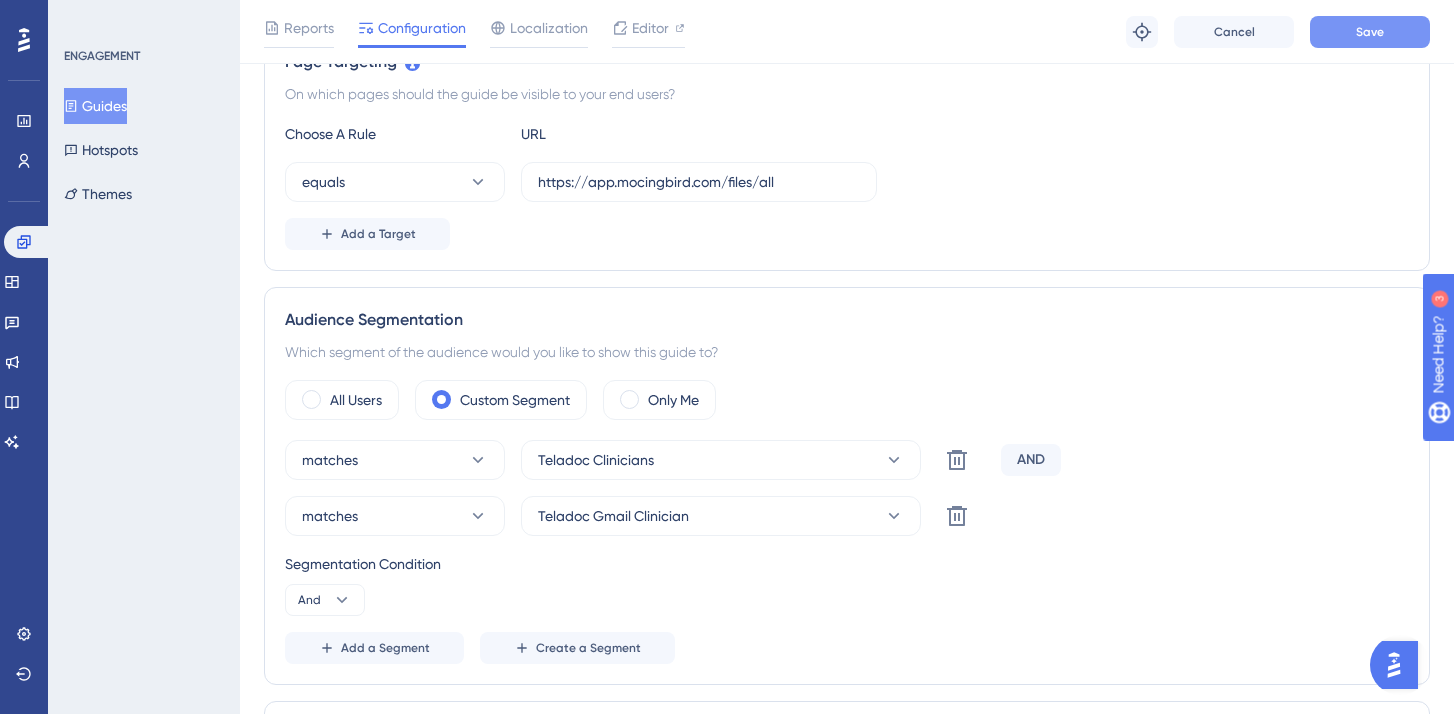 click on "Save" at bounding box center [1370, 32] 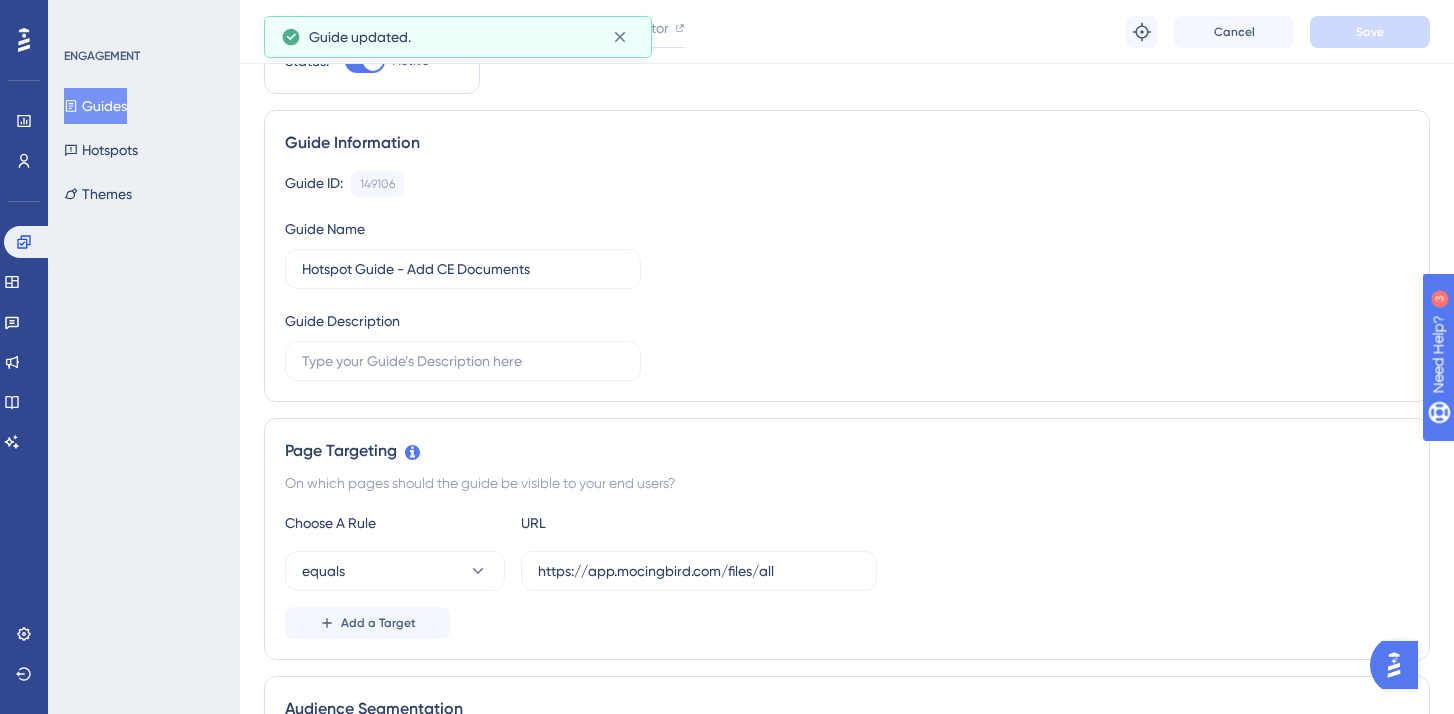 scroll, scrollTop: 0, scrollLeft: 0, axis: both 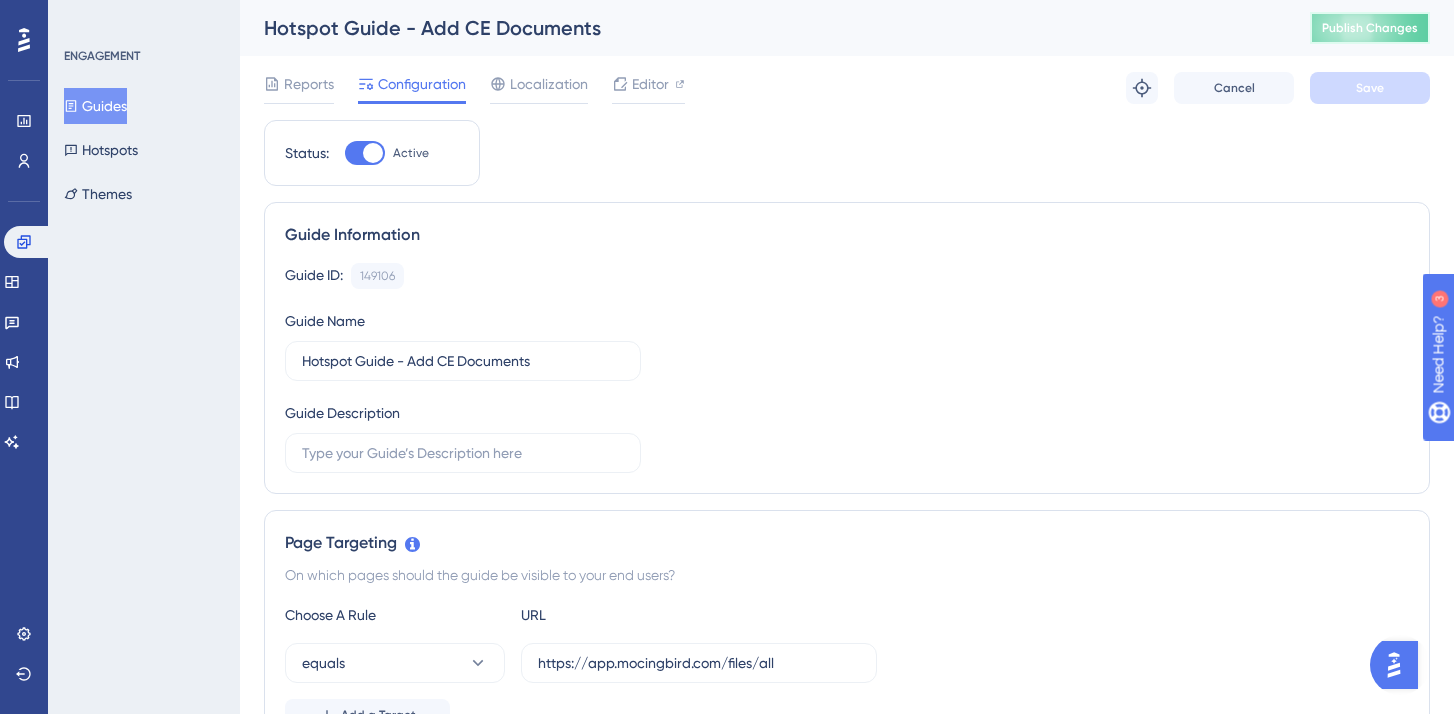 click on "Publish Changes" at bounding box center [1370, 28] 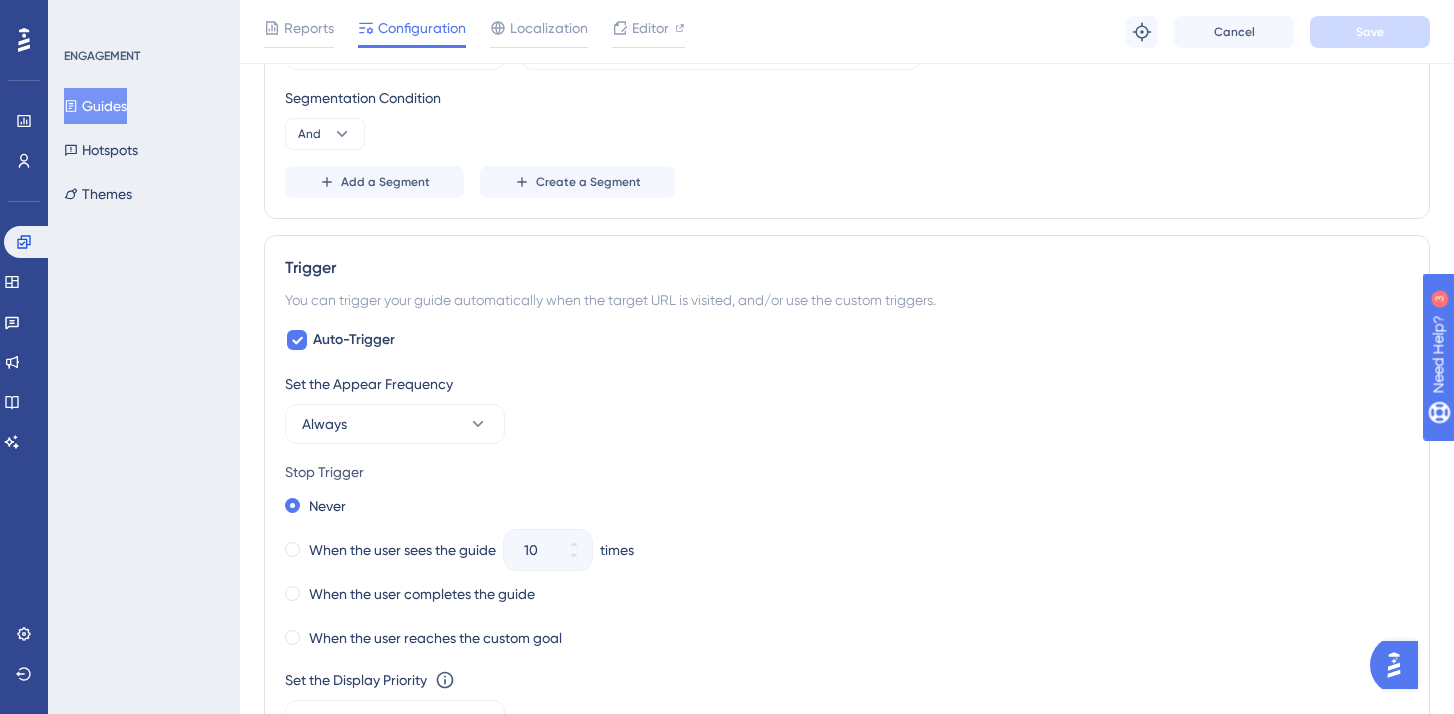 scroll, scrollTop: 1106, scrollLeft: 0, axis: vertical 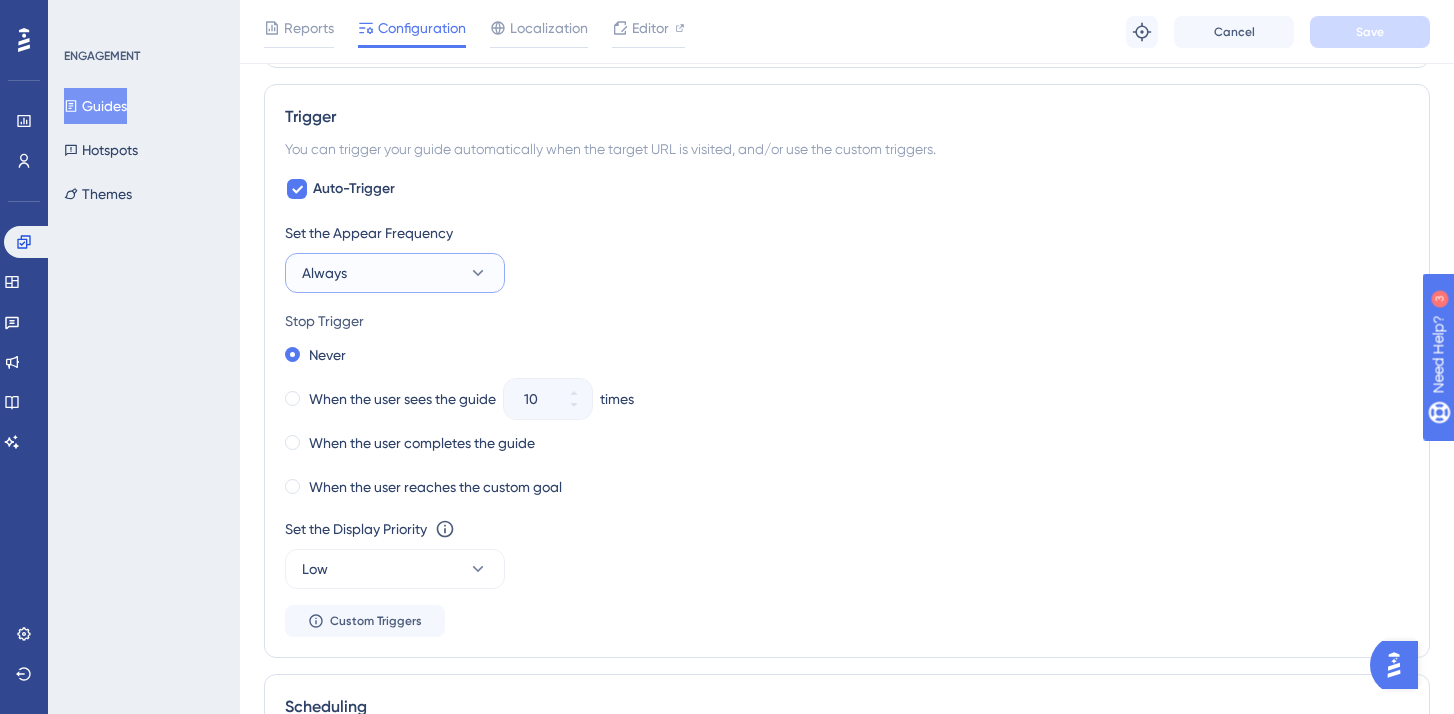click on "Always" at bounding box center [395, 273] 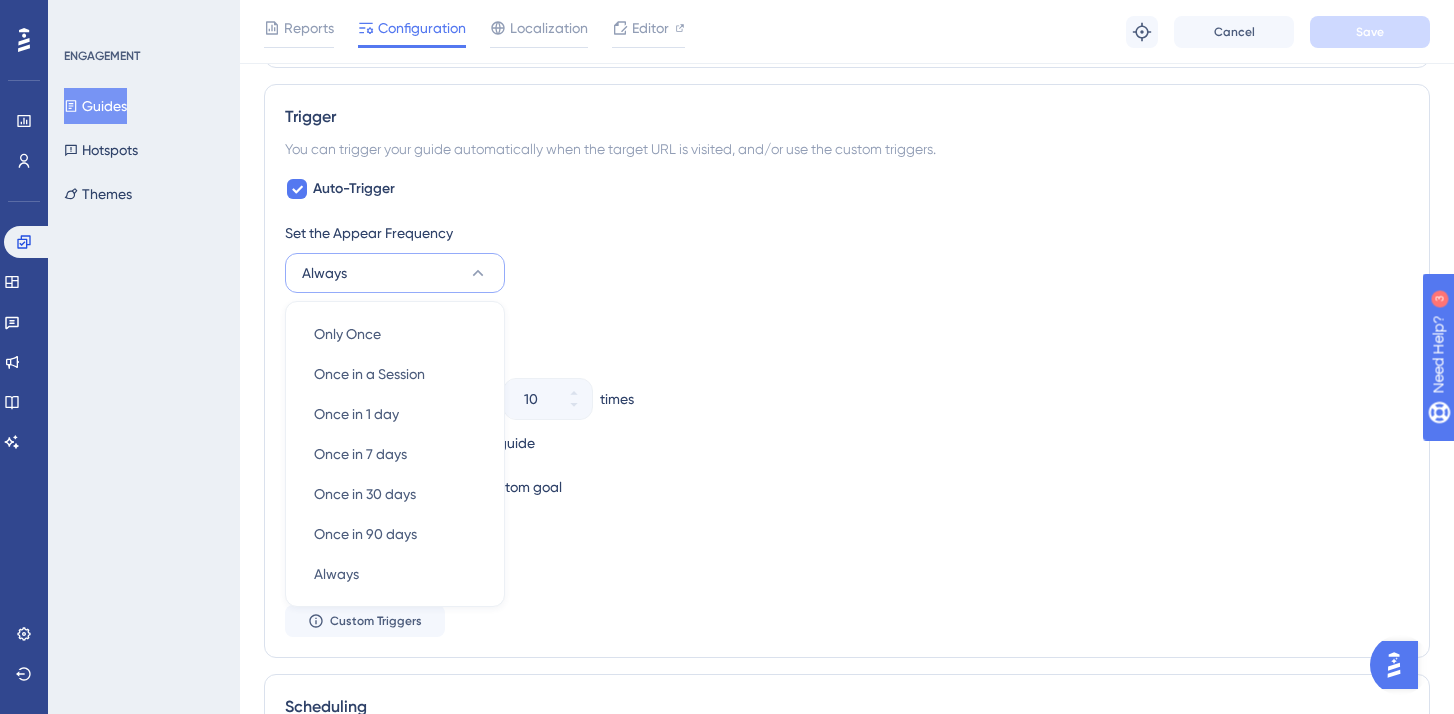 scroll, scrollTop: 1203, scrollLeft: 0, axis: vertical 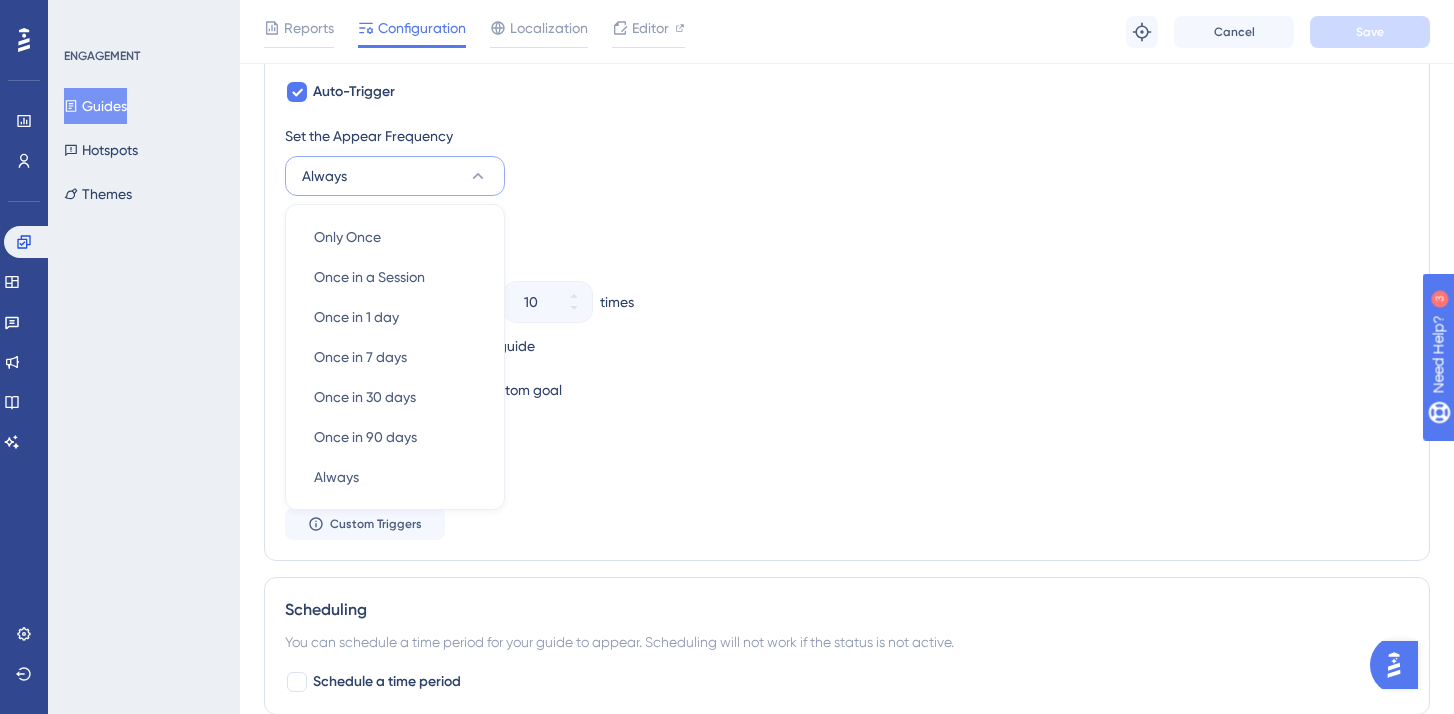 click on "Stop Trigger" at bounding box center [847, 224] 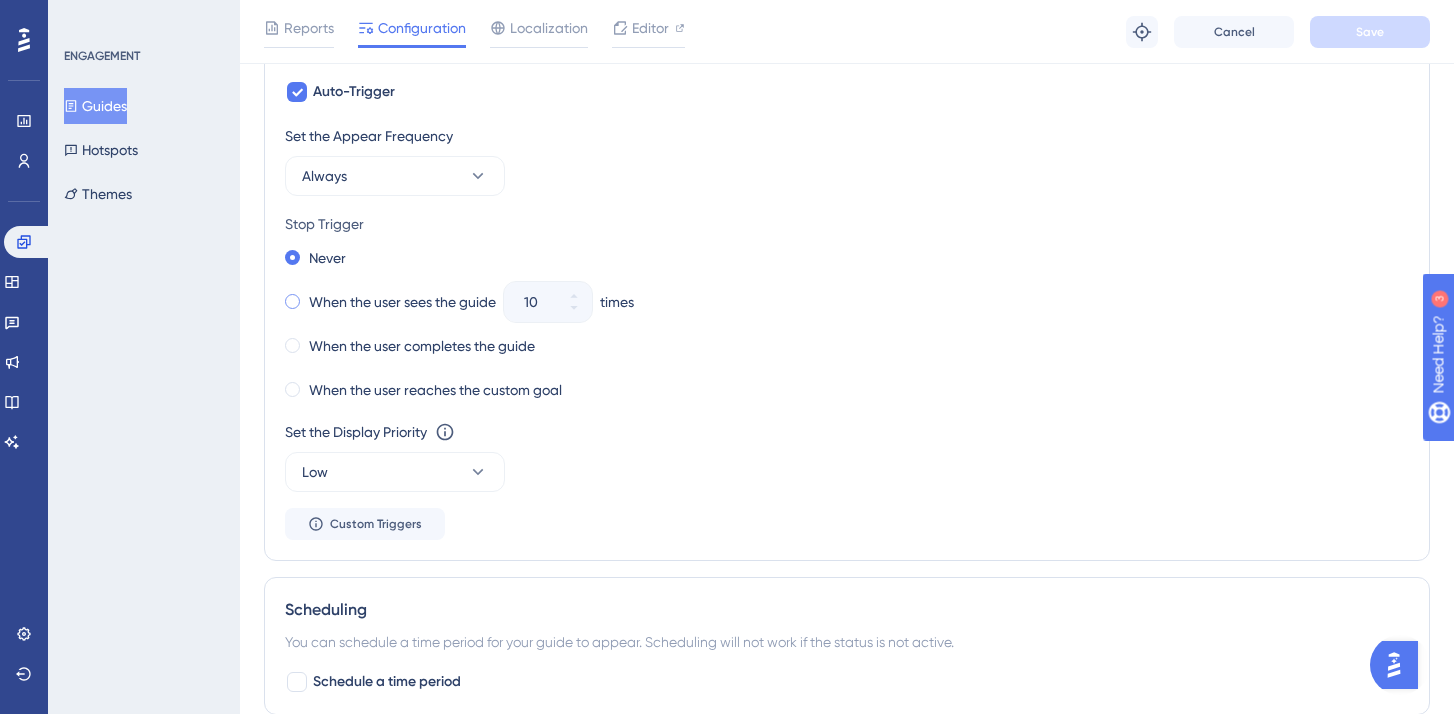 click on "When the user sees the guide" at bounding box center (390, 302) 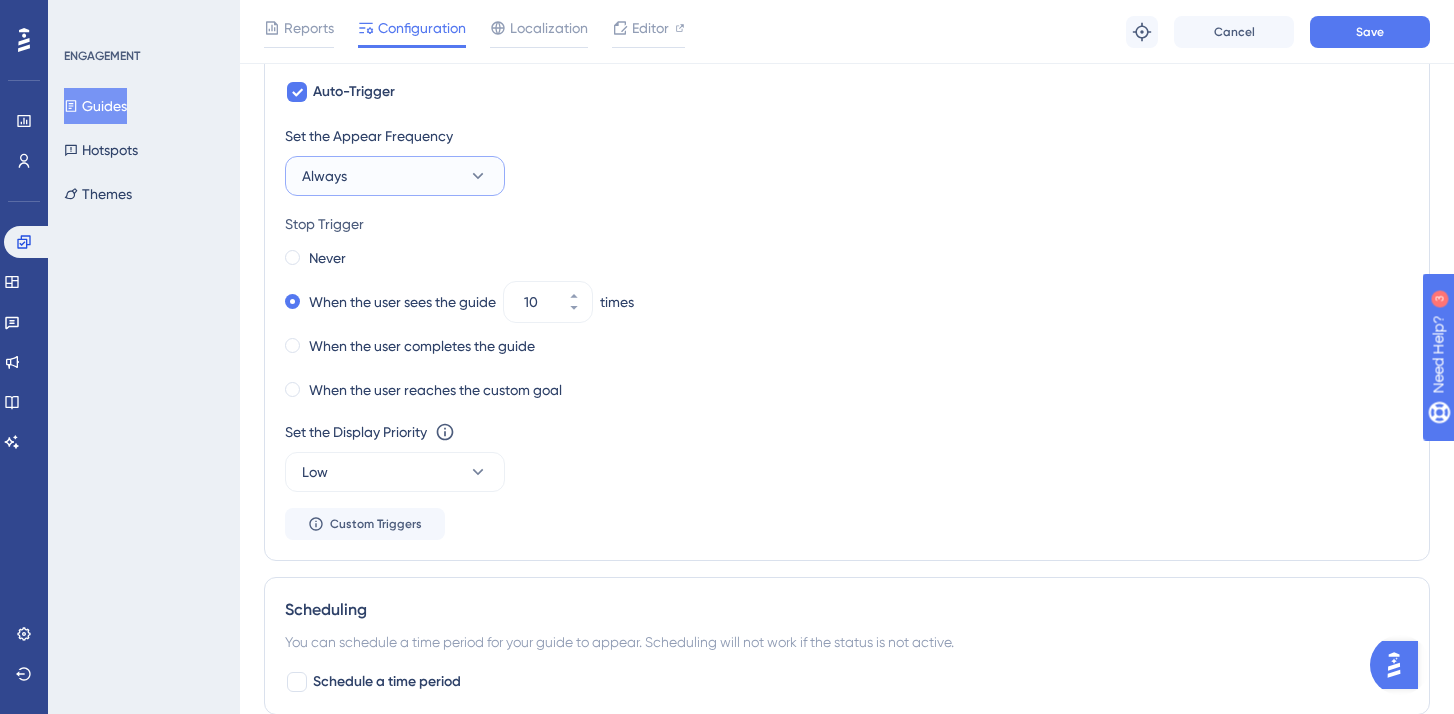 click on "Always" at bounding box center (395, 176) 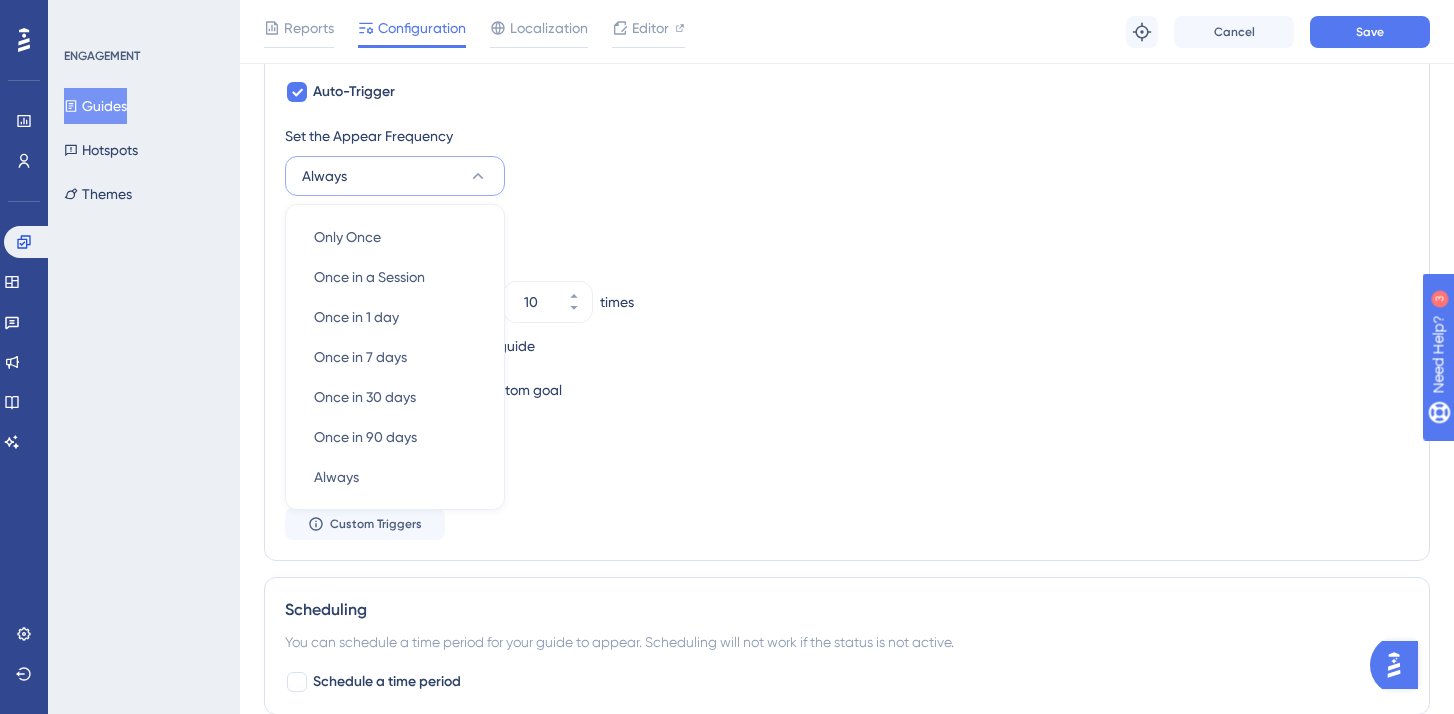 scroll, scrollTop: 1201, scrollLeft: 0, axis: vertical 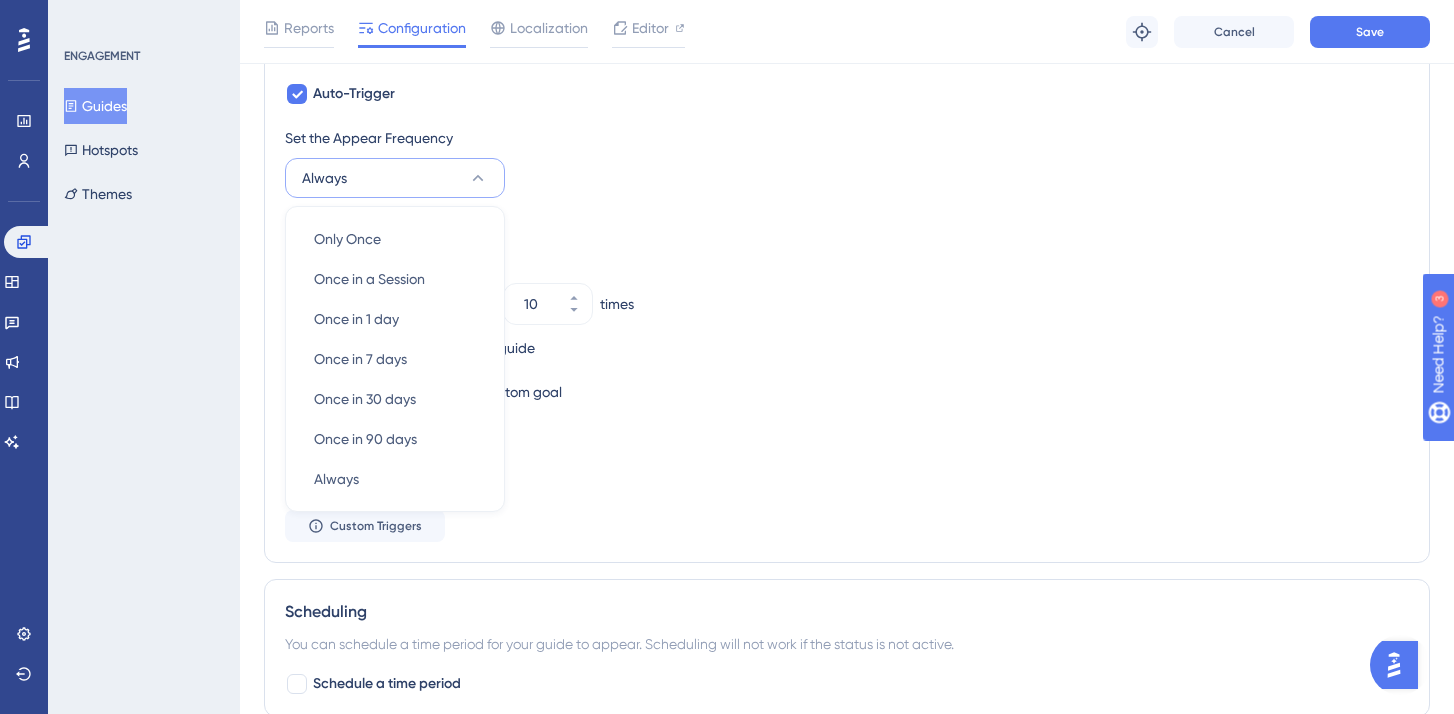 click on "Stop Trigger Never When the user sees the guide 10 times When the user completes the guide When the user reaches the custom goal" at bounding box center [847, 310] 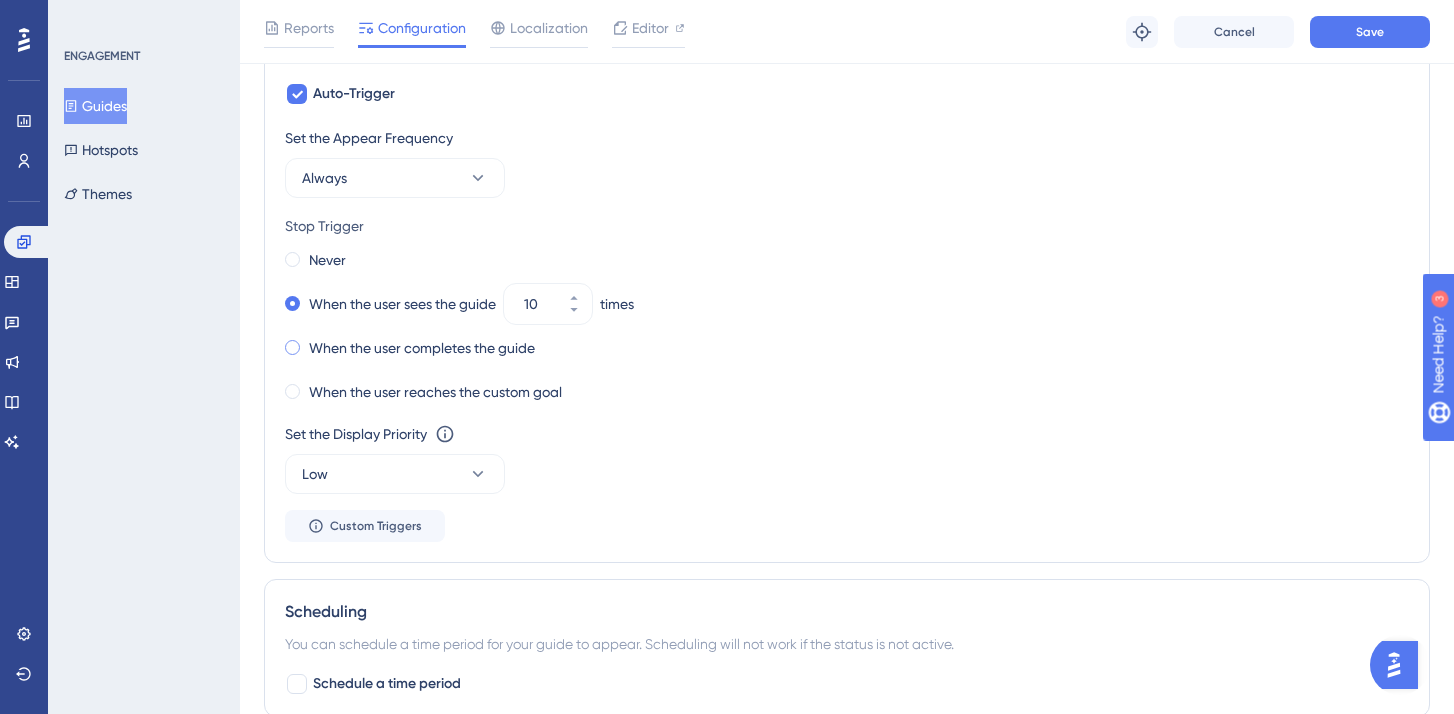 click on "When the user completes the guide" at bounding box center [422, 348] 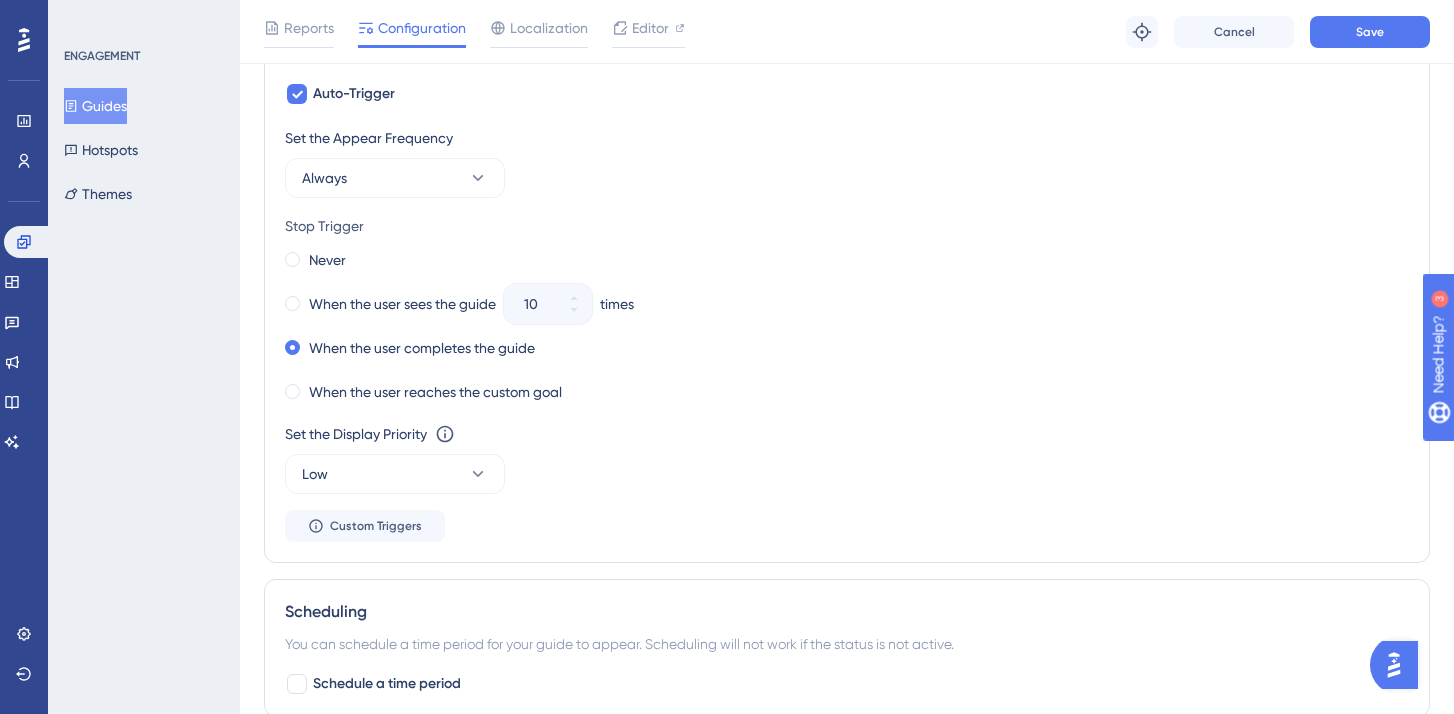 click on "Never" at bounding box center (847, 260) 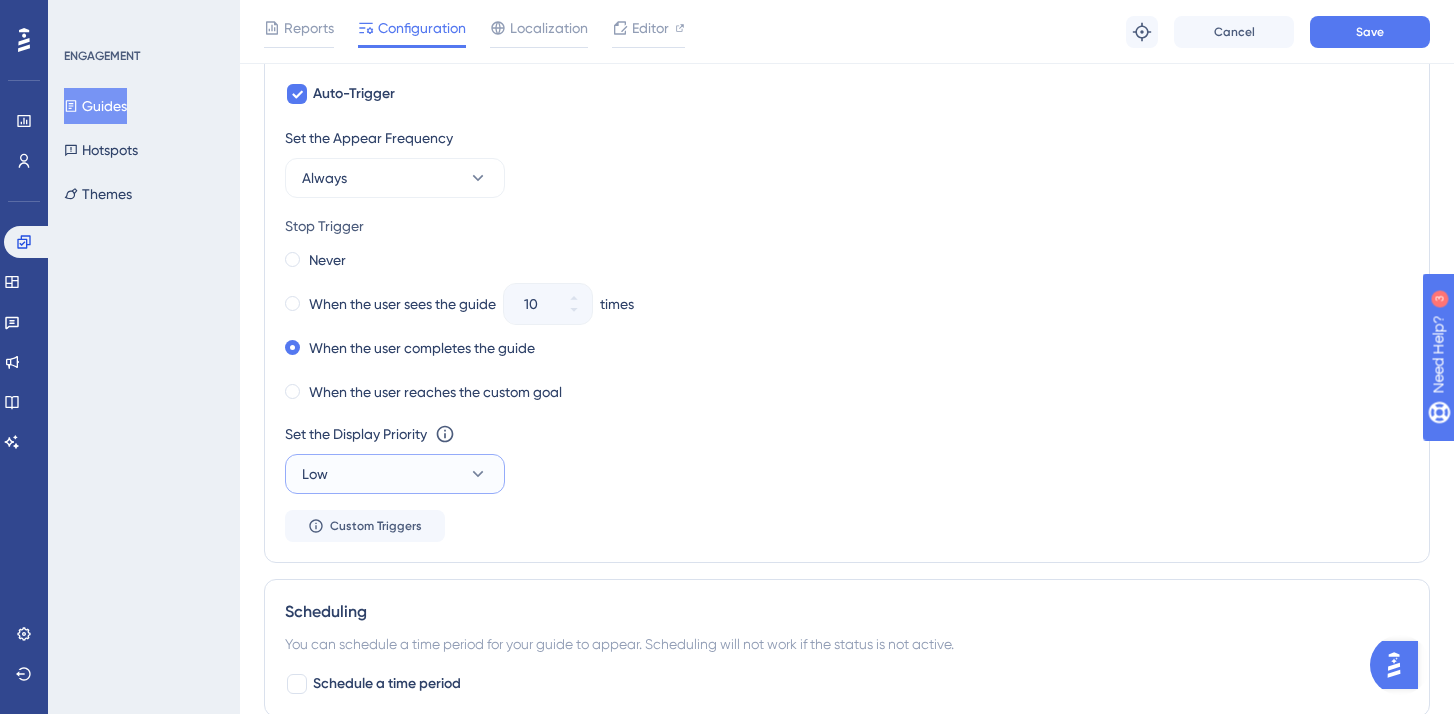 click 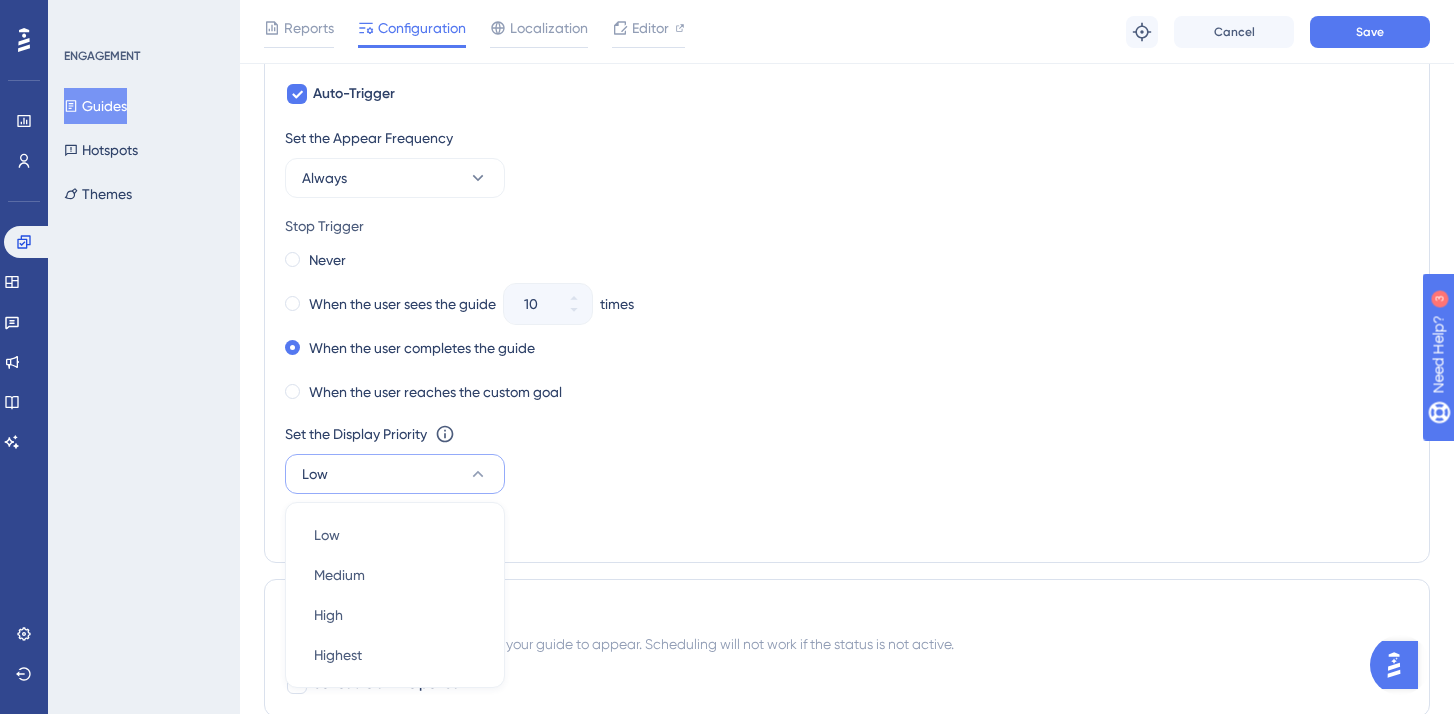 scroll, scrollTop: 1439, scrollLeft: 0, axis: vertical 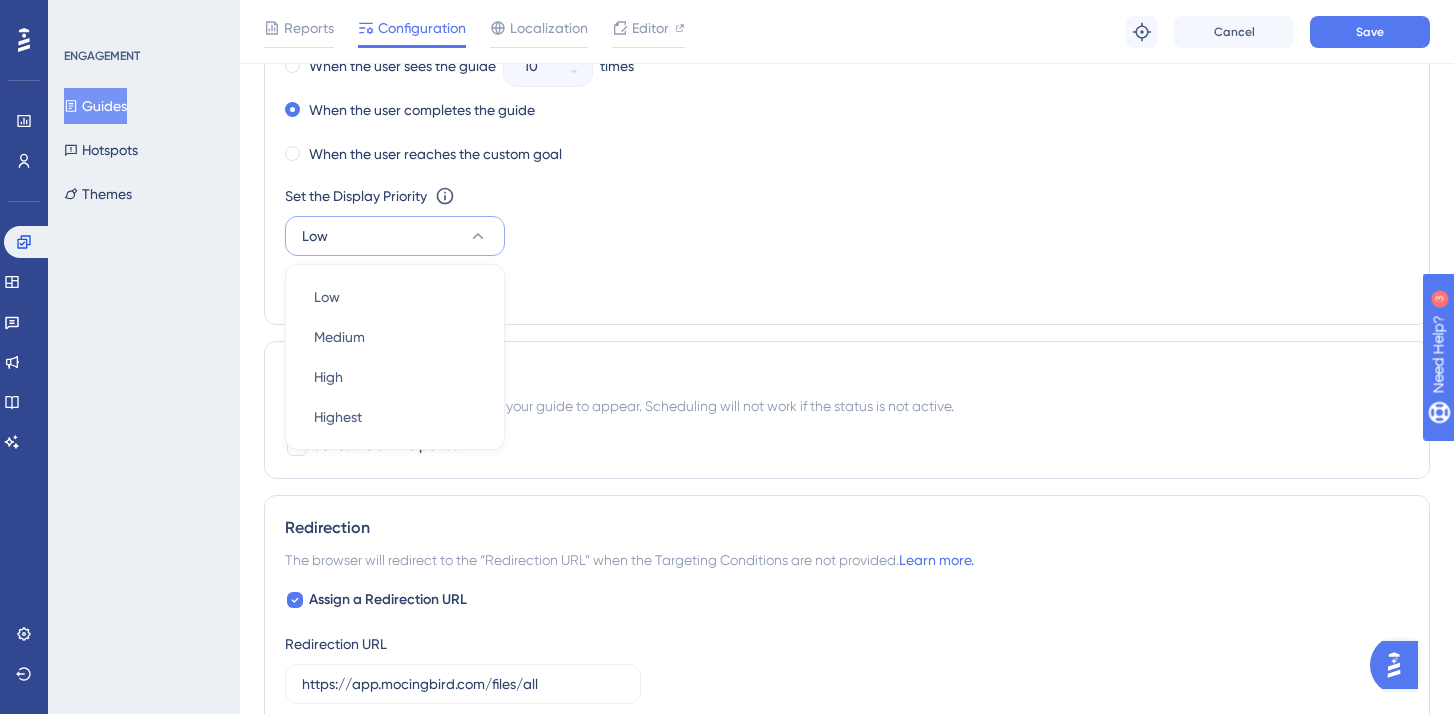 click on "Set the Appear Frequency Always Stop Trigger Never When the user sees the guide 10 times When the user completes the guide When the user reaches the custom goal Set the Display Priority This option will set the display priority between
auto-triggered materials in cases of conflicts between multiple materials Low Low Low Medium Medium High High Highest Highest Custom Triggers" at bounding box center [847, 96] 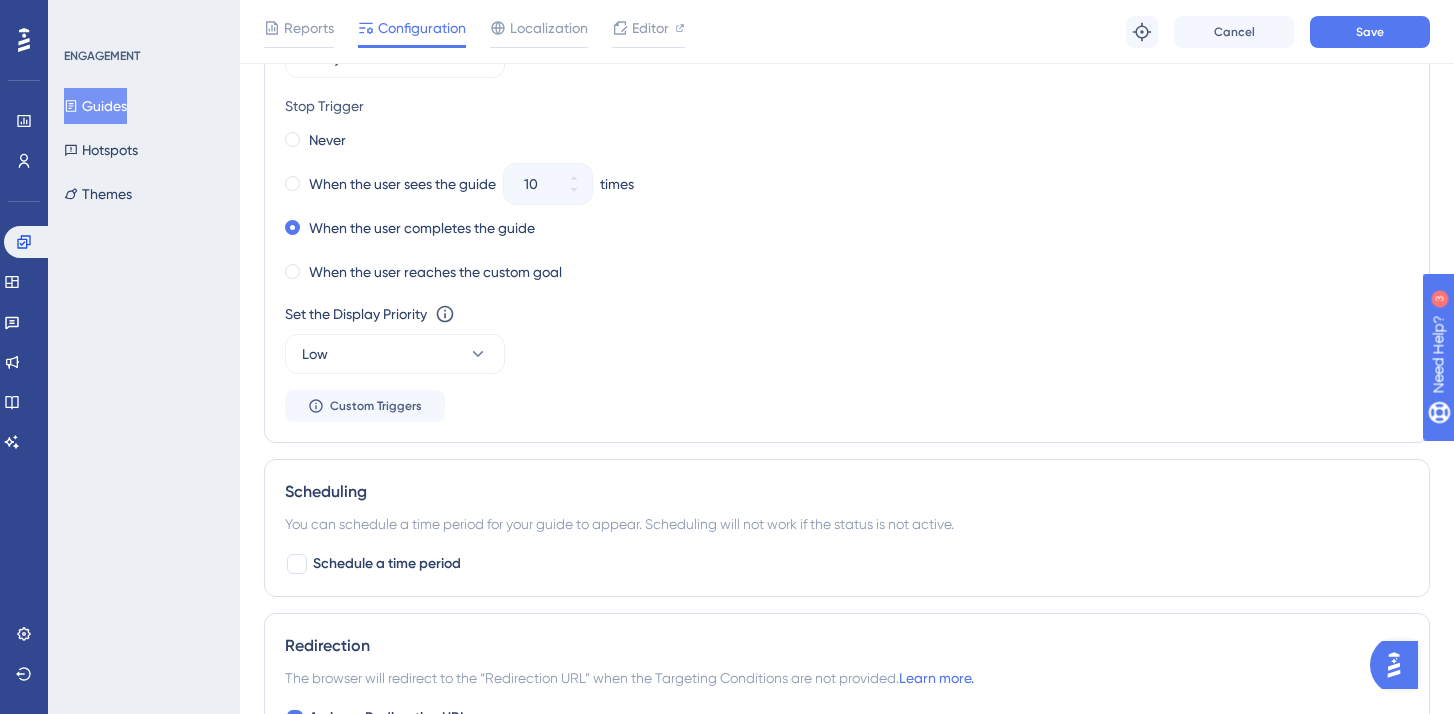 scroll, scrollTop: 1286, scrollLeft: 0, axis: vertical 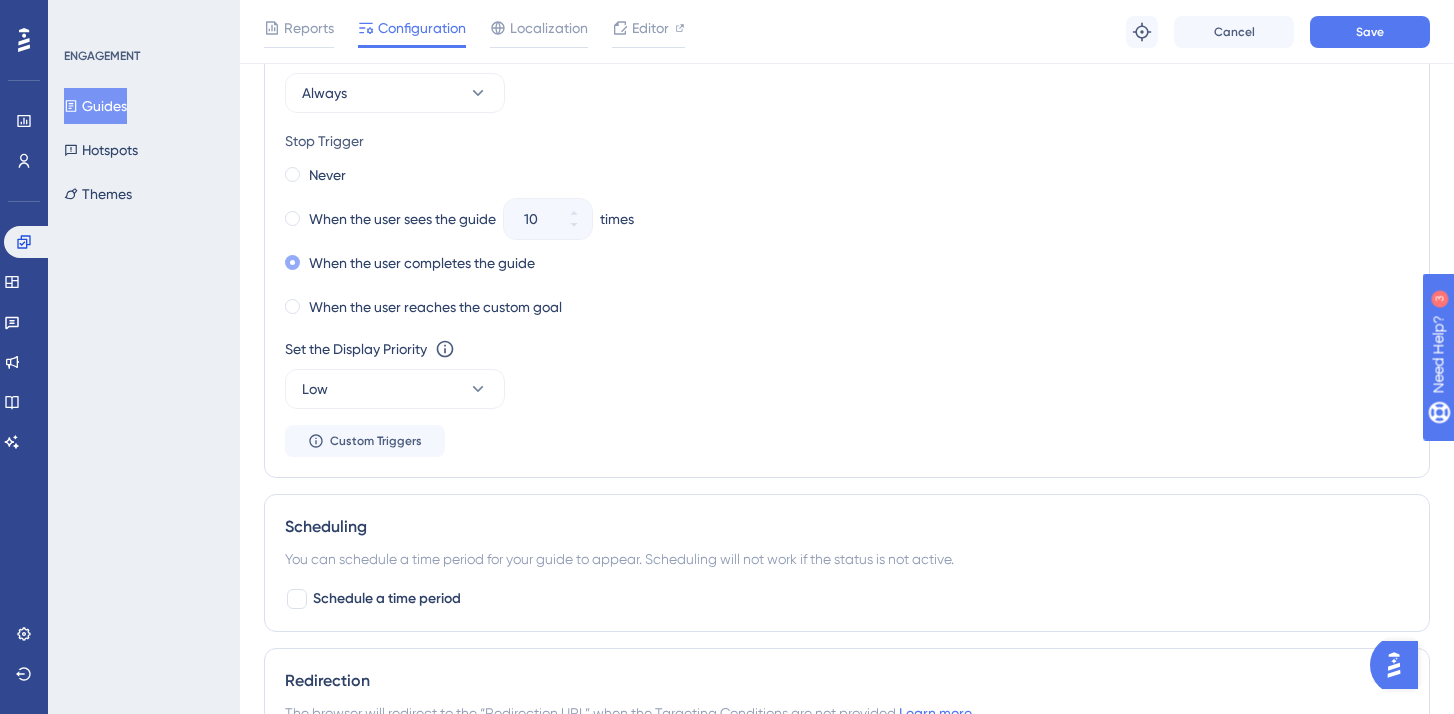 click on "When the user completes the guide" at bounding box center [422, 263] 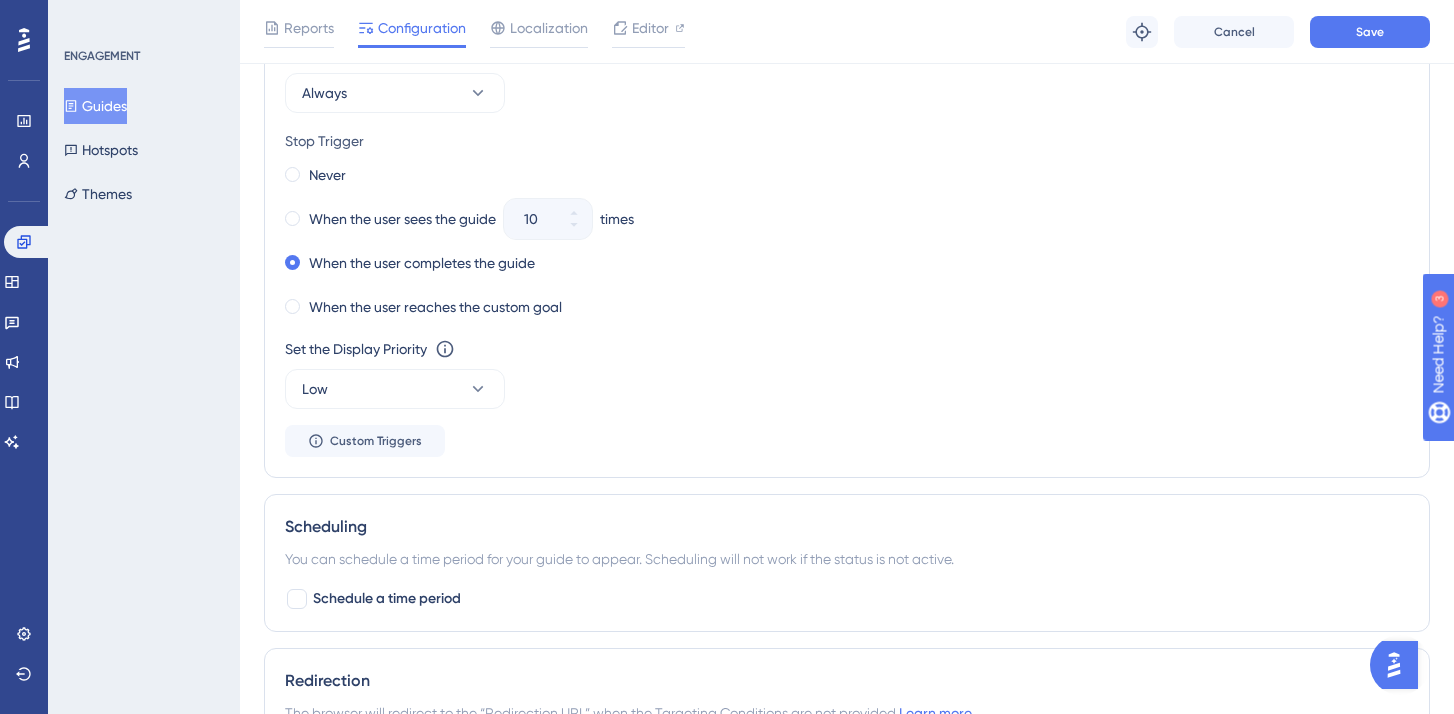 click on "When the user completes the guide" at bounding box center (847, 263) 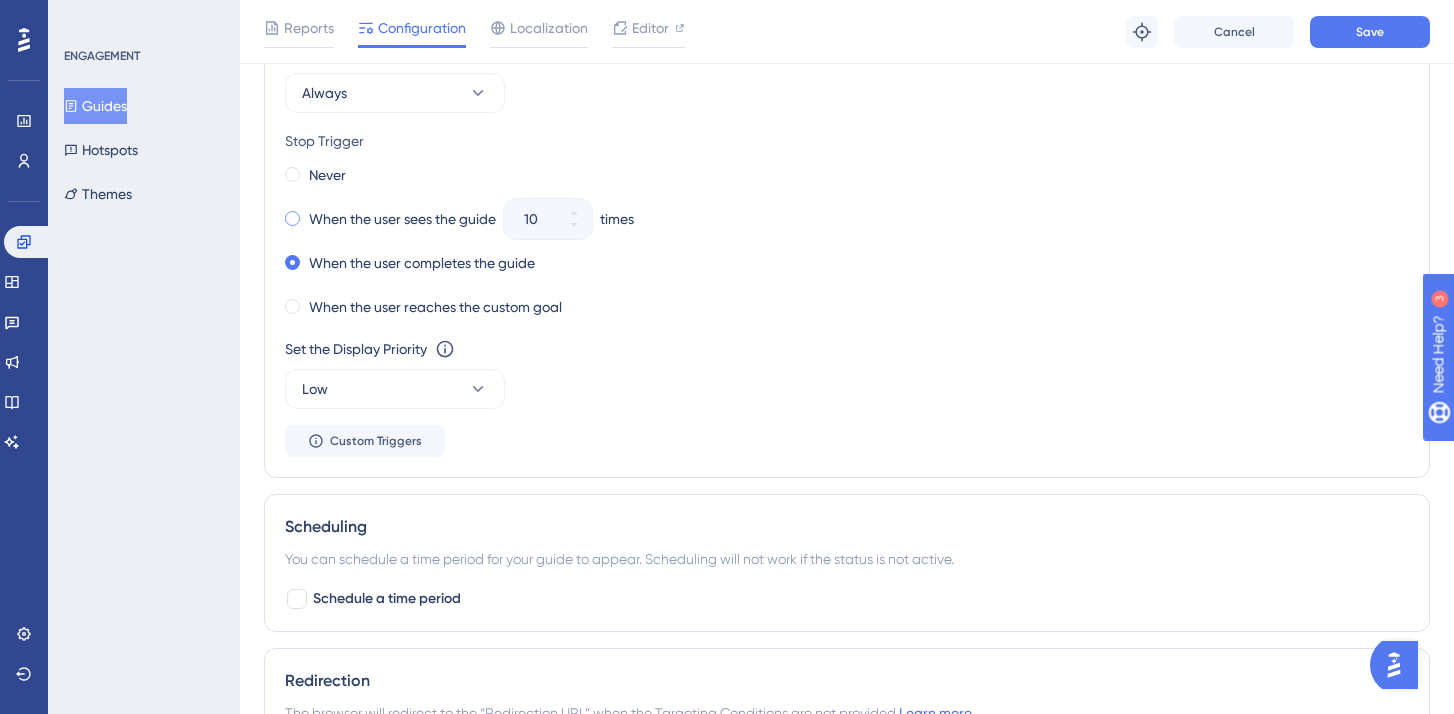 click on "When the user sees the guide" at bounding box center (402, 219) 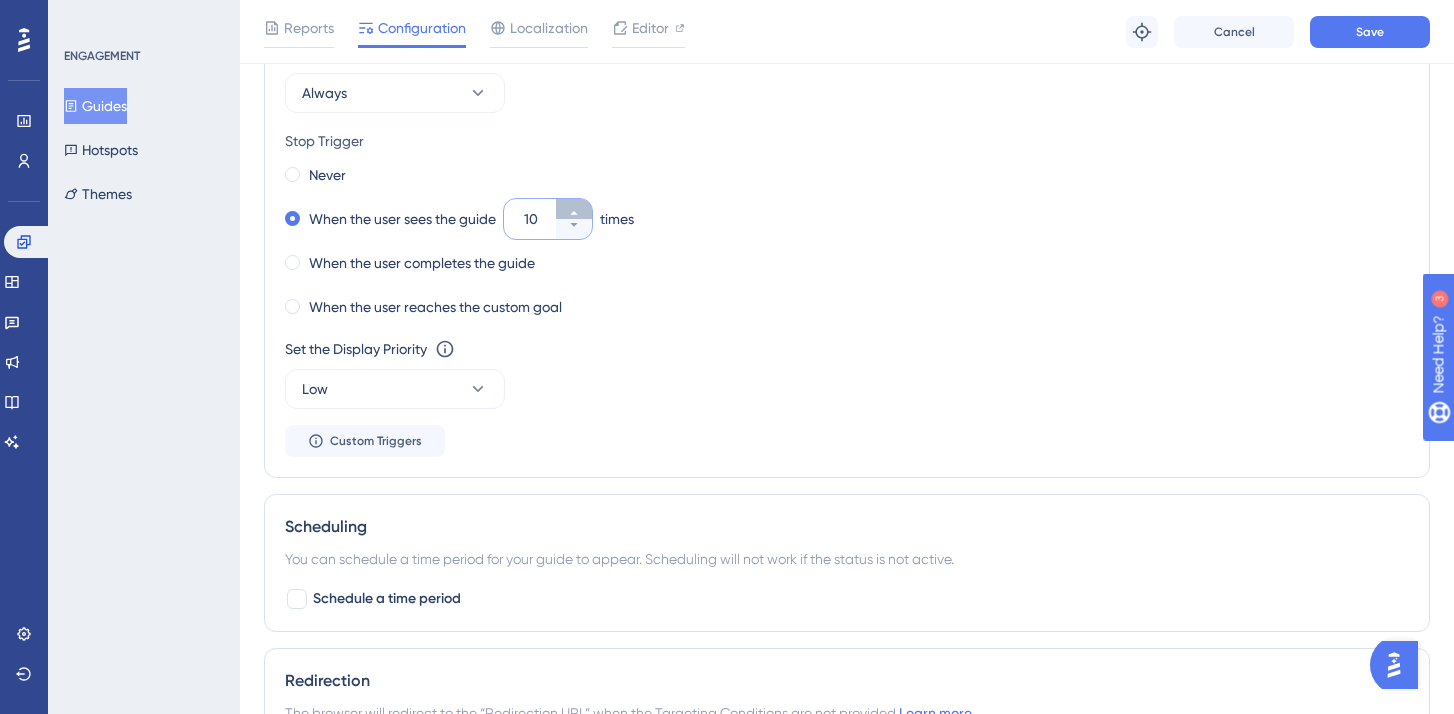 click 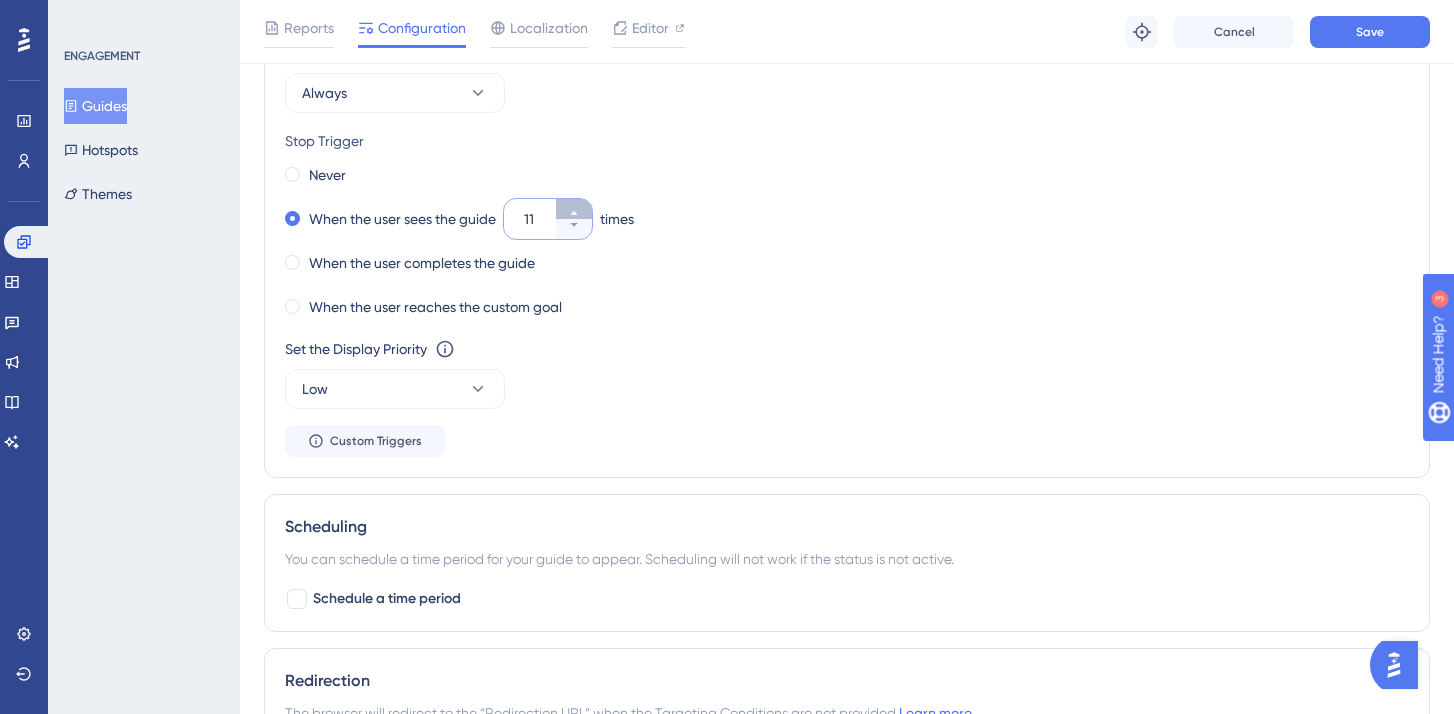 click 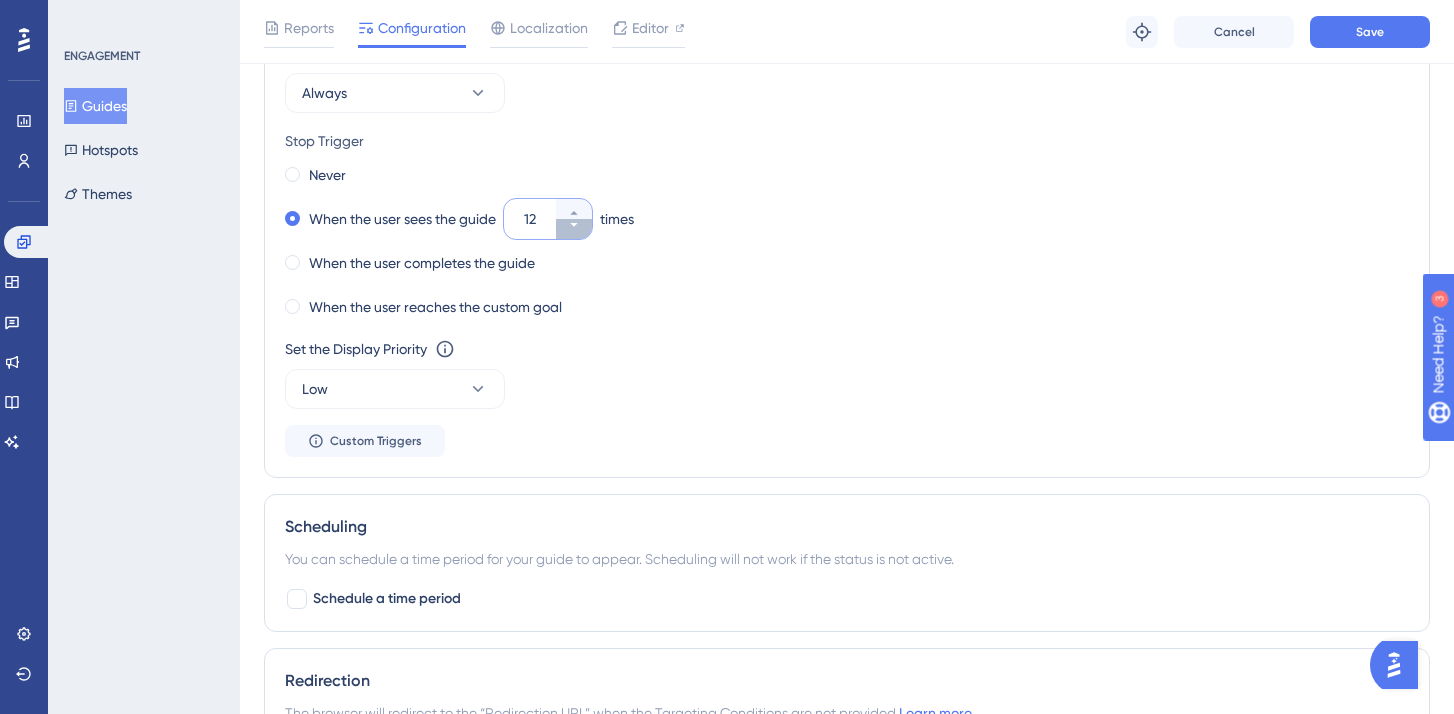 click on "12" at bounding box center (574, 229) 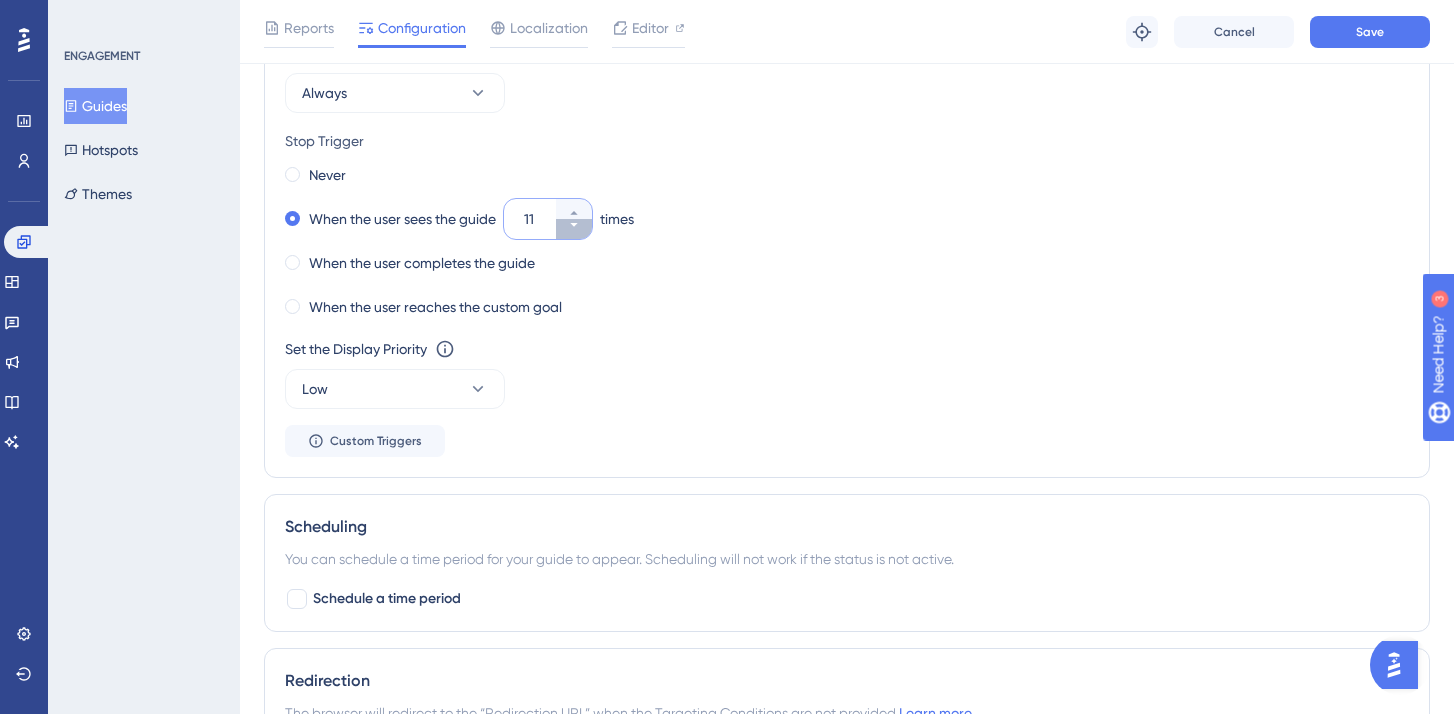 click on "11" at bounding box center [574, 229] 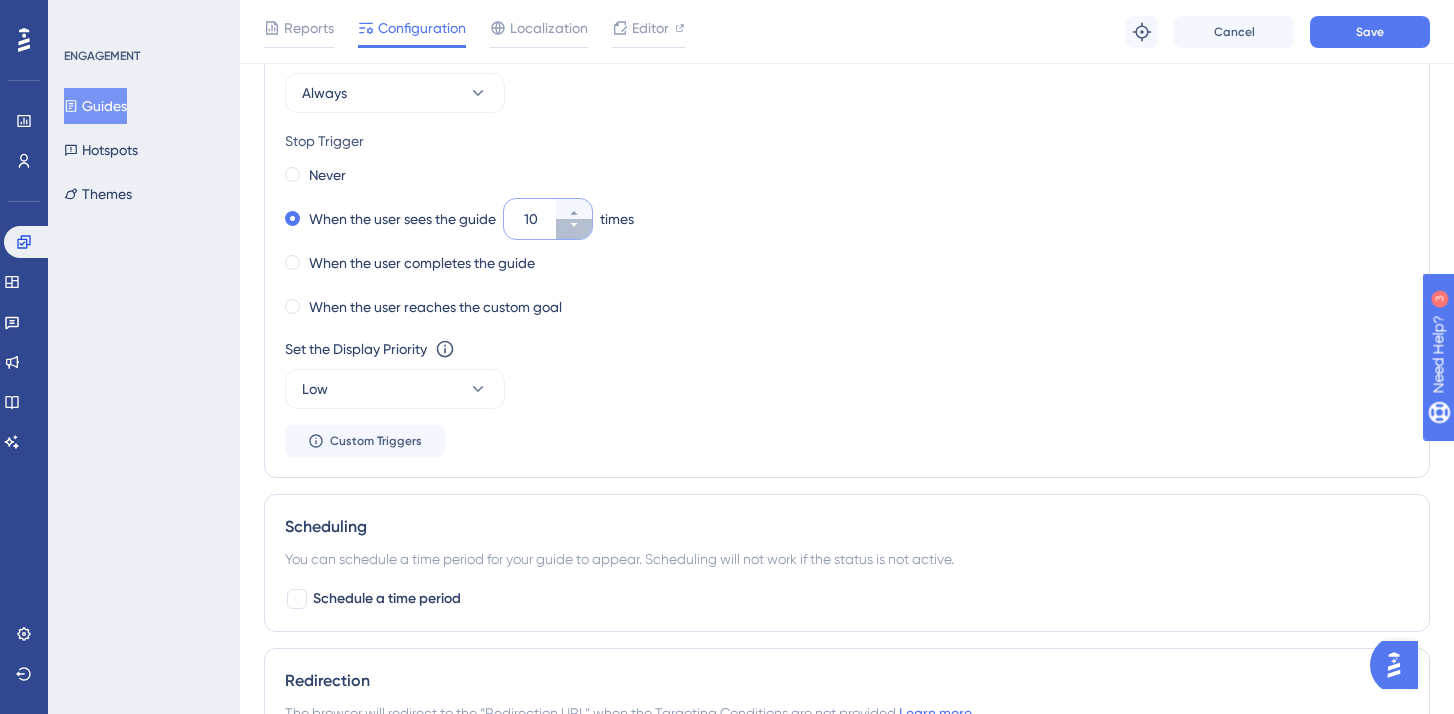 click on "10" at bounding box center (574, 229) 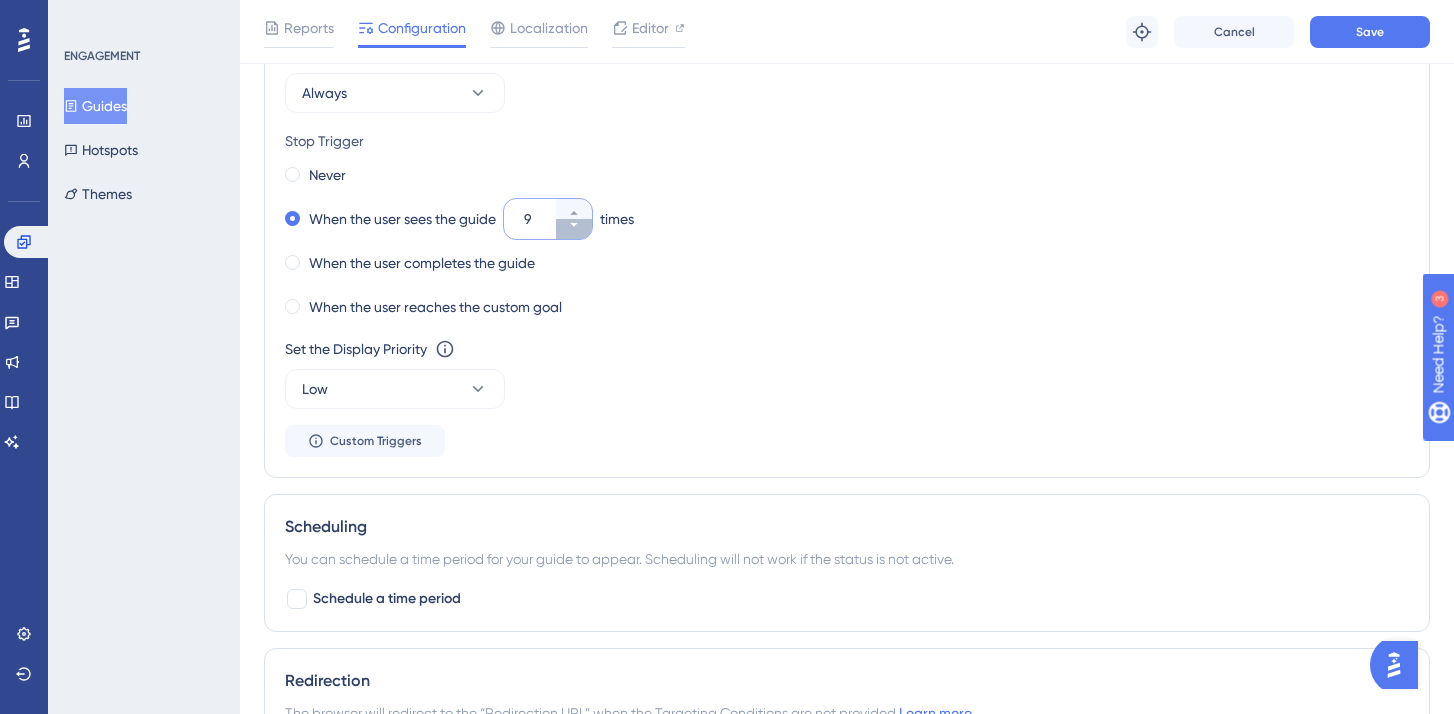click on "9" at bounding box center (574, 229) 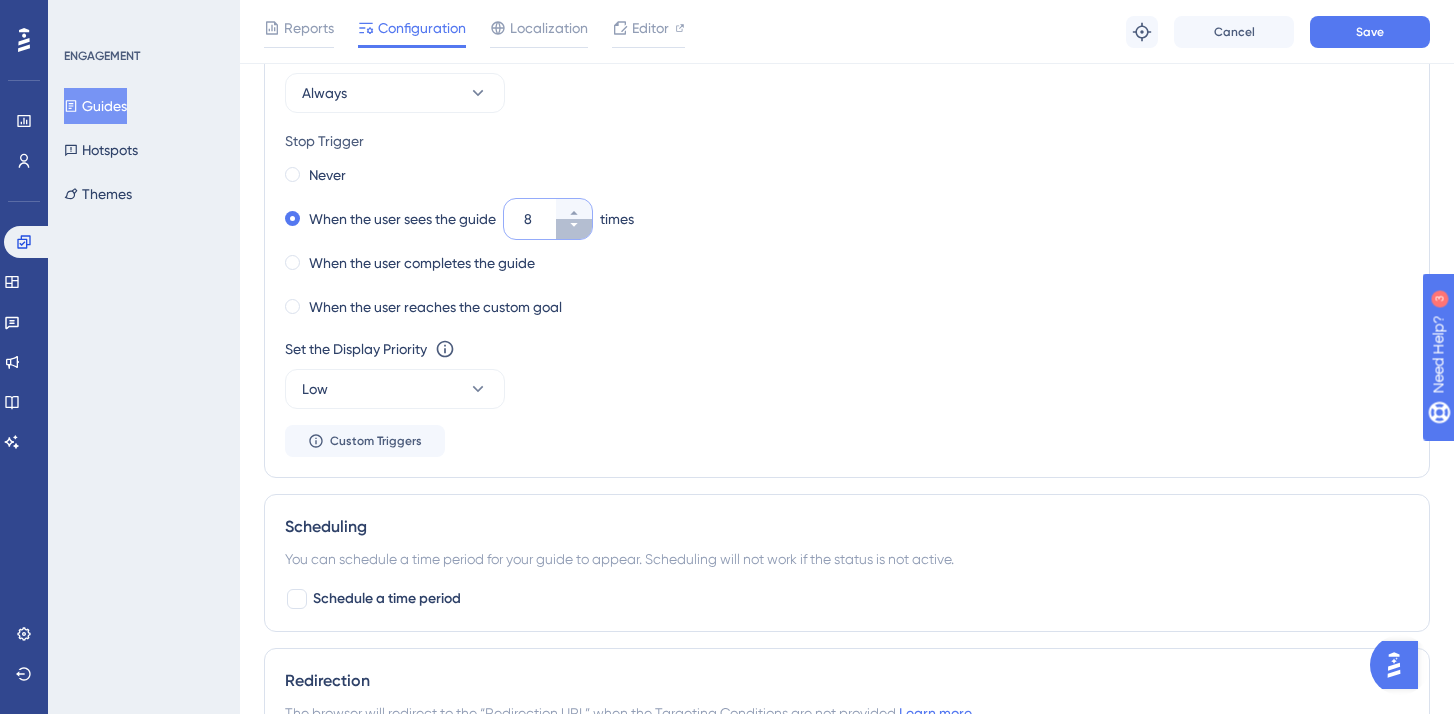 click on "8" at bounding box center [574, 229] 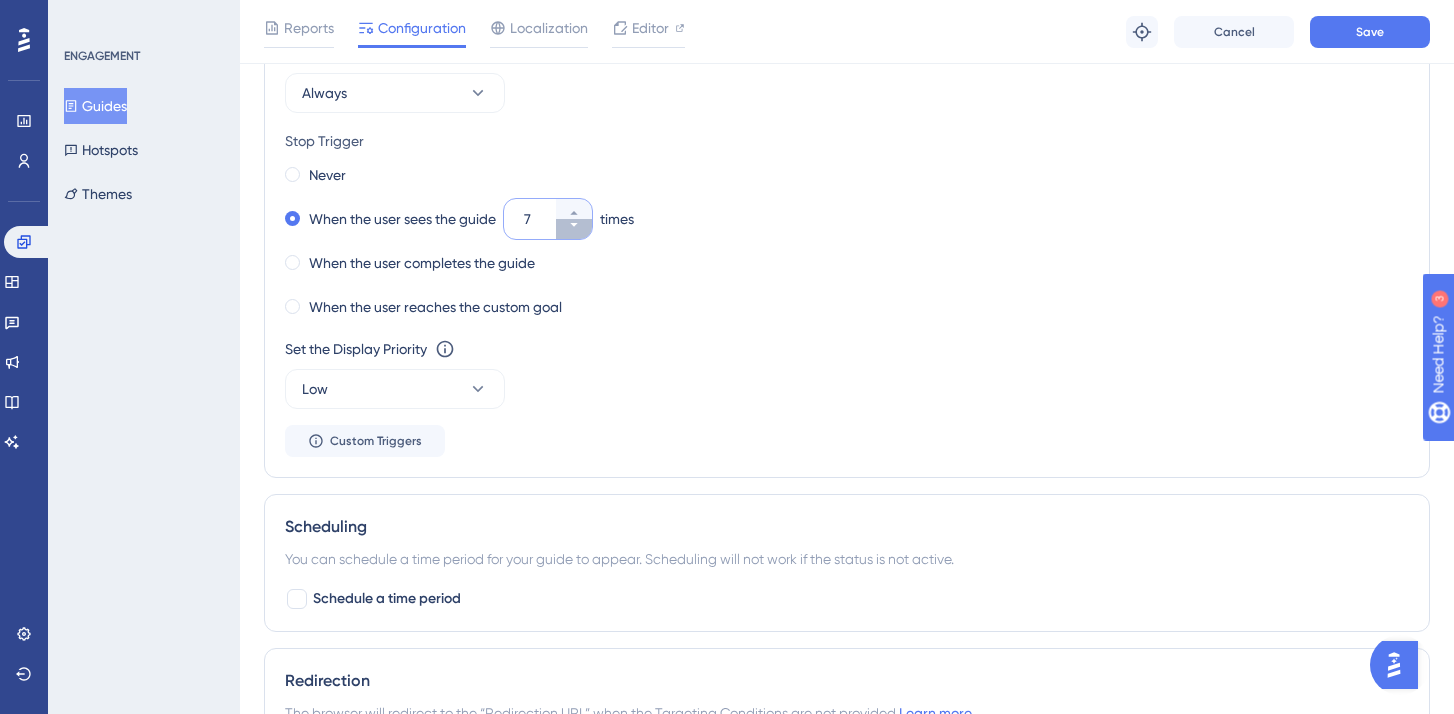 click on "7" at bounding box center [574, 229] 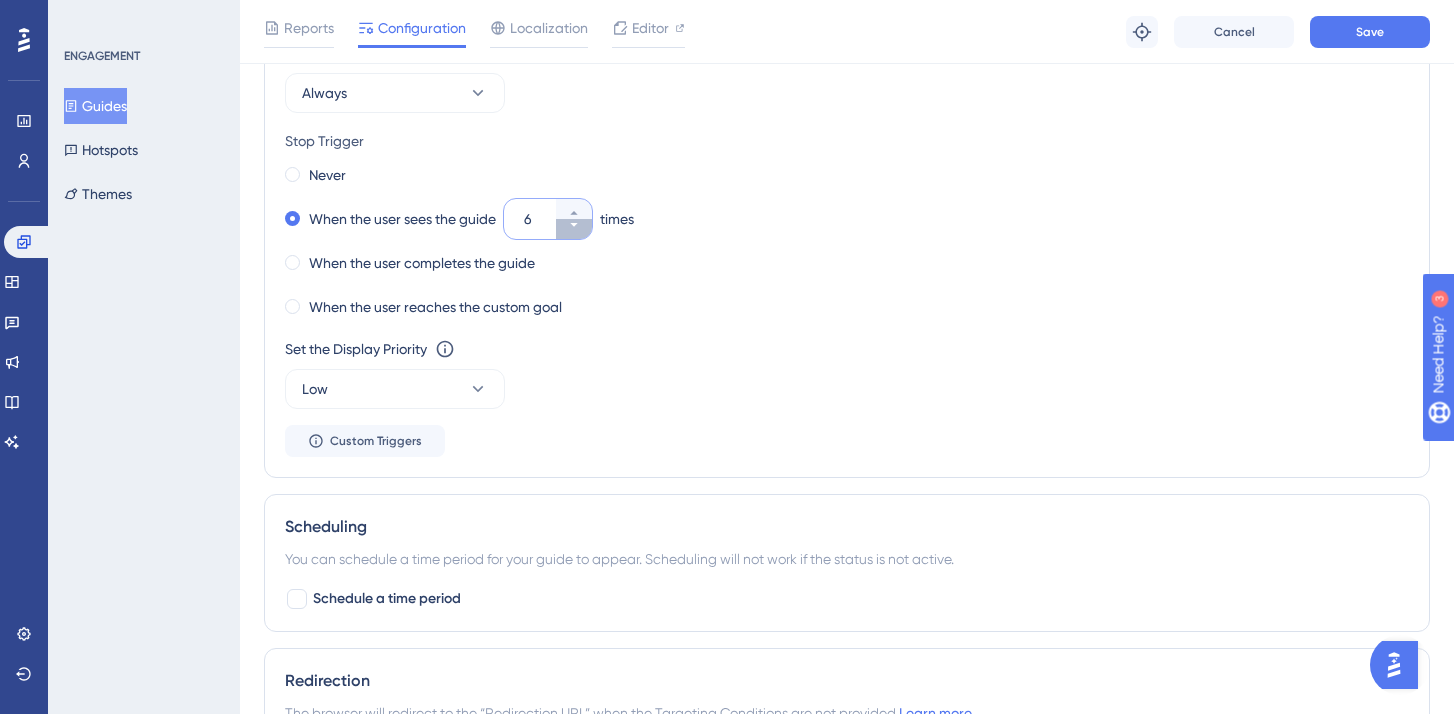 click on "6" at bounding box center (574, 229) 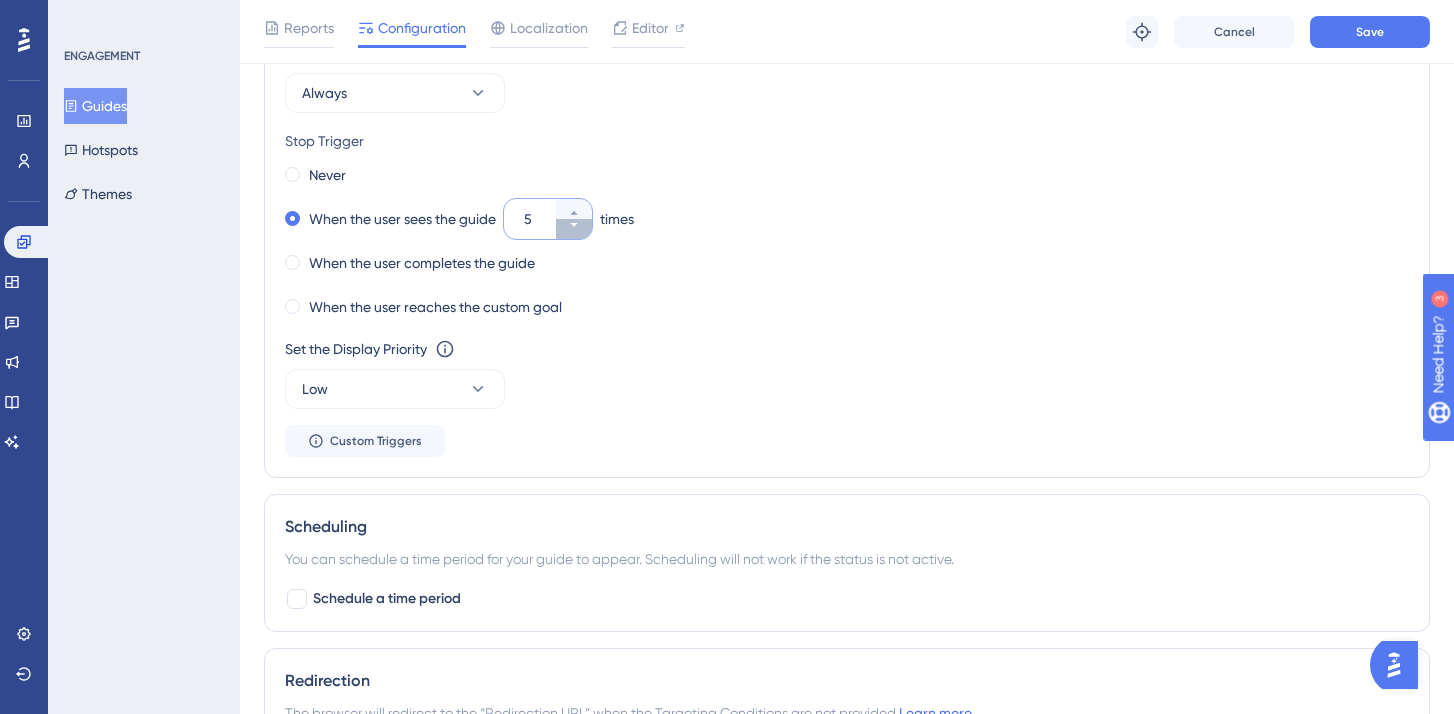 click on "5" at bounding box center [574, 229] 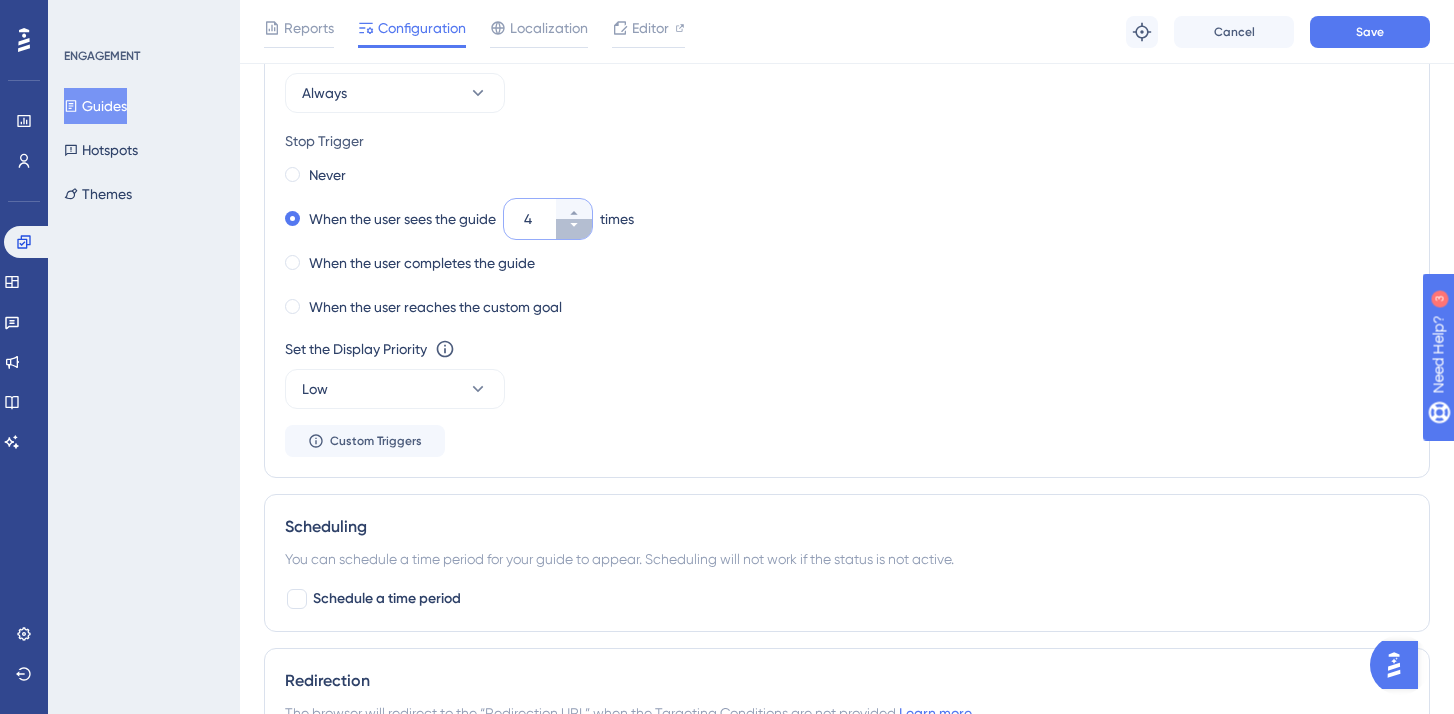 click on "4" at bounding box center (574, 229) 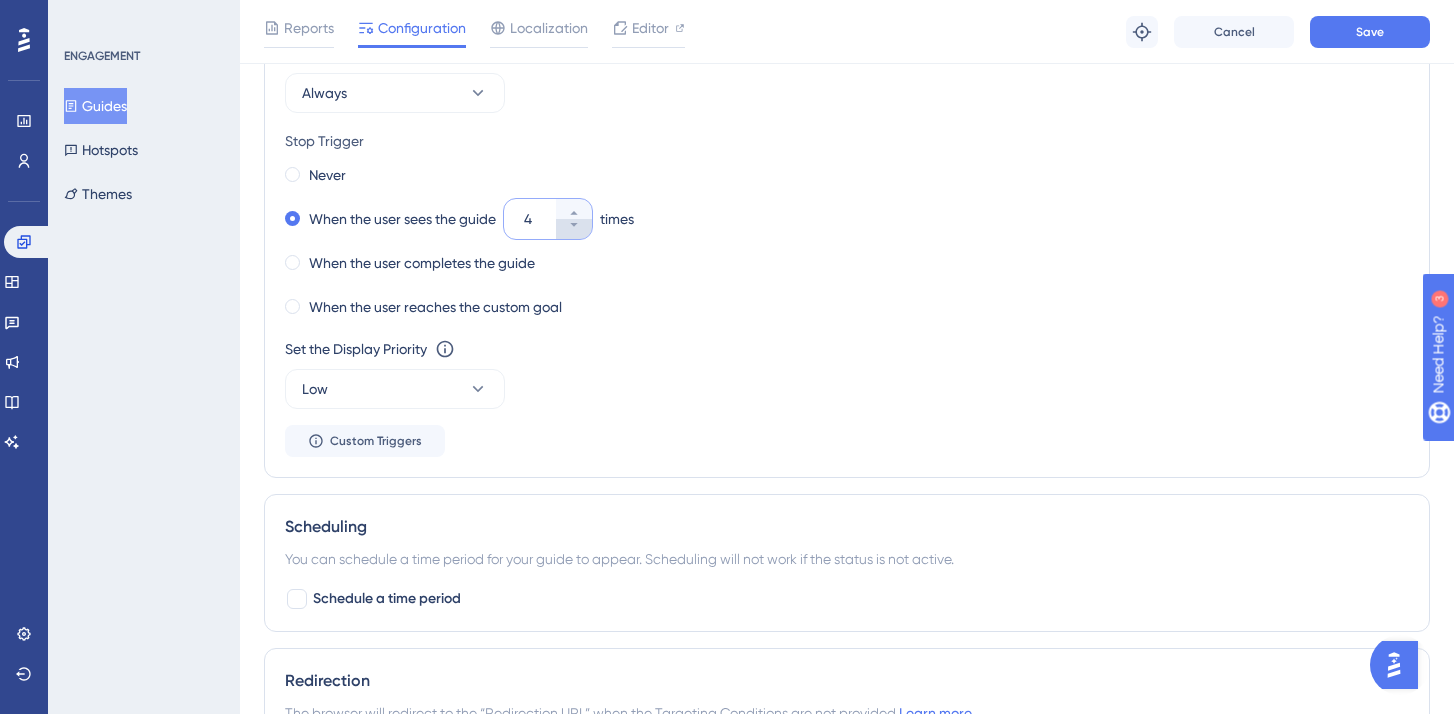 type on "3" 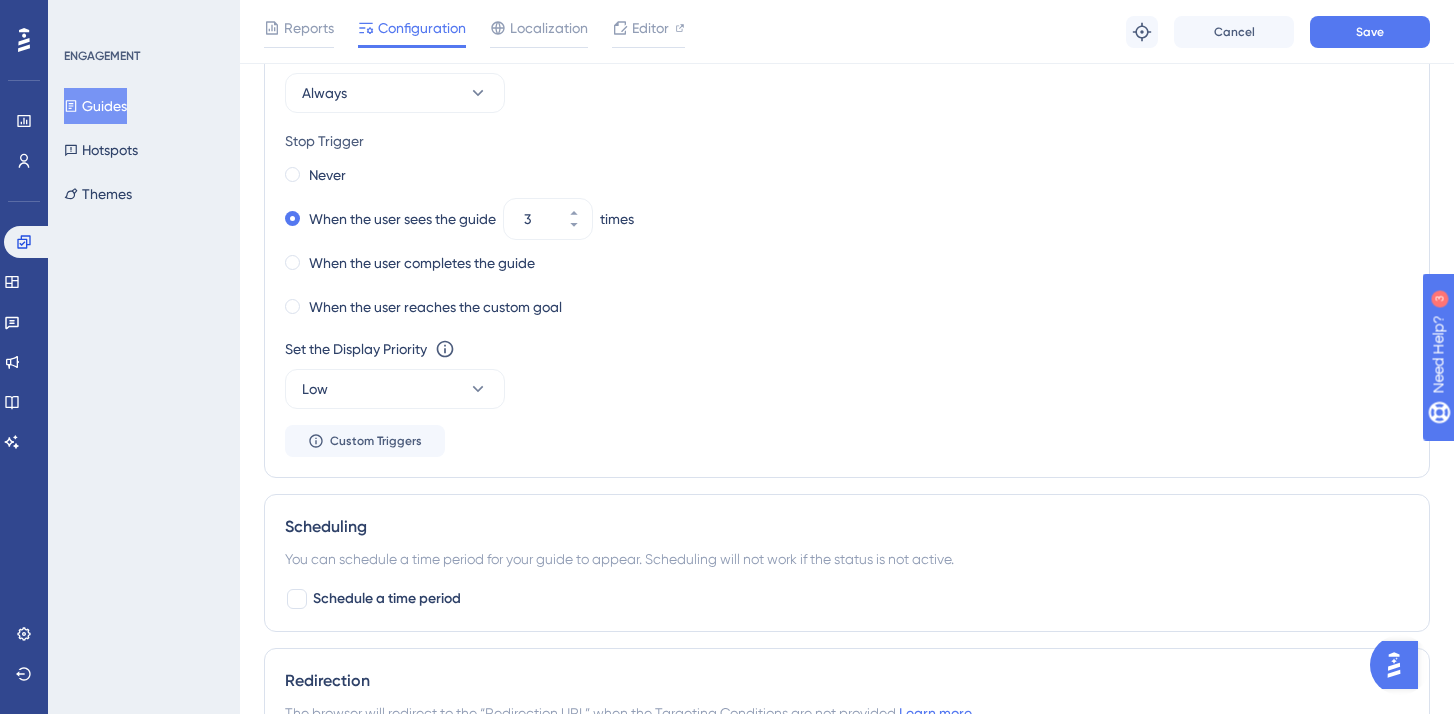 click on "Set the Appear Frequency Always Stop Trigger Never When the user sees the guide 3 times When the user completes the guide When the user reaches the custom goal Set the Display Priority This option will set the display priority between
auto-triggered materials in cases of conflicts between multiple materials Low Custom Triggers" at bounding box center (847, 249) 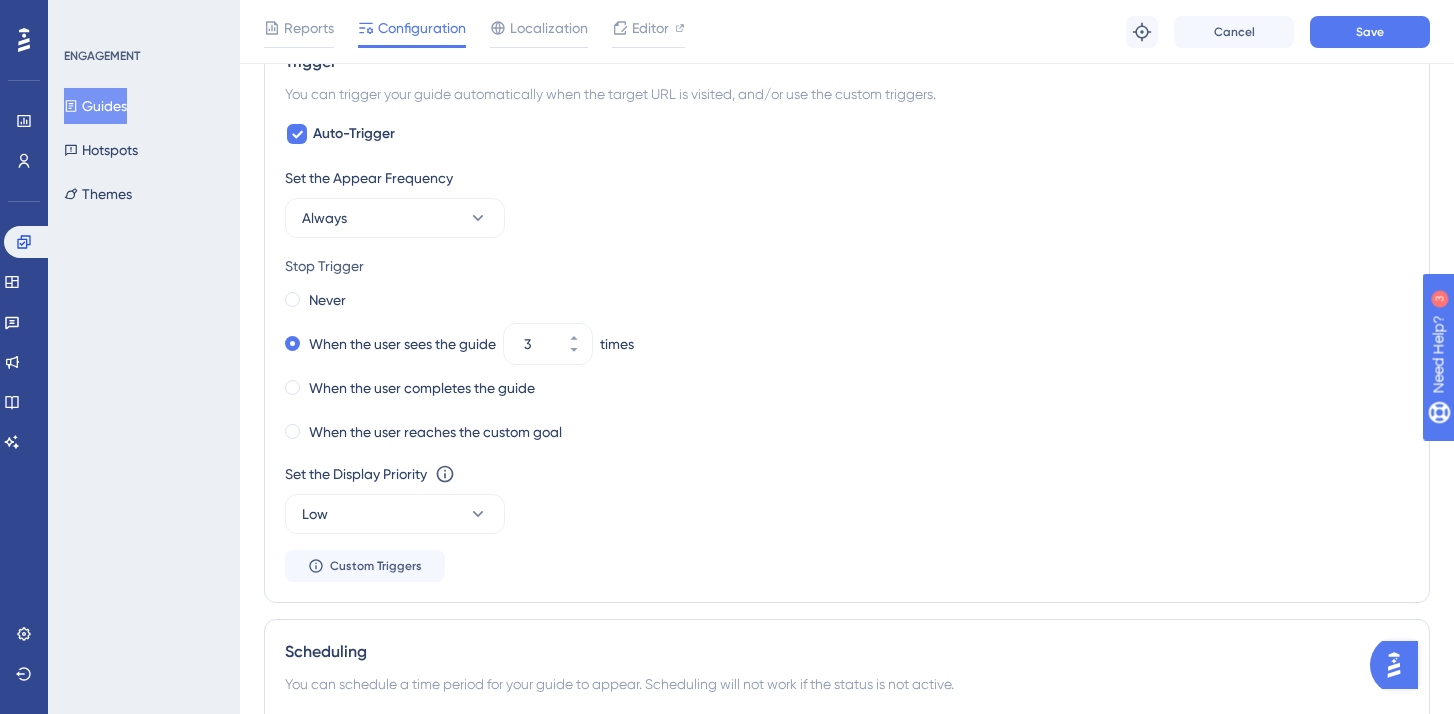 scroll, scrollTop: 1164, scrollLeft: 0, axis: vertical 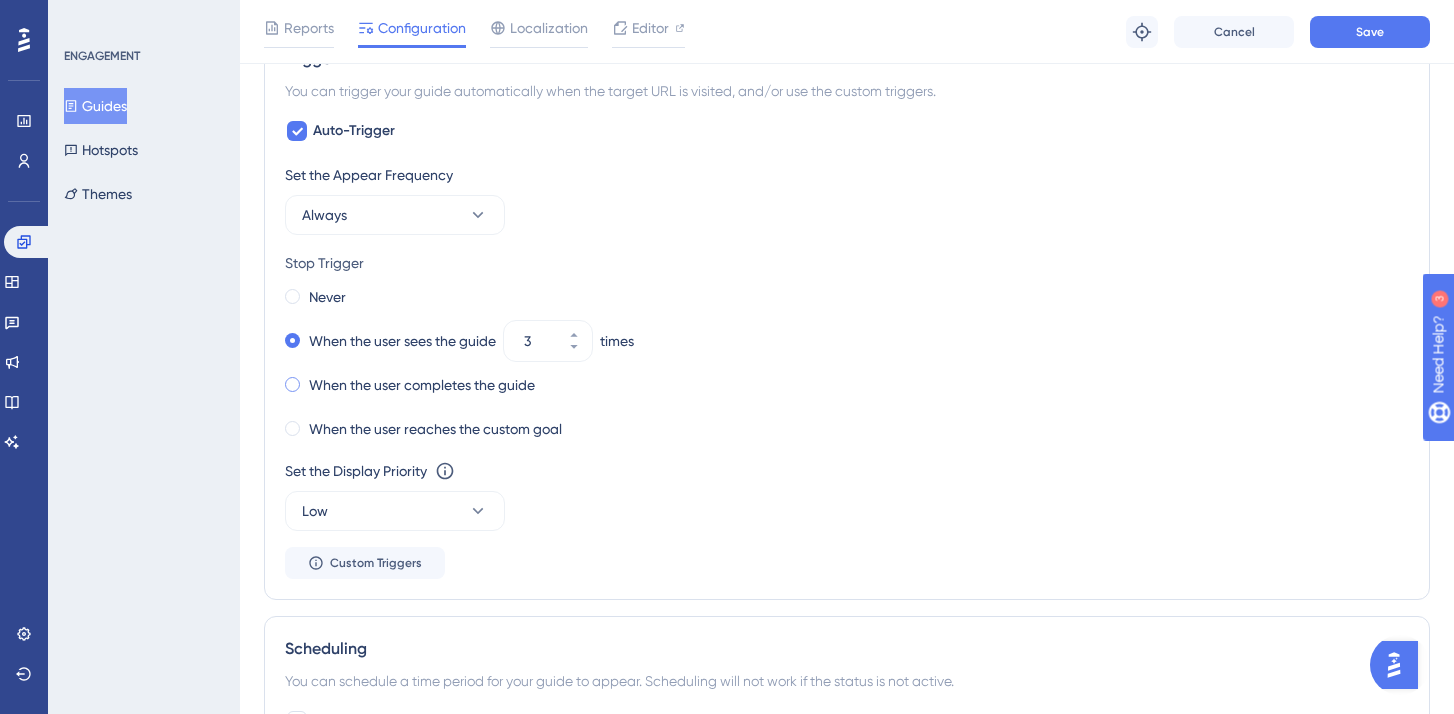click on "When the user completes the guide" at bounding box center [422, 385] 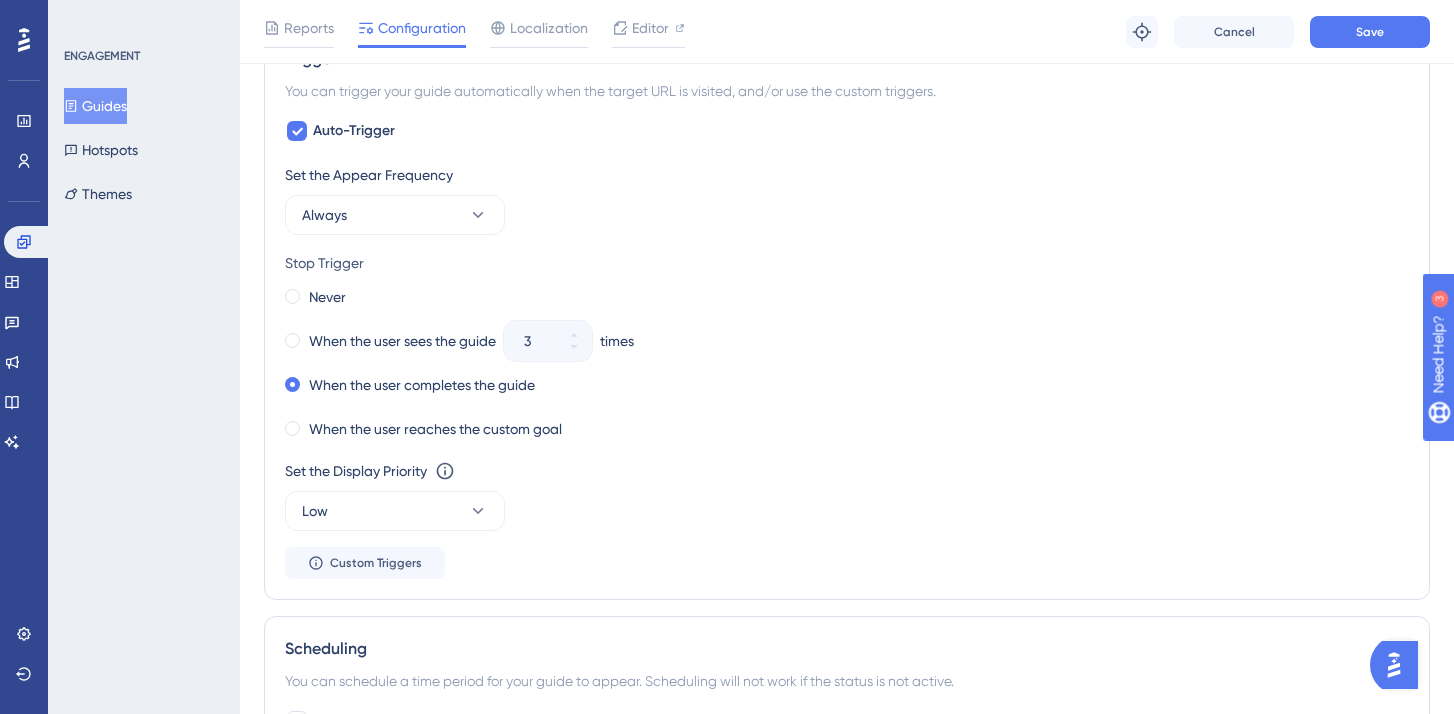 click on "When the user reaches the custom goal" at bounding box center (847, 429) 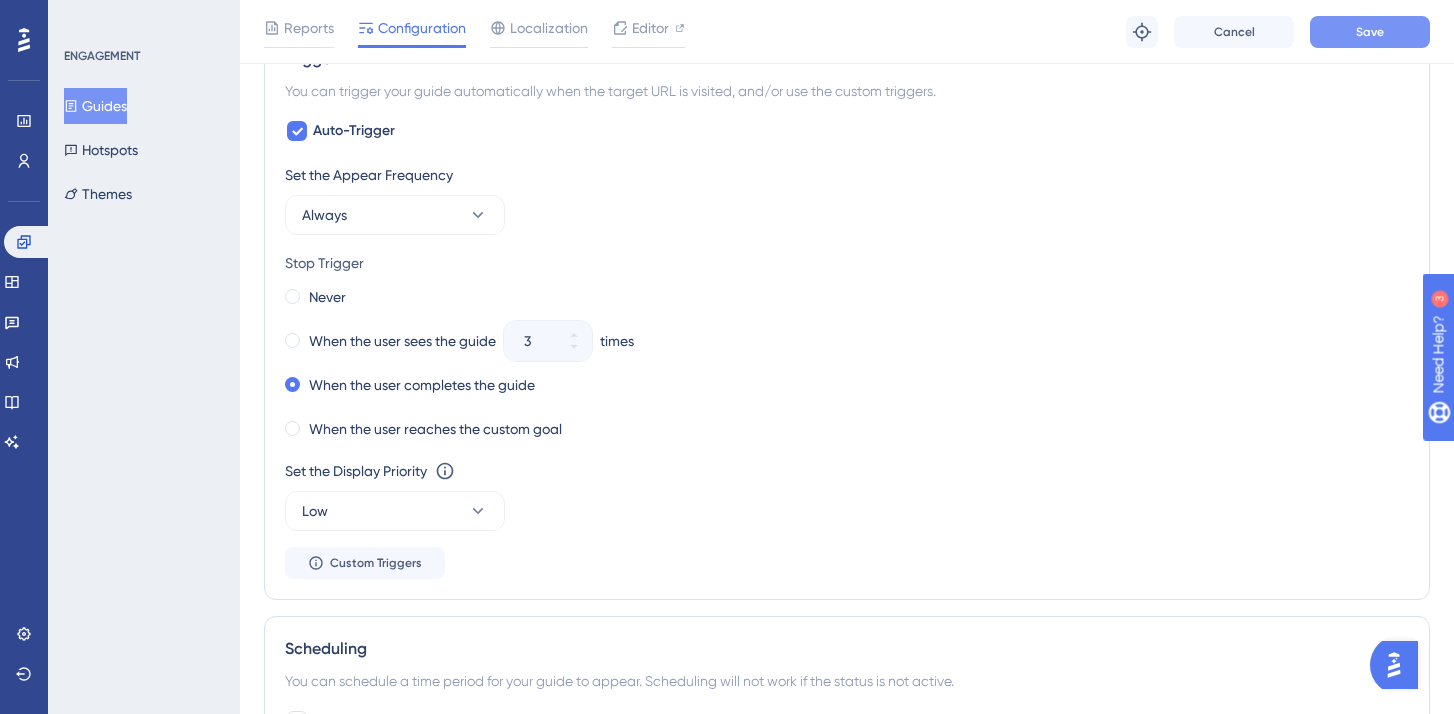 click on "Save" at bounding box center (1370, 32) 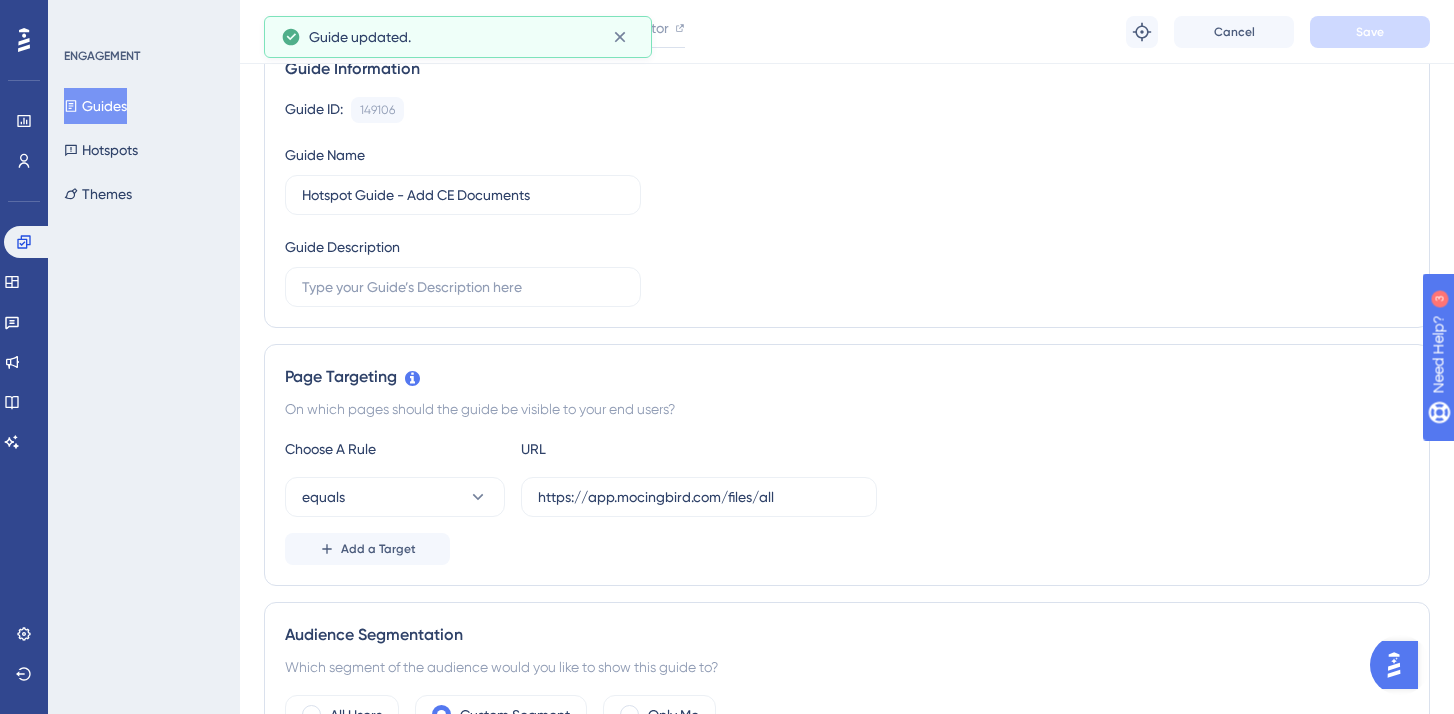 scroll, scrollTop: 0, scrollLeft: 0, axis: both 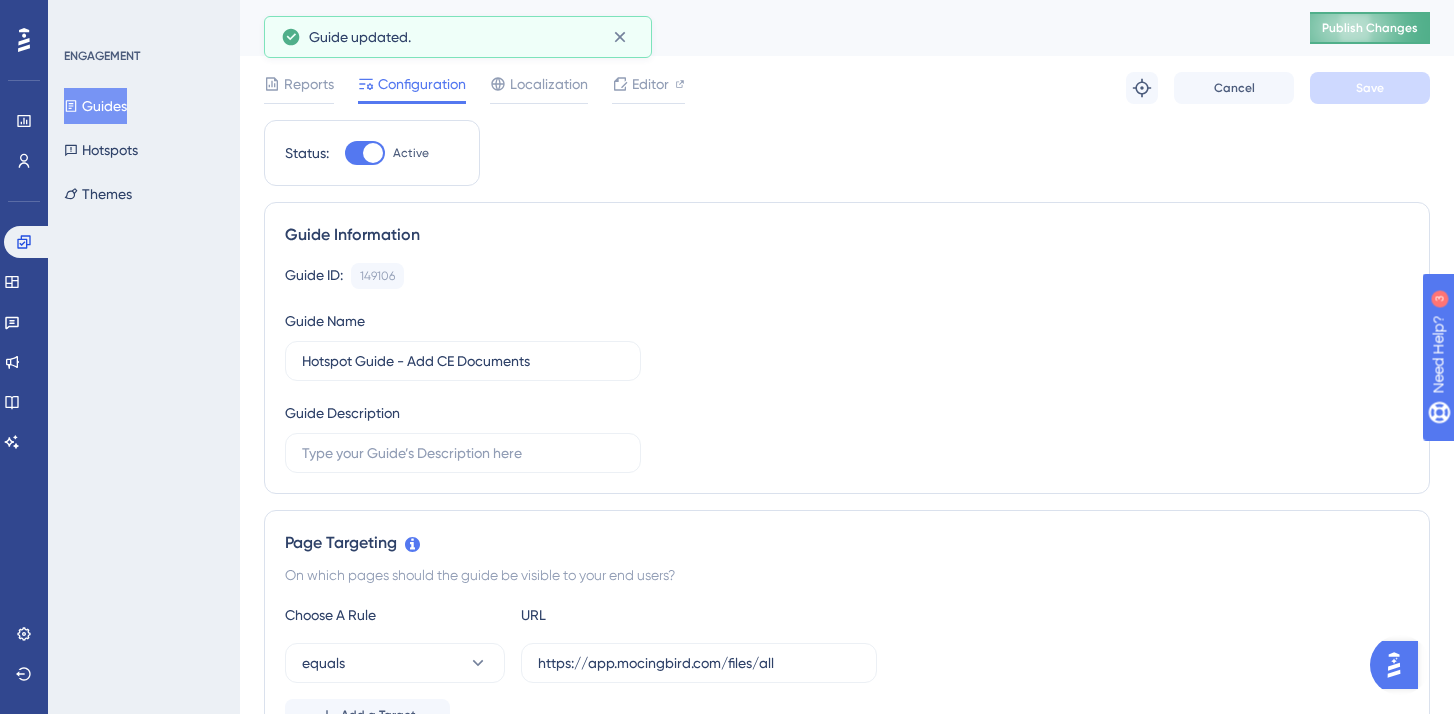 click on "Publish Changes" at bounding box center (1370, 28) 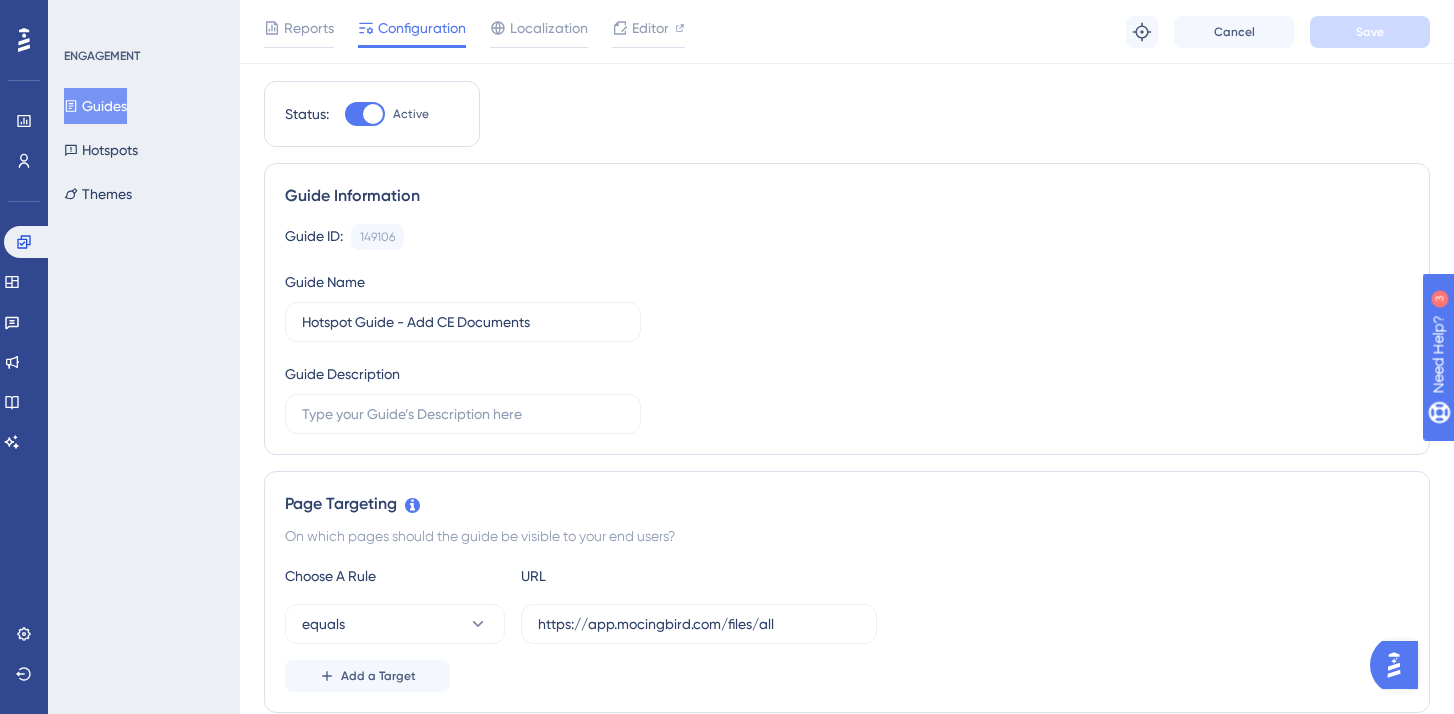 scroll, scrollTop: 0, scrollLeft: 0, axis: both 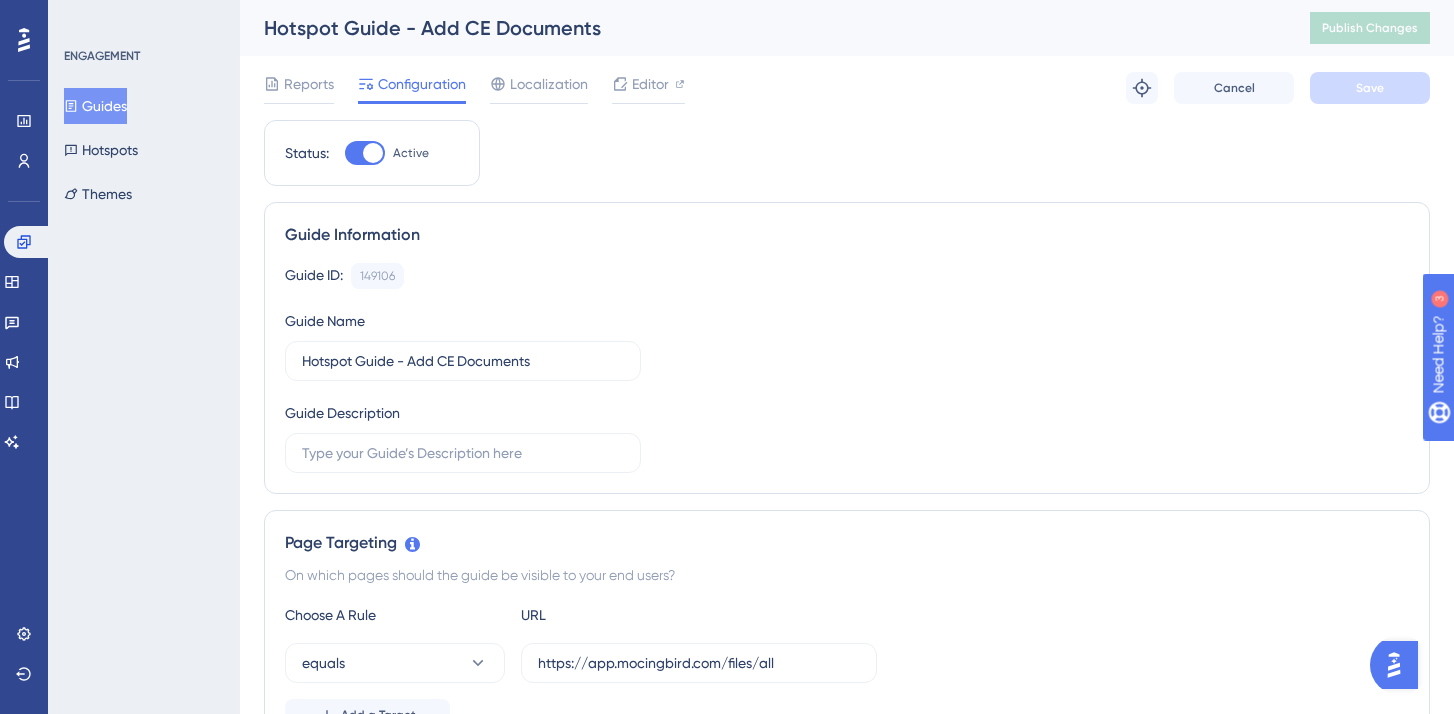 click on "Guides" at bounding box center (95, 106) 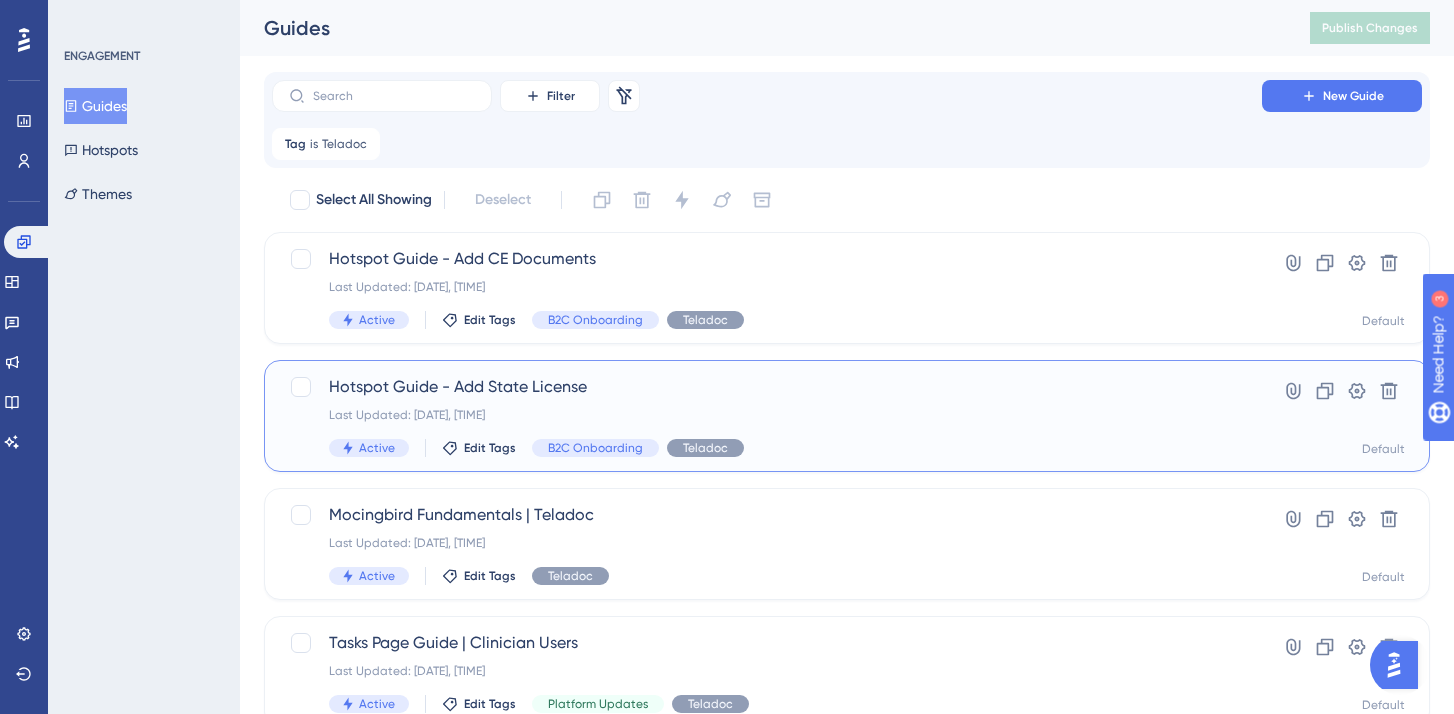 click on "Hotspot Guide - Add State License" at bounding box center (767, 387) 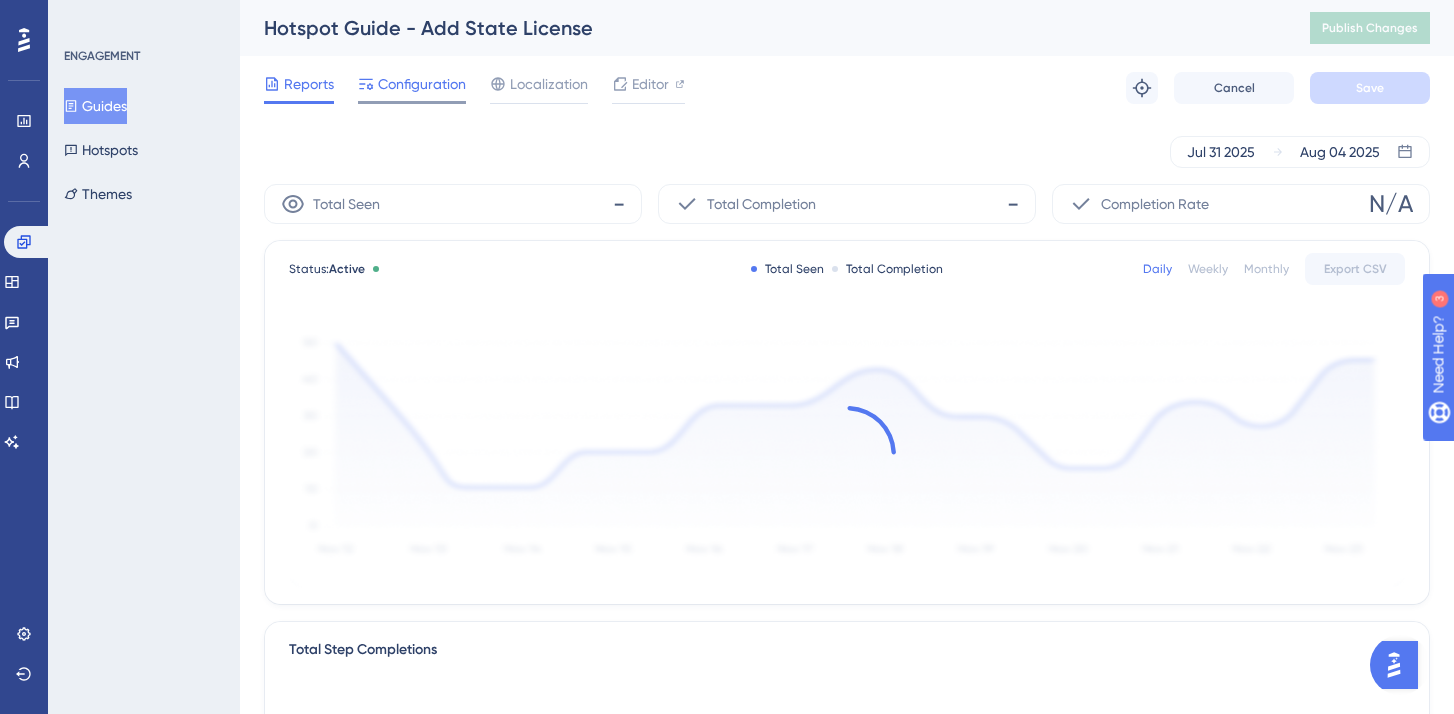 click on "Configuration" at bounding box center (422, 84) 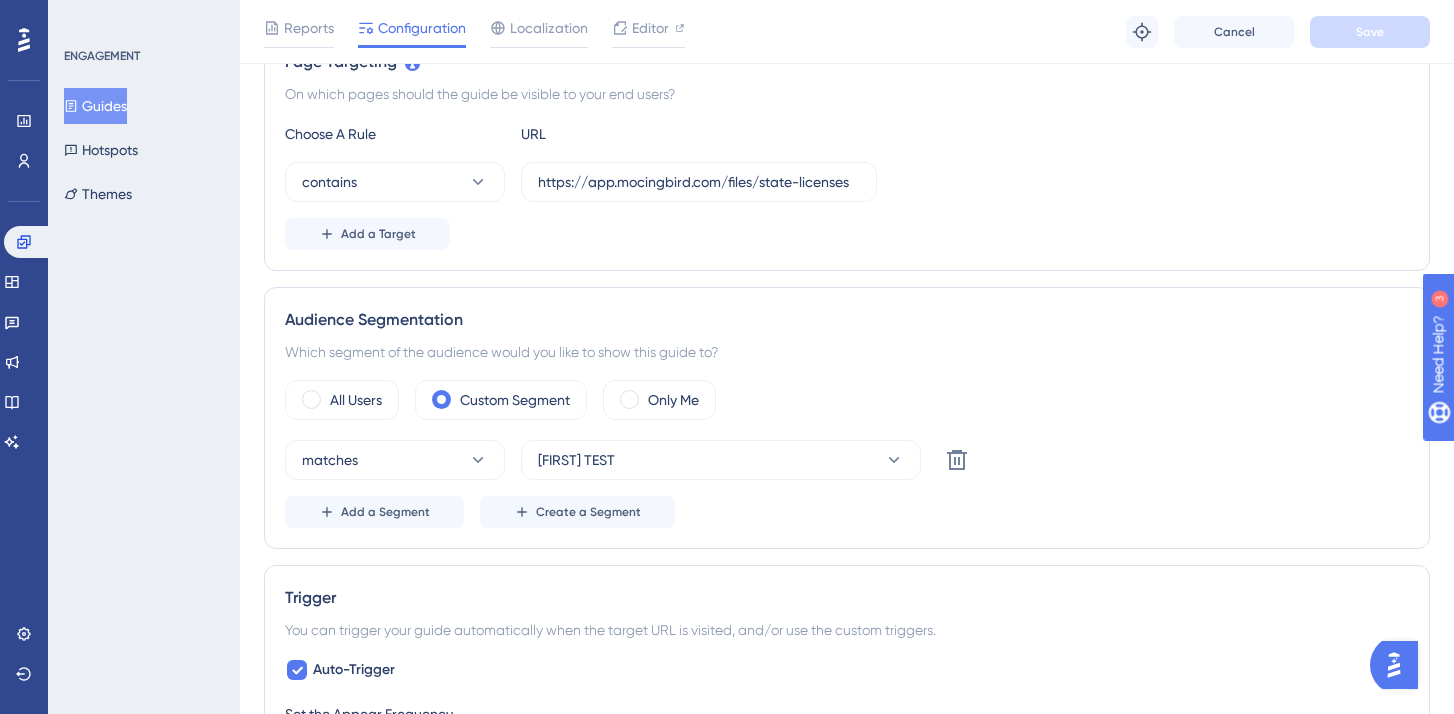 scroll, scrollTop: 551, scrollLeft: 0, axis: vertical 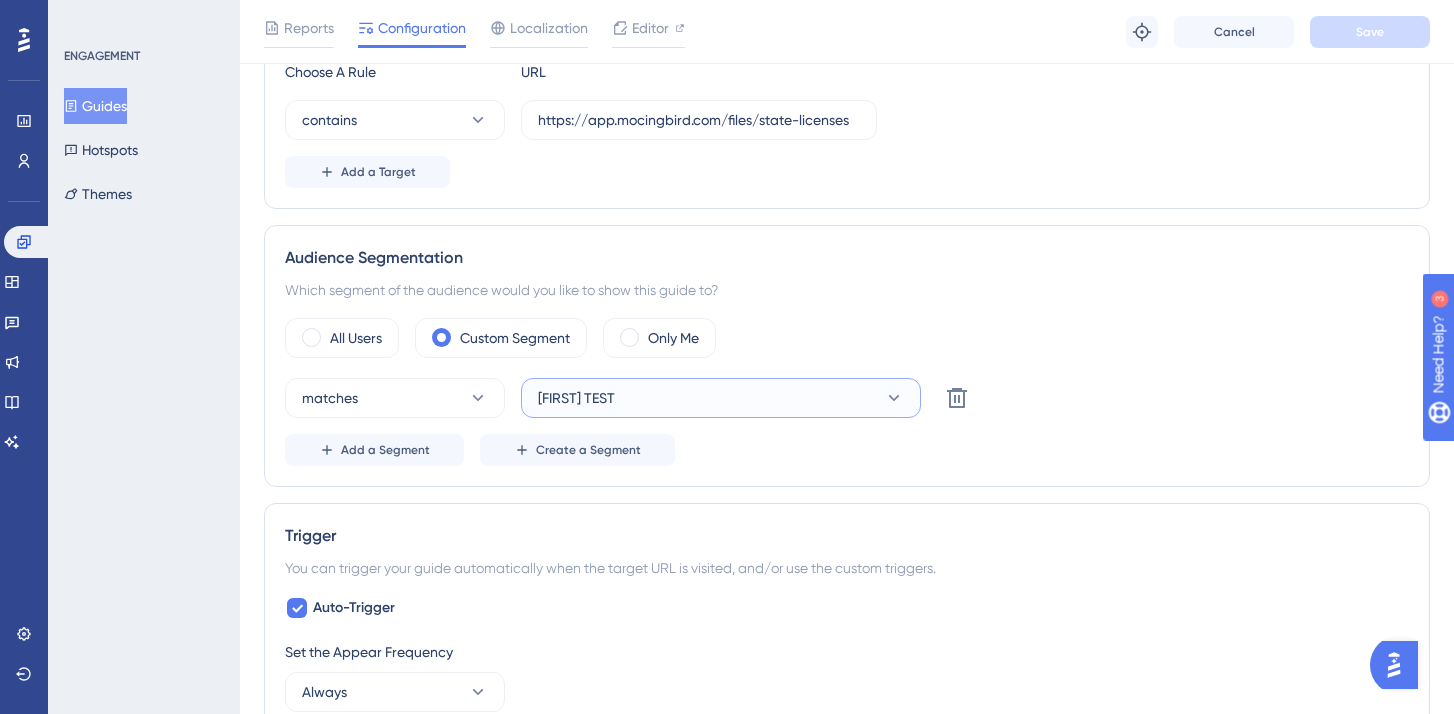click on "[FIRST] TEST" at bounding box center (721, 398) 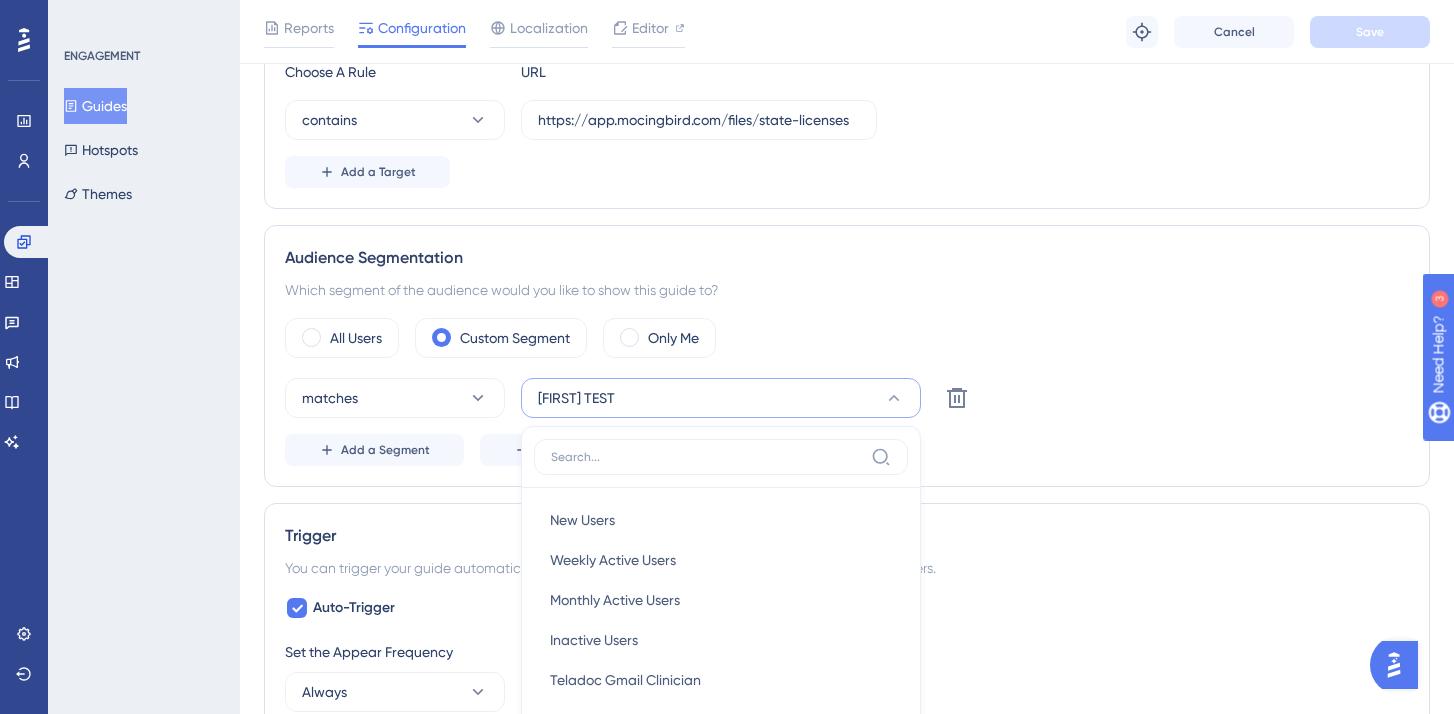 scroll, scrollTop: 821, scrollLeft: 0, axis: vertical 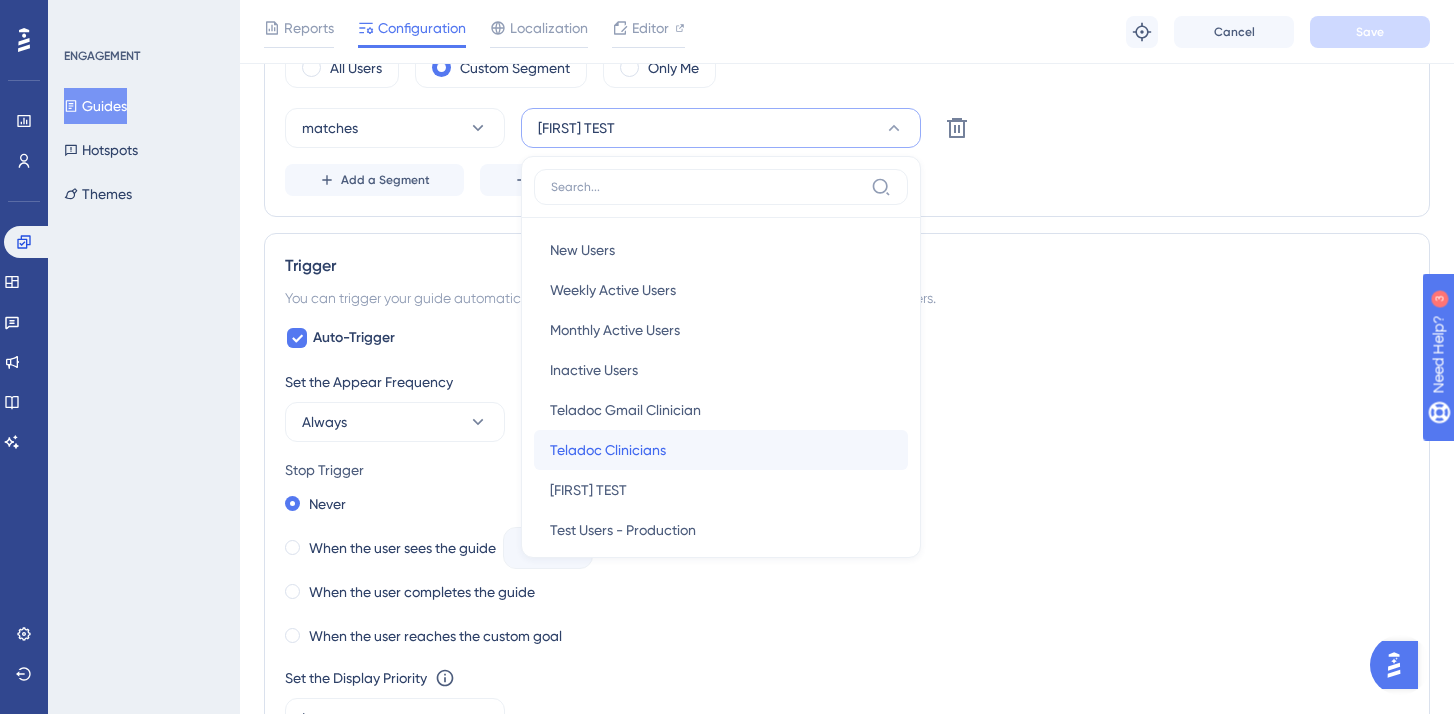 click on "Teladoc Clinicians" at bounding box center (608, 450) 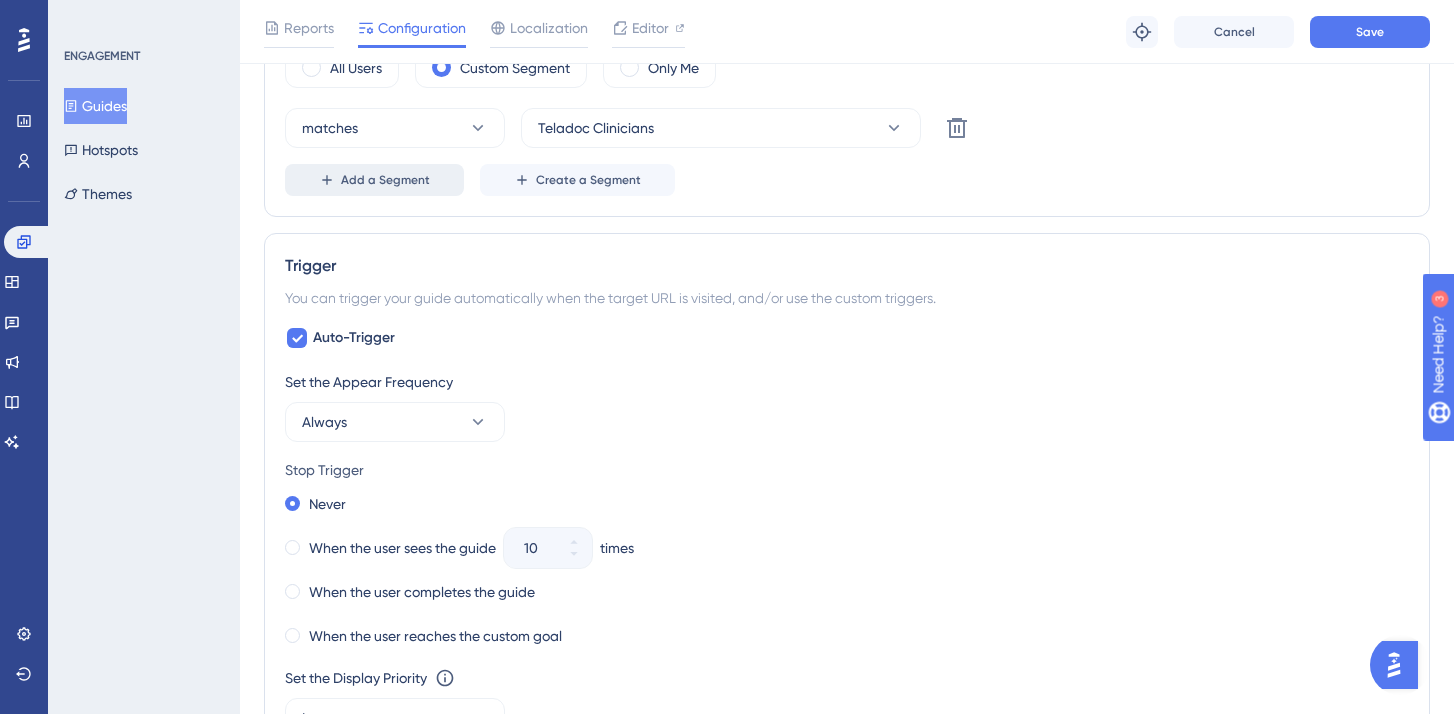 click on "Add a Segment" at bounding box center [385, 180] 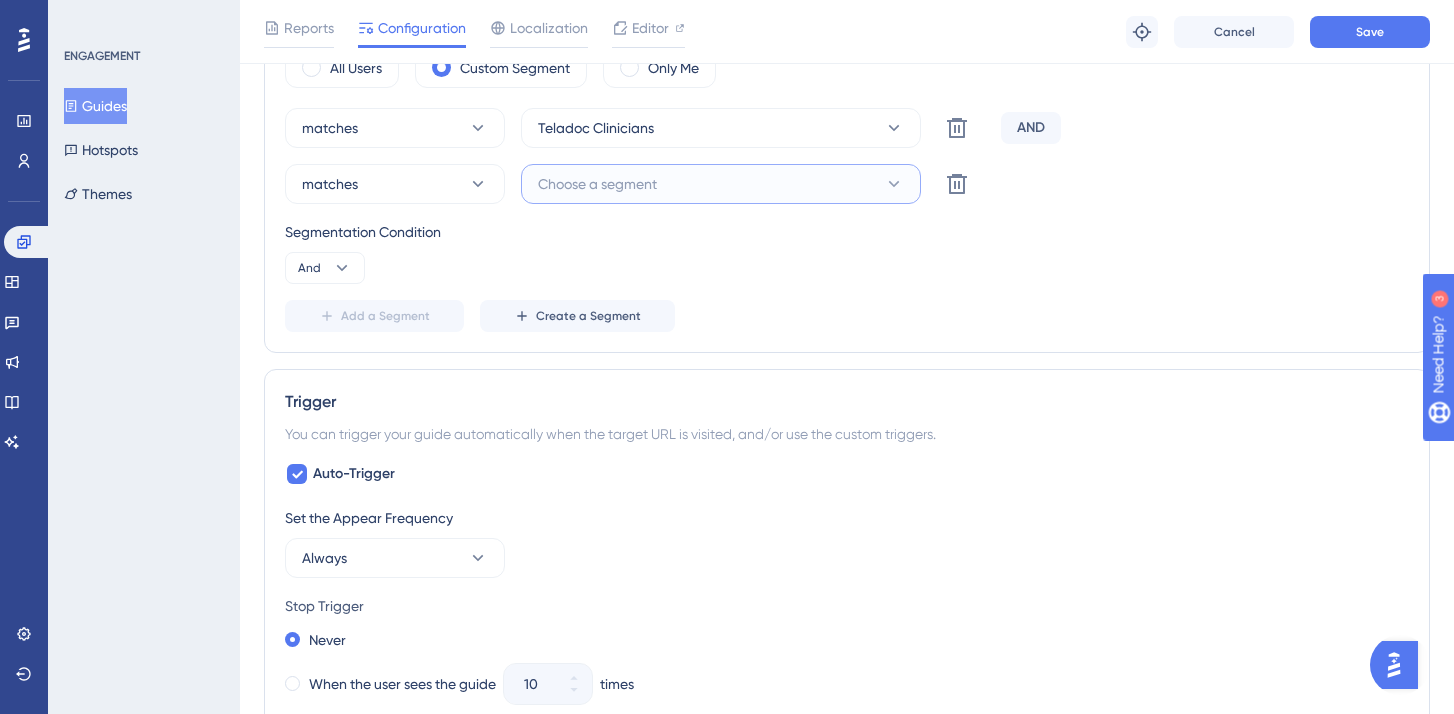 click on "Choose a segment" at bounding box center [597, 184] 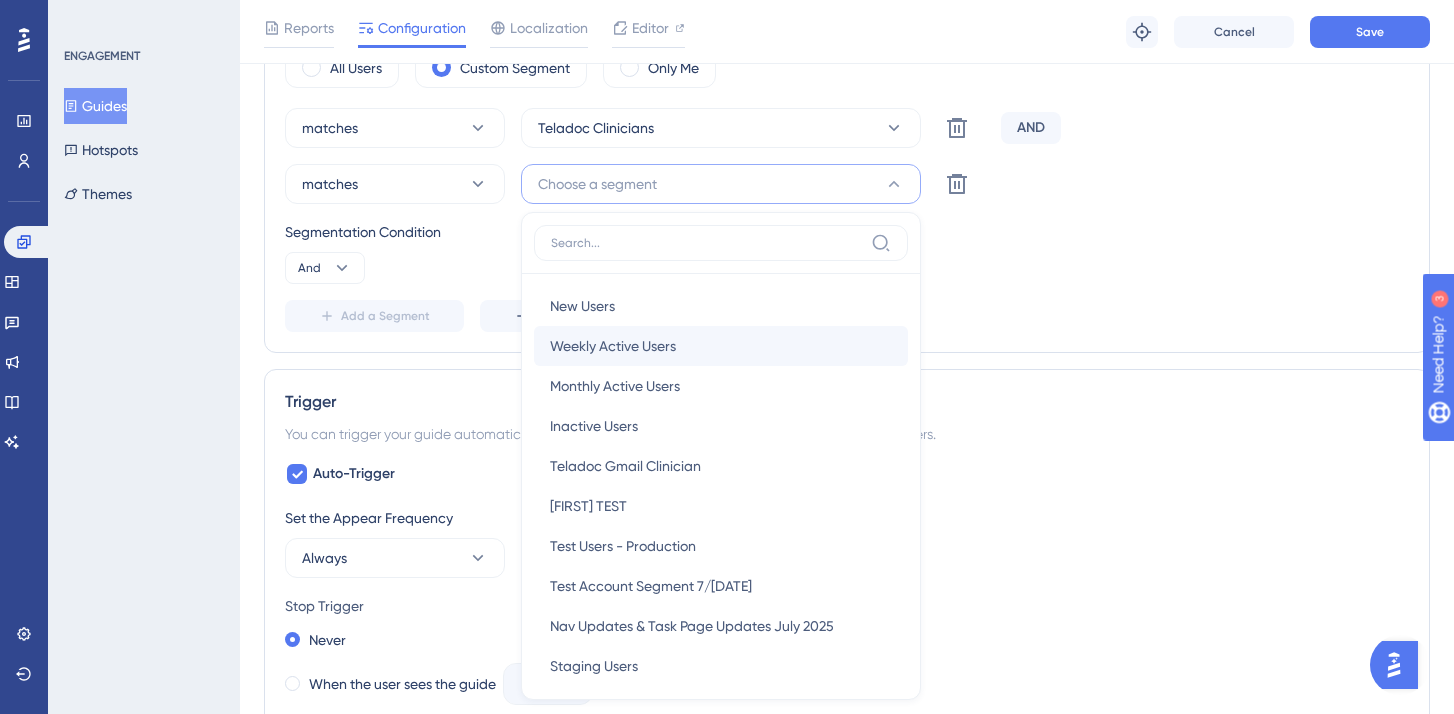 scroll, scrollTop: 920, scrollLeft: 0, axis: vertical 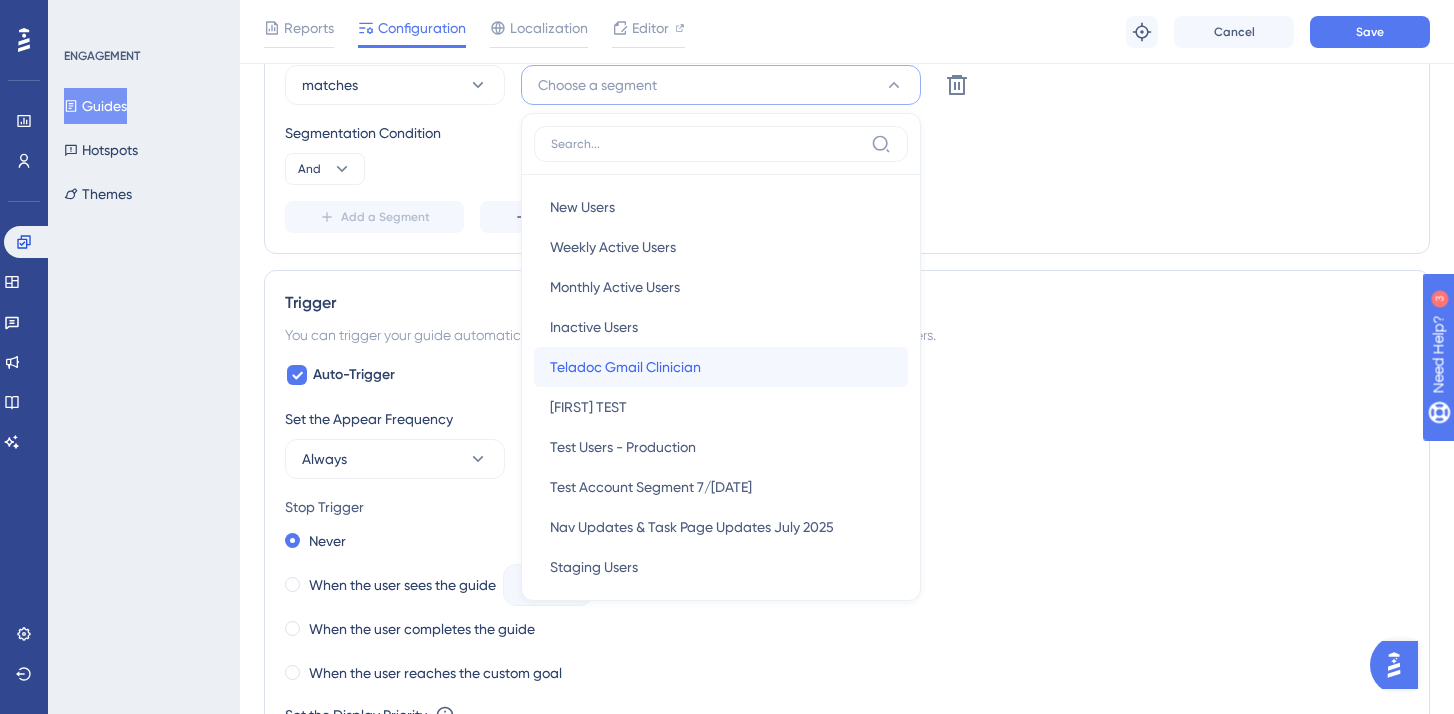 click on "Teladoc Gmail Clinician" at bounding box center [625, 367] 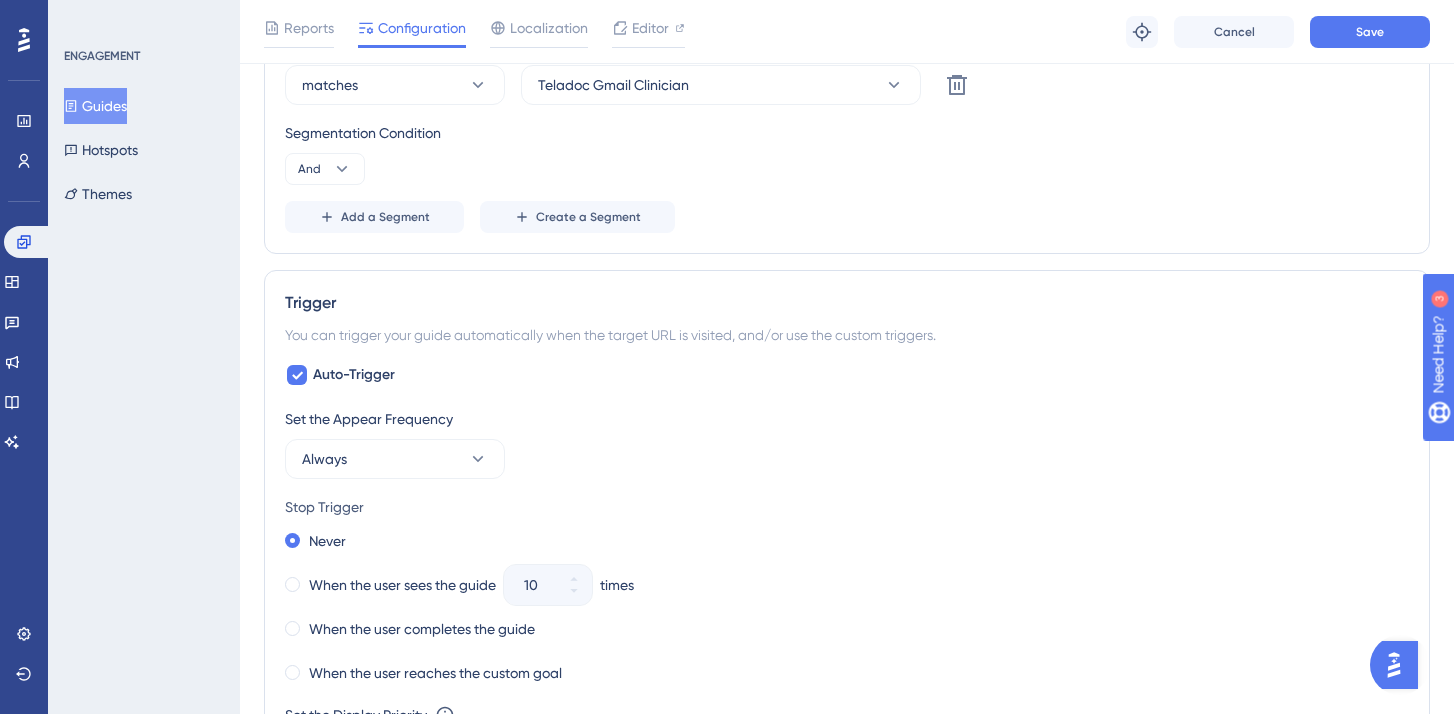 click on "matches Teladoc Clinicians Delete AND matches Teladoc Gmail Clinician Delete Segmentation Condition And Add a Segment Create a Segment" at bounding box center [847, 121] 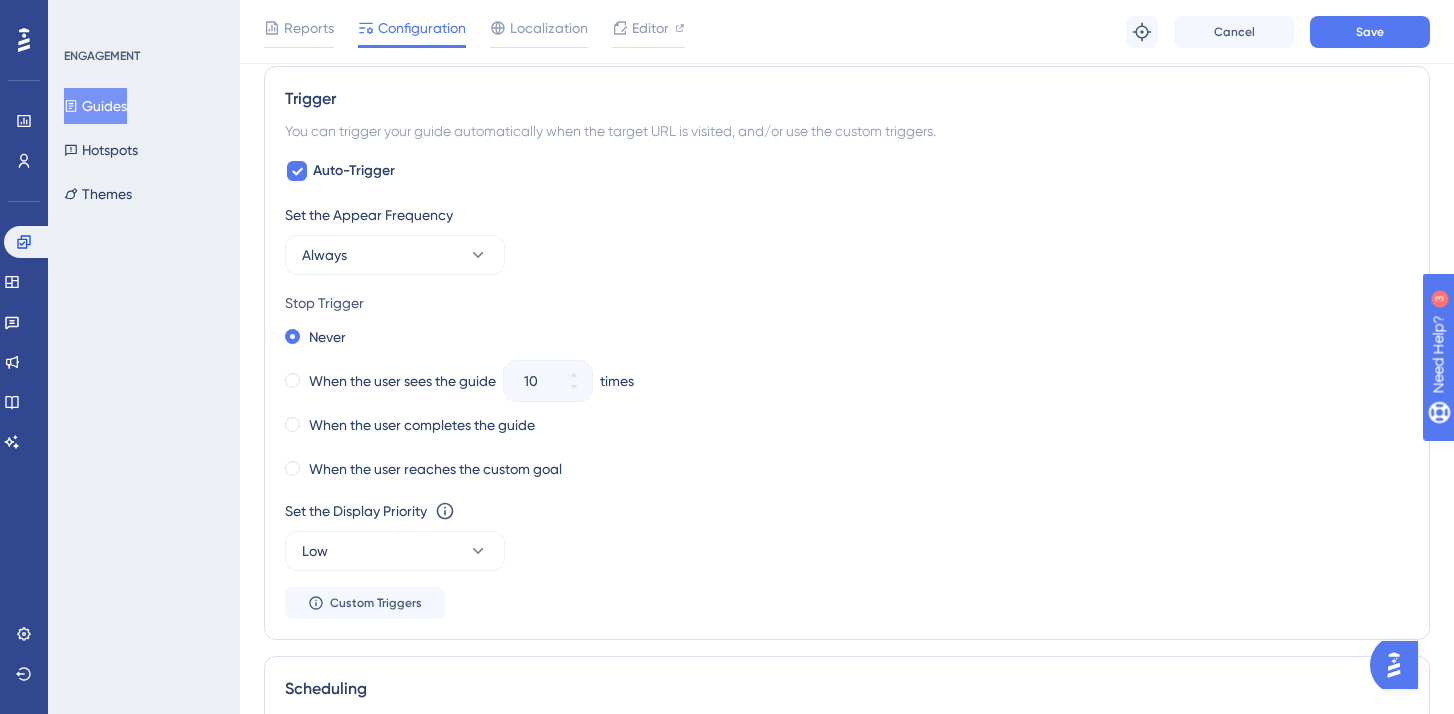 scroll, scrollTop: 1142, scrollLeft: 0, axis: vertical 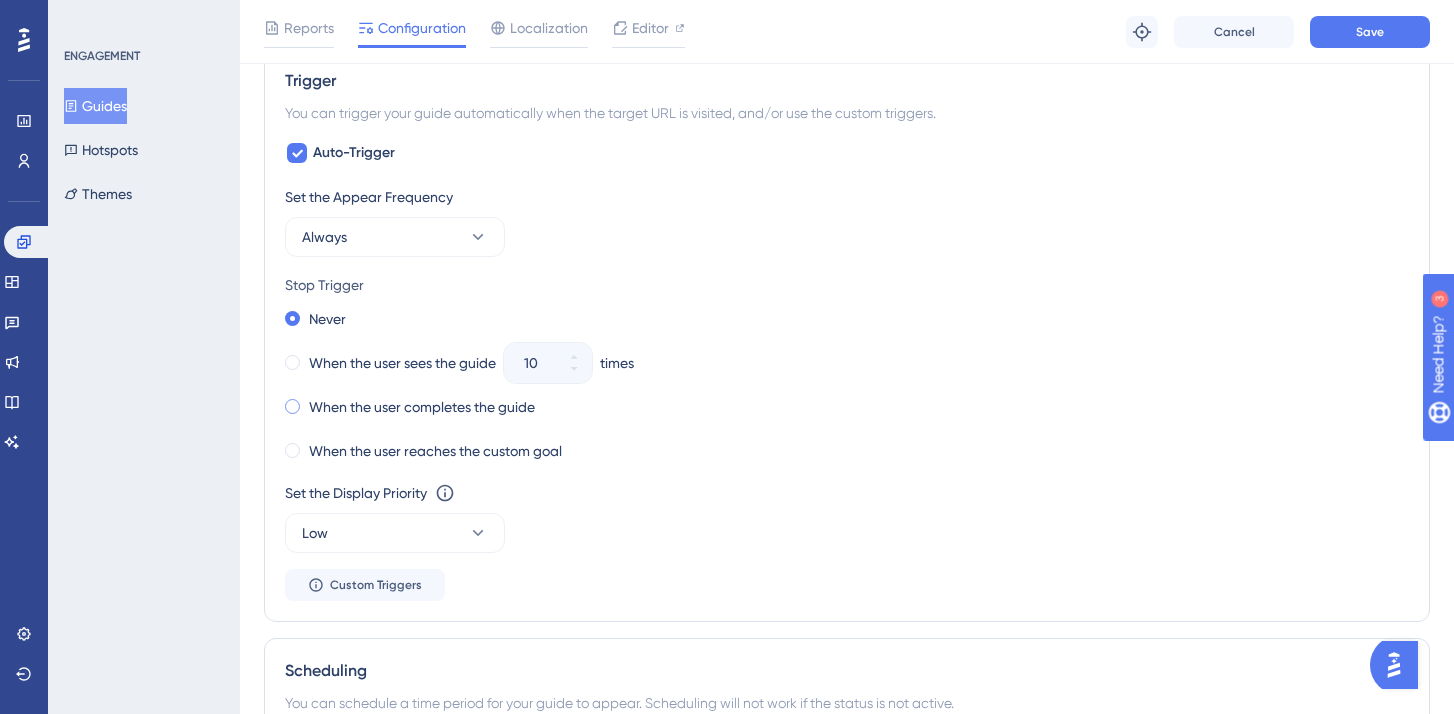 click at bounding box center [292, 406] 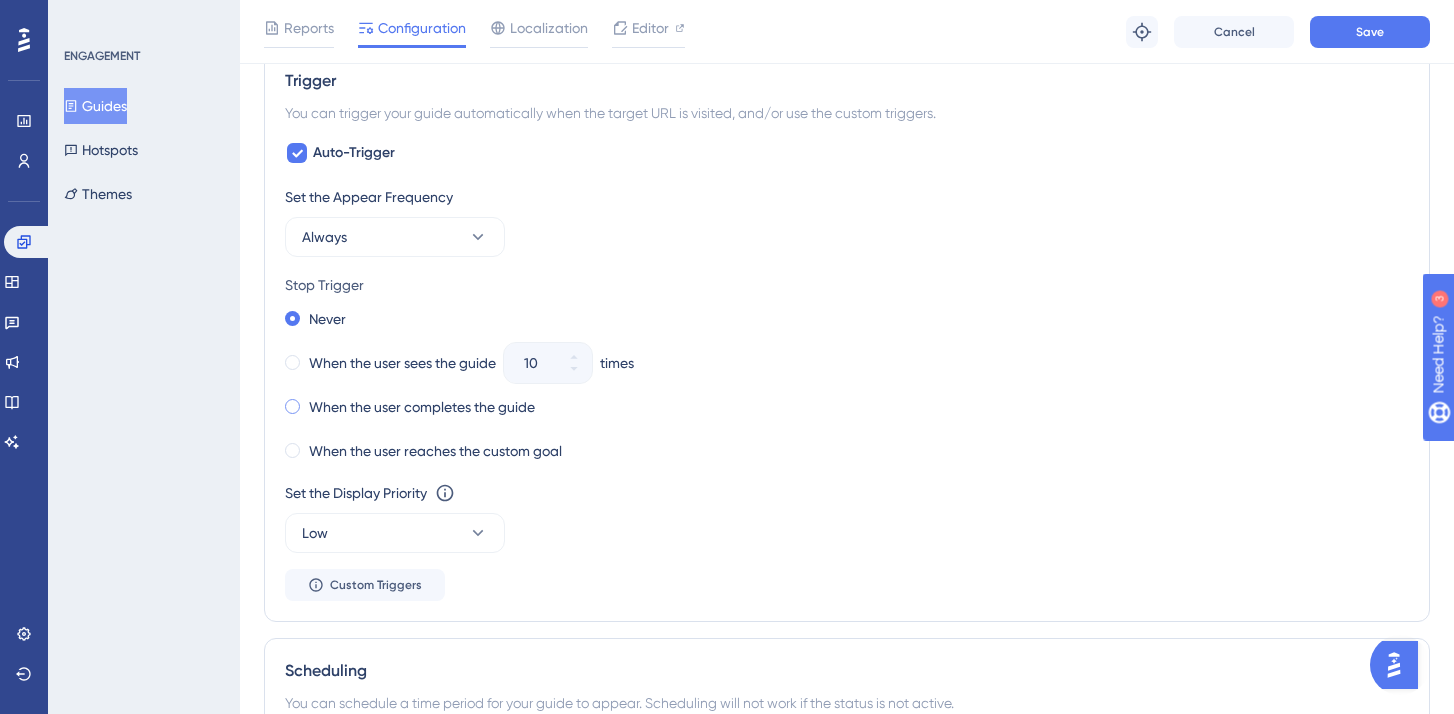 click at bounding box center [306, 402] 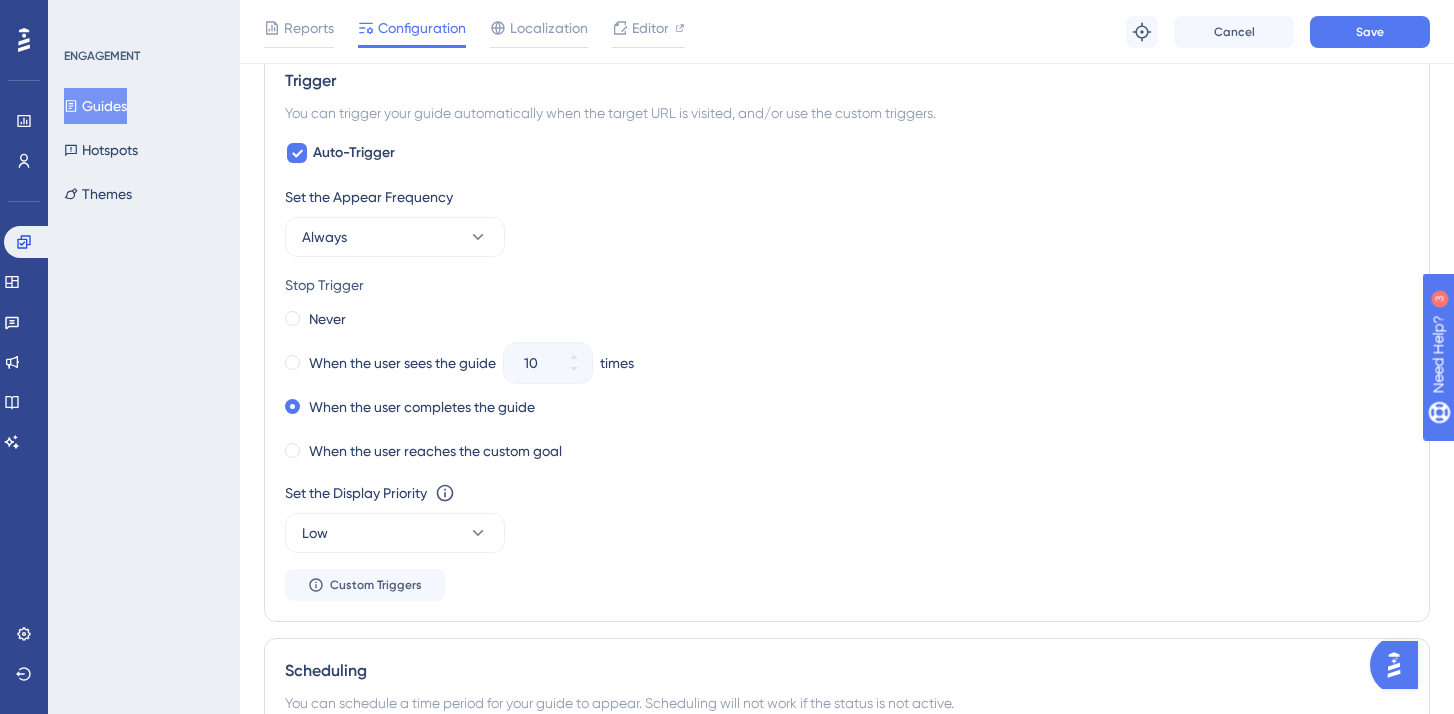 click on "When the user sees the guide 10 times" at bounding box center (847, 363) 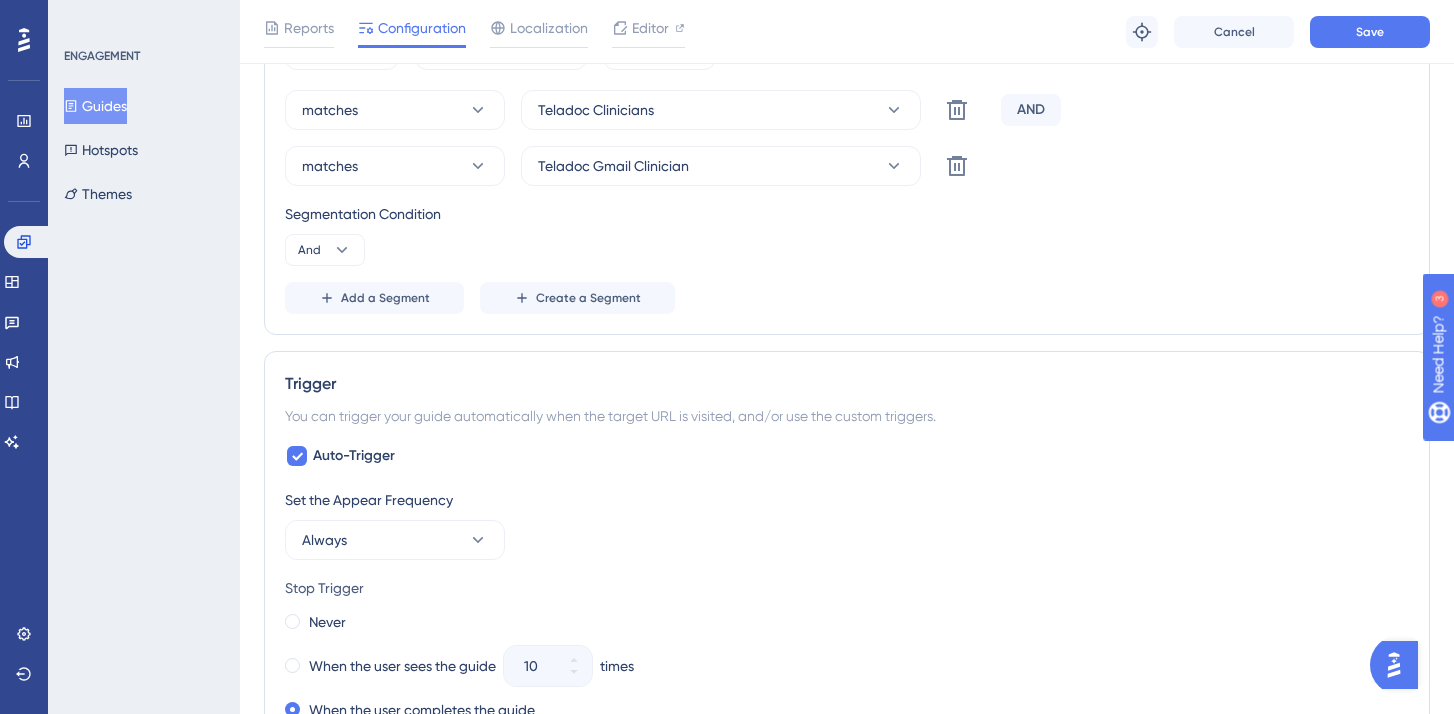 scroll, scrollTop: 737, scrollLeft: 0, axis: vertical 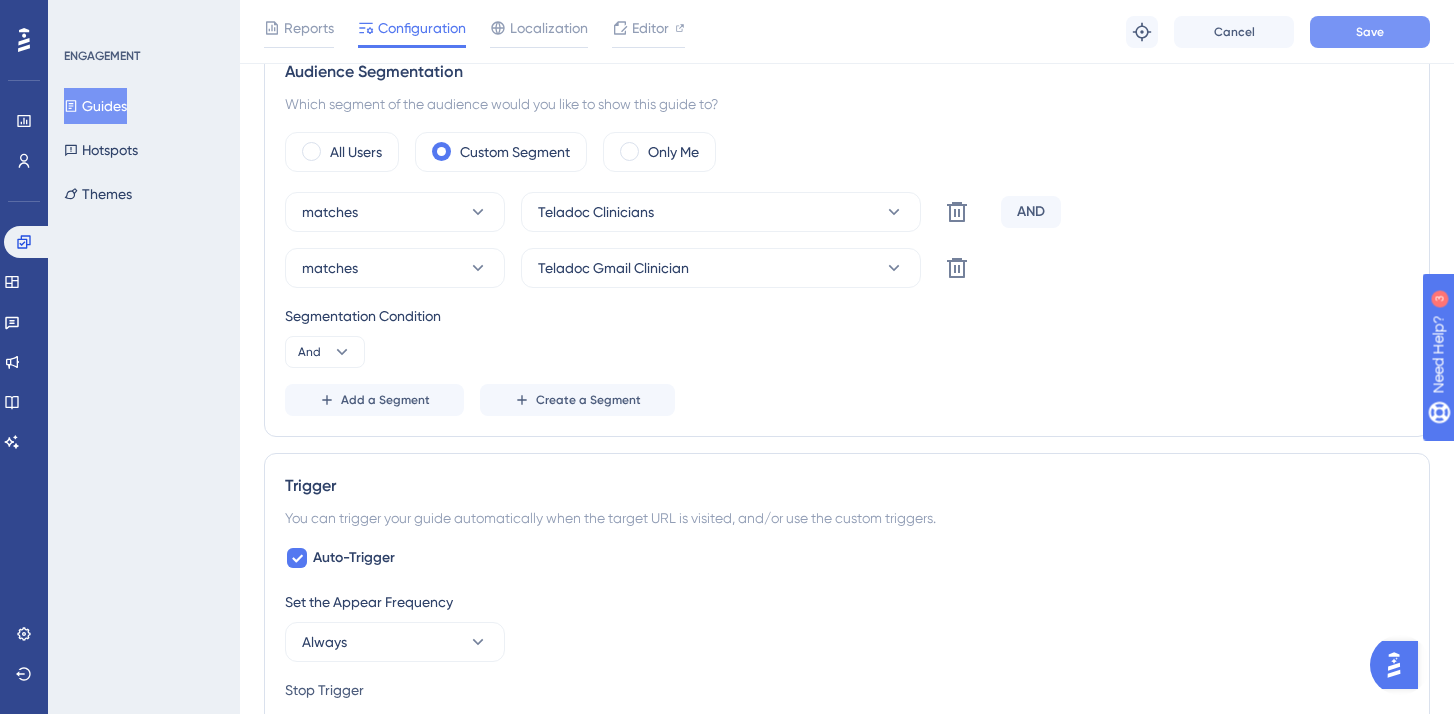 click on "Save" at bounding box center (1370, 32) 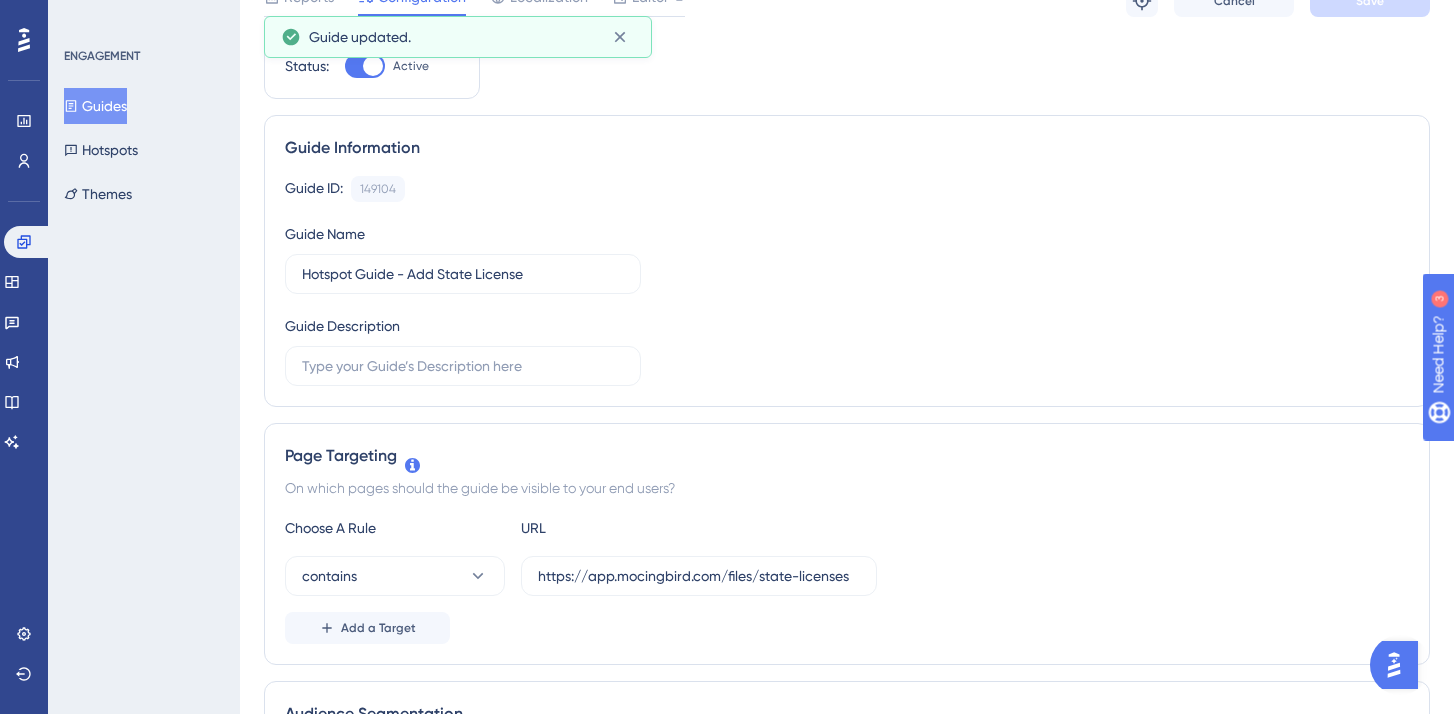 scroll, scrollTop: 0, scrollLeft: 0, axis: both 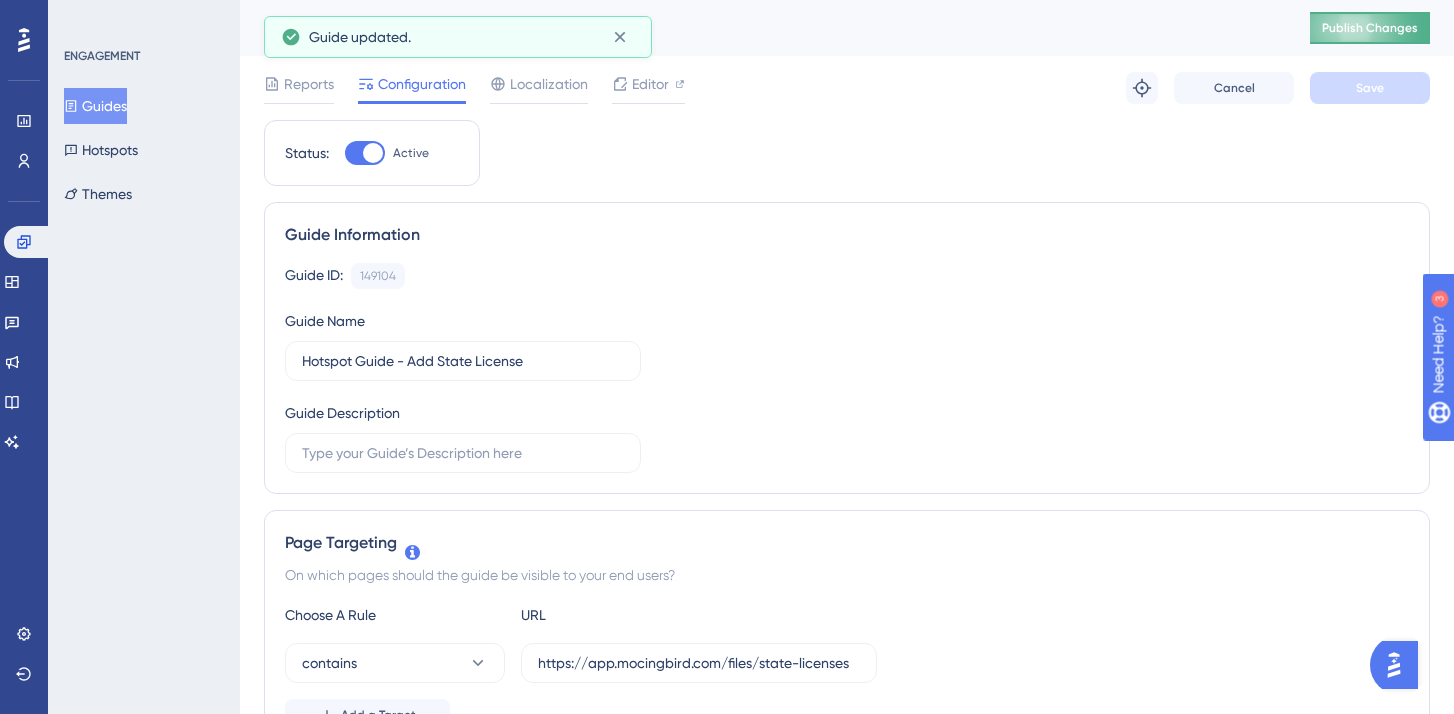 click on "Publish Changes" at bounding box center (1370, 28) 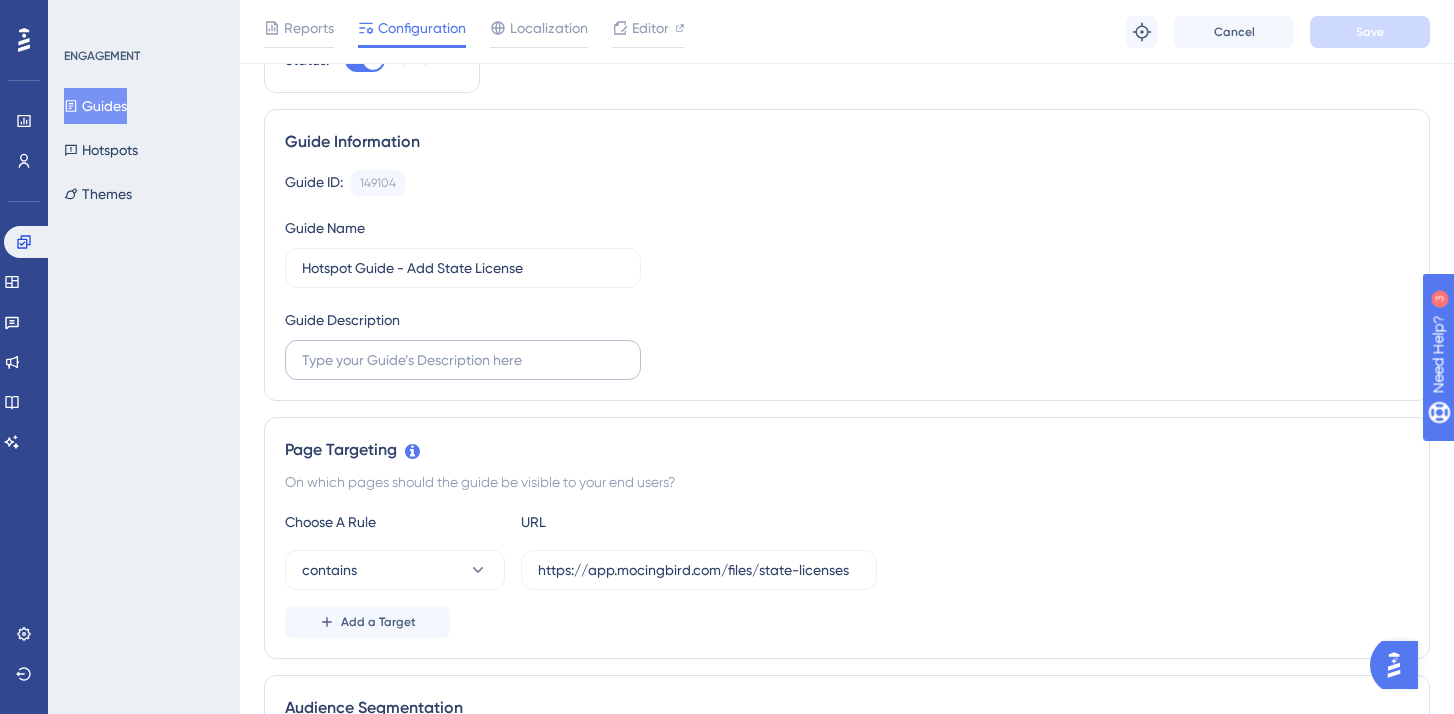 scroll, scrollTop: 0, scrollLeft: 0, axis: both 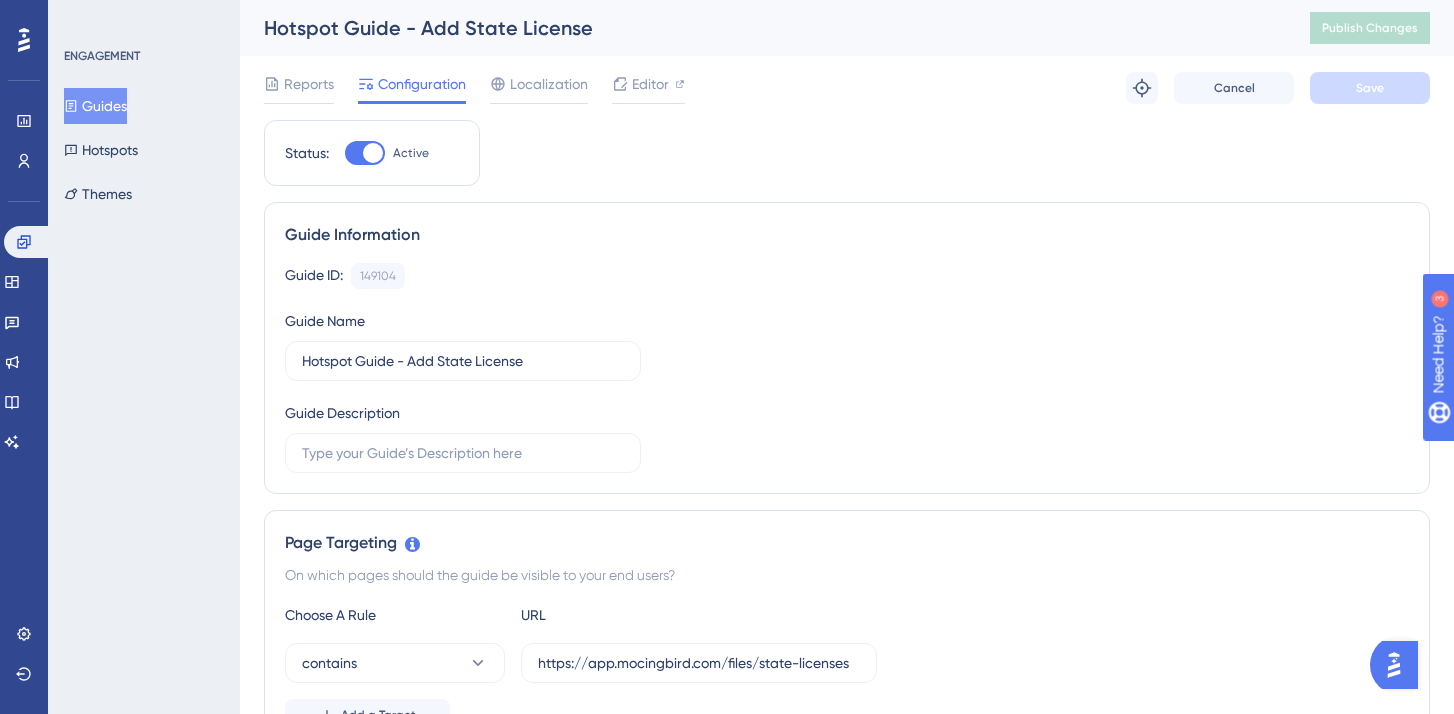 click on "Guides" at bounding box center [95, 106] 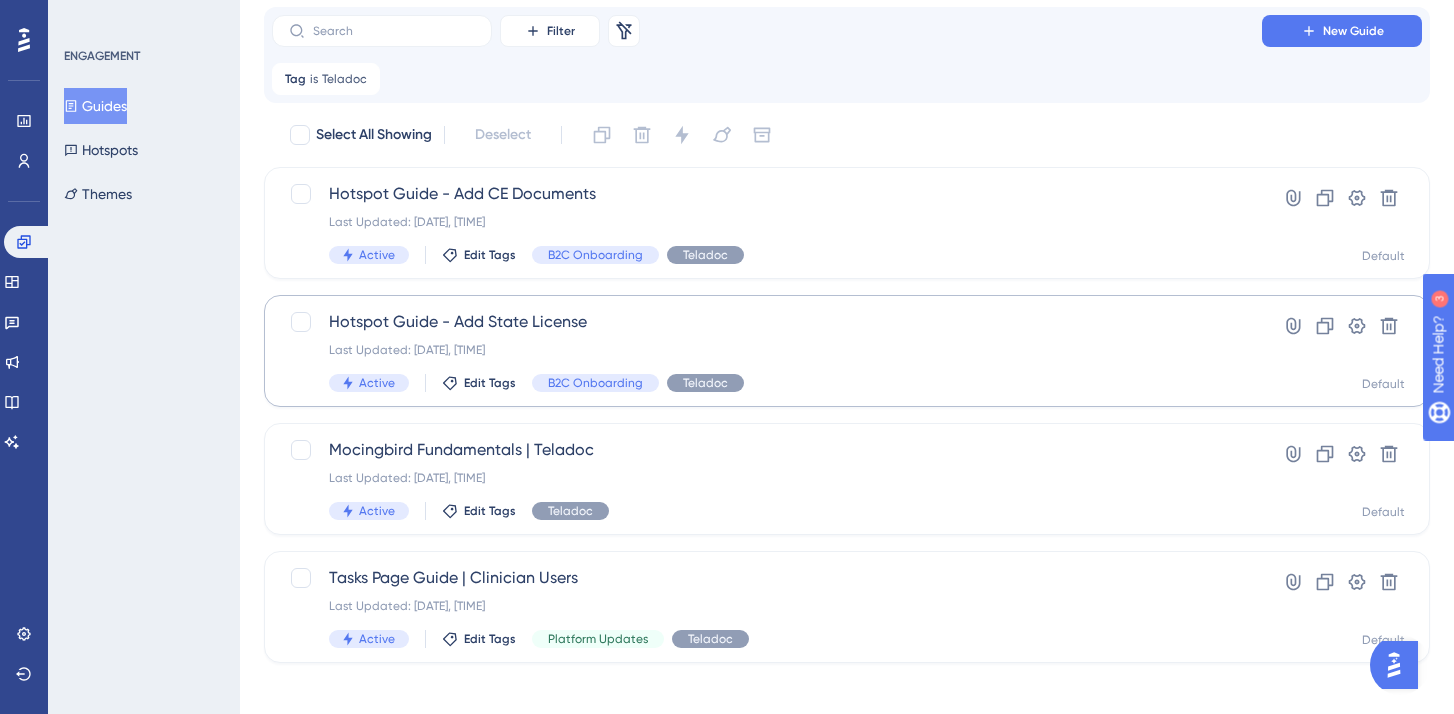 scroll, scrollTop: 78, scrollLeft: 0, axis: vertical 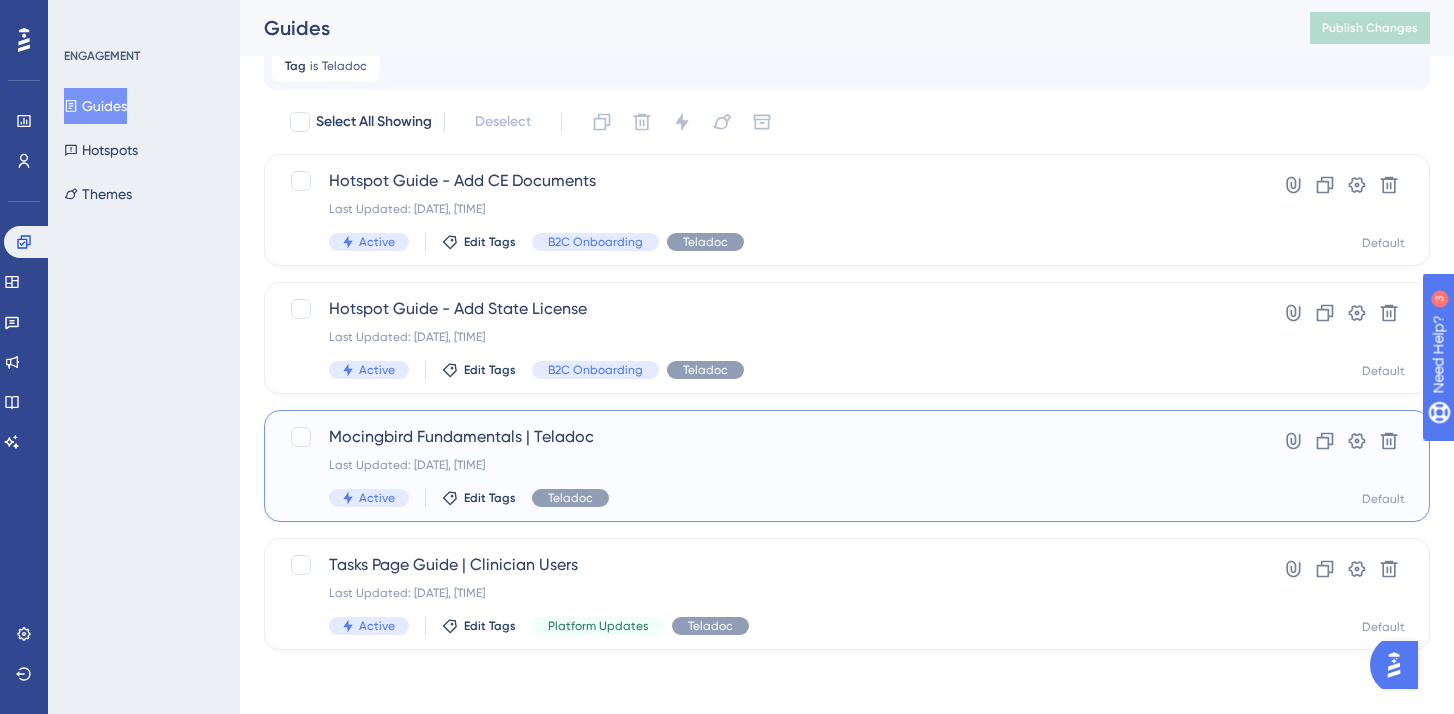 click on "Mocingbird Fundamentals | Teladoc" at bounding box center [767, 437] 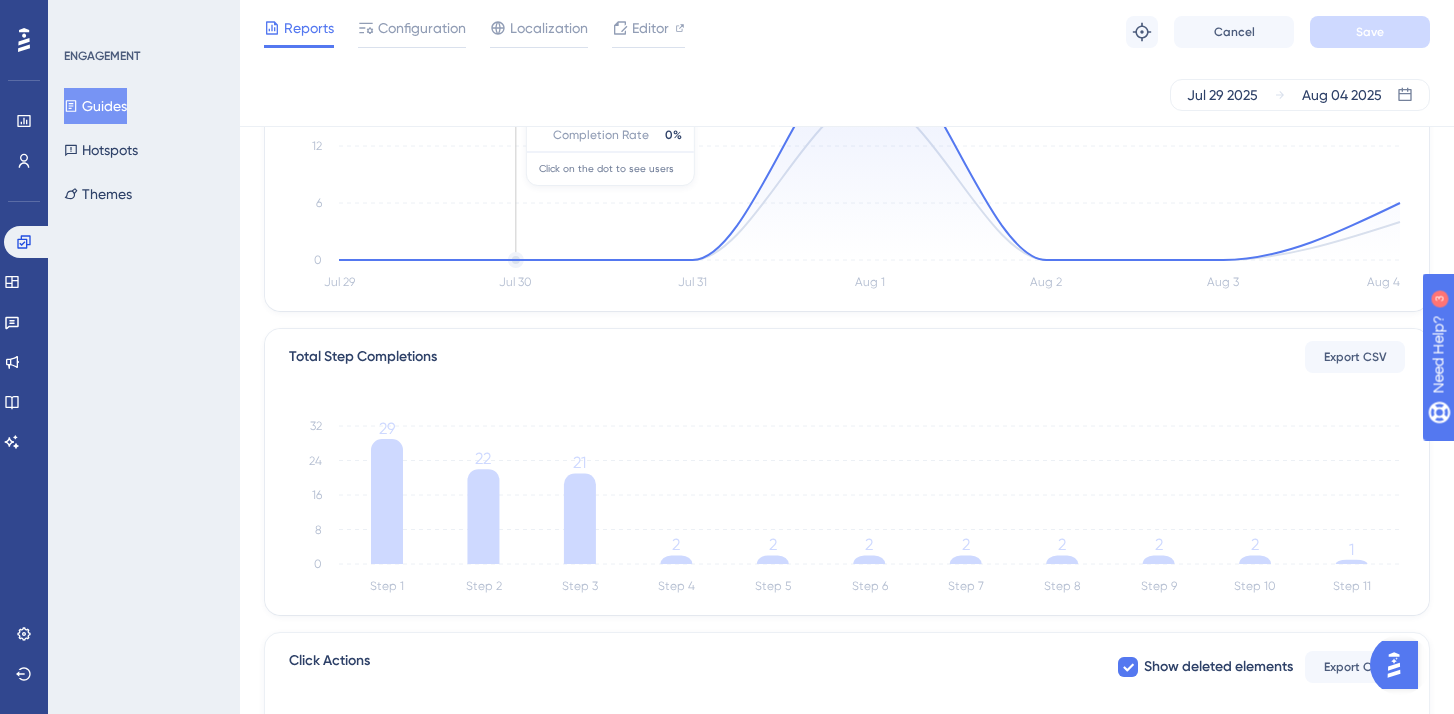 scroll, scrollTop: 0, scrollLeft: 0, axis: both 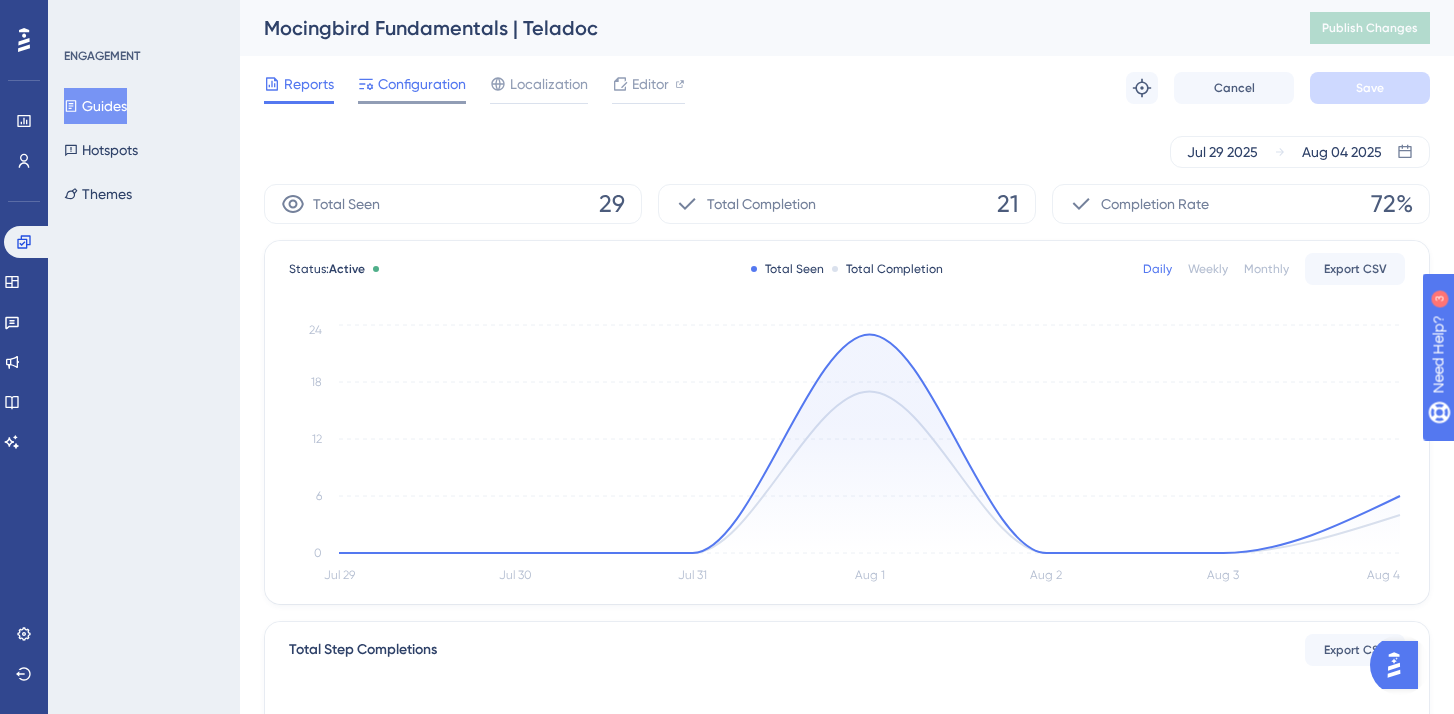 click on "Configuration" at bounding box center [422, 84] 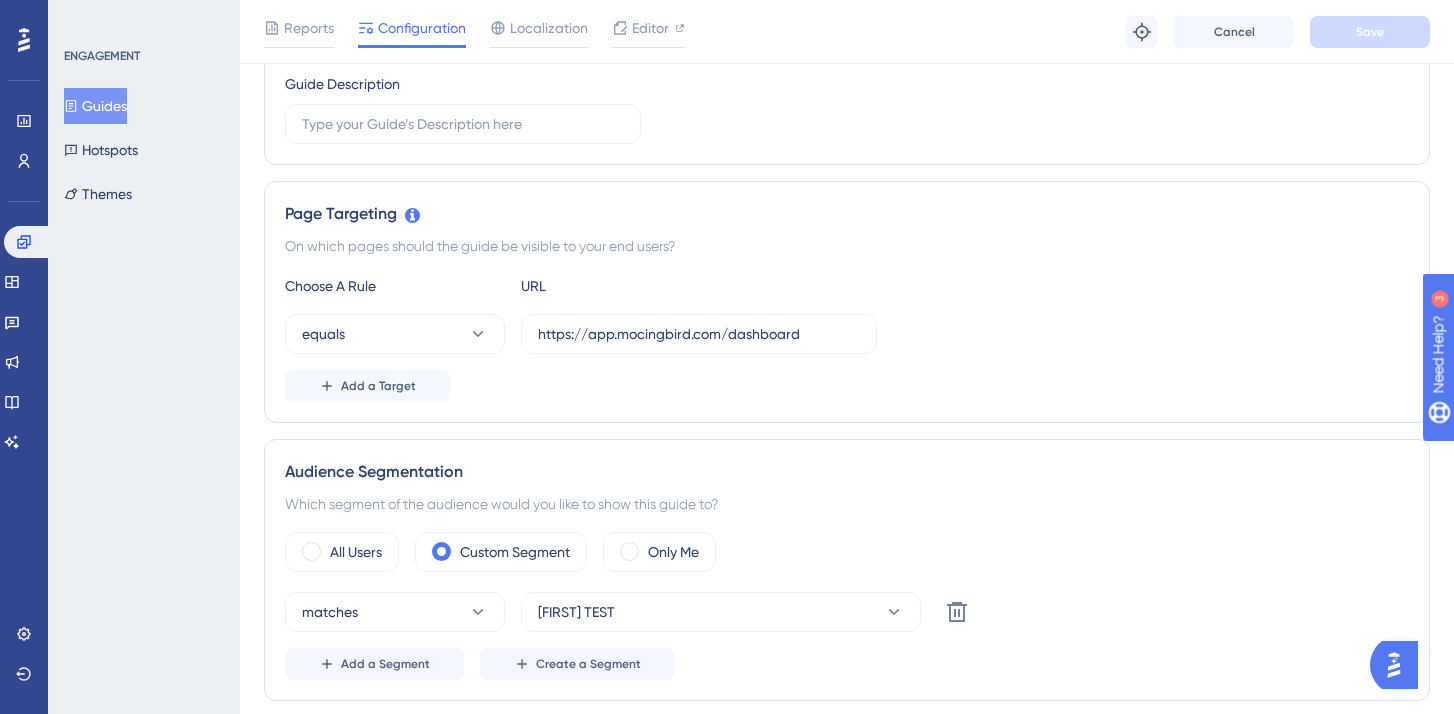 scroll, scrollTop: 338, scrollLeft: 0, axis: vertical 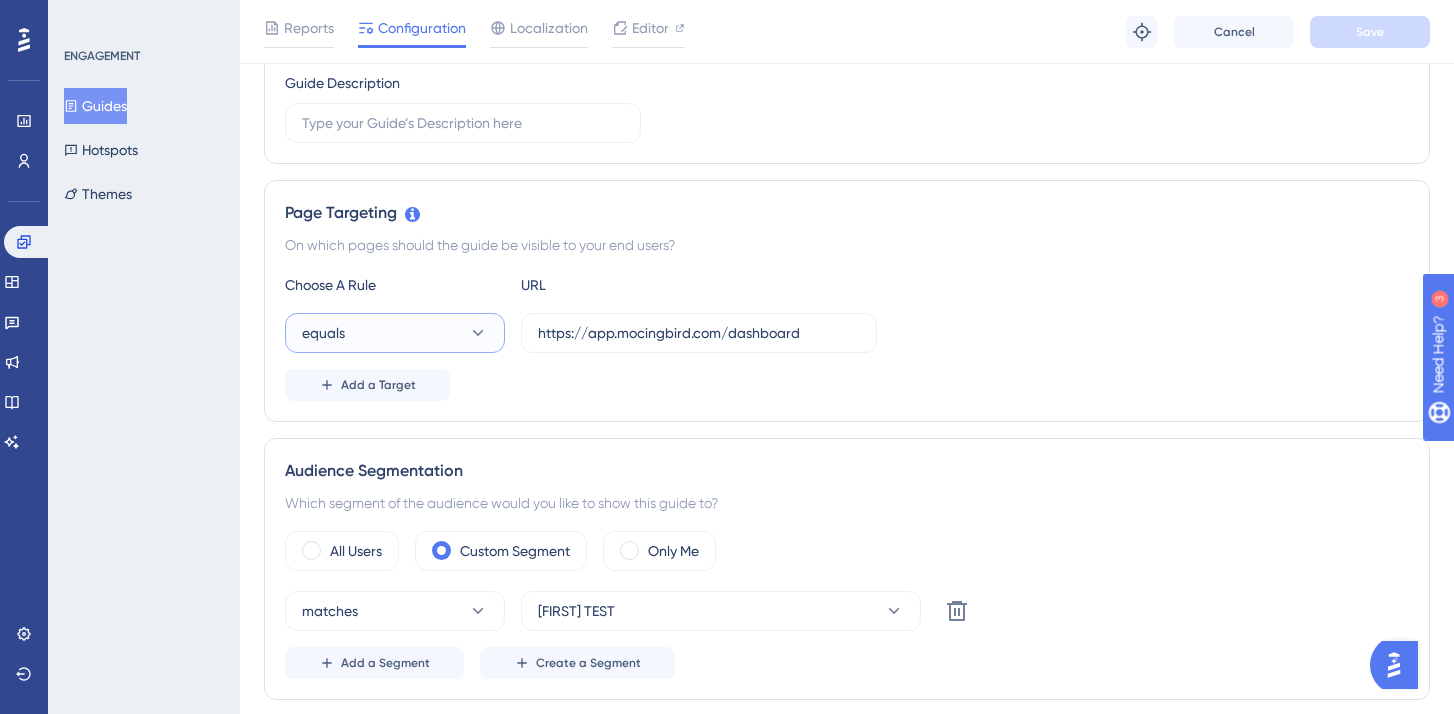 click on "equals" at bounding box center [395, 333] 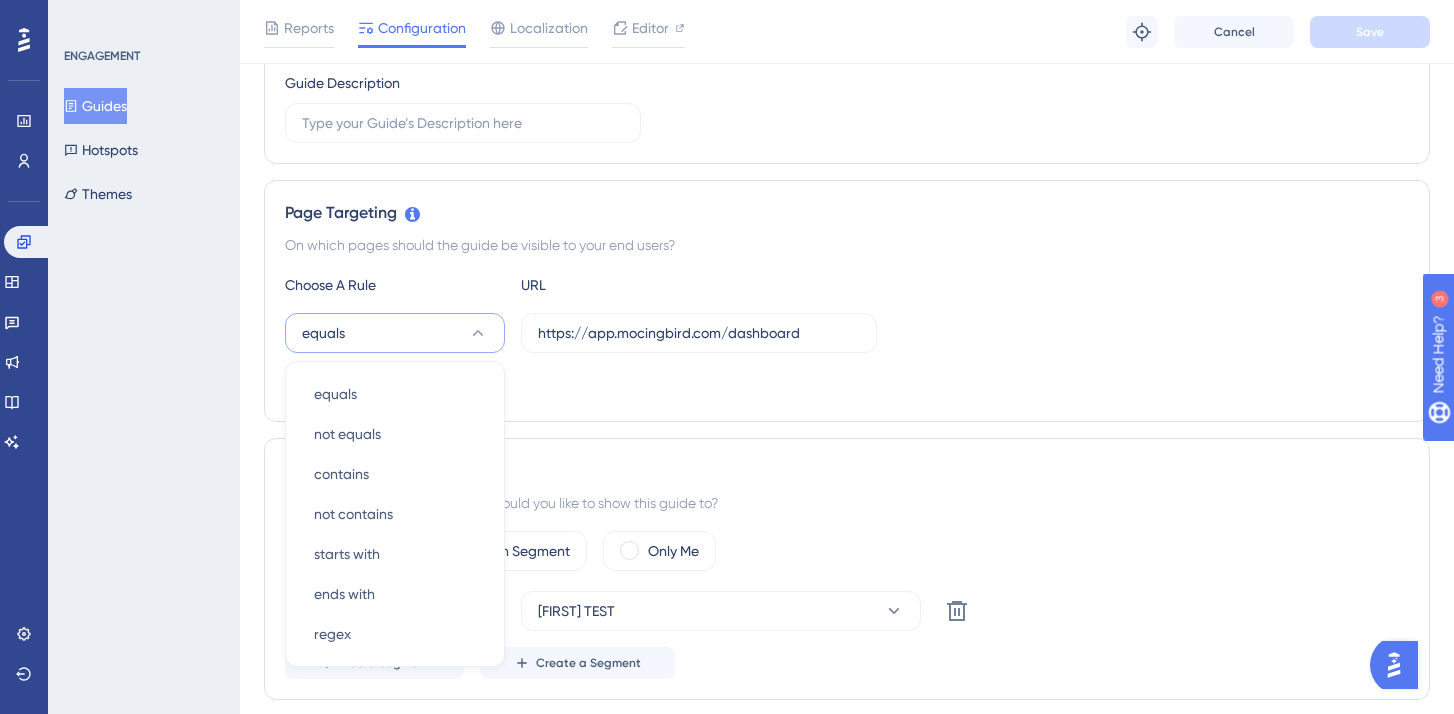 scroll, scrollTop: 495, scrollLeft: 0, axis: vertical 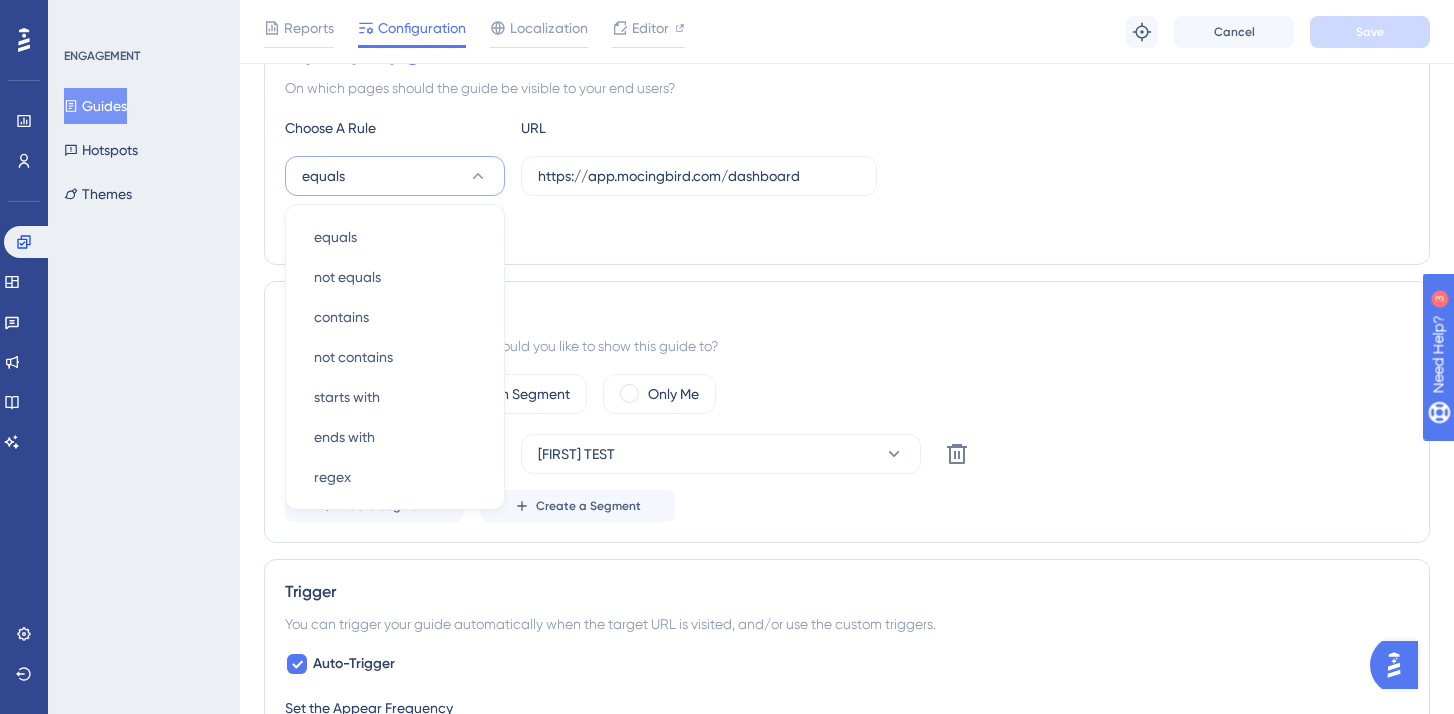 click on "Add a Target" at bounding box center (847, 228) 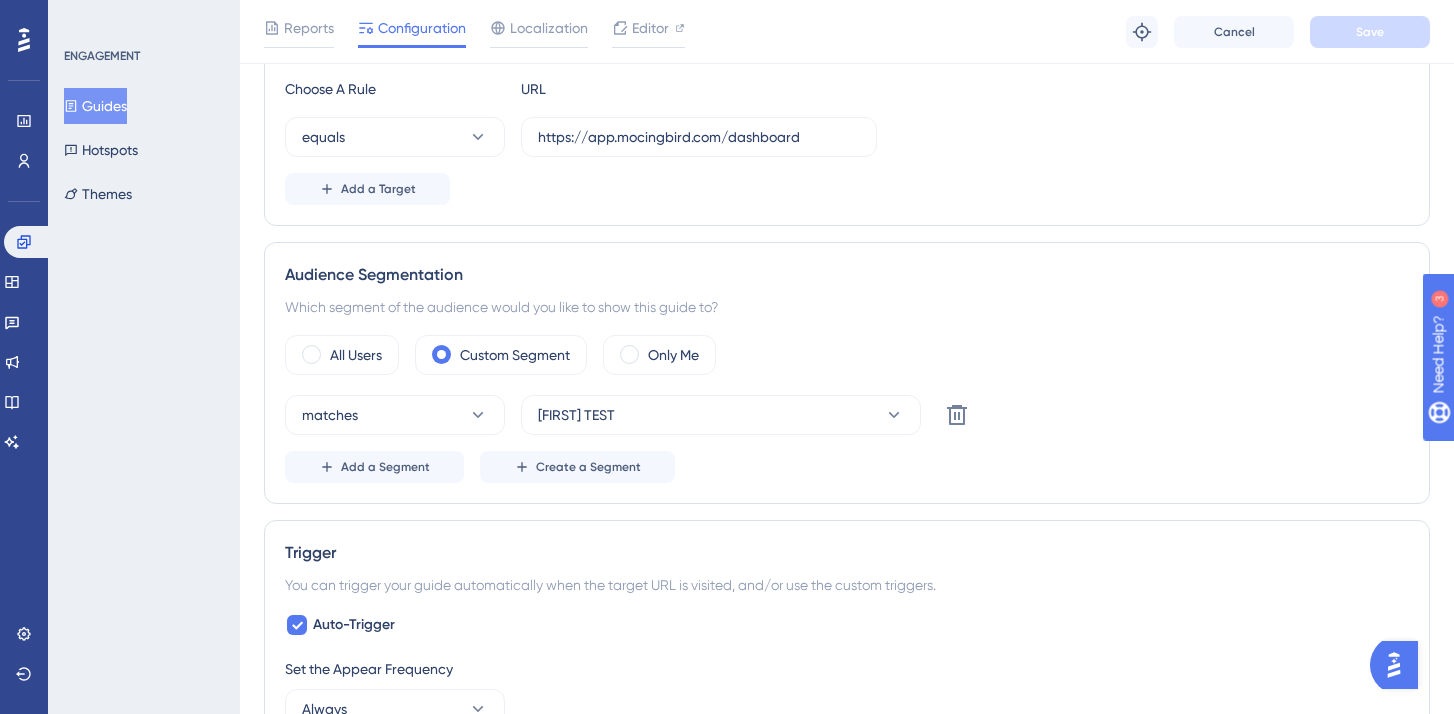 scroll, scrollTop: 548, scrollLeft: 0, axis: vertical 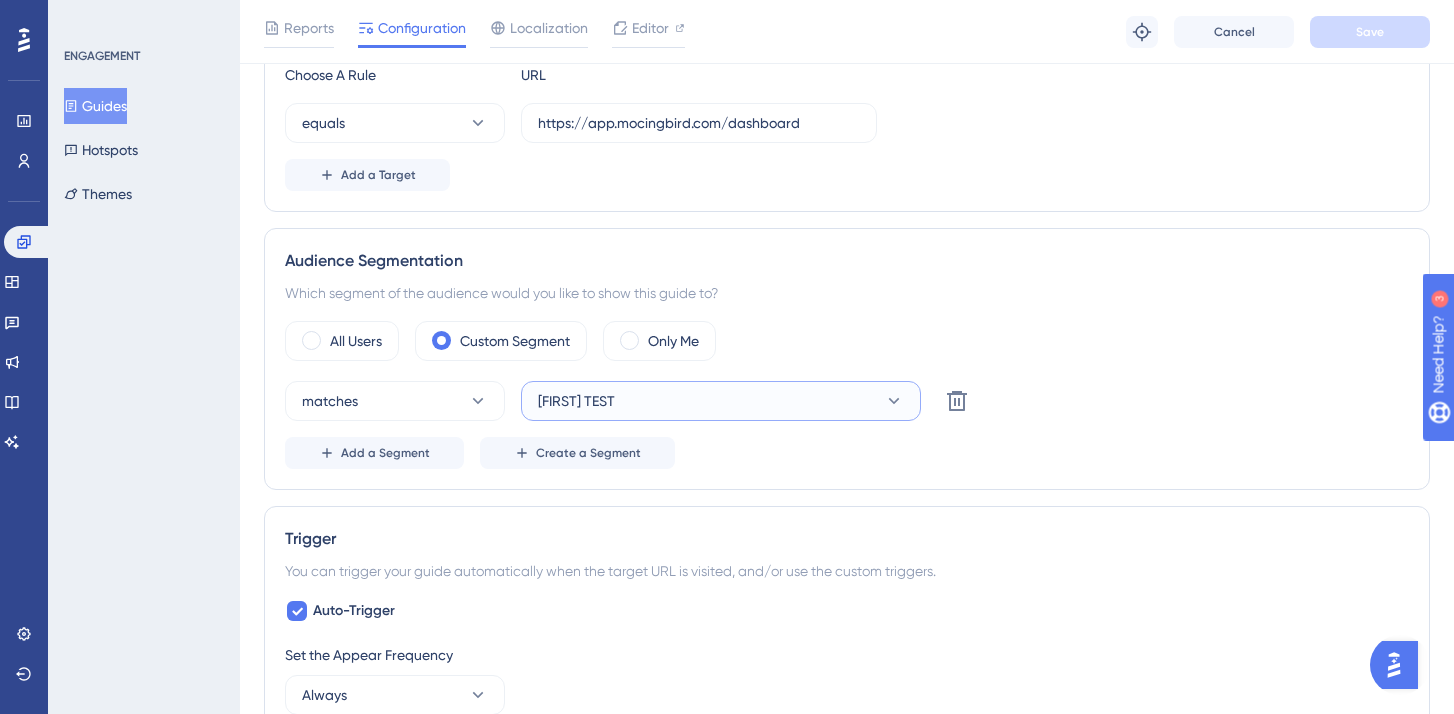 click on "[FIRST] TEST" at bounding box center [576, 401] 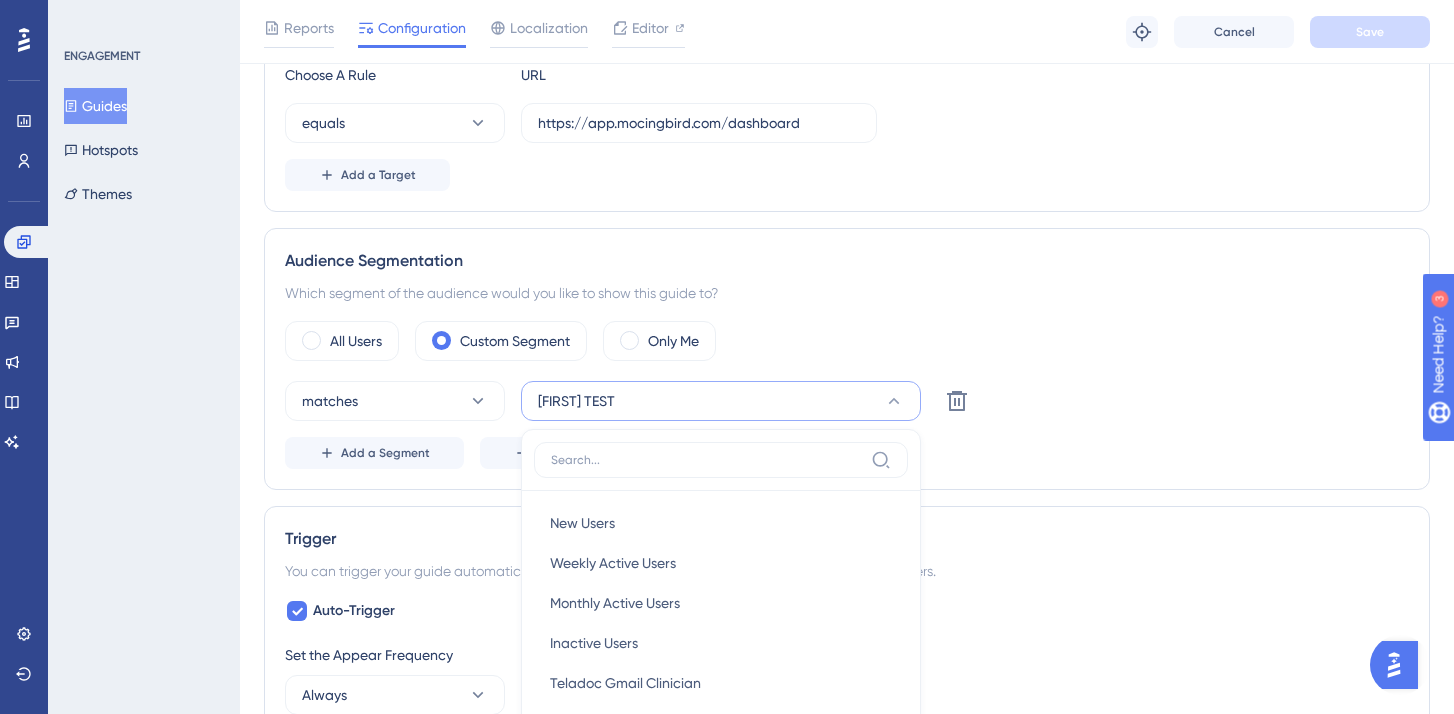 scroll, scrollTop: 821, scrollLeft: 0, axis: vertical 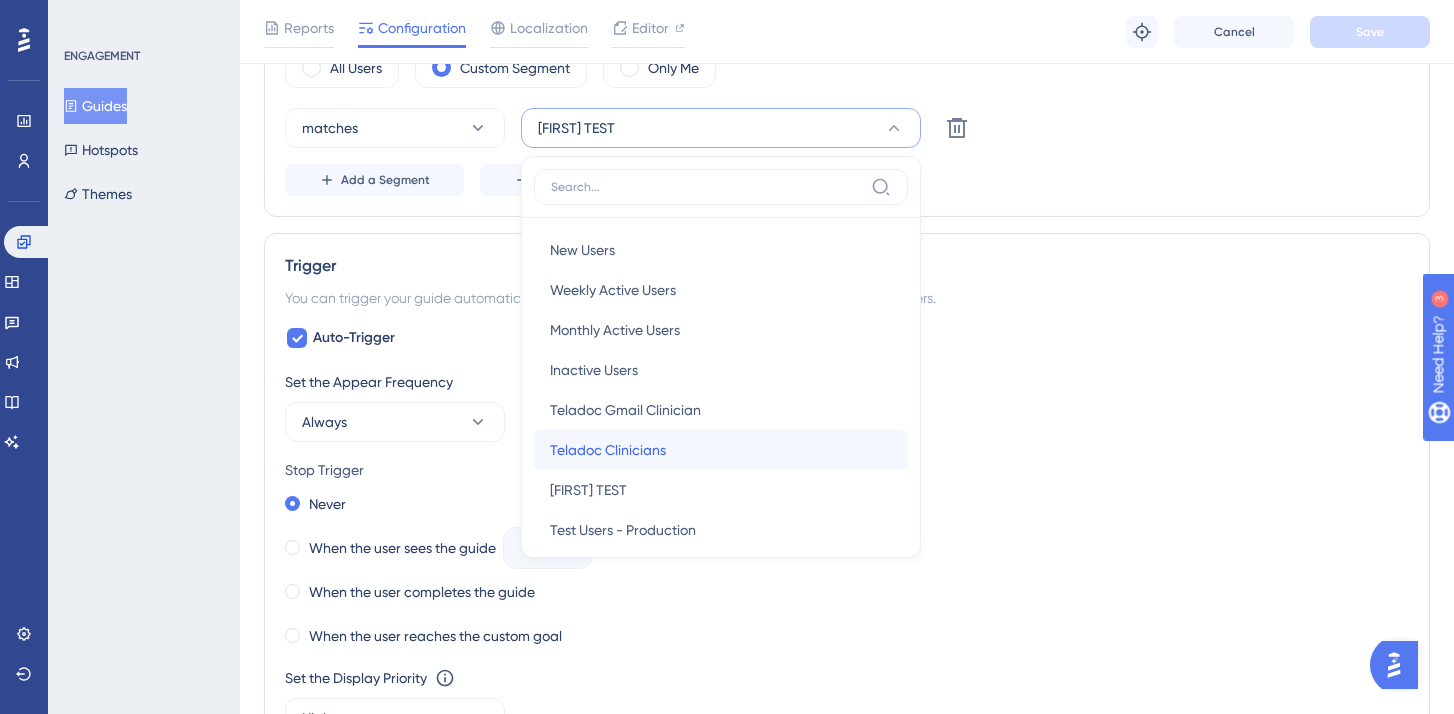 click on "Teladoc Clinicians" at bounding box center (608, 450) 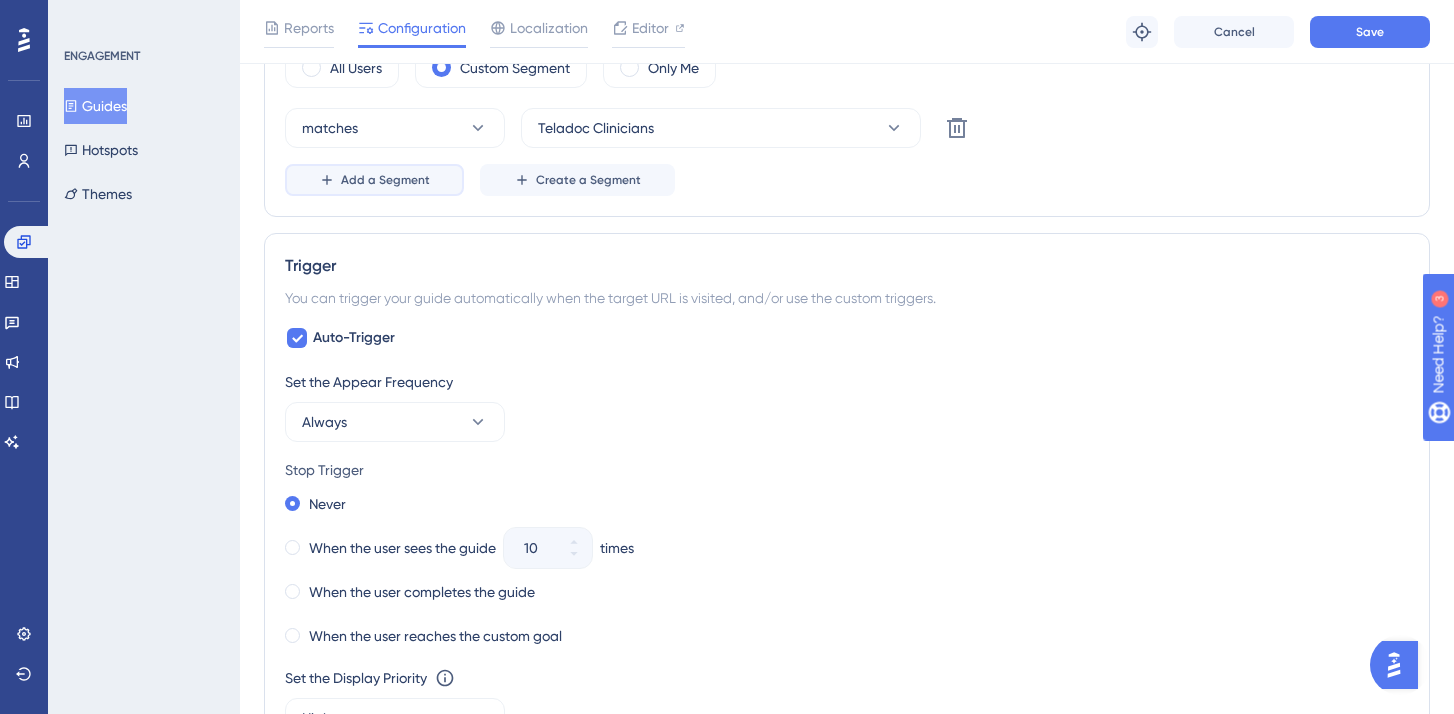click on "Add a Segment" at bounding box center [374, 180] 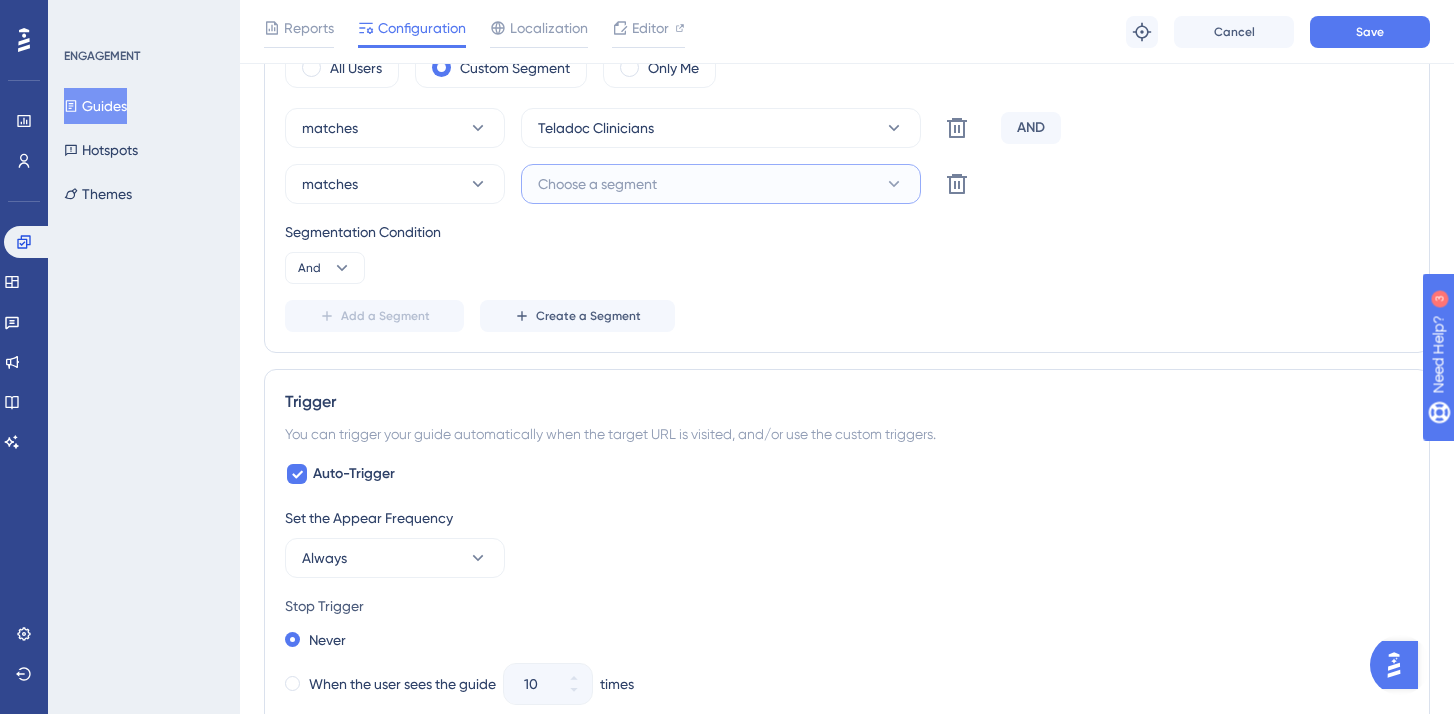 click on "Choose a segment" at bounding box center (721, 184) 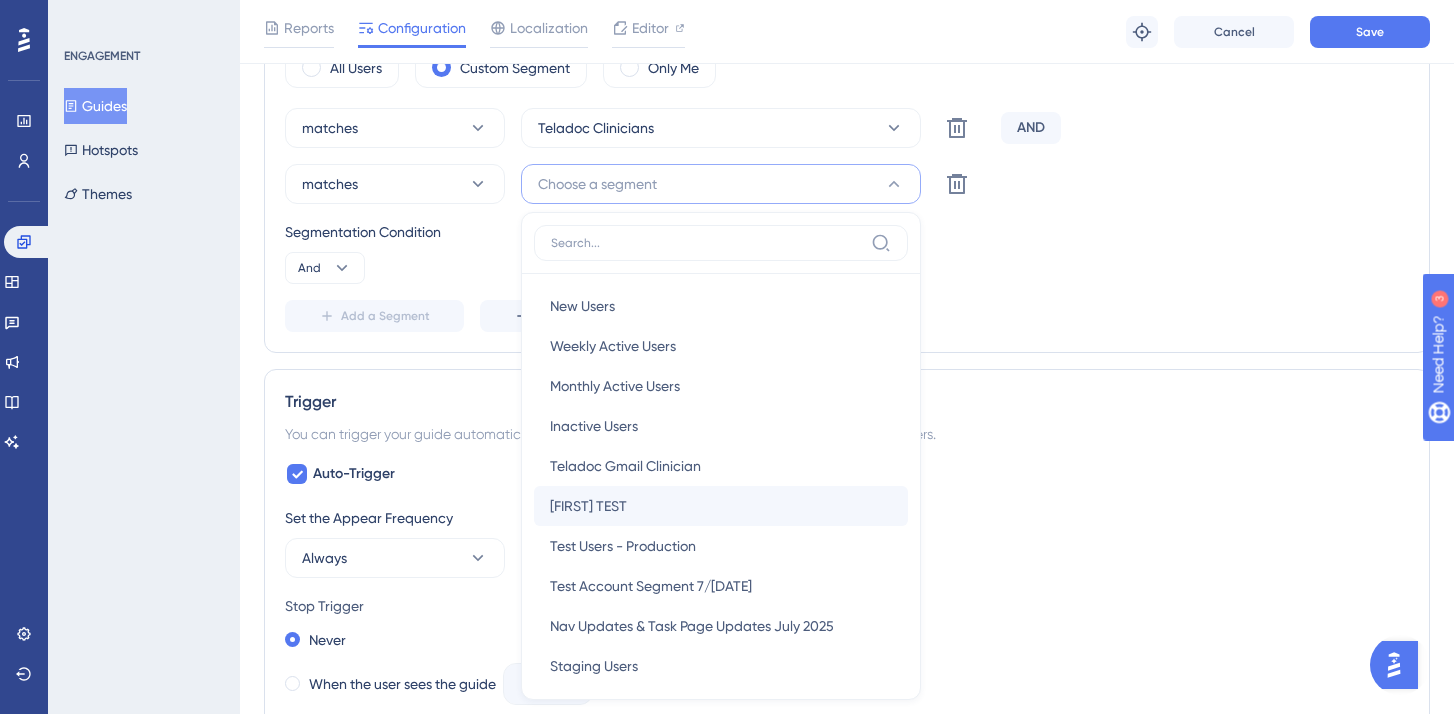 scroll, scrollTop: 920, scrollLeft: 0, axis: vertical 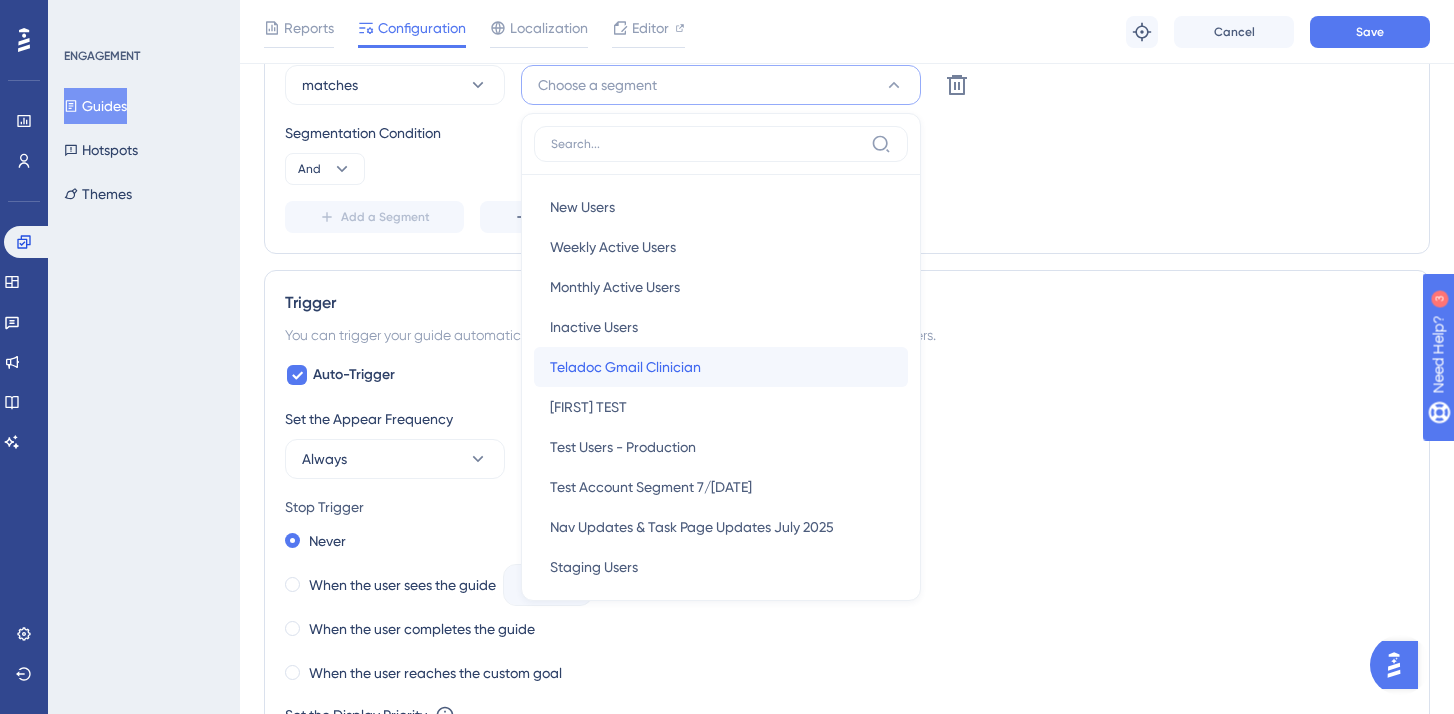 click on "Teladoc Gmail Clinician" at bounding box center [625, 367] 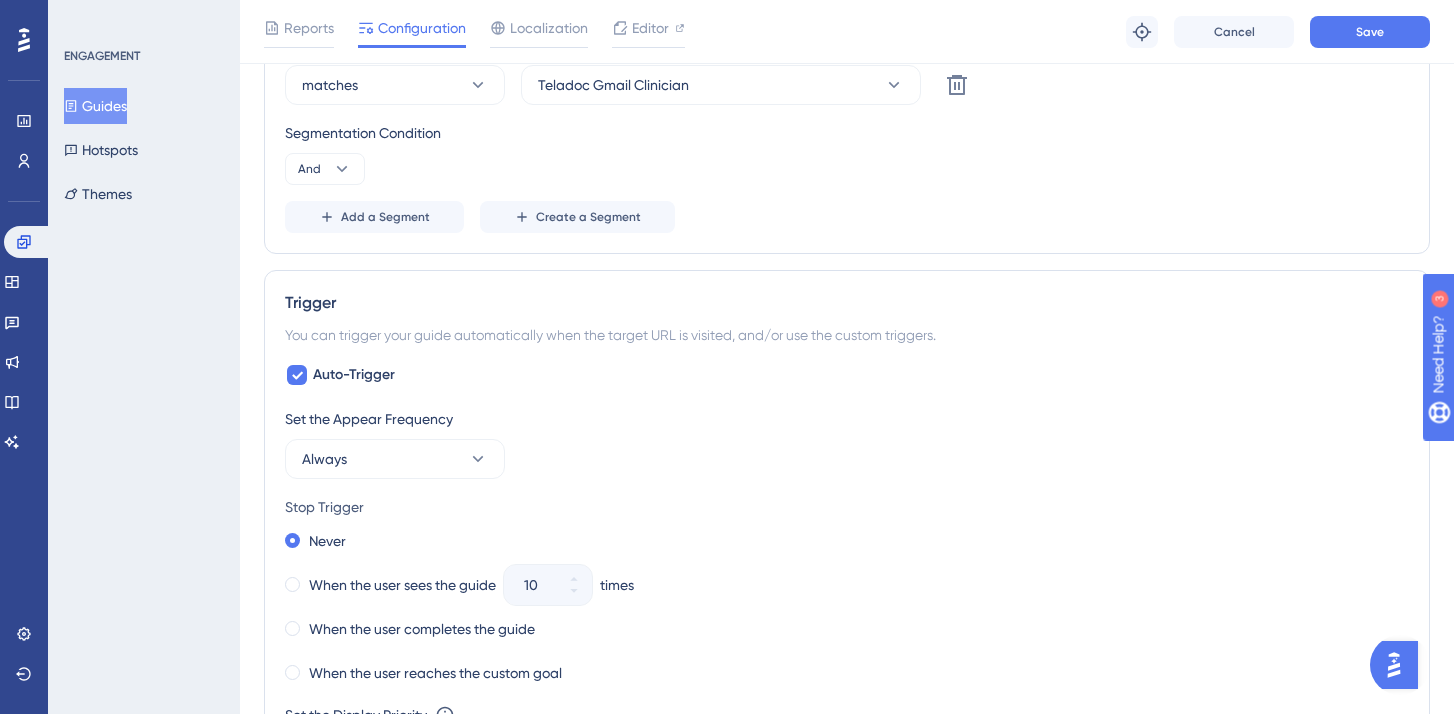 click on "Add a Segment Create a Segment" at bounding box center [847, 217] 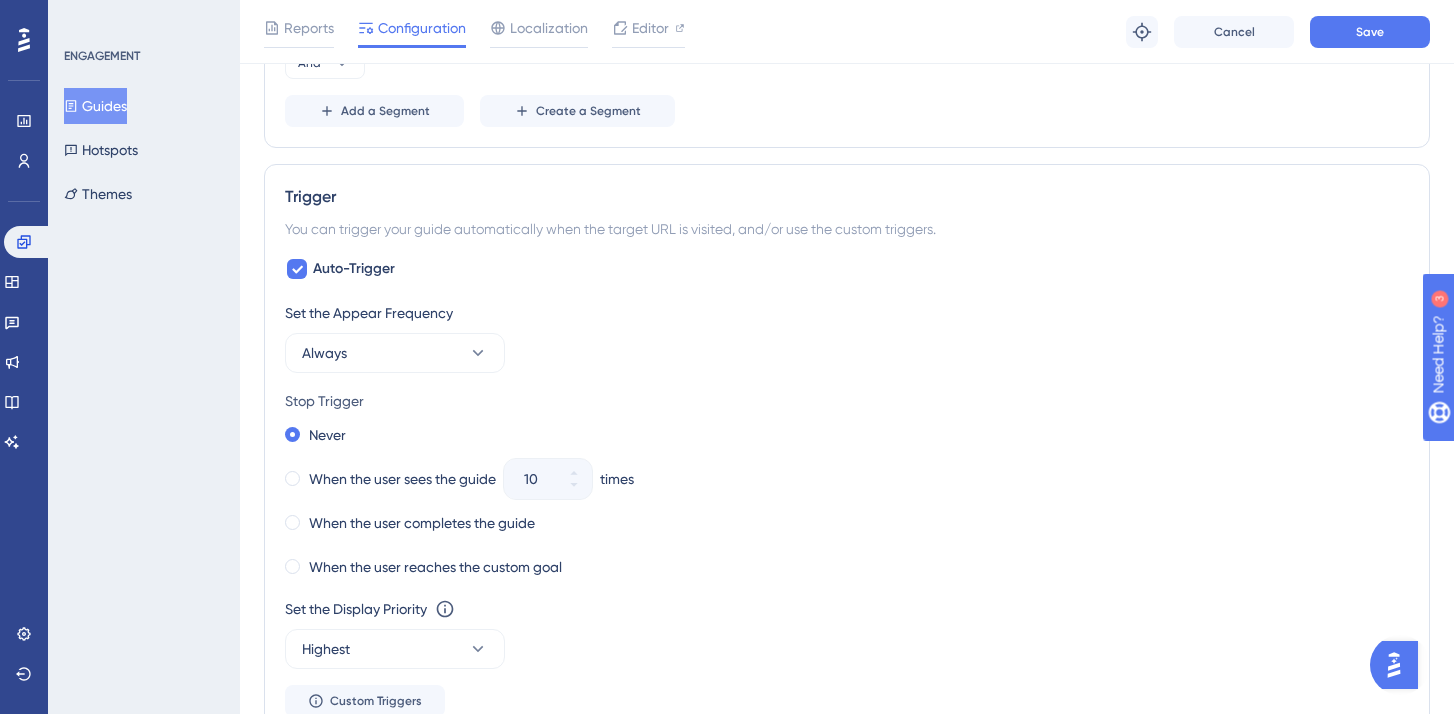 scroll, scrollTop: 1030, scrollLeft: 0, axis: vertical 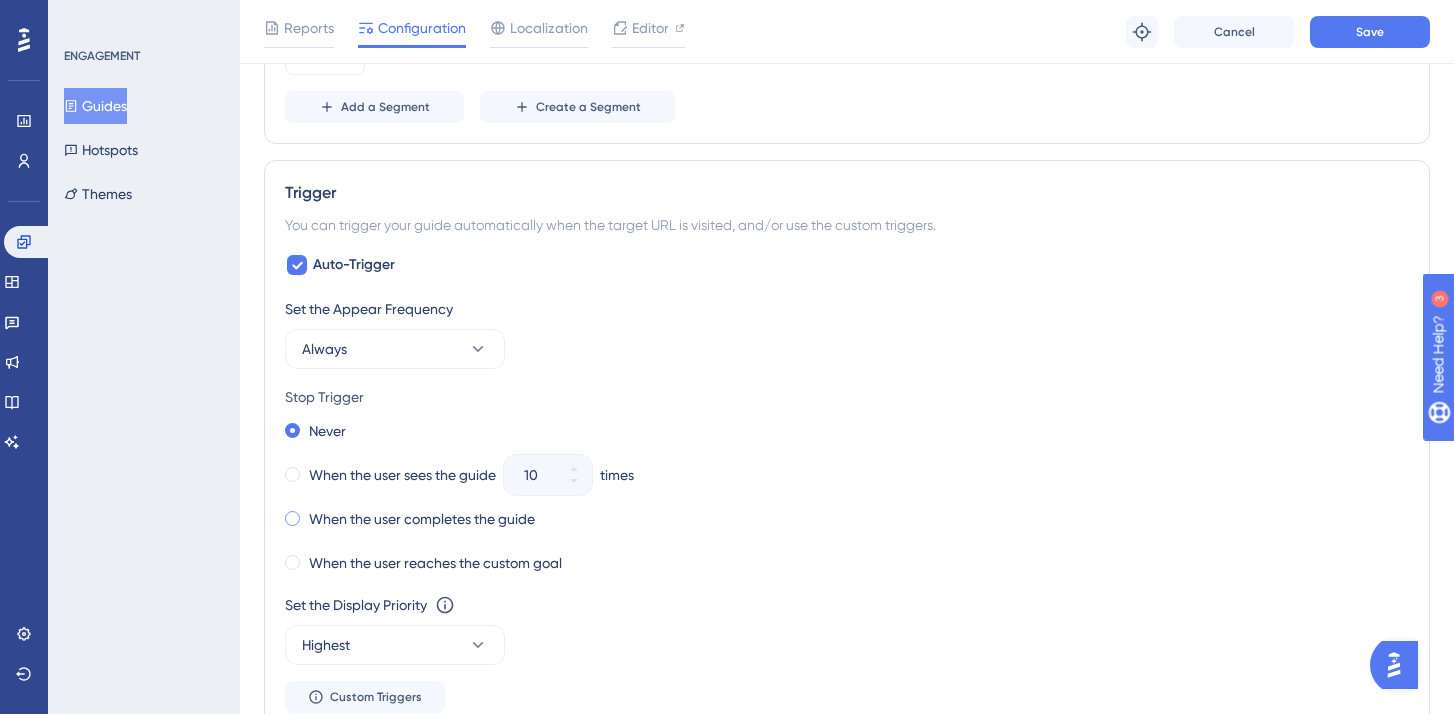 click at bounding box center [292, 518] 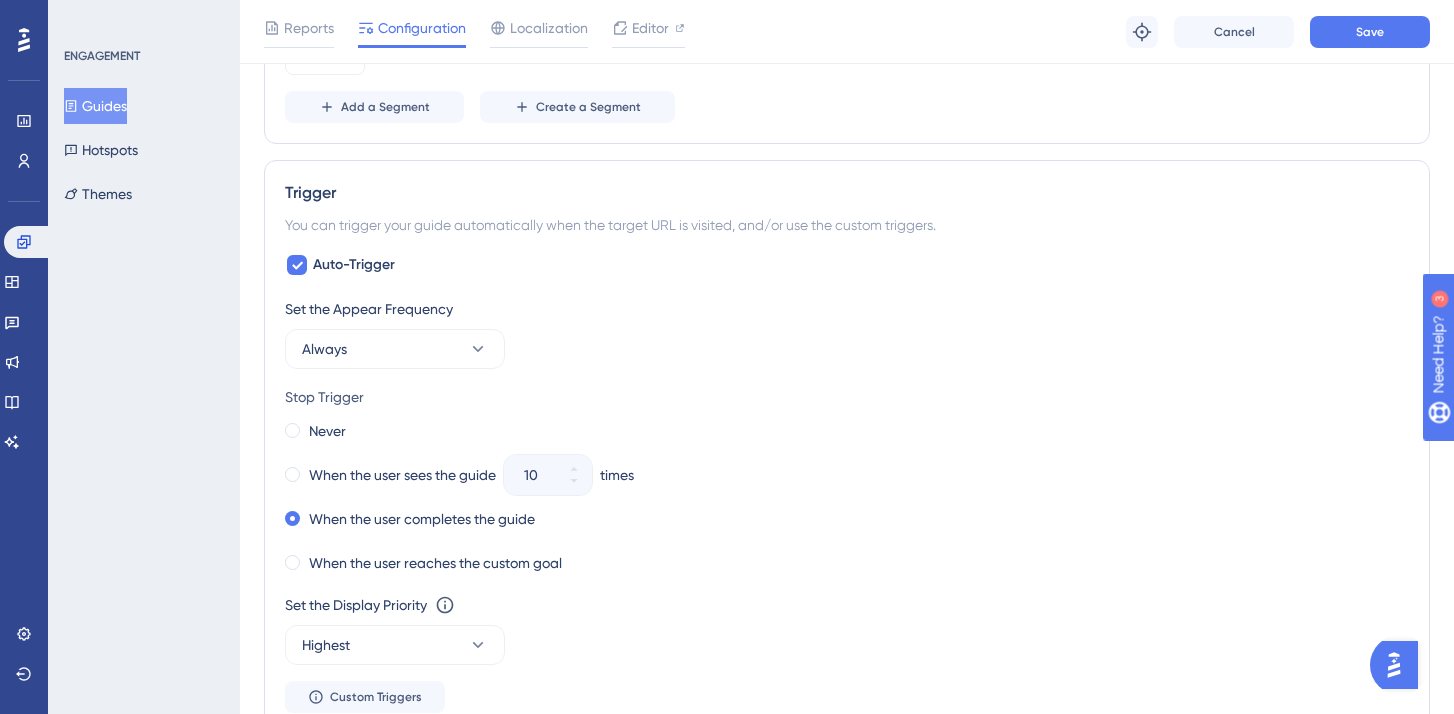 click on "Auto-Trigger Set the Appear Frequency Always Stop Trigger Never When the user sees the guide 10 times When the user completes the guide When the user reaches the custom goal Set the Display Priority This option will set the display priority between
auto-triggered materials in cases of conflicts between multiple materials Highest Custom Triggers" at bounding box center (847, 483) 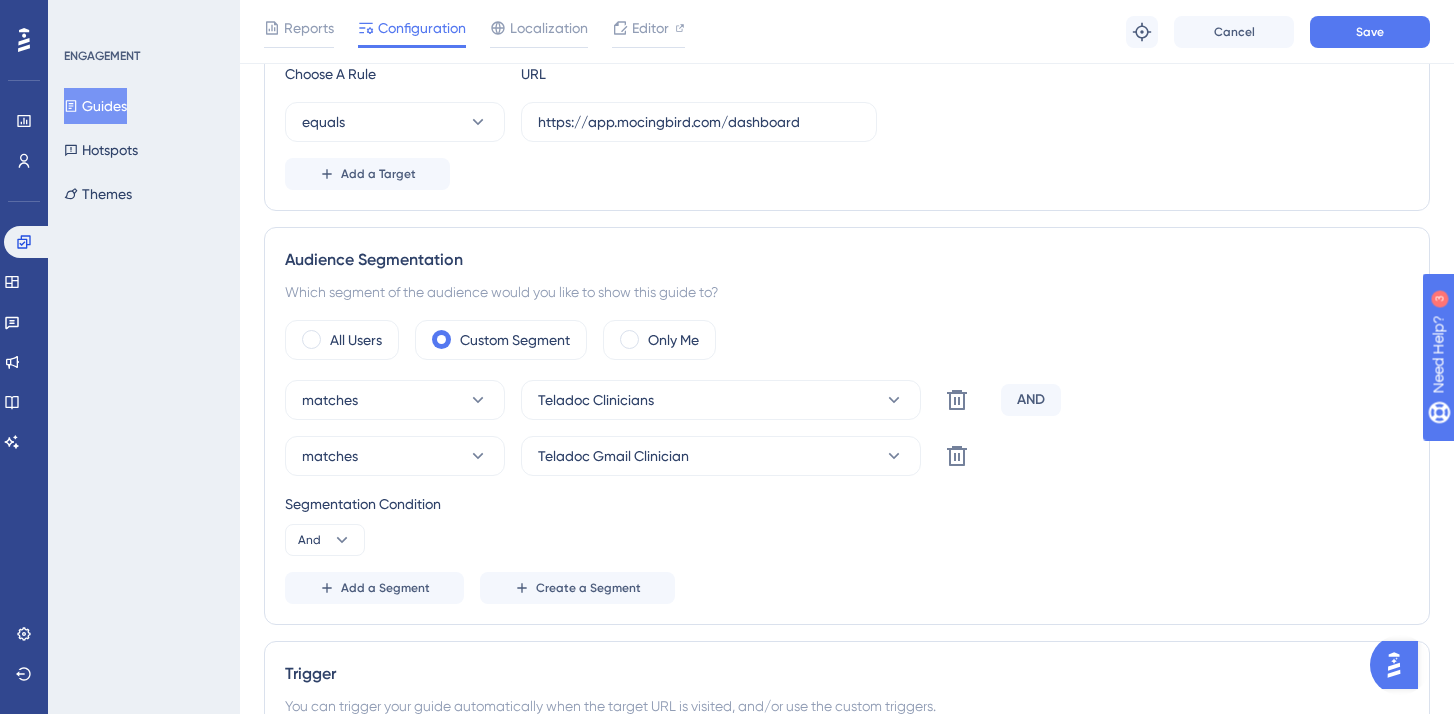 scroll, scrollTop: 467, scrollLeft: 0, axis: vertical 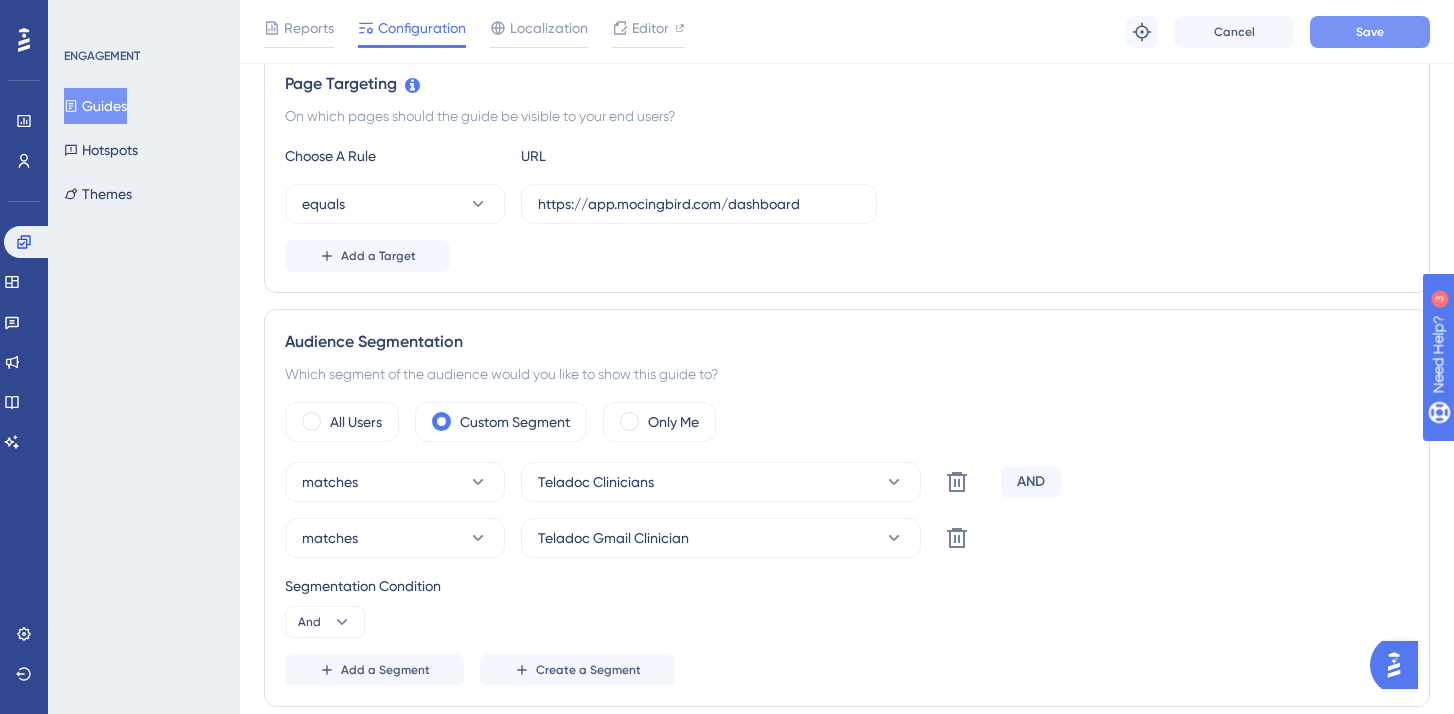 click on "Save" at bounding box center (1370, 32) 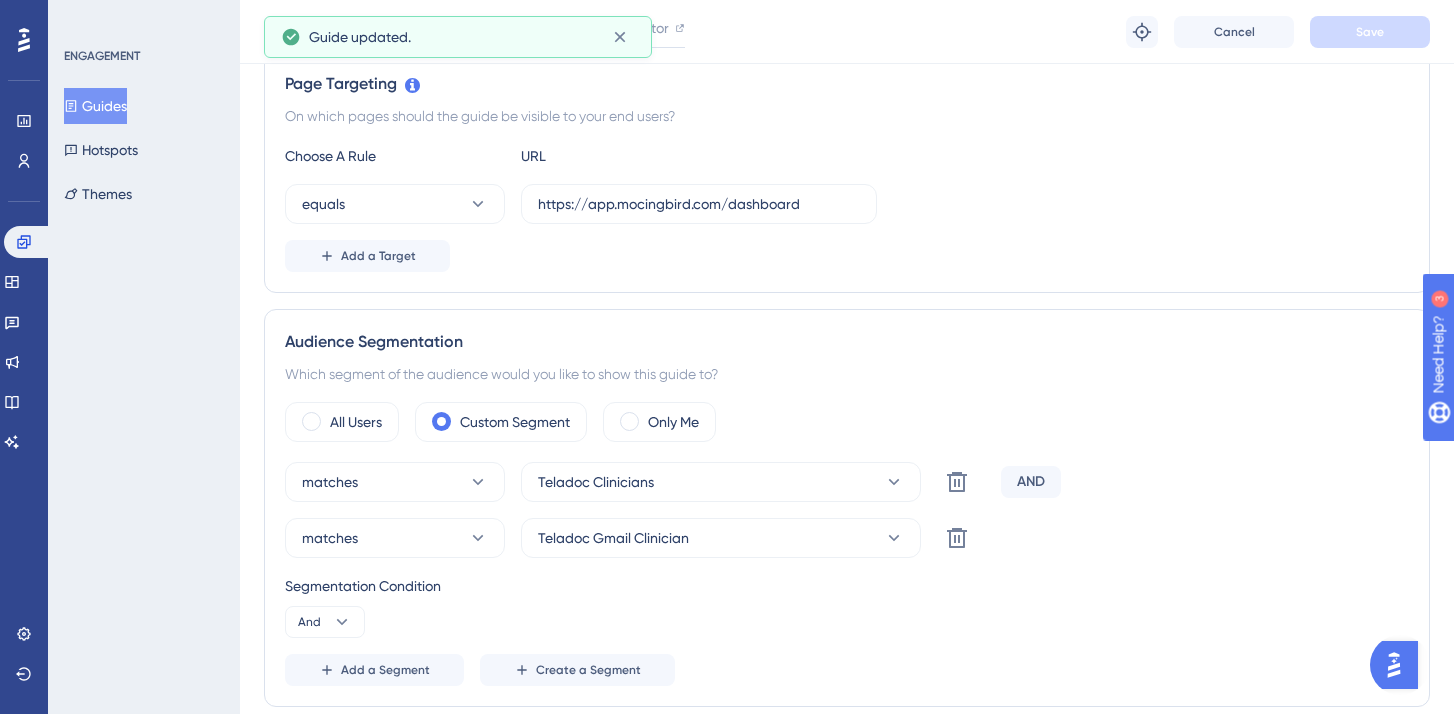 click on "Guides" at bounding box center (95, 106) 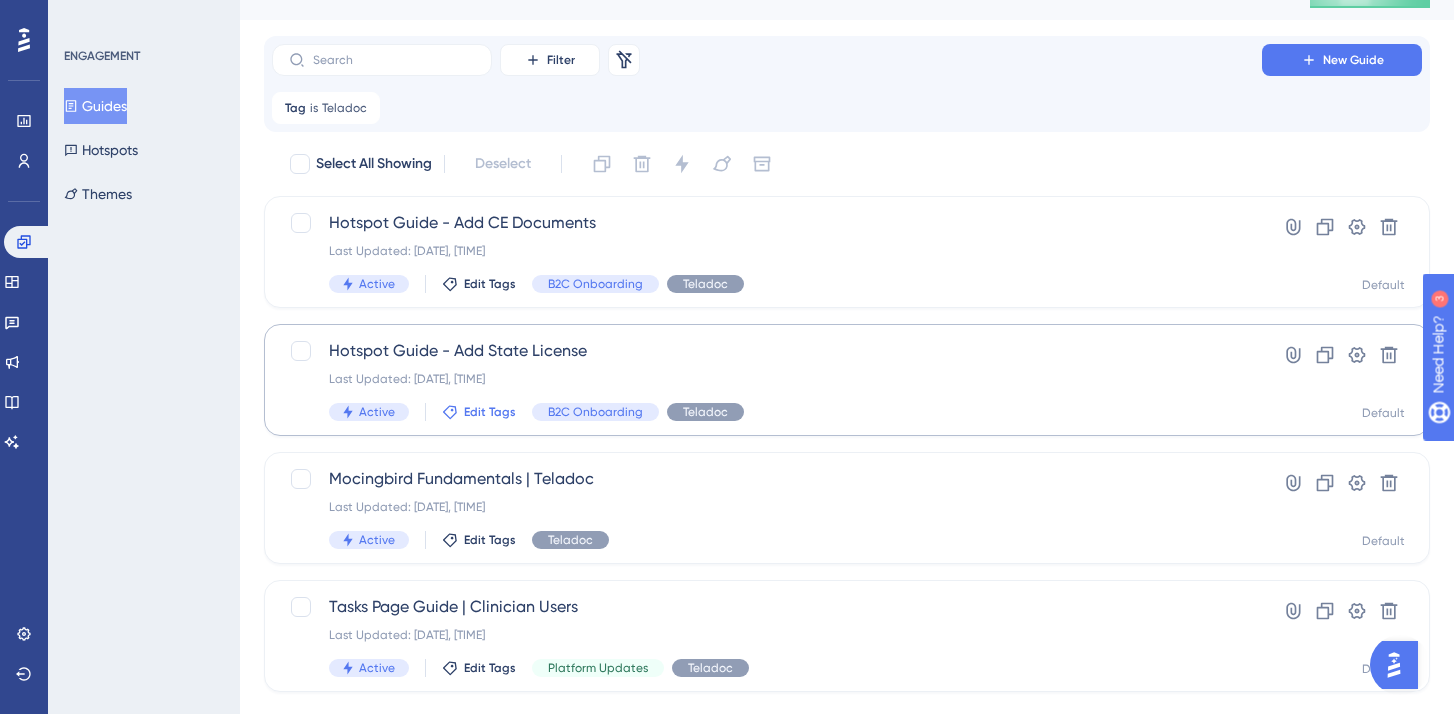 scroll, scrollTop: 78, scrollLeft: 0, axis: vertical 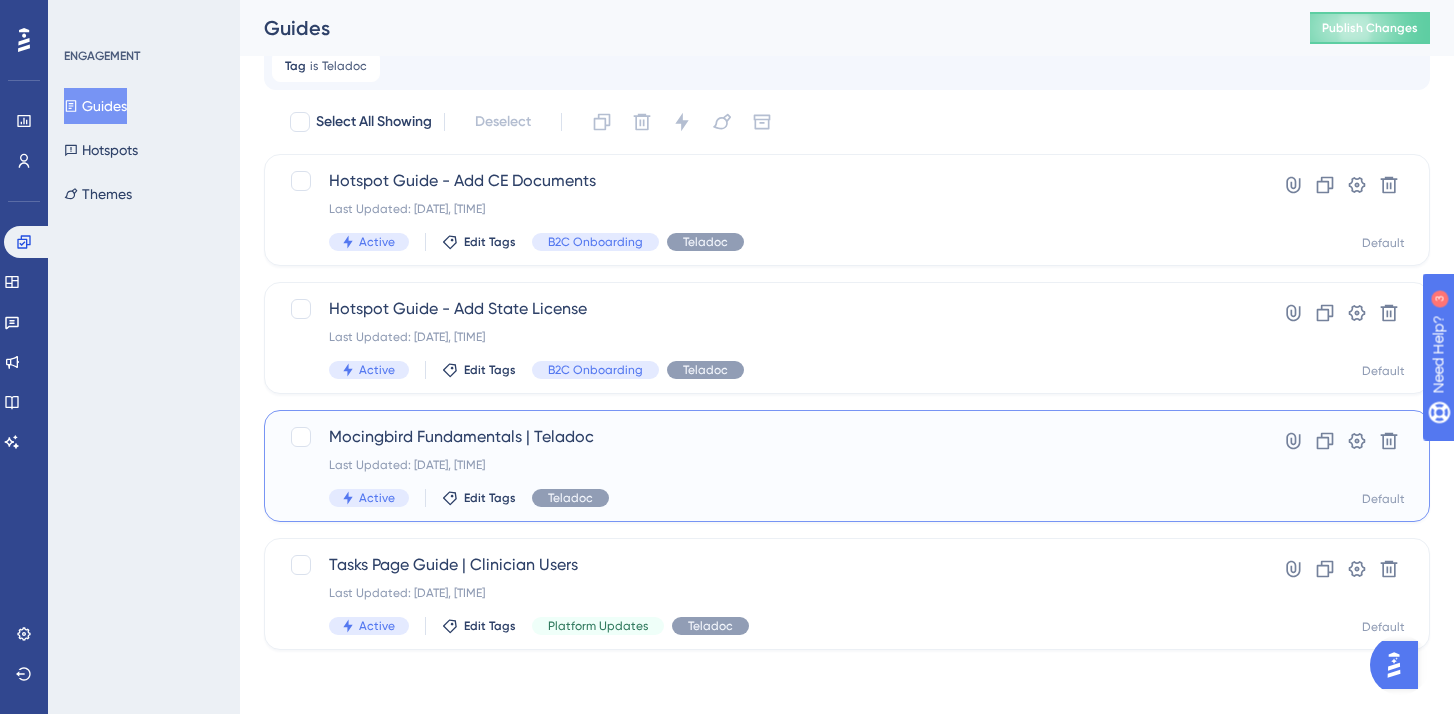 click on "Mocingbird Fundamentals | Teladoc" at bounding box center (767, 437) 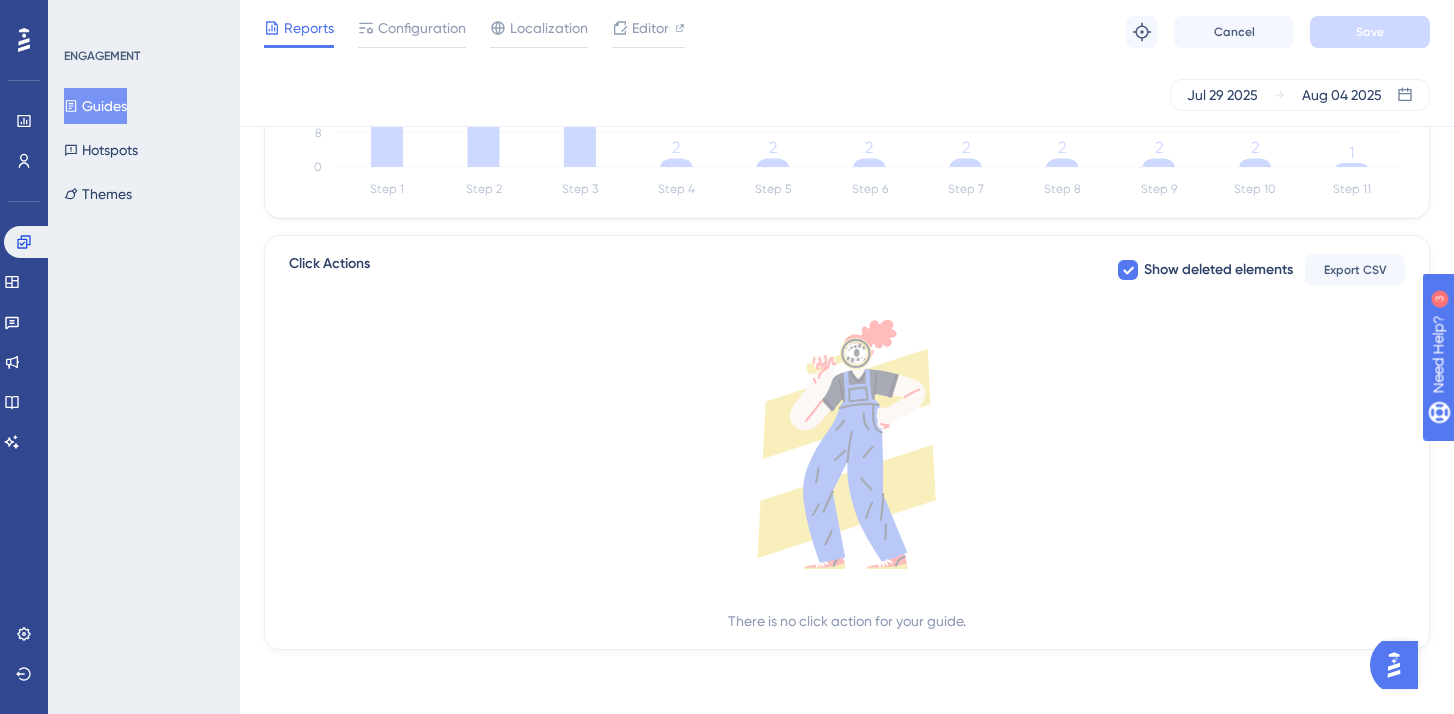 scroll, scrollTop: 0, scrollLeft: 0, axis: both 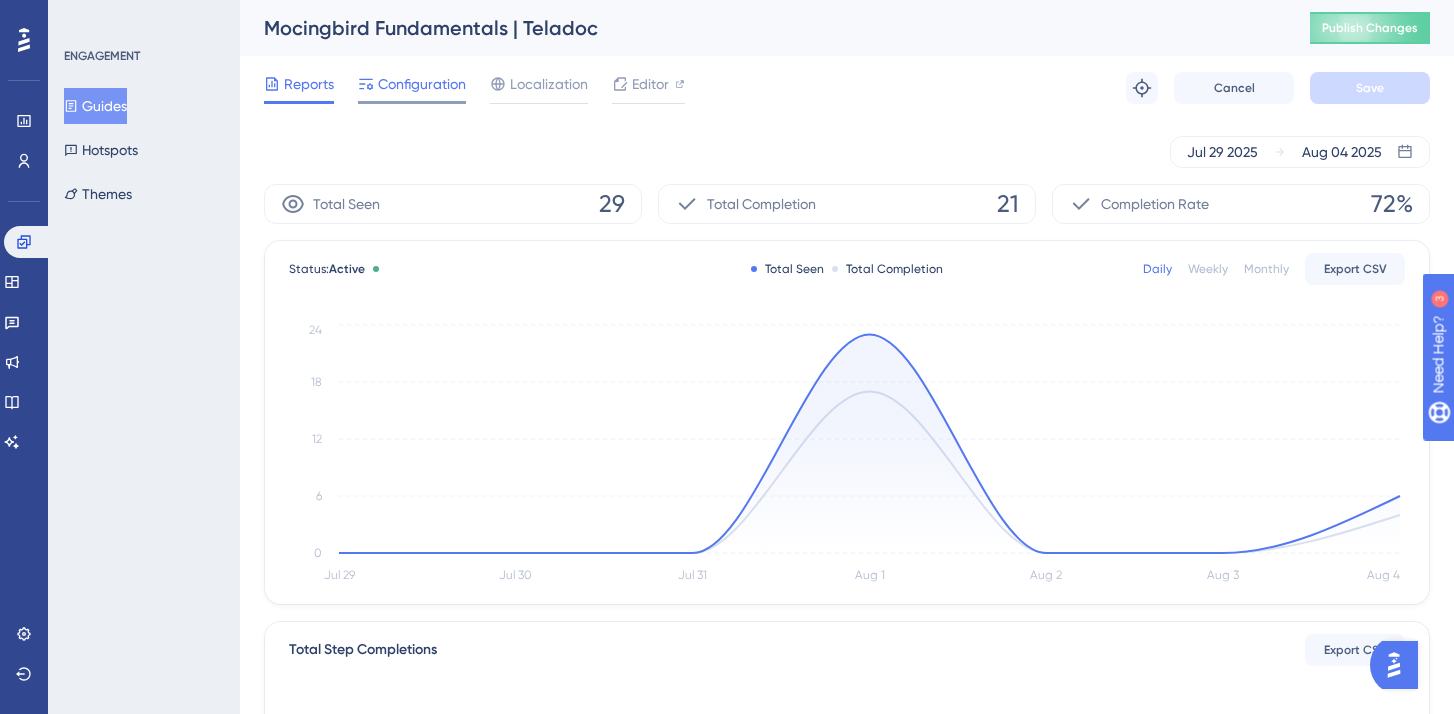 click on "Configuration" at bounding box center [422, 84] 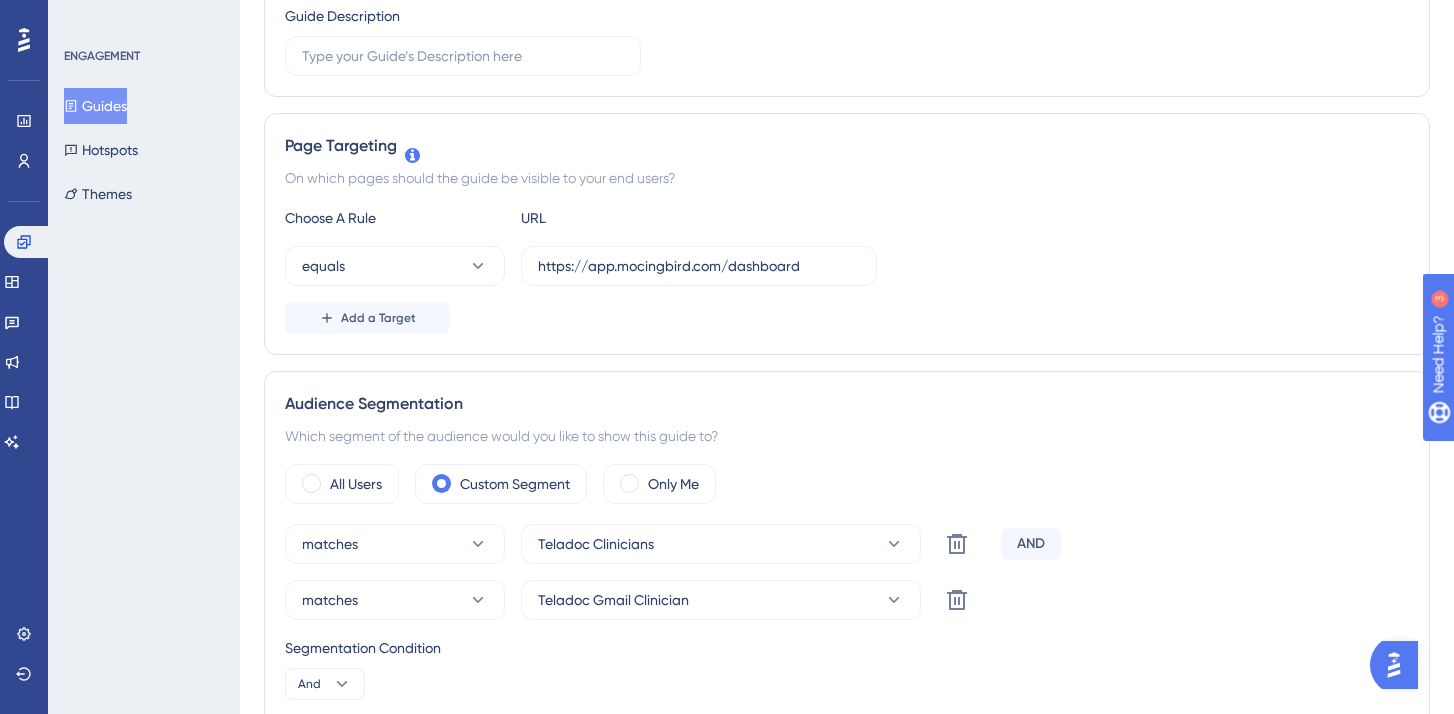 scroll, scrollTop: 0, scrollLeft: 0, axis: both 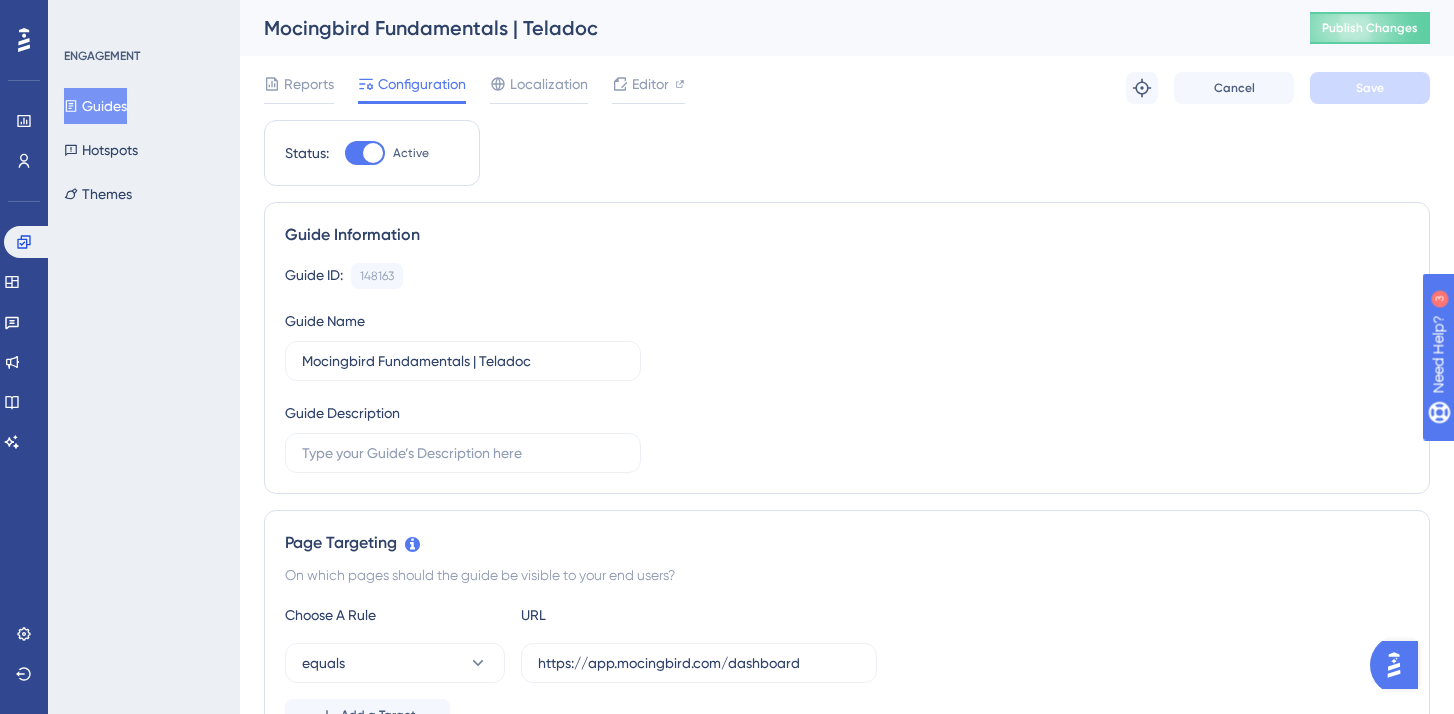 click on "Guides" at bounding box center (95, 106) 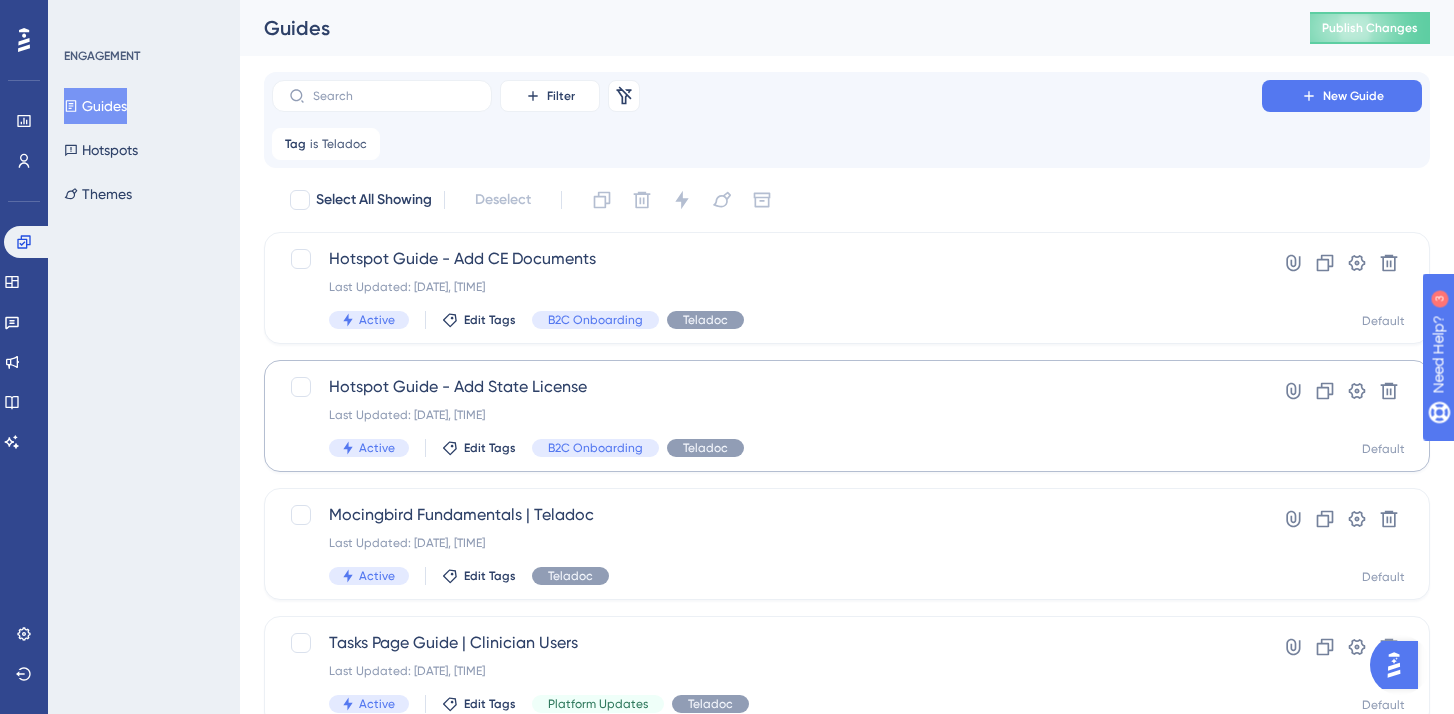 scroll, scrollTop: 78, scrollLeft: 0, axis: vertical 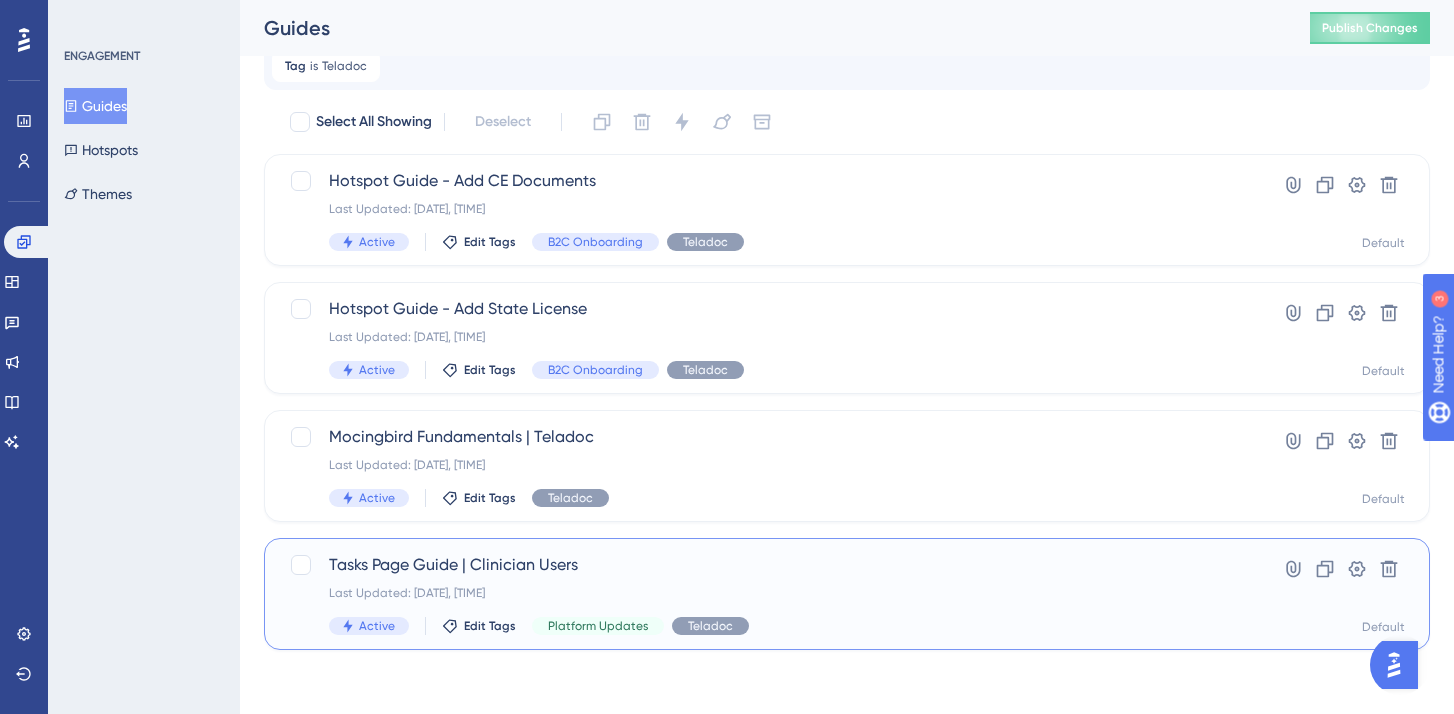 click on "Tasks Page Guide | Clinician Users" at bounding box center [767, 565] 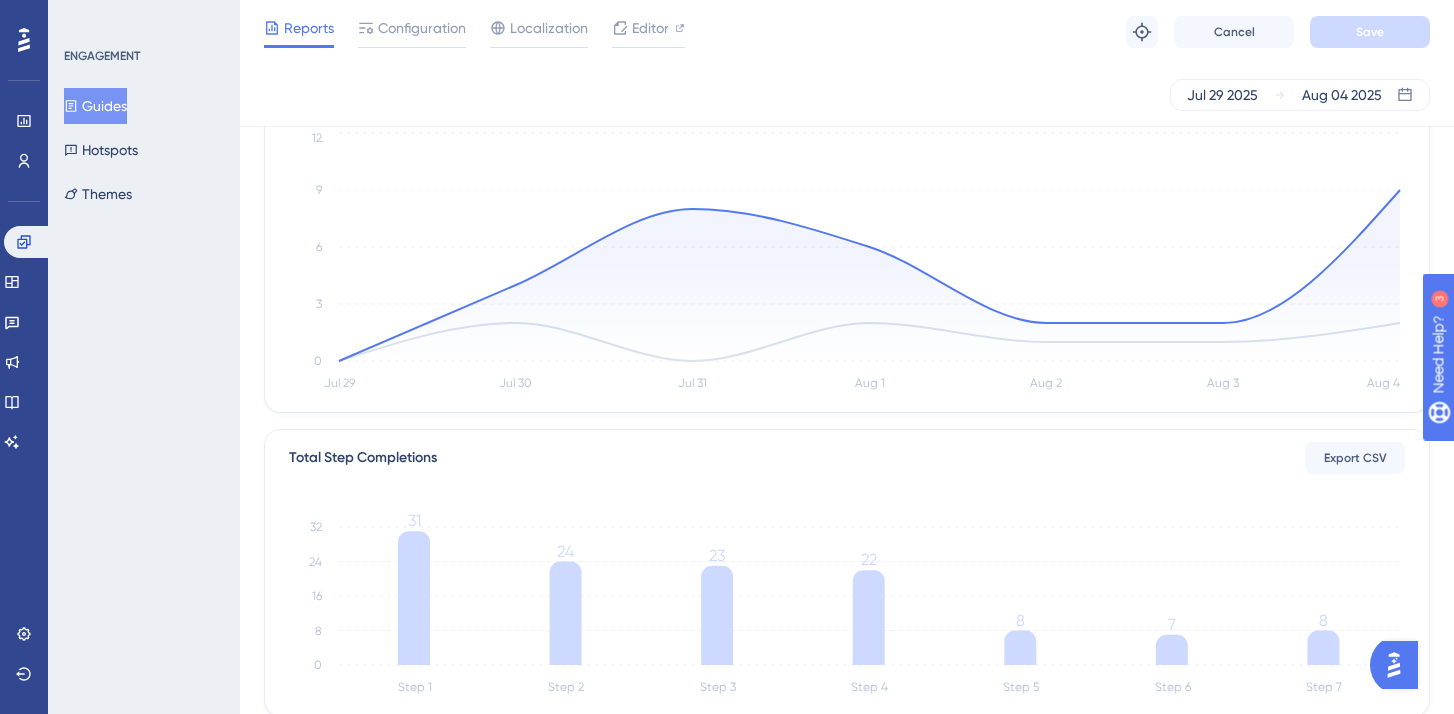 scroll, scrollTop: 0, scrollLeft: 0, axis: both 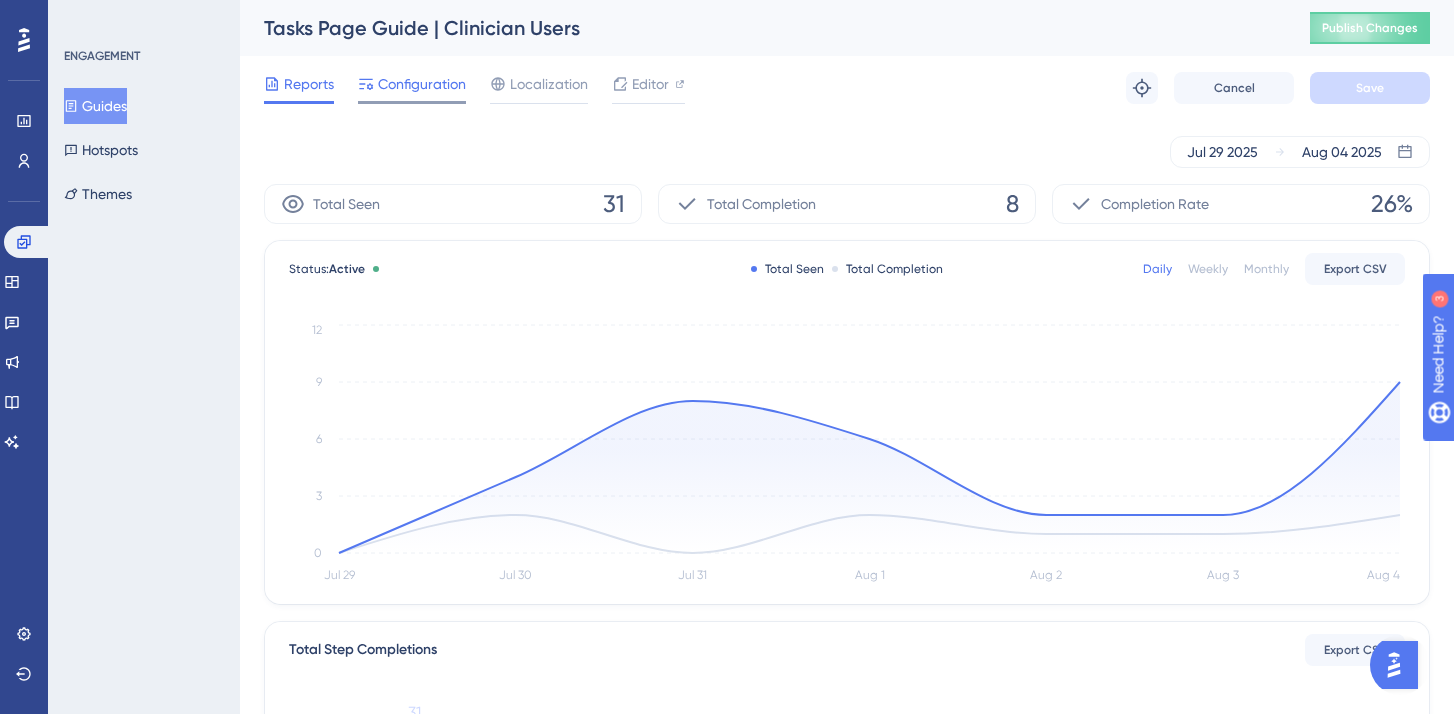 click on "Configuration" at bounding box center [412, 88] 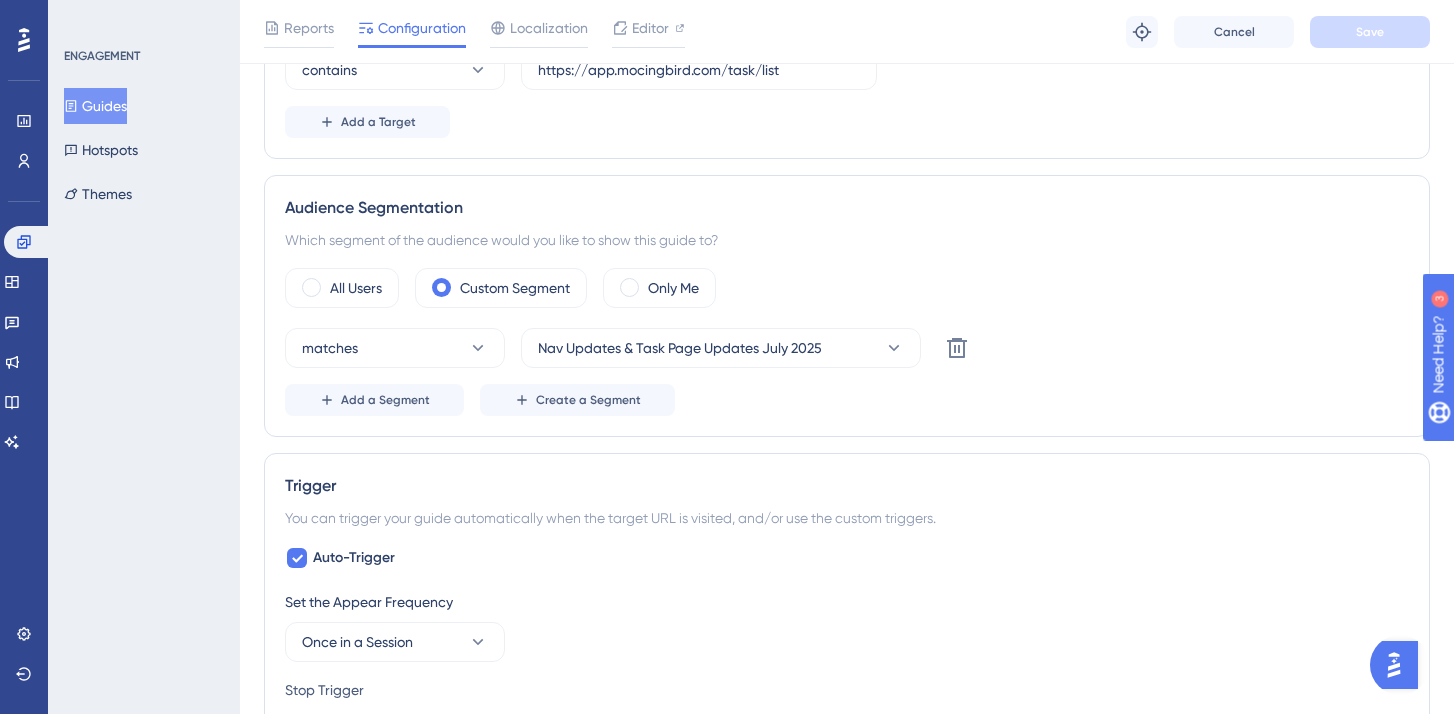 scroll, scrollTop: 603, scrollLeft: 0, axis: vertical 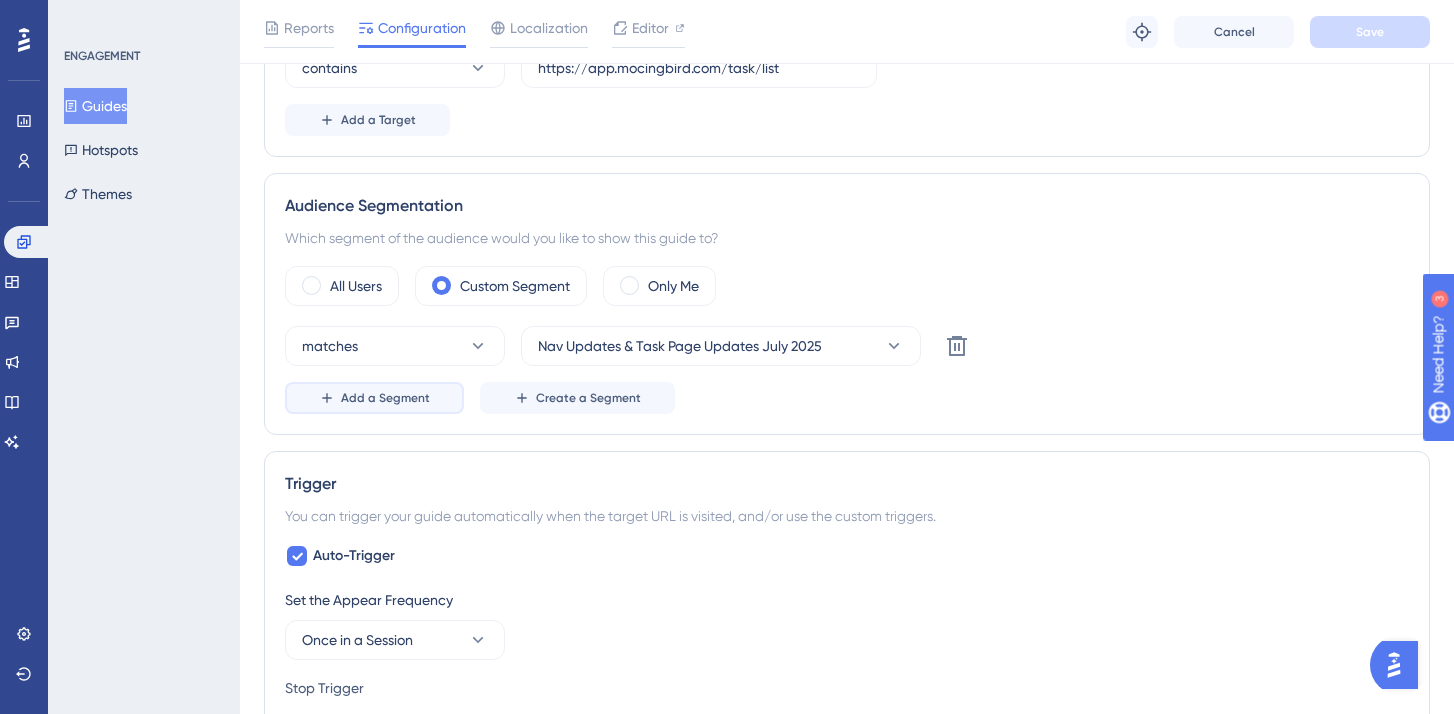 click on "Add a Segment" at bounding box center [385, 398] 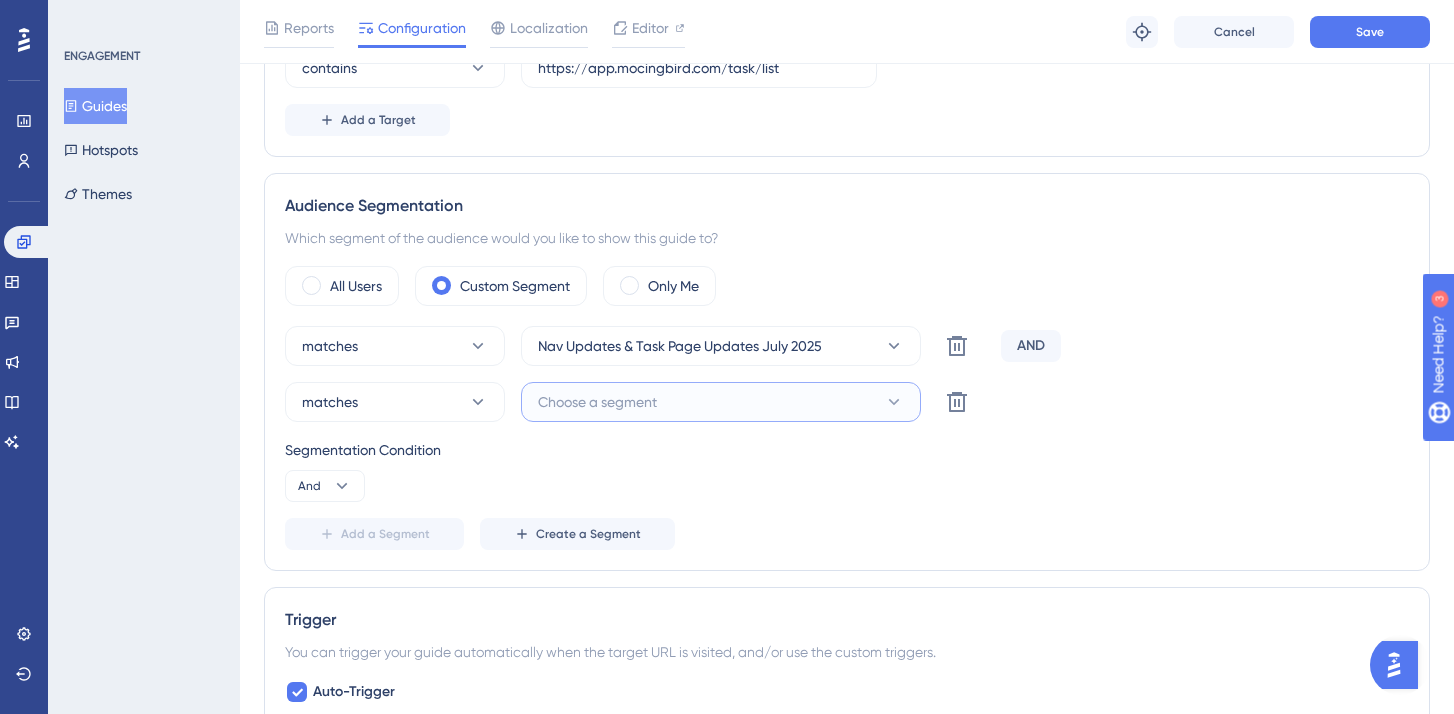 click on "Choose a segment" at bounding box center (597, 402) 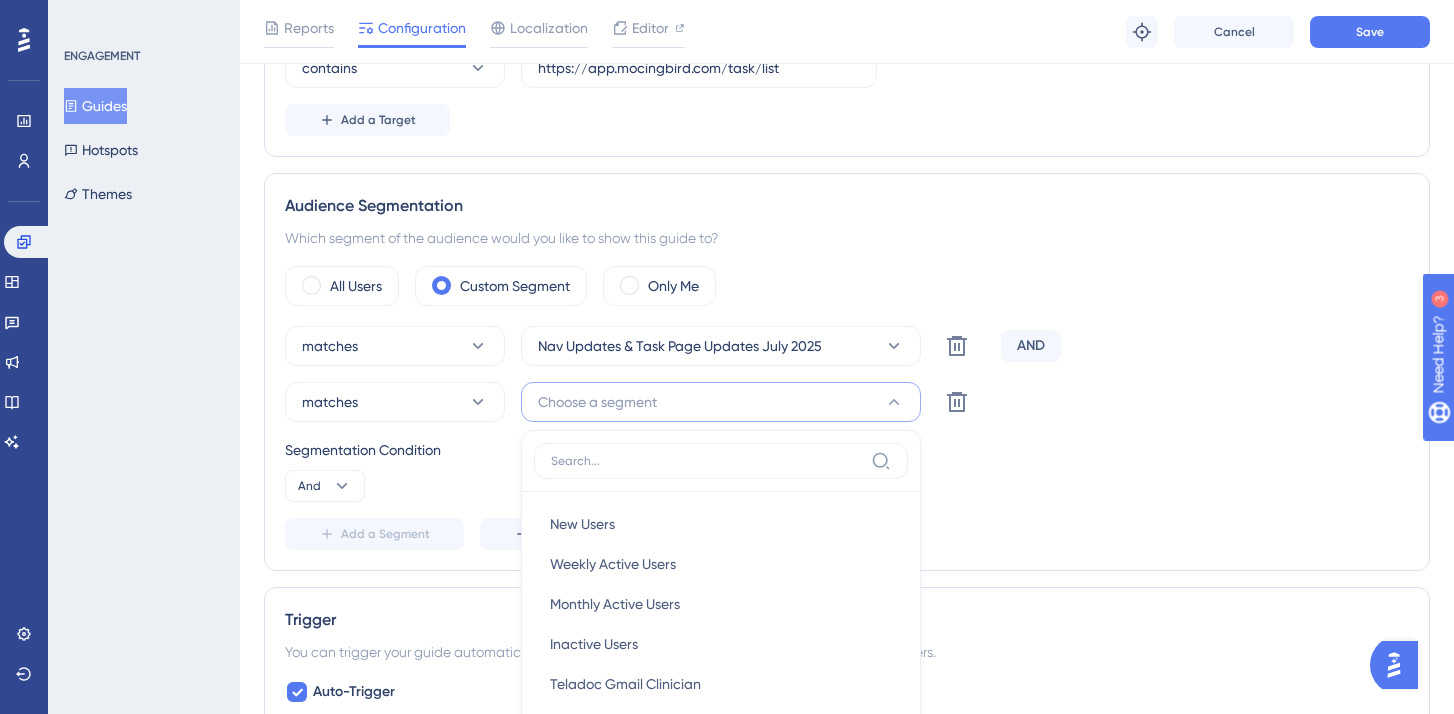 scroll, scrollTop: 877, scrollLeft: 0, axis: vertical 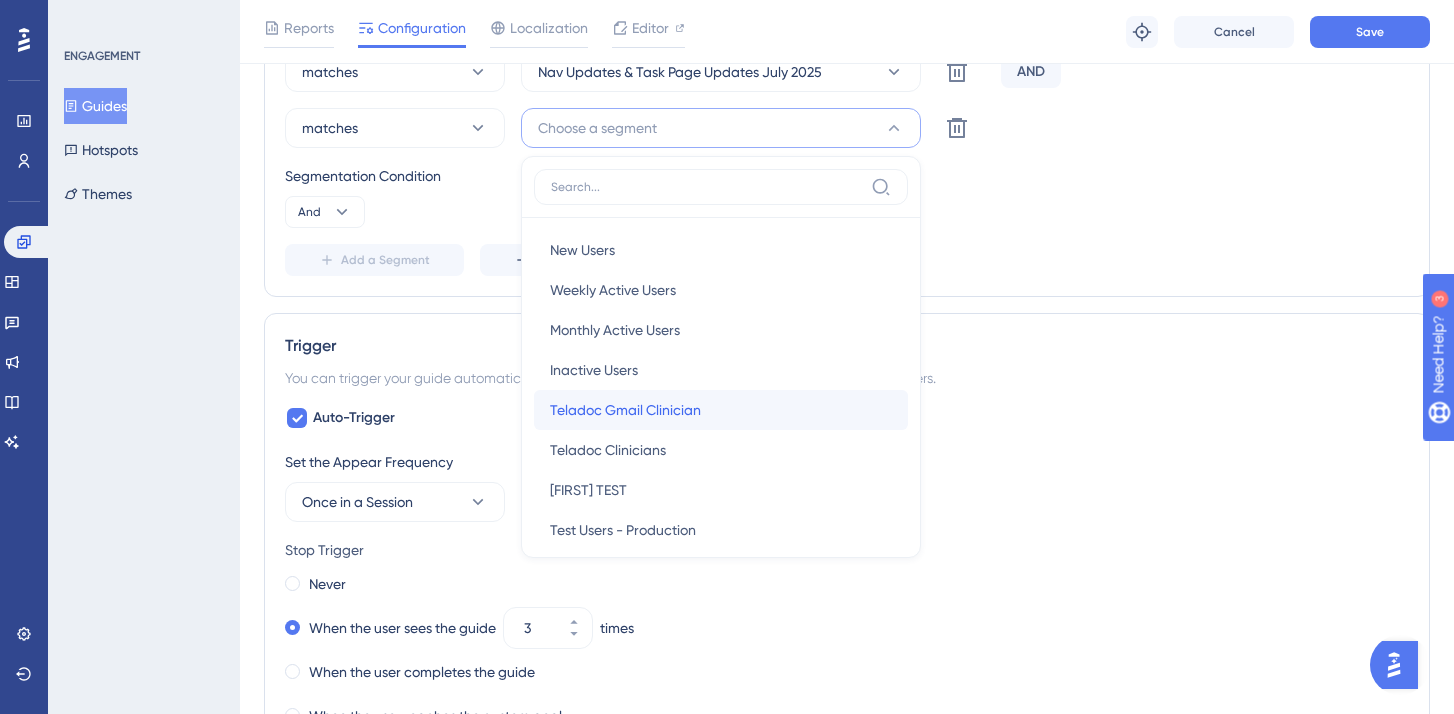 click on "Teladoc Gmail Clinician" at bounding box center (625, 410) 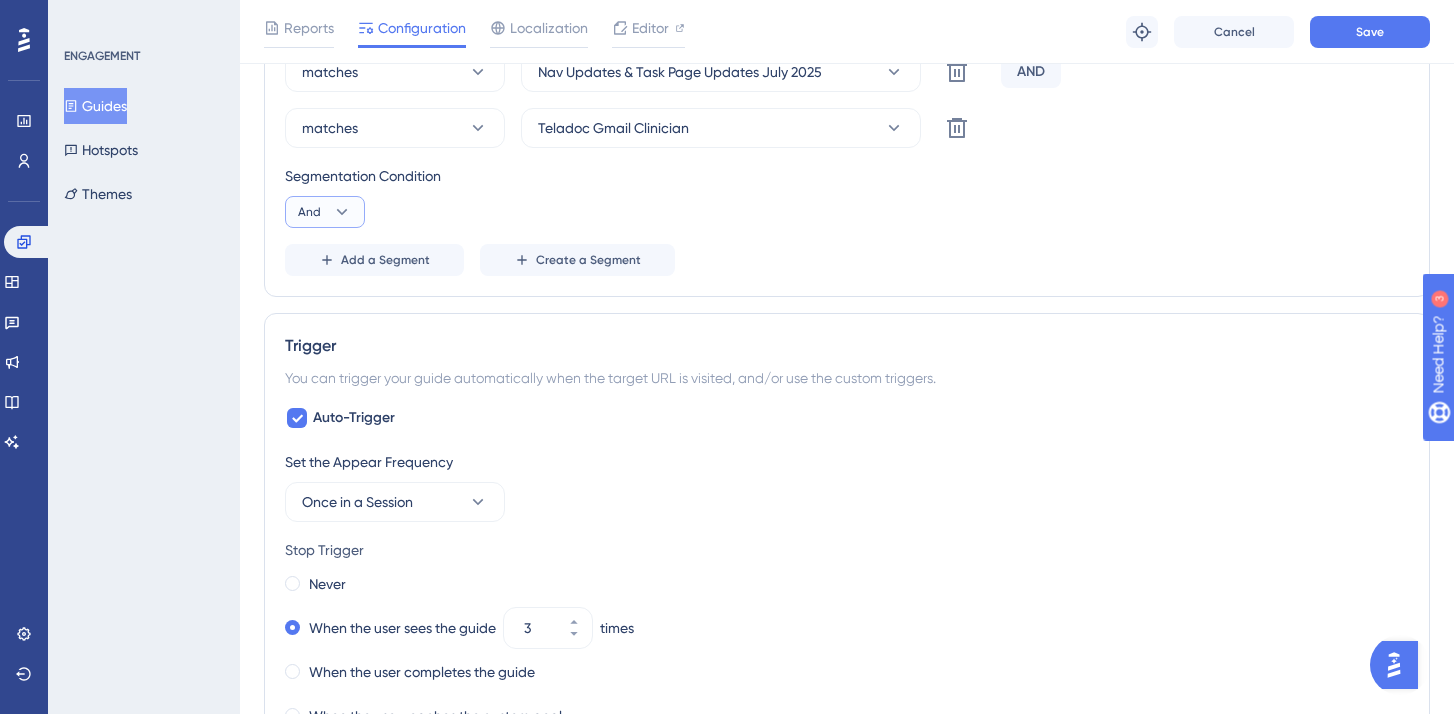 click 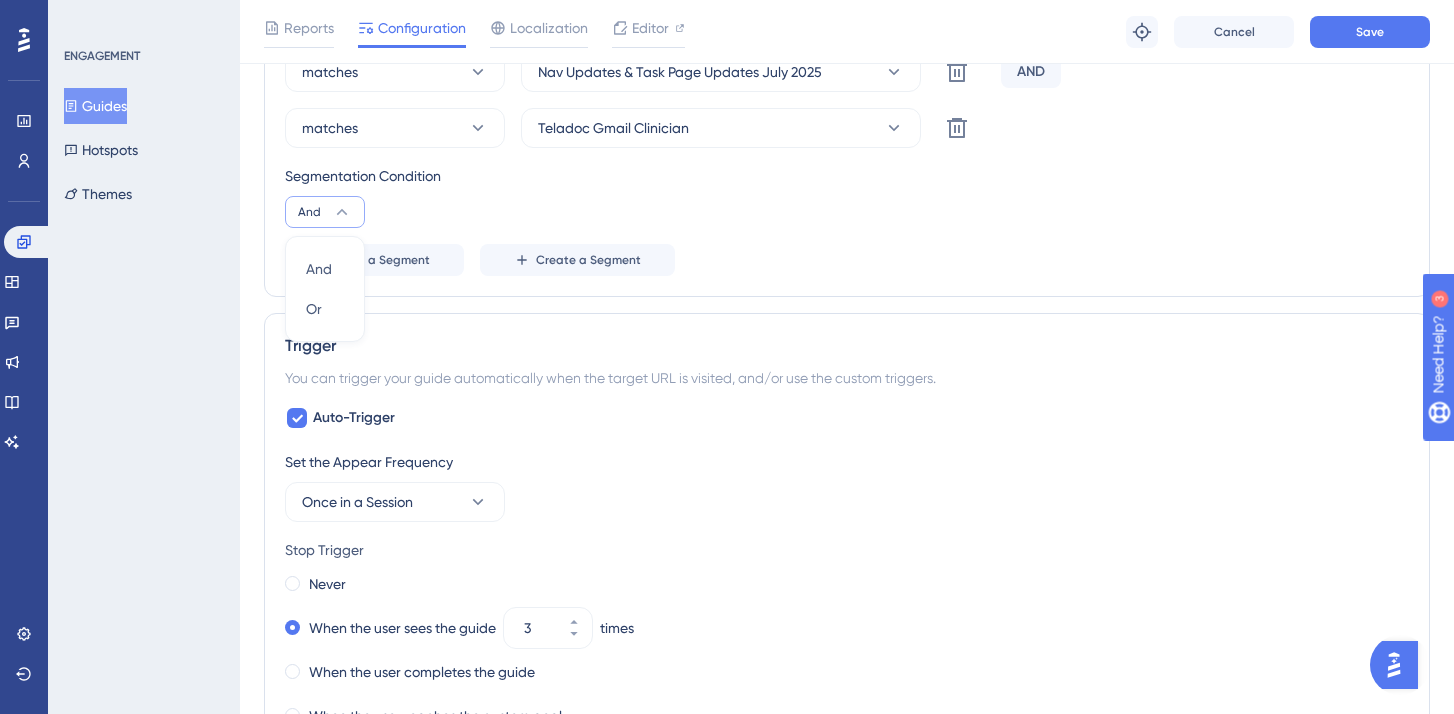 click 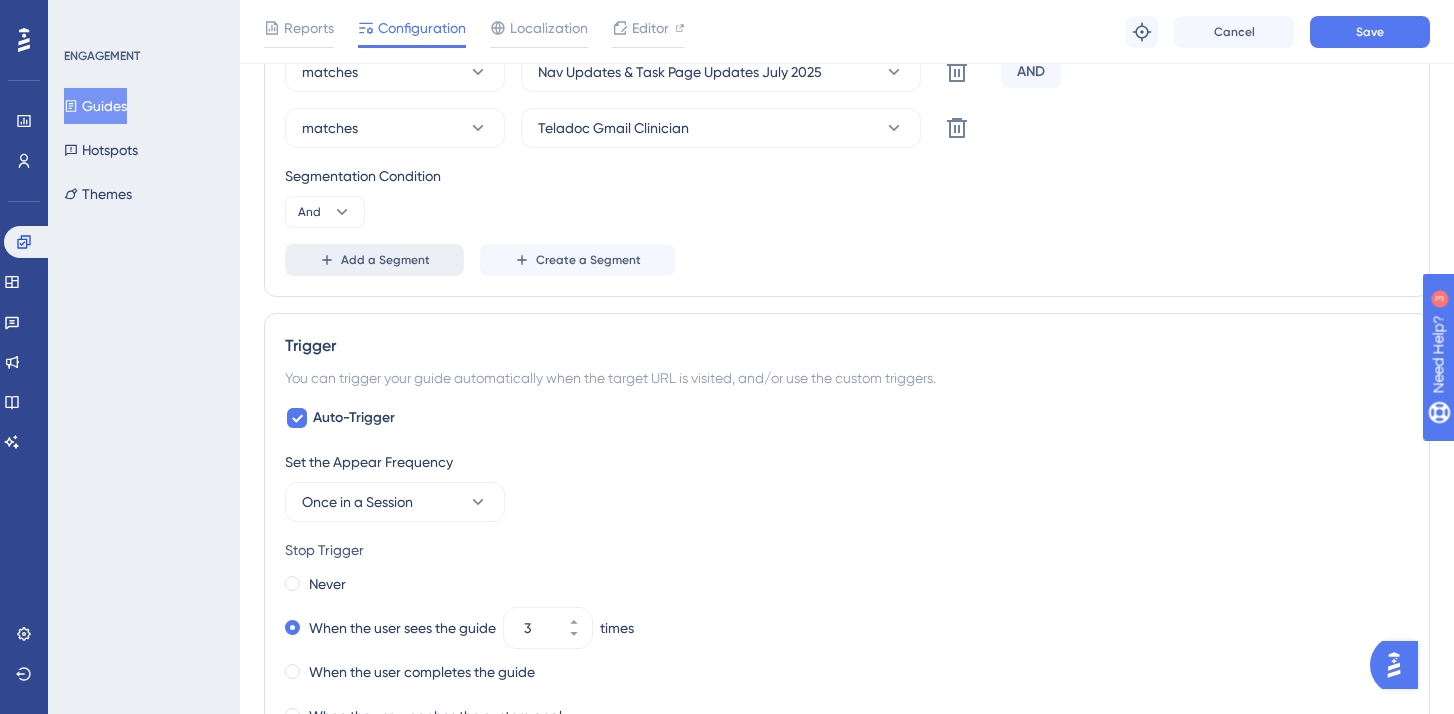 click on "Add a Segment" at bounding box center (385, 260) 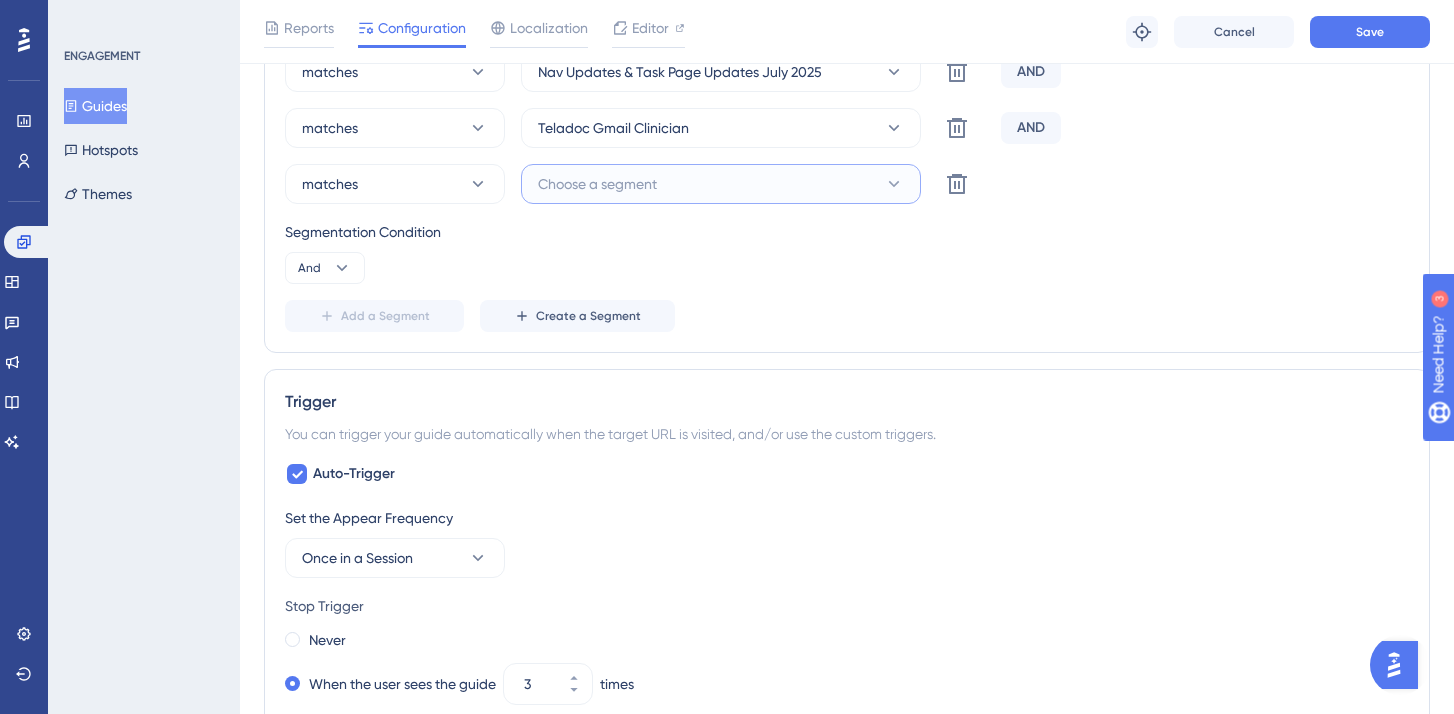 click on "Choose a segment" at bounding box center [721, 184] 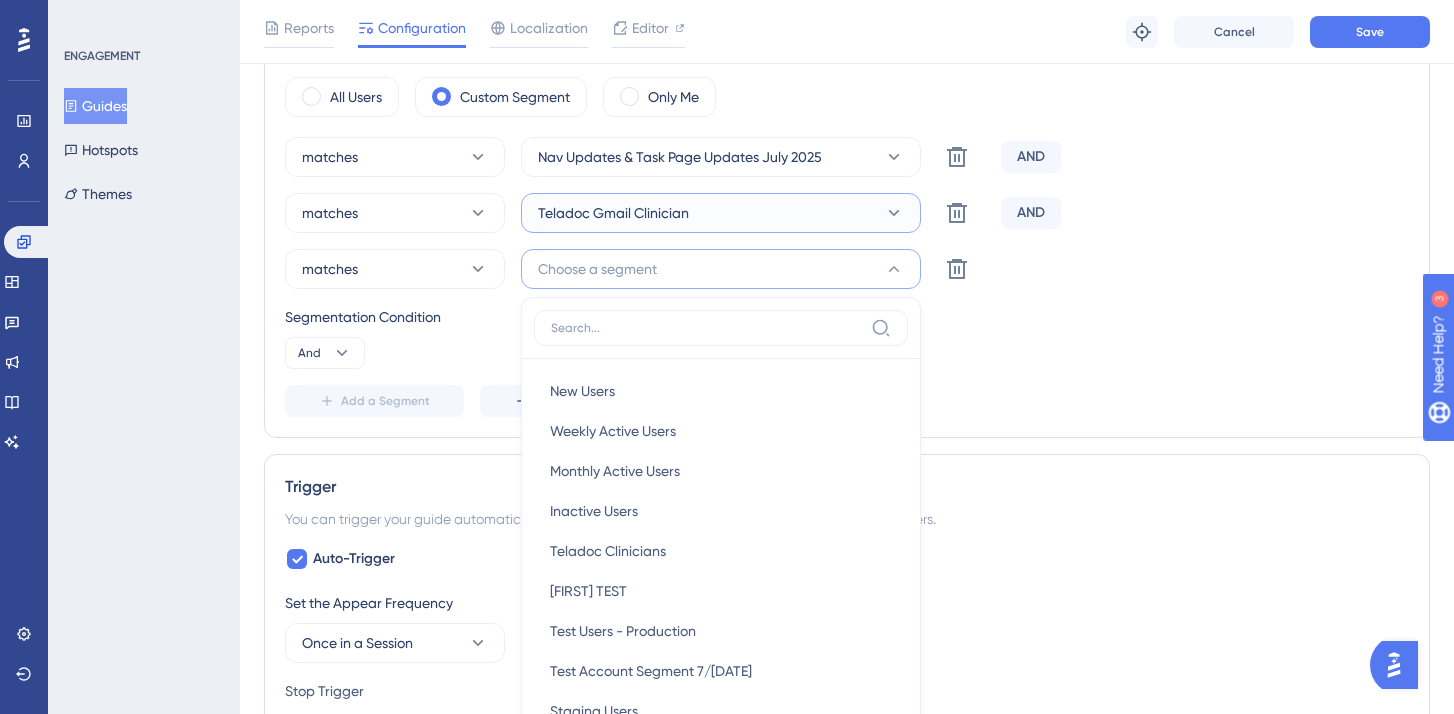 click on "Teladoc Gmail Clinician" at bounding box center [613, 213] 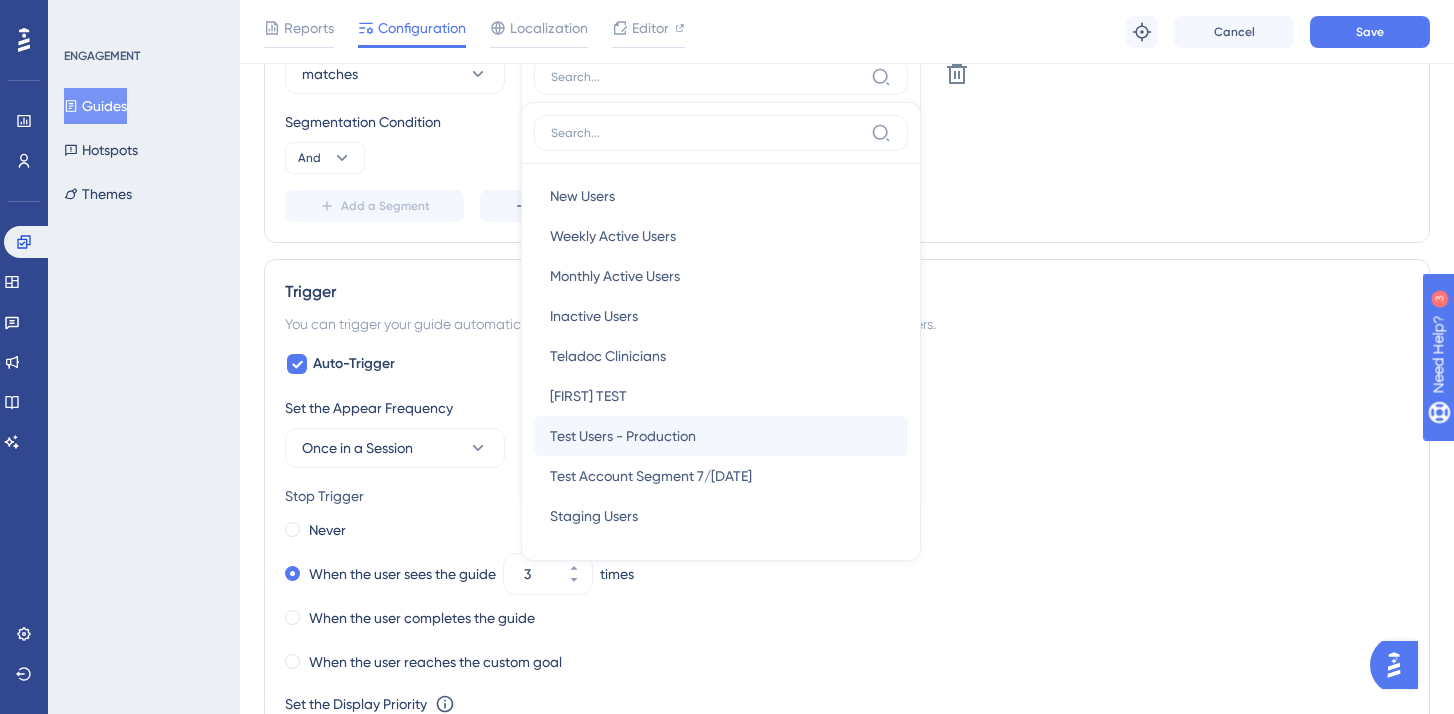 scroll, scrollTop: 1025, scrollLeft: 0, axis: vertical 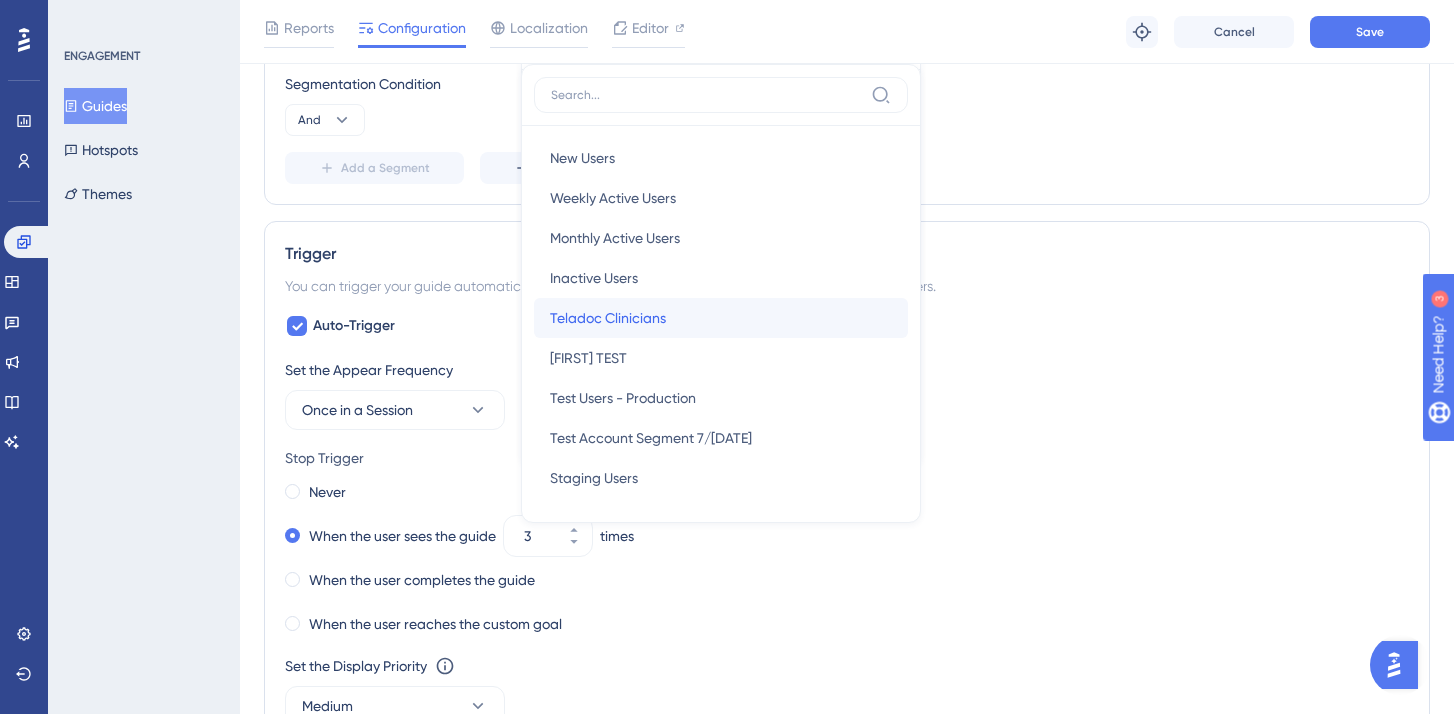 click on "Teladoc Clinicians" at bounding box center (608, 318) 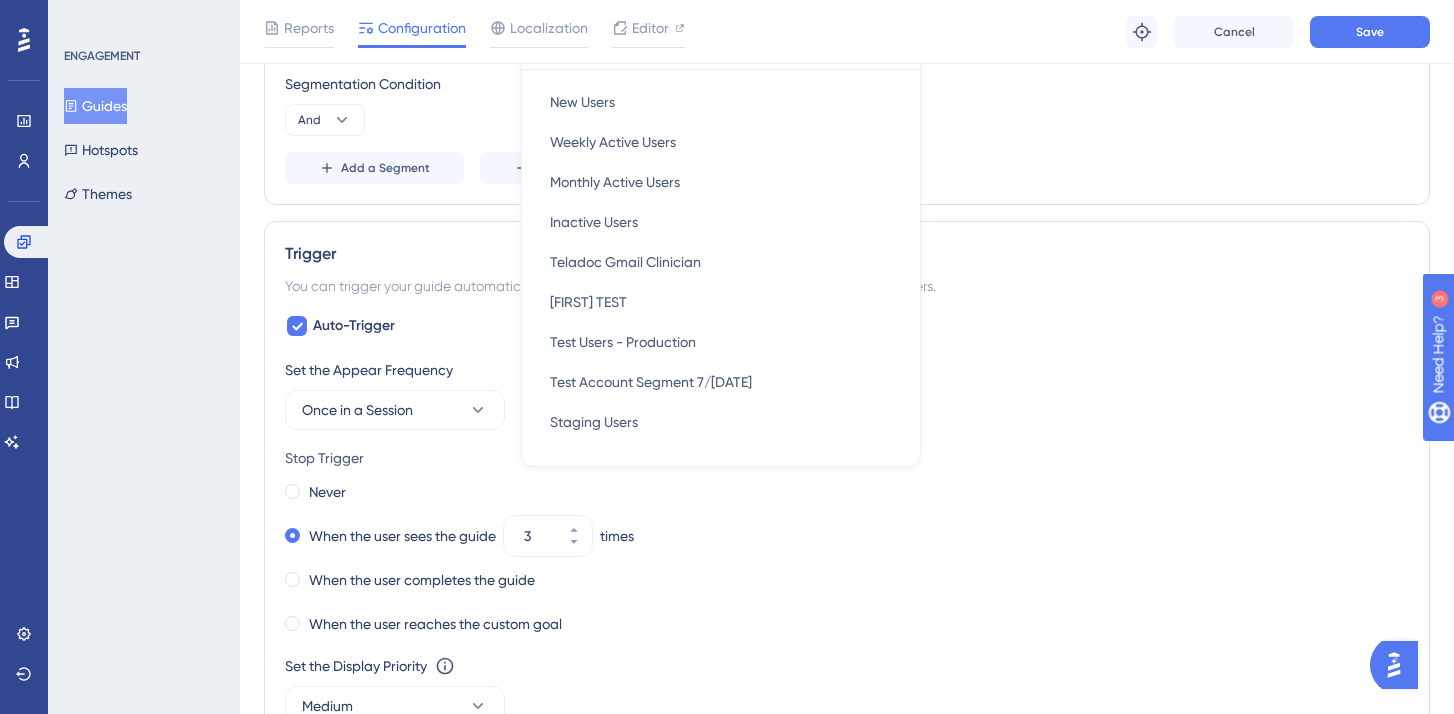 click on "Segmentation Condition And" at bounding box center (847, 104) 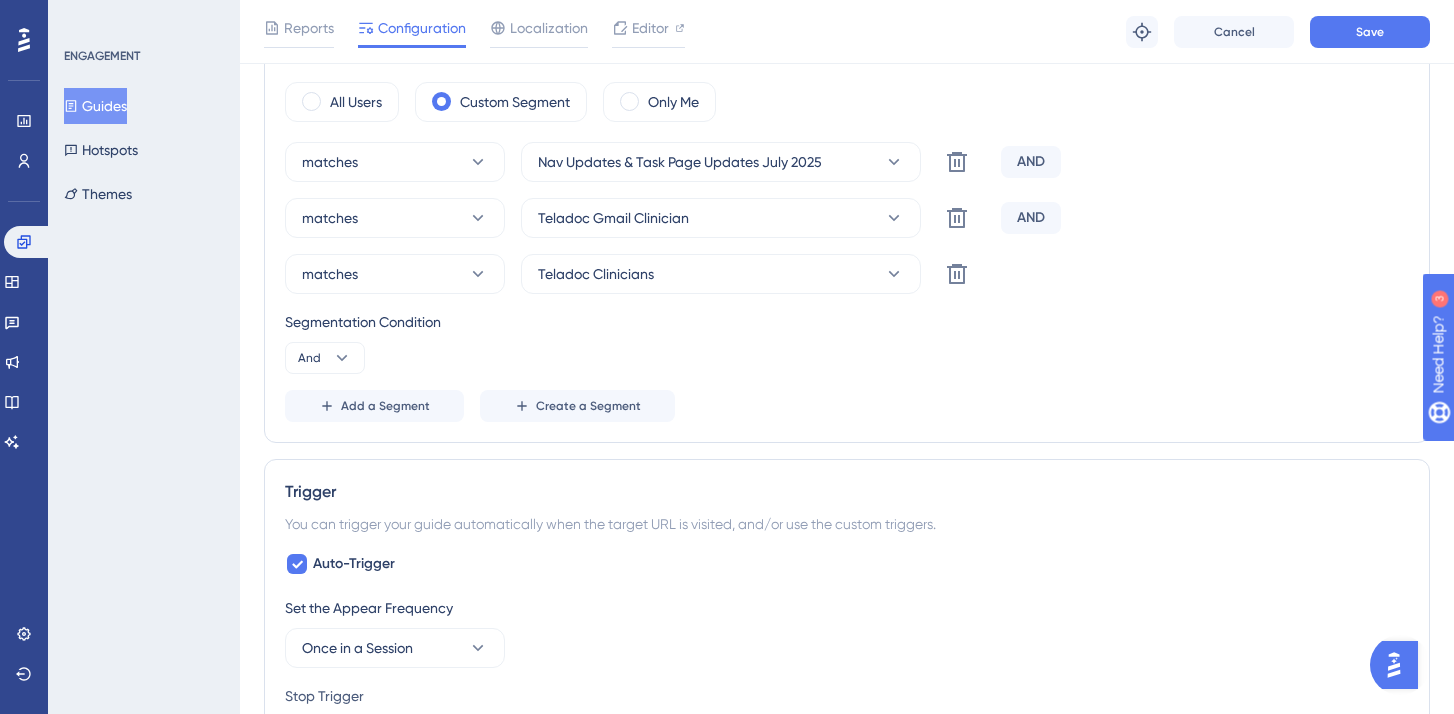 scroll, scrollTop: 760, scrollLeft: 0, axis: vertical 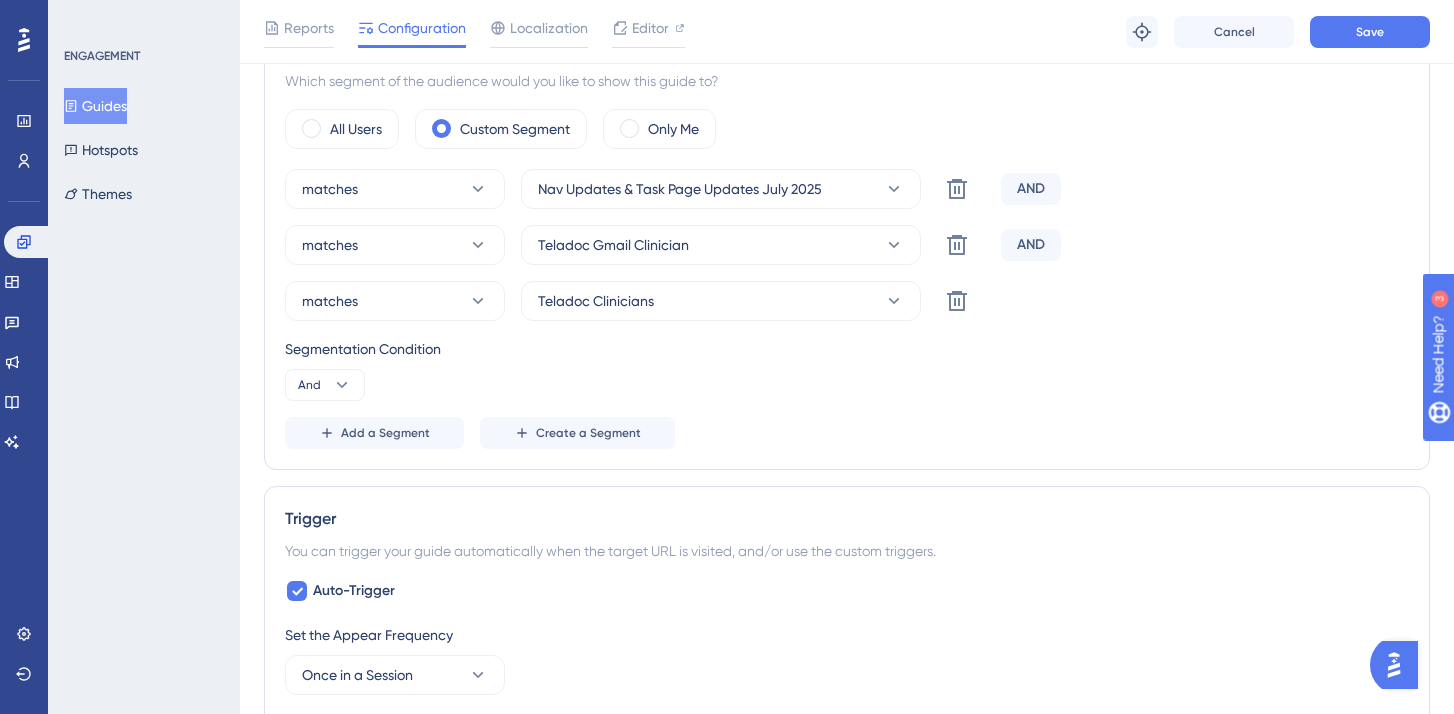 click on "Add a Segment Create a Segment" at bounding box center [847, 433] 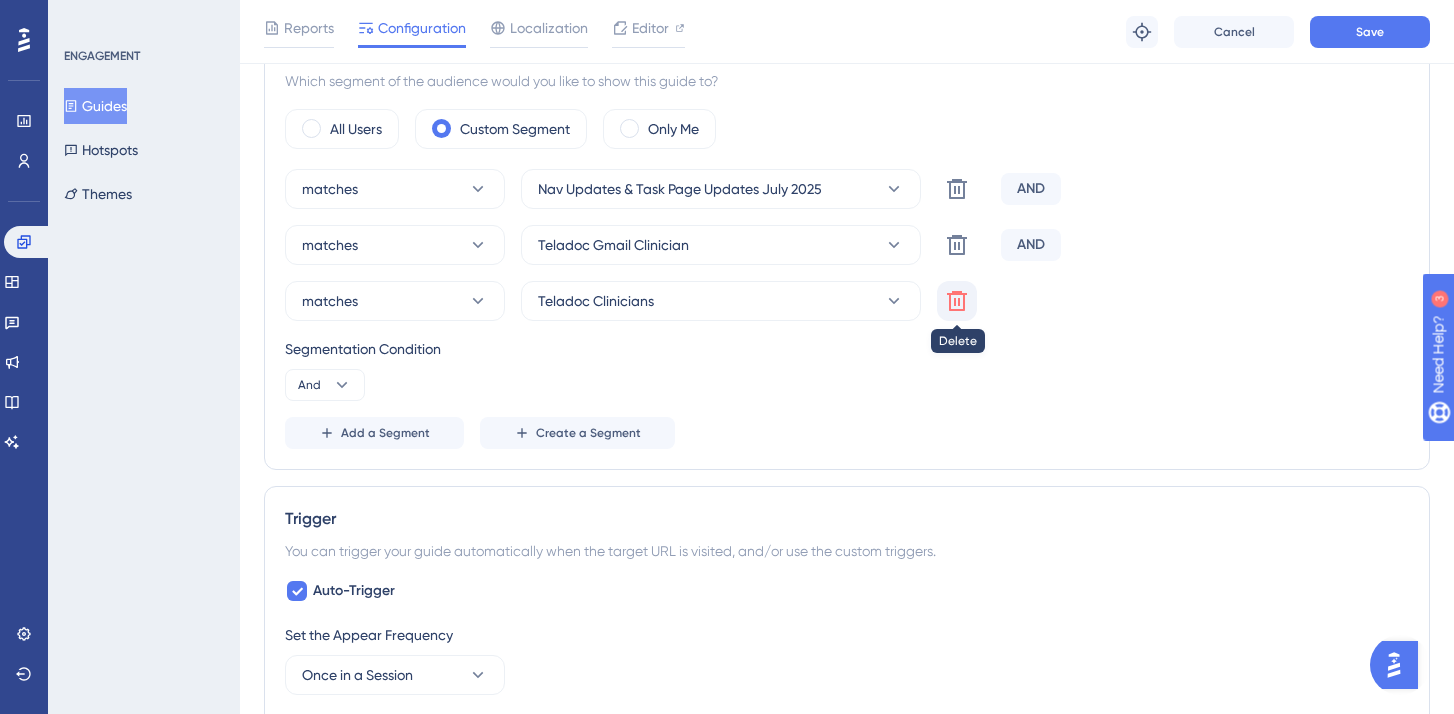 click 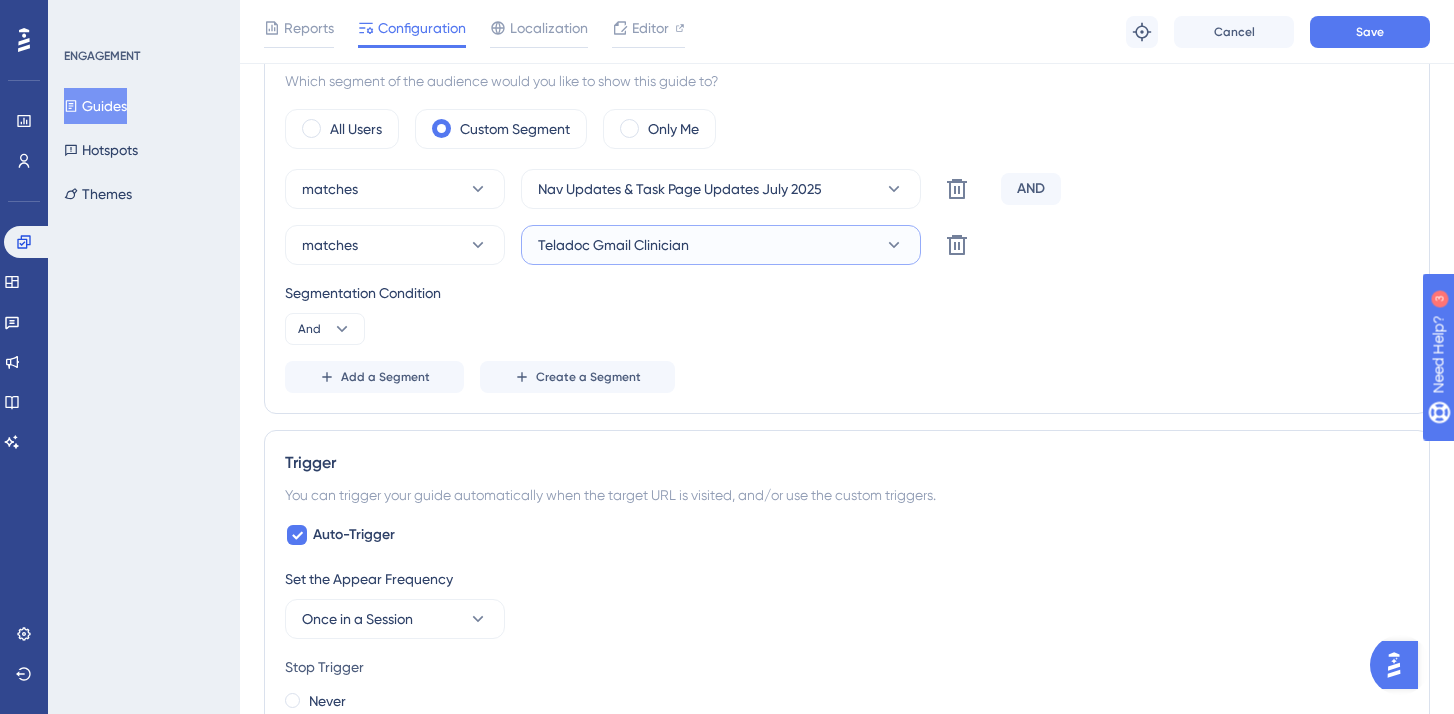 click on "Teladoc Gmail Clinician" at bounding box center [721, 245] 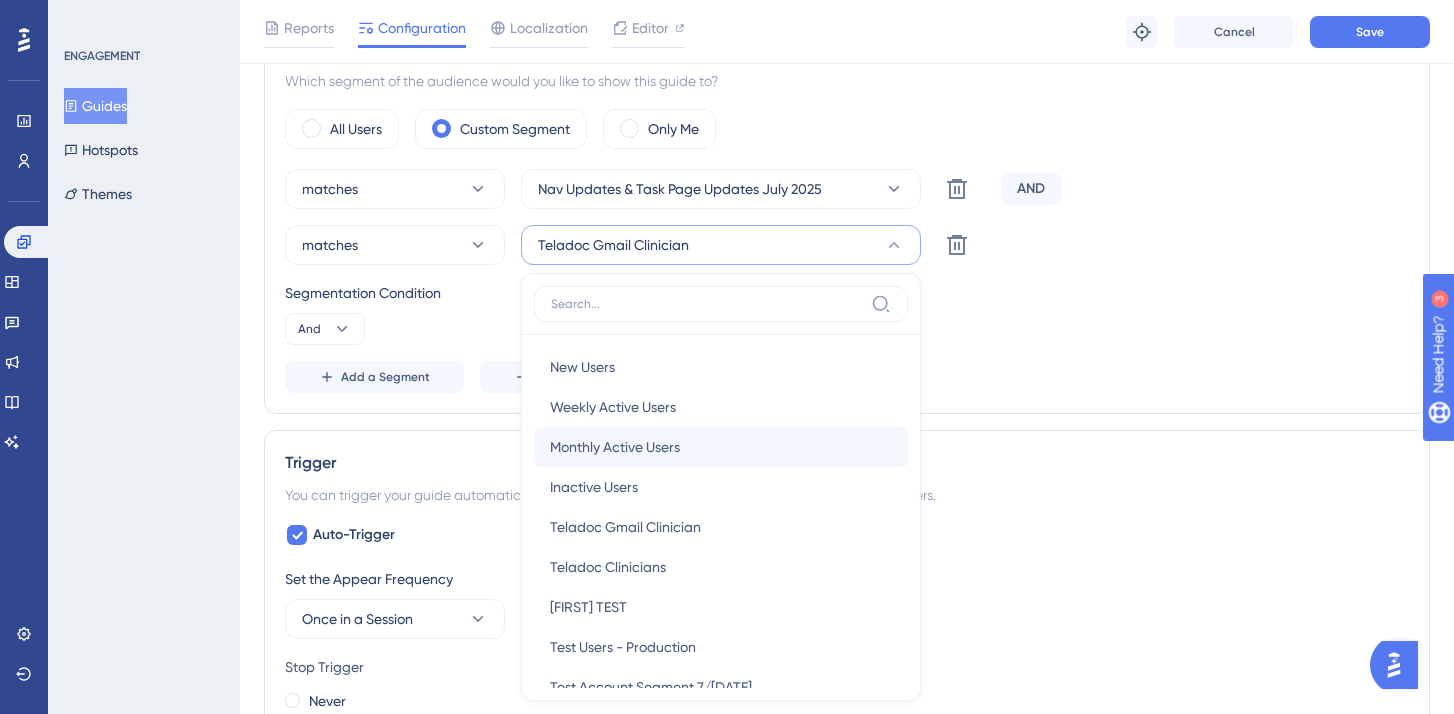 scroll, scrollTop: 889, scrollLeft: 0, axis: vertical 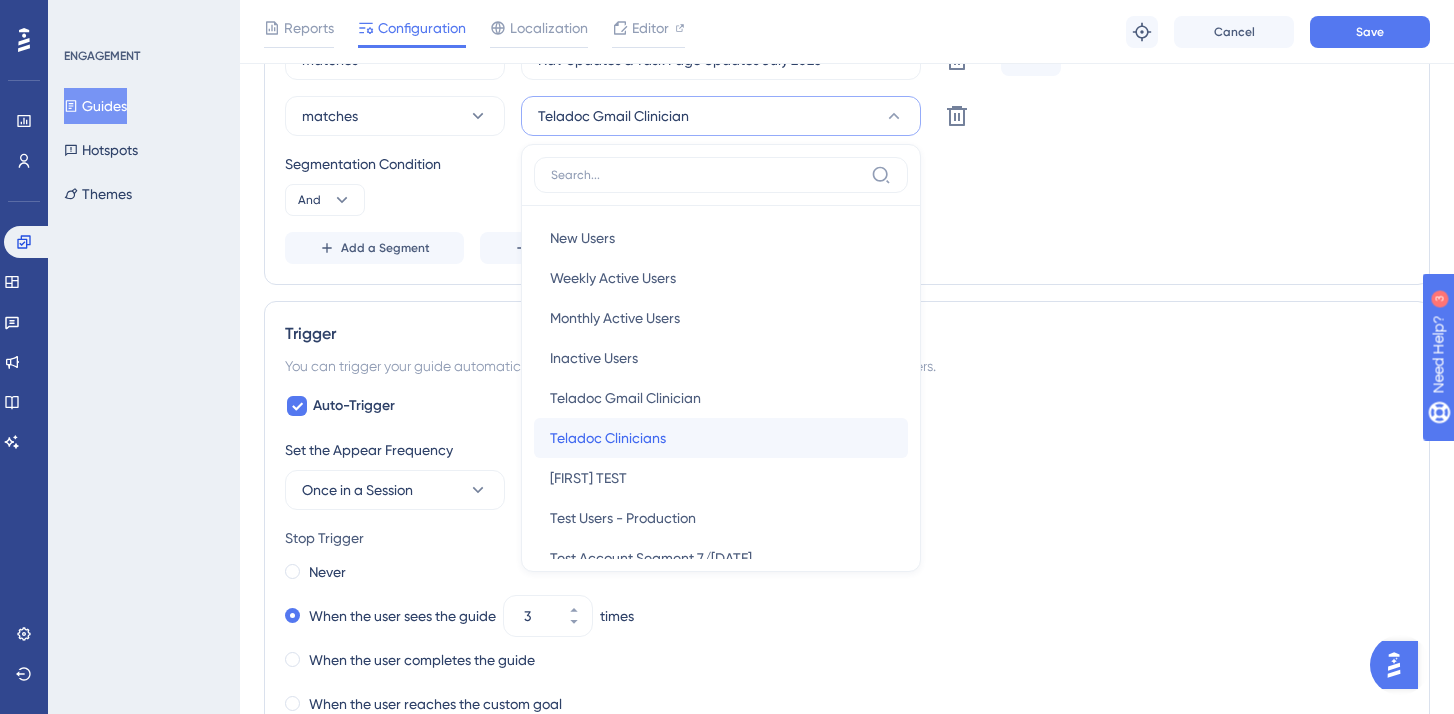 click on "Teladoc Clinicians Teladoc Clinicians" at bounding box center (721, 438) 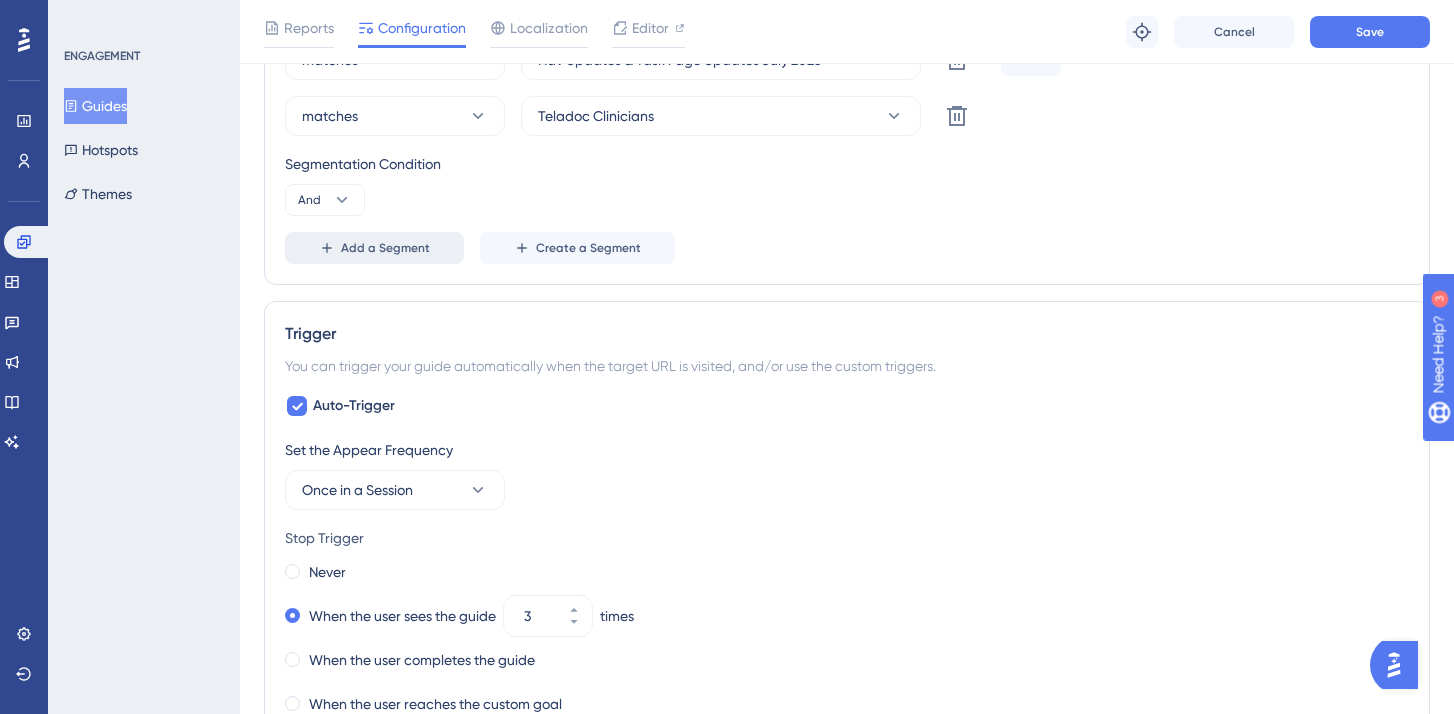 click on "Add a Segment" at bounding box center [374, 248] 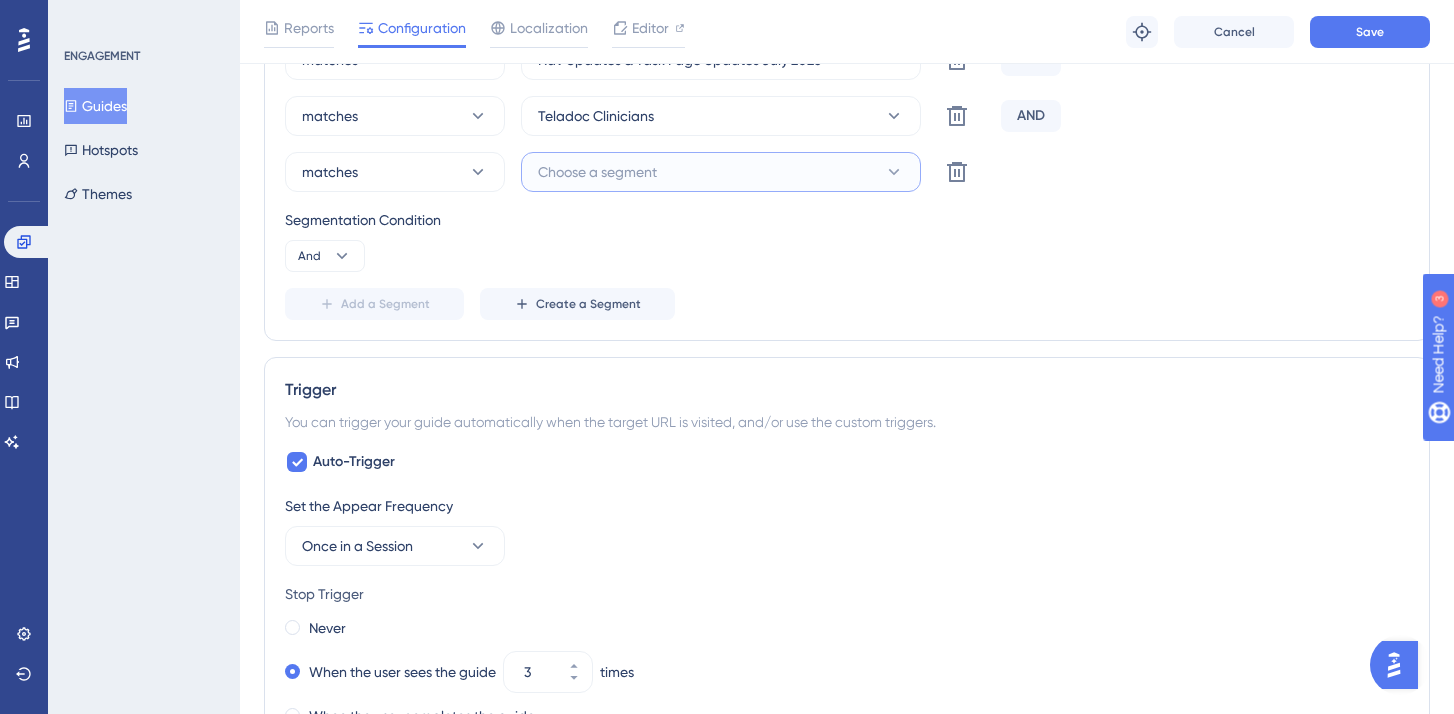 click on "Choose a segment" at bounding box center [721, 172] 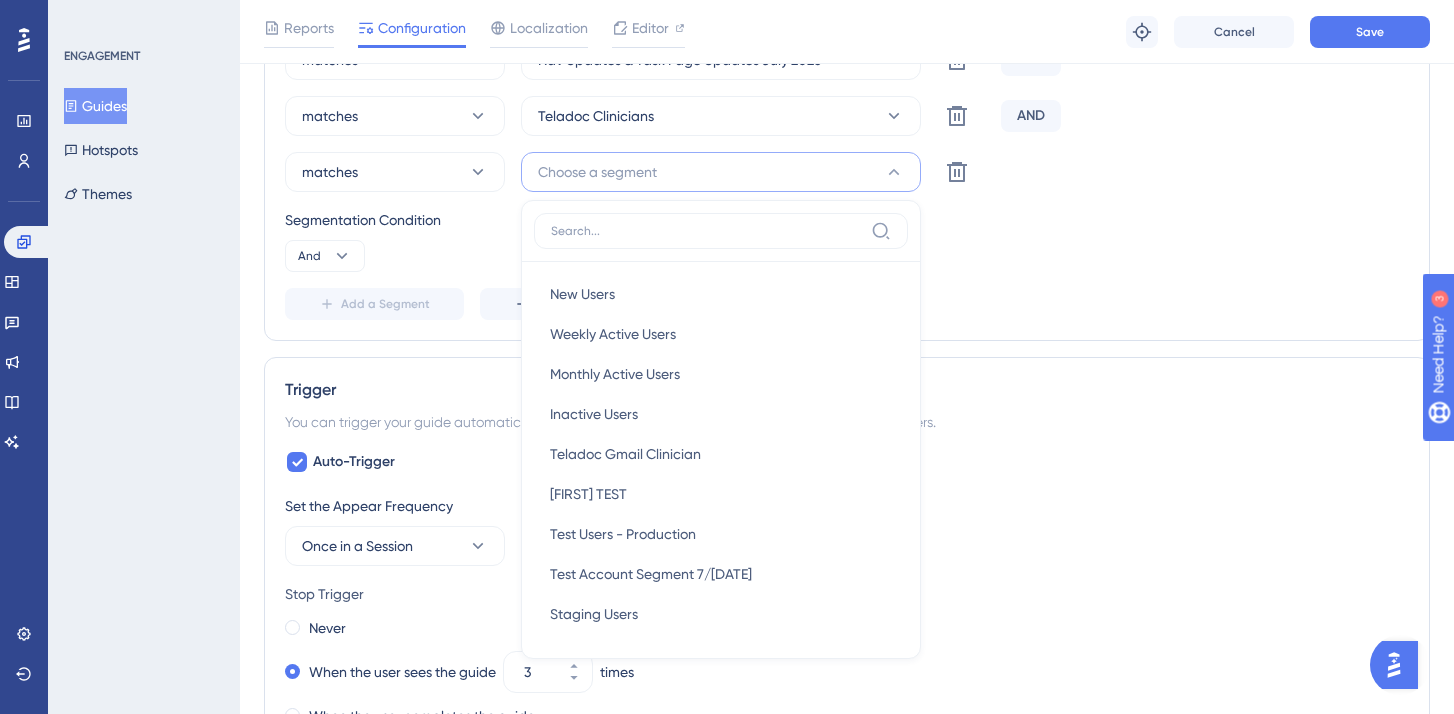 scroll, scrollTop: 961, scrollLeft: 0, axis: vertical 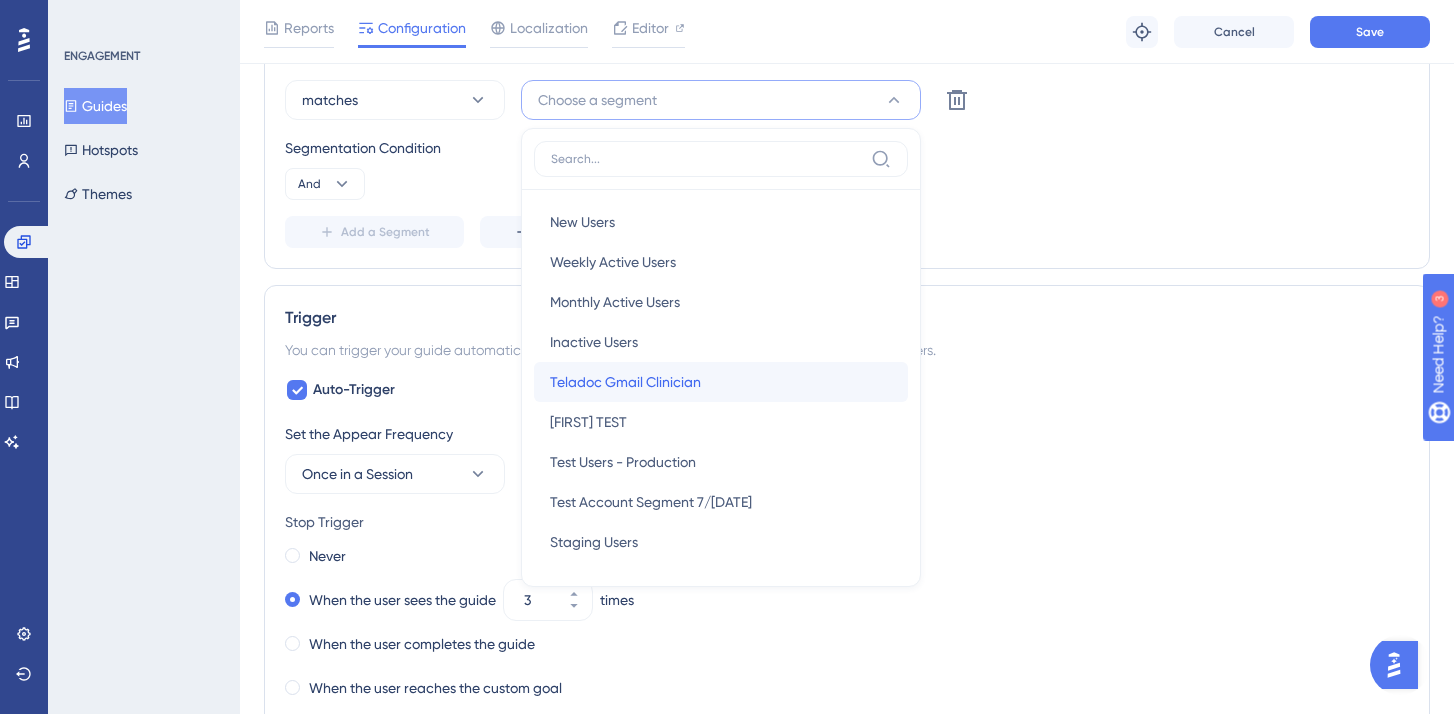 click on "Teladoc Gmail Clinician" at bounding box center (625, 382) 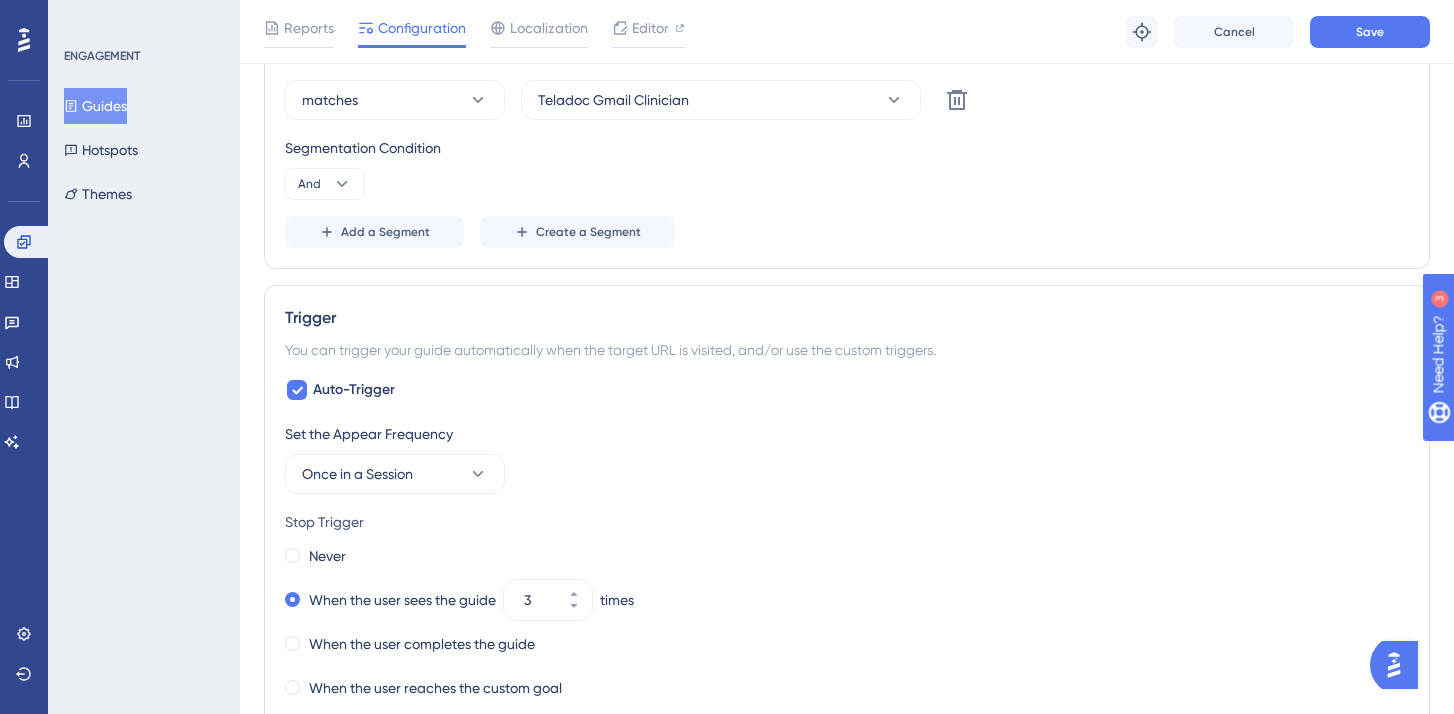 click on "matches Nav Updates & Task Page Updates July 2025 Delete AND matches Teladoc Clinicians Delete AND matches Teladoc Gmail Clinician Delete Segmentation Condition And Add a Segment Create a Segment" at bounding box center (847, 108) 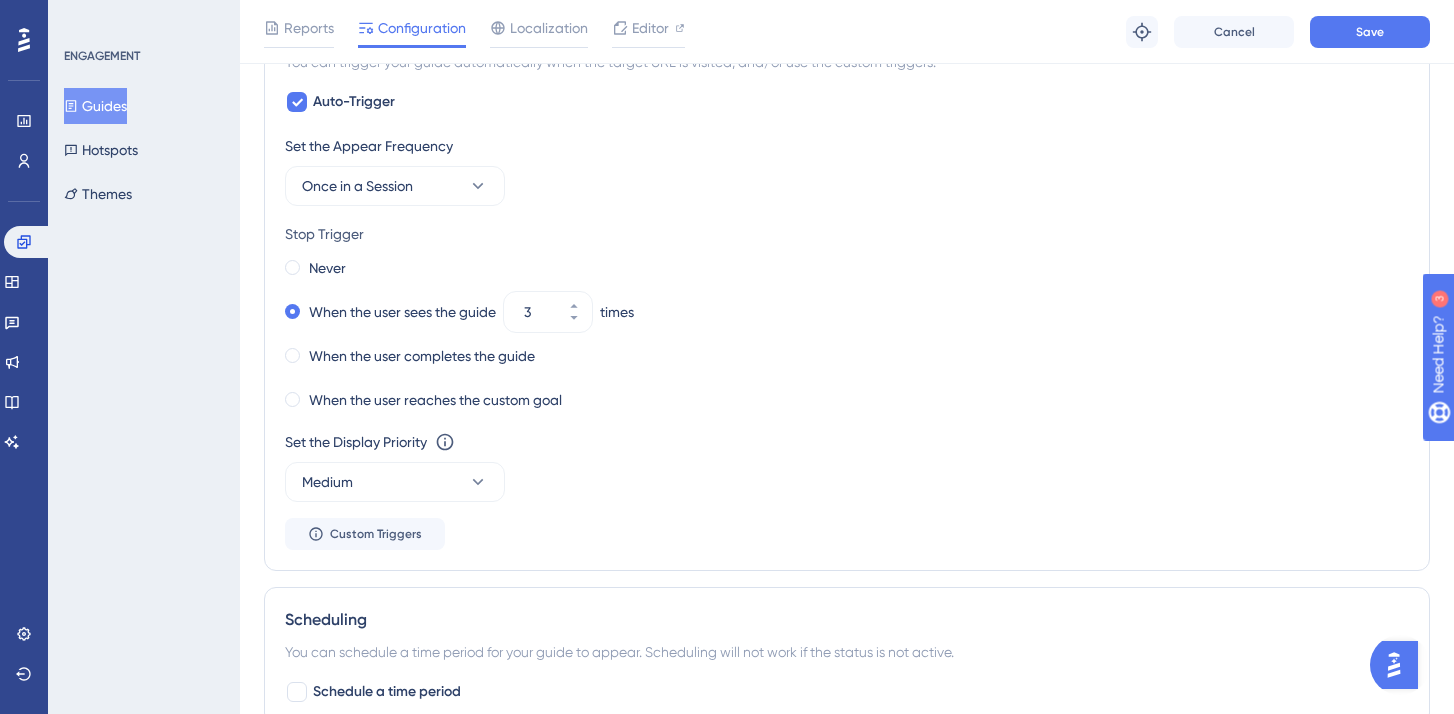 scroll, scrollTop: 1262, scrollLeft: 0, axis: vertical 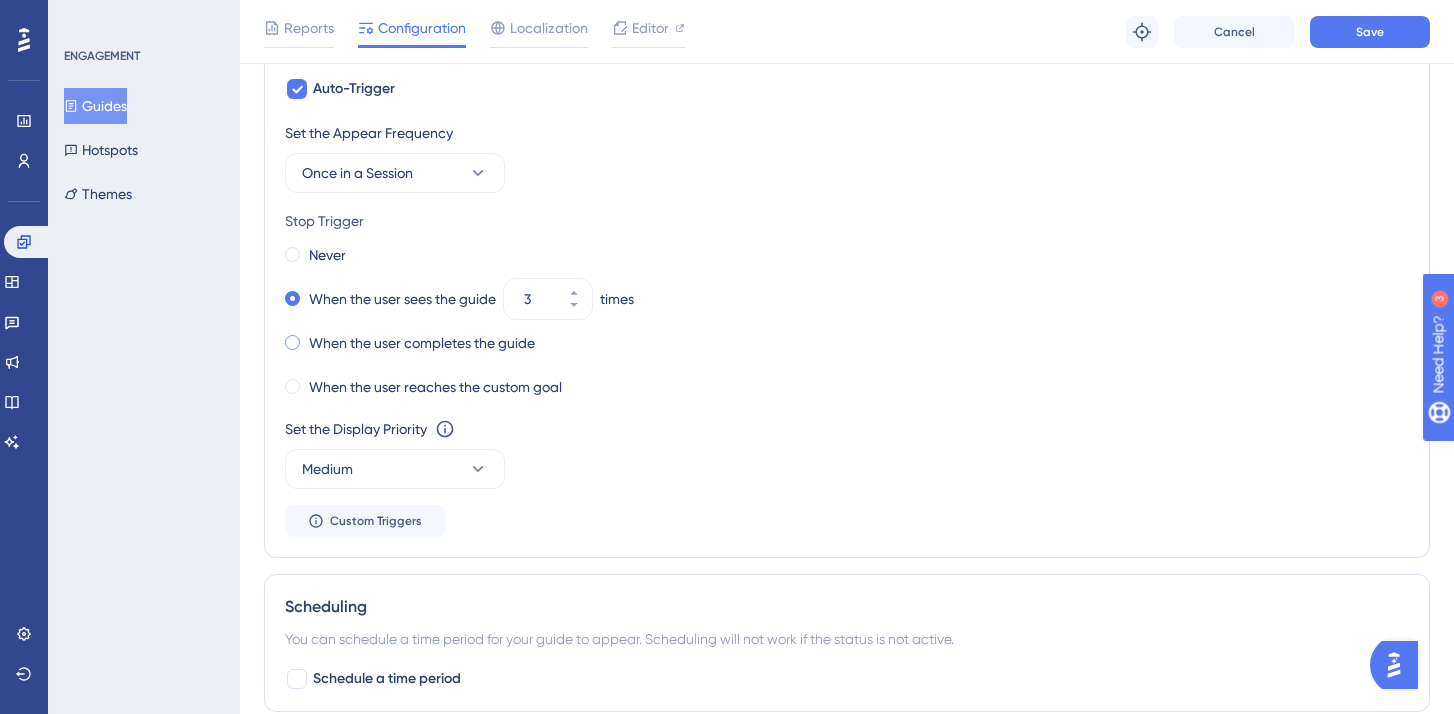 click on "When the user completes the guide" at bounding box center (422, 343) 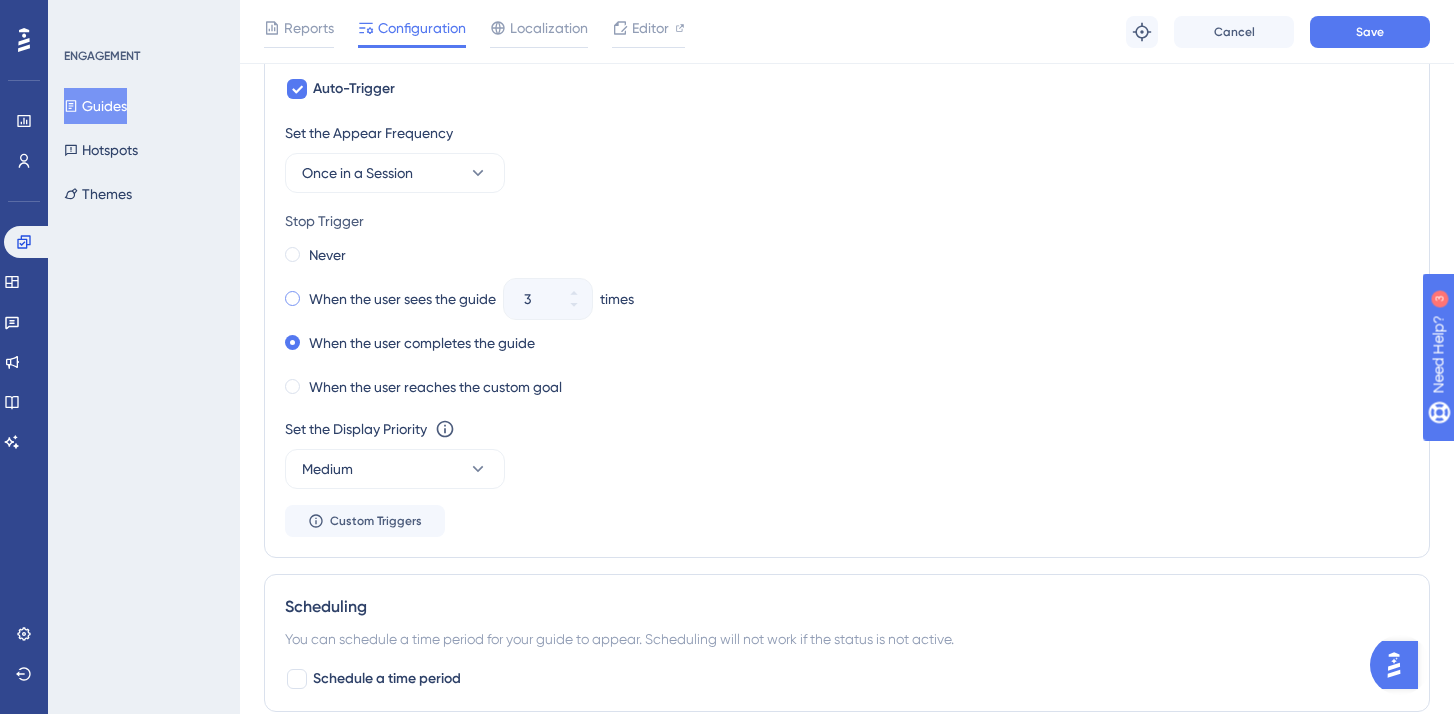 click on "When the user sees the guide" at bounding box center (402, 299) 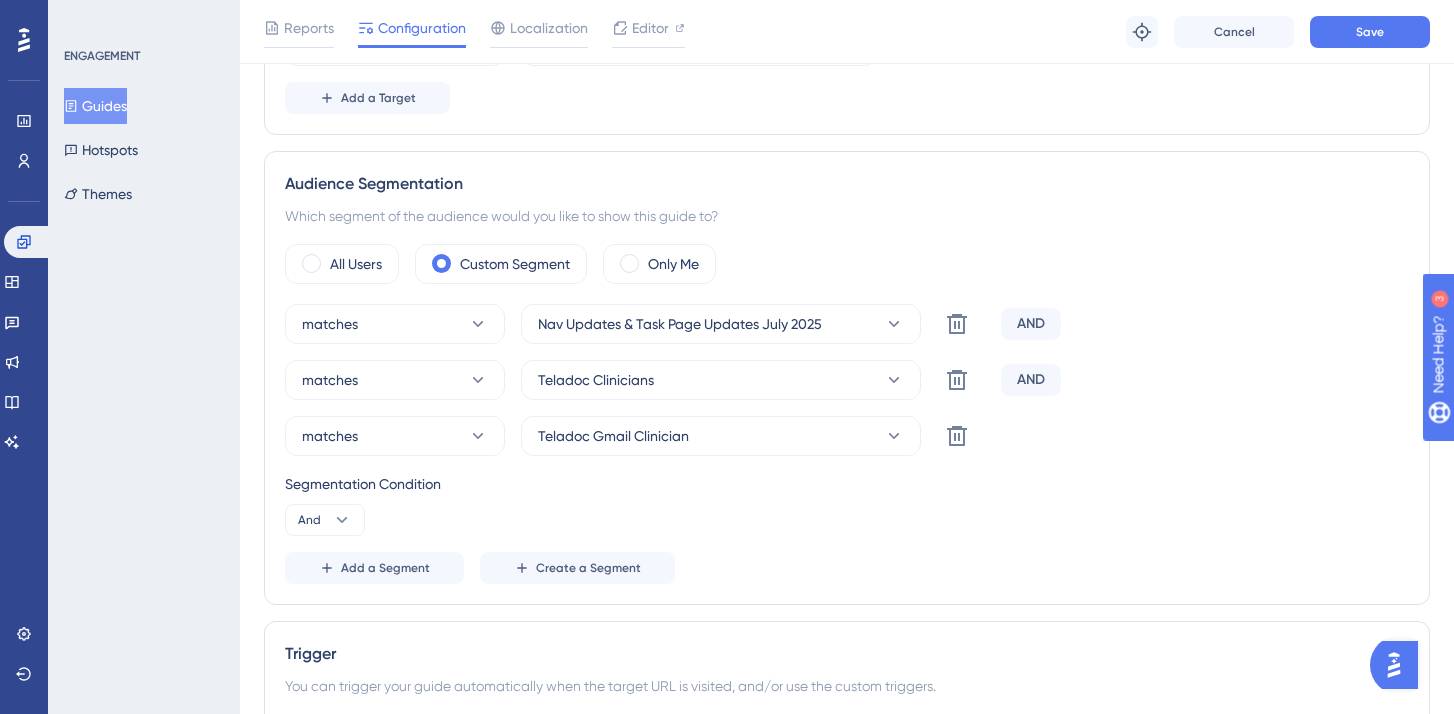 scroll, scrollTop: 0, scrollLeft: 0, axis: both 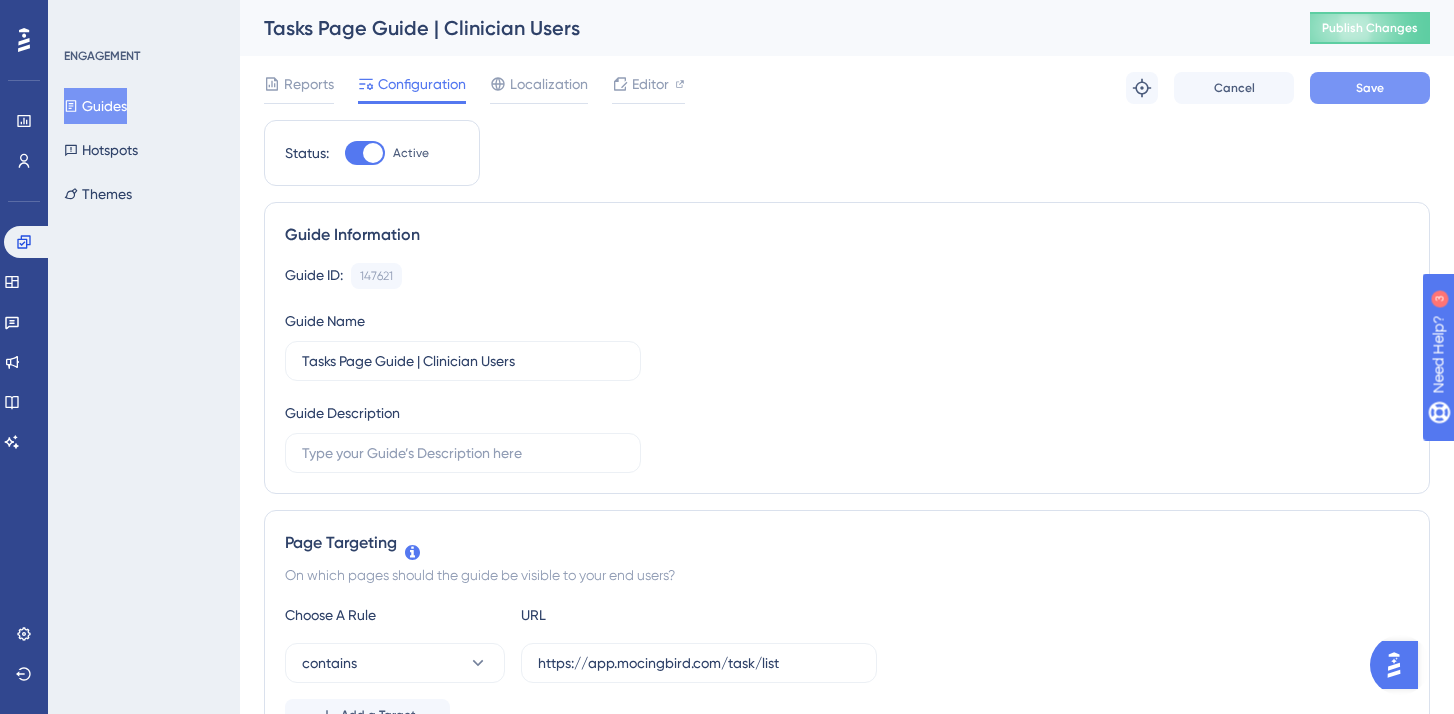 click on "Save" at bounding box center [1370, 88] 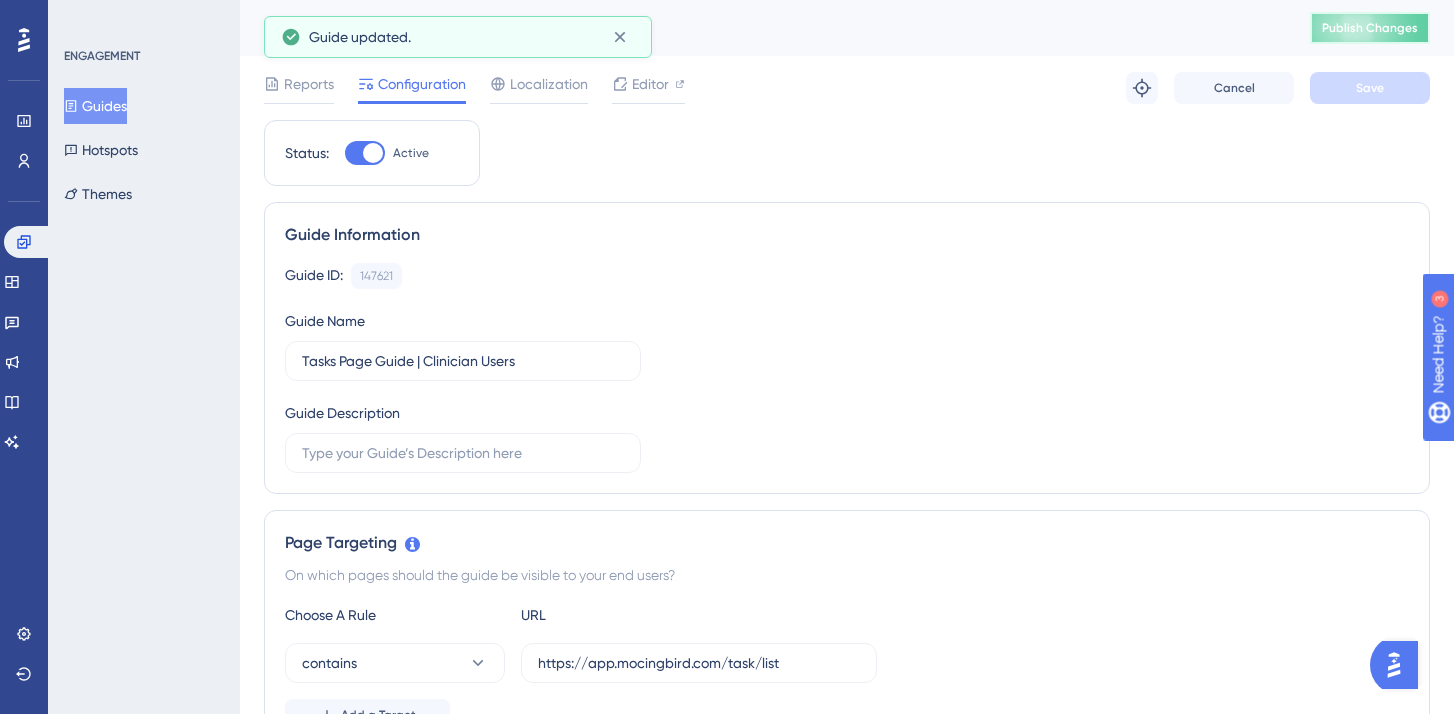 click on "Publish Changes" at bounding box center [1370, 28] 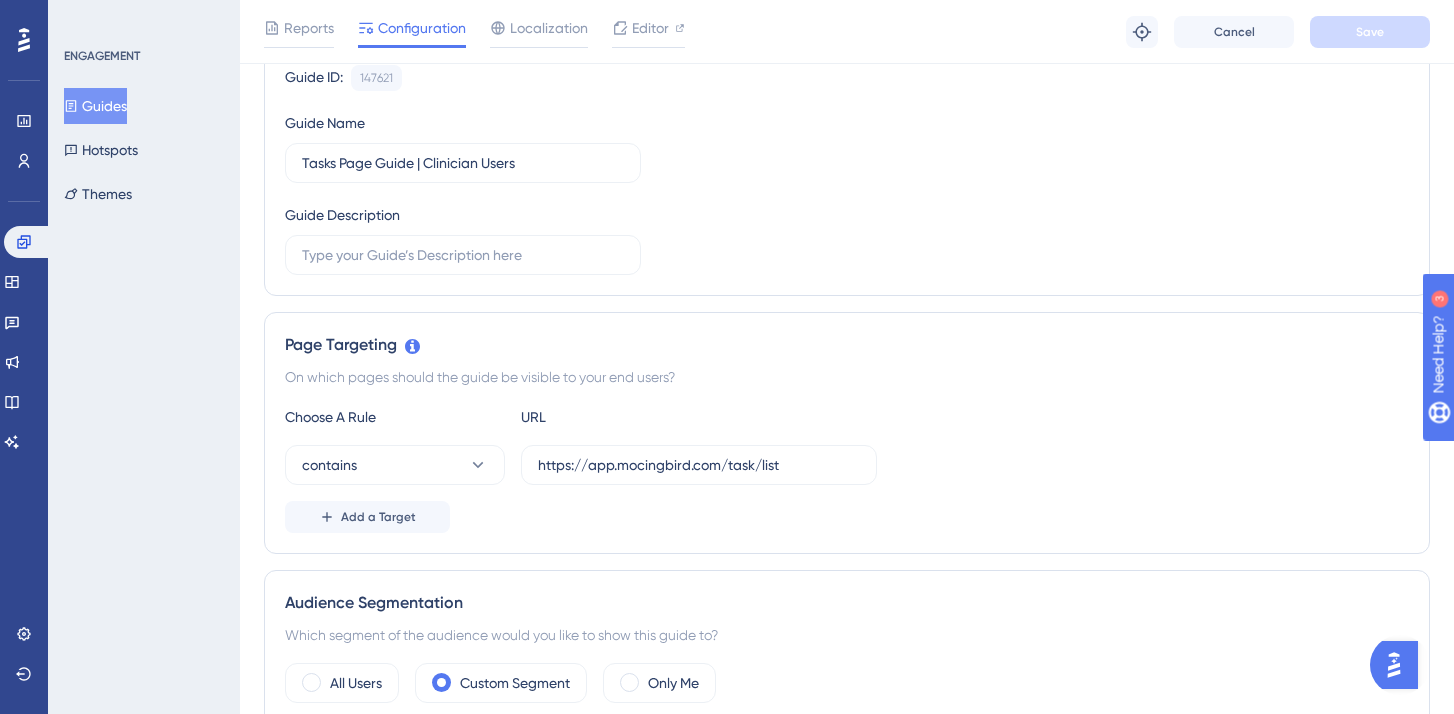 scroll, scrollTop: 0, scrollLeft: 0, axis: both 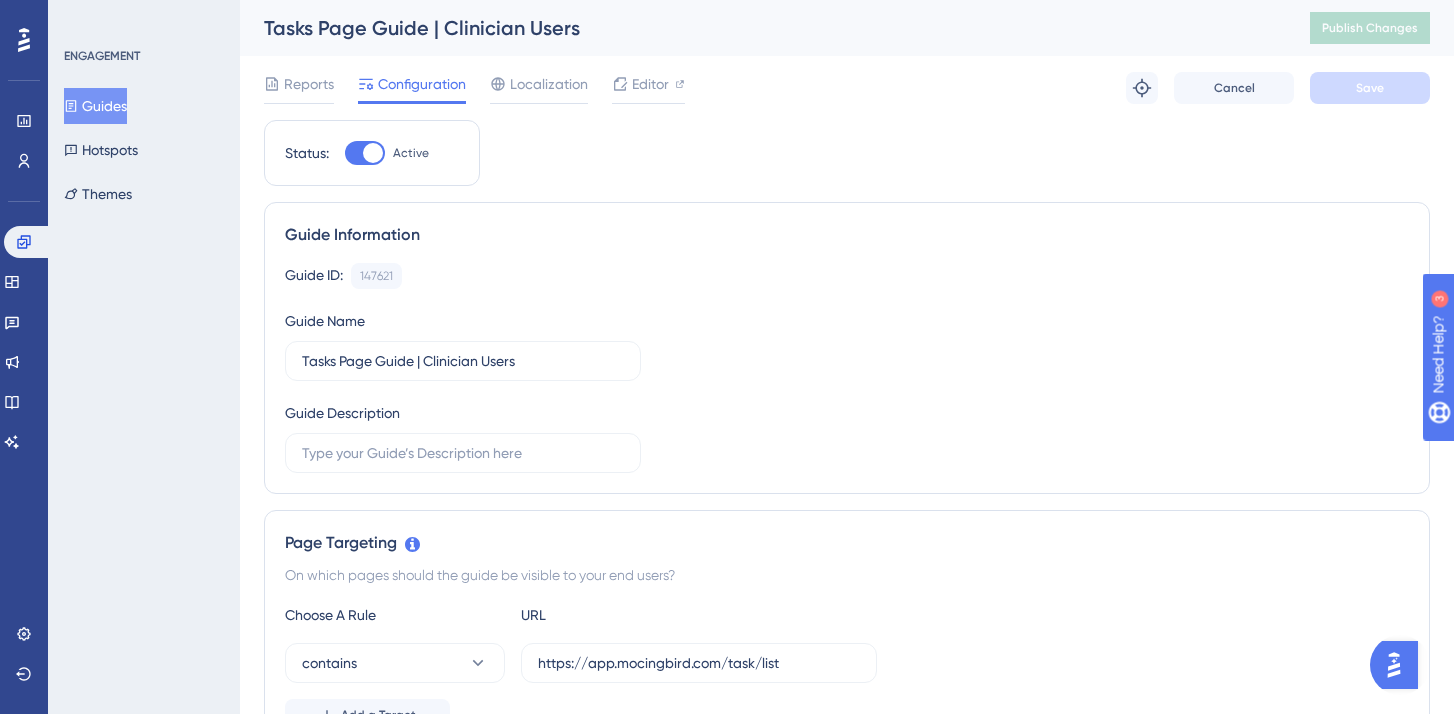 click on "Guides" at bounding box center [95, 106] 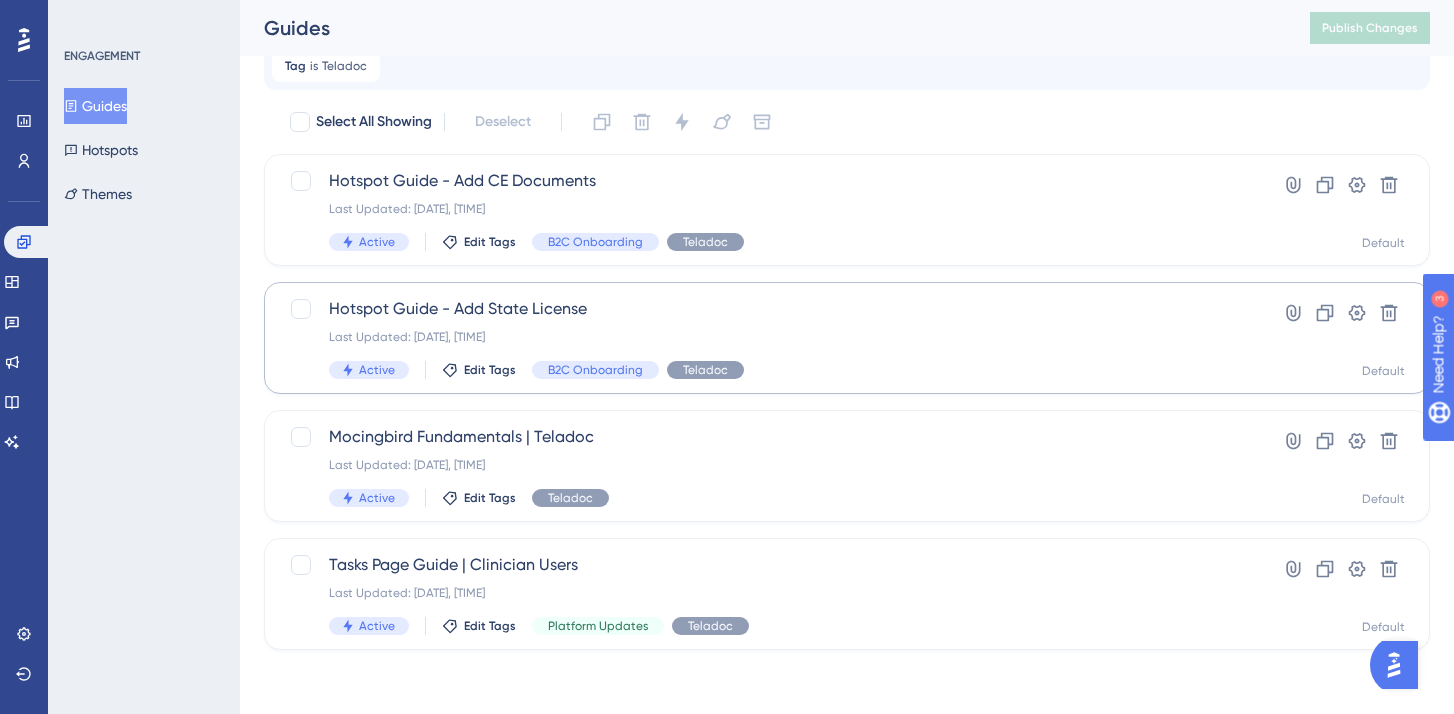 scroll, scrollTop: 76, scrollLeft: 0, axis: vertical 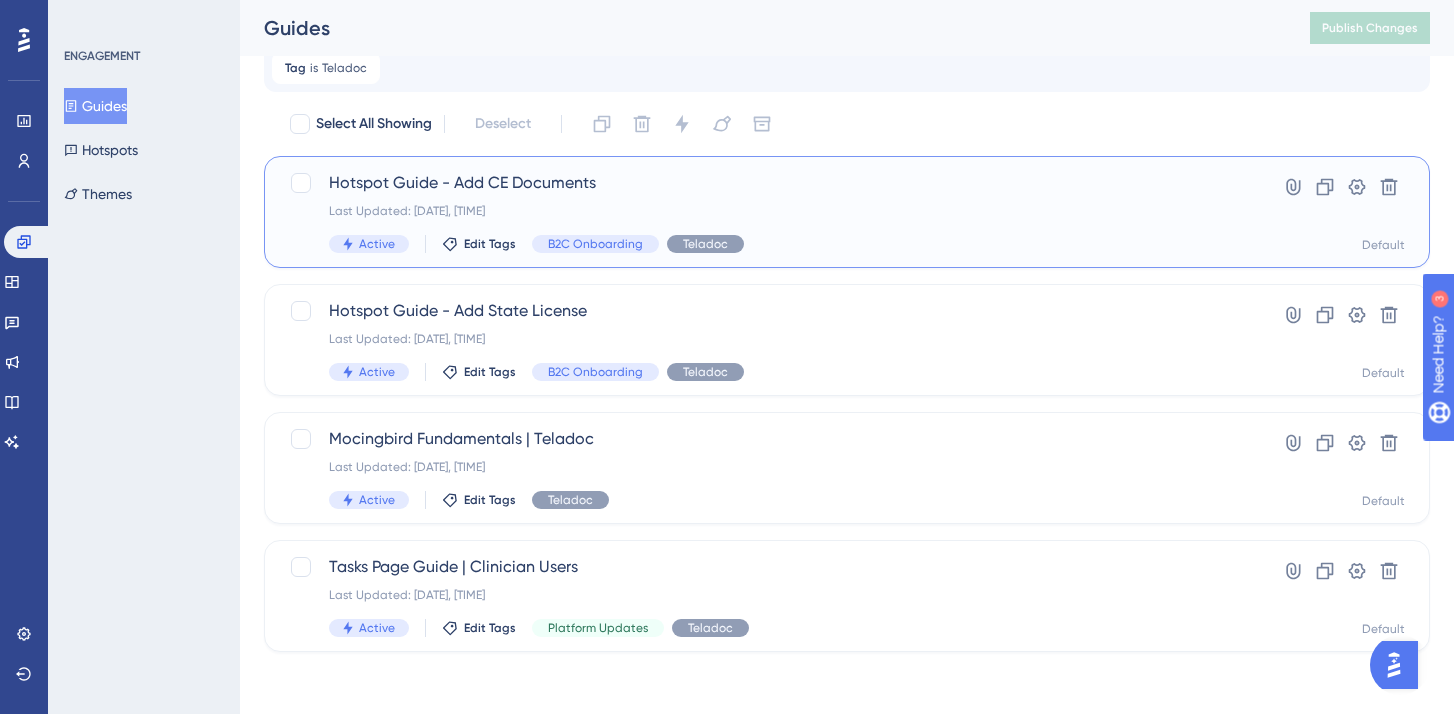 click on "Last Updated: [DATE], [TIME]" at bounding box center (767, 211) 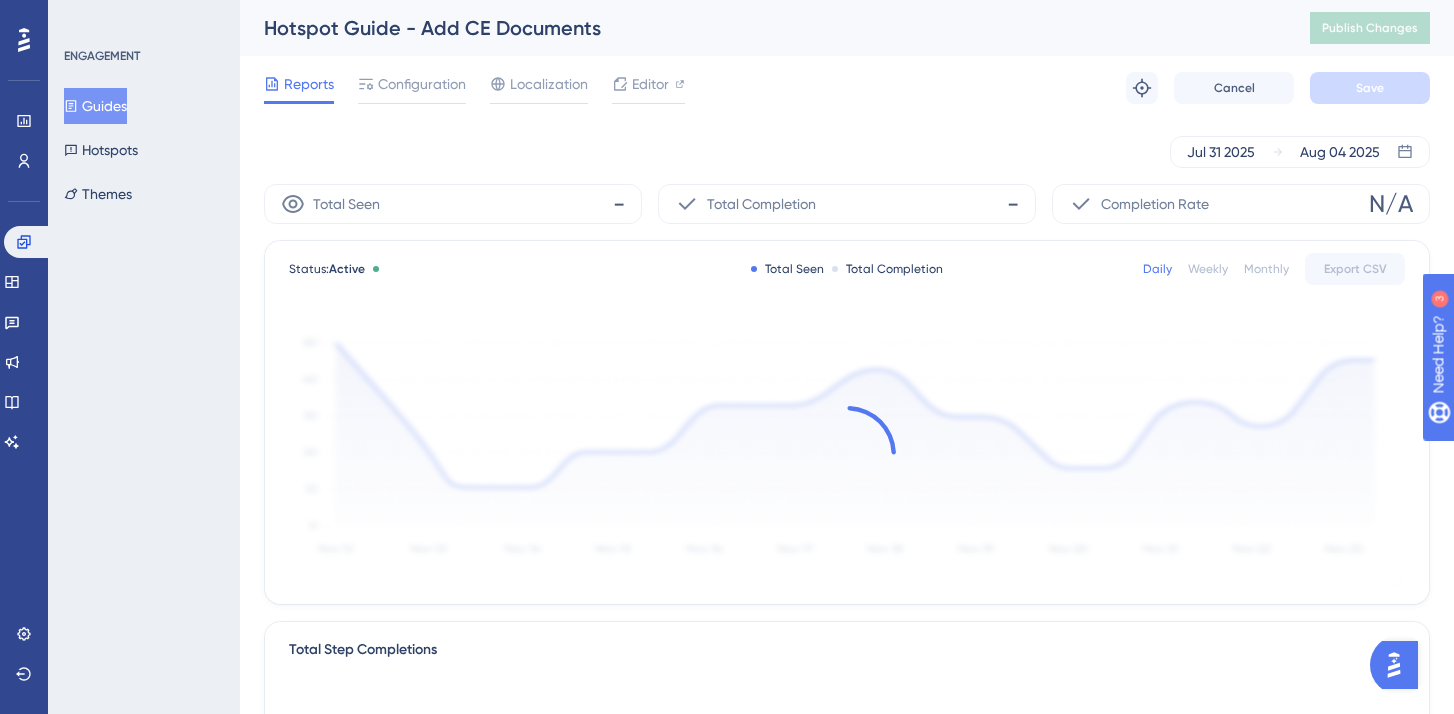 scroll, scrollTop: 64, scrollLeft: 0, axis: vertical 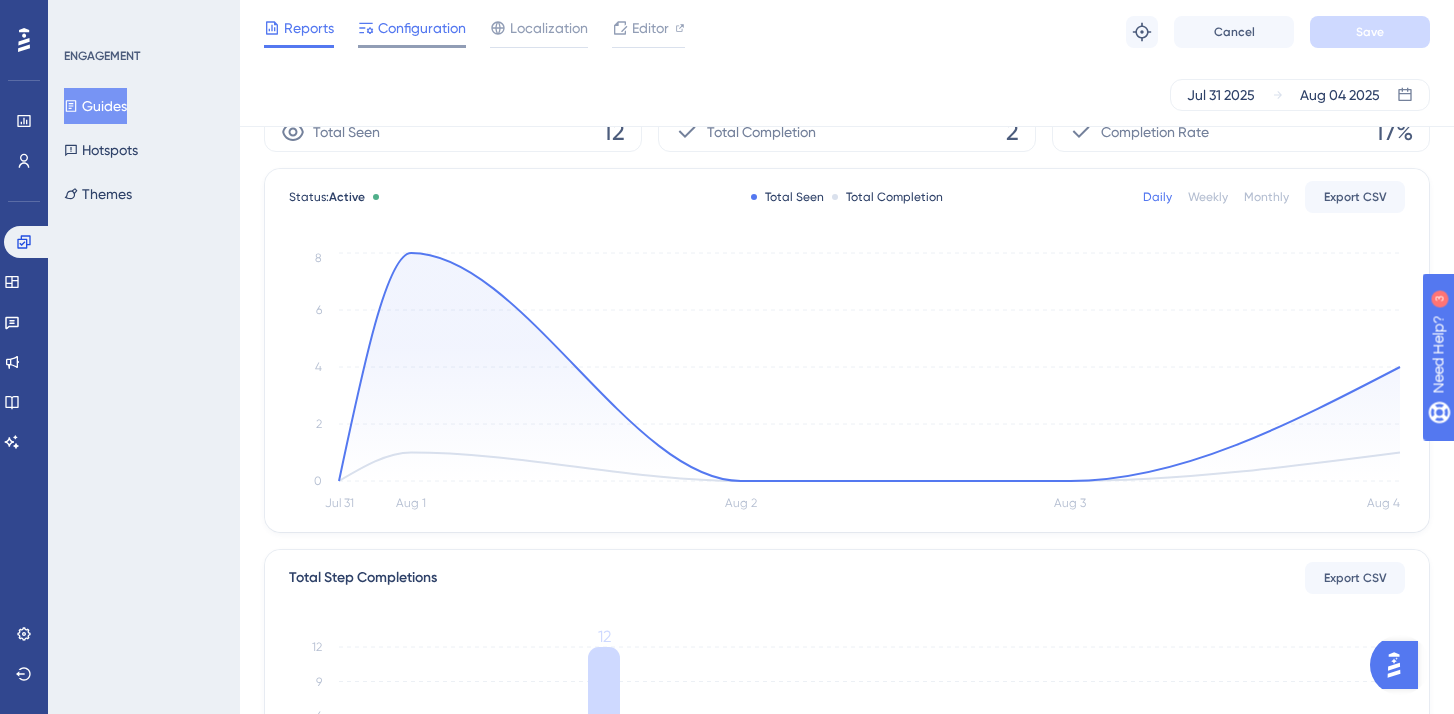 click on "Configuration" at bounding box center (422, 28) 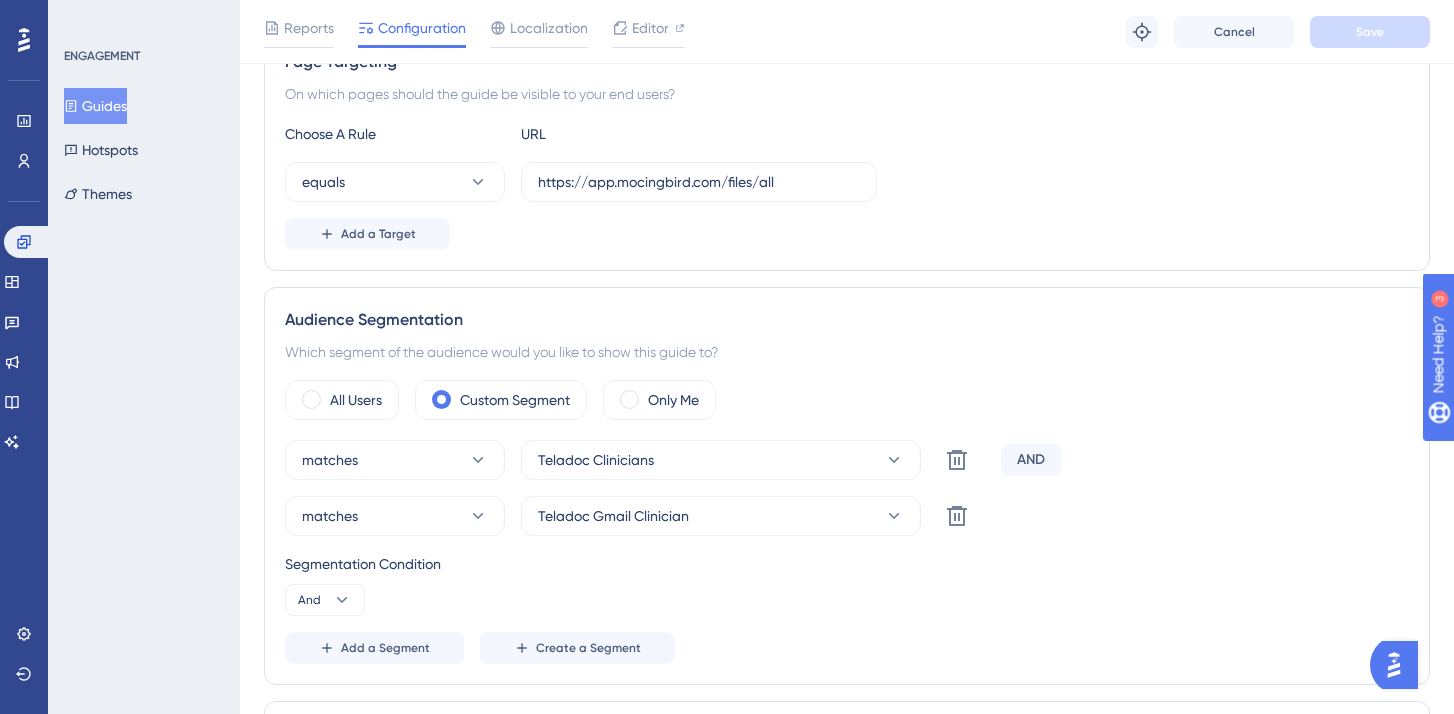 scroll, scrollTop: 621, scrollLeft: 0, axis: vertical 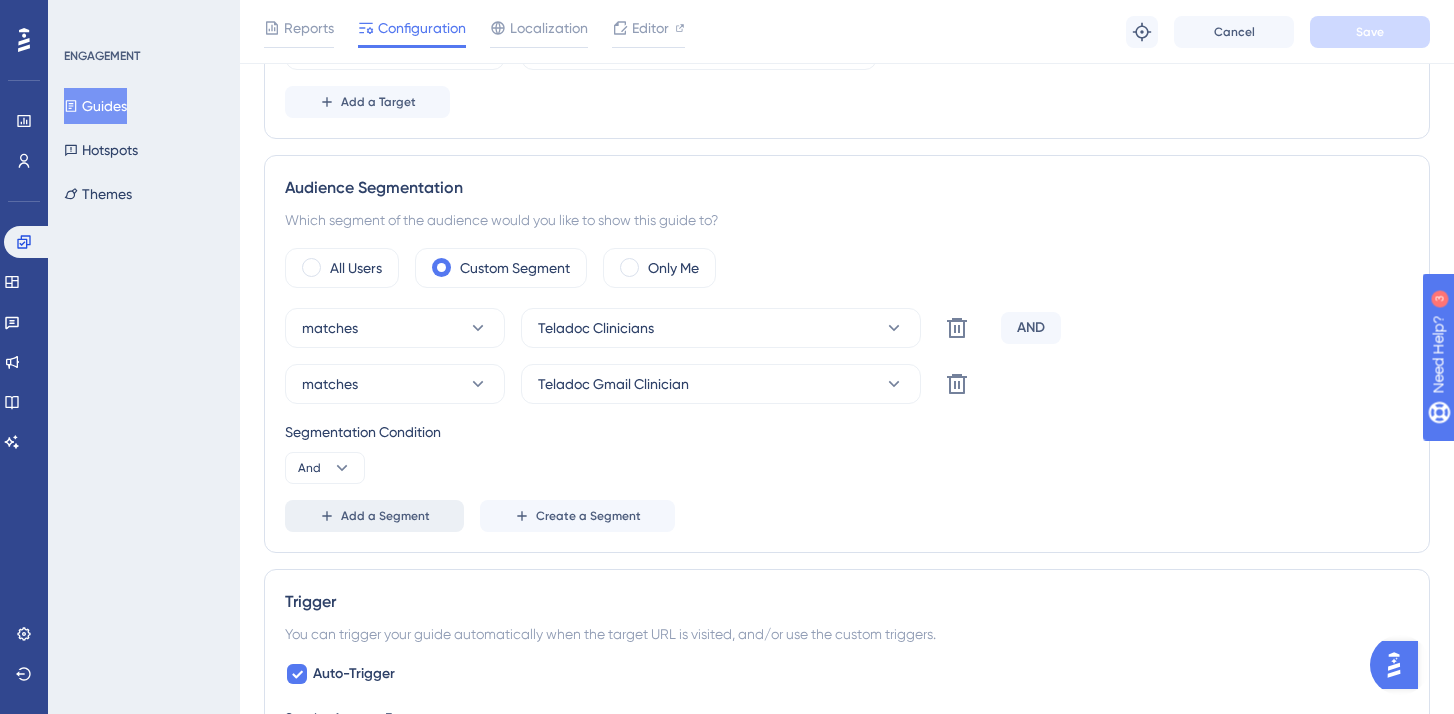 click on "Add a Segment" at bounding box center (385, 516) 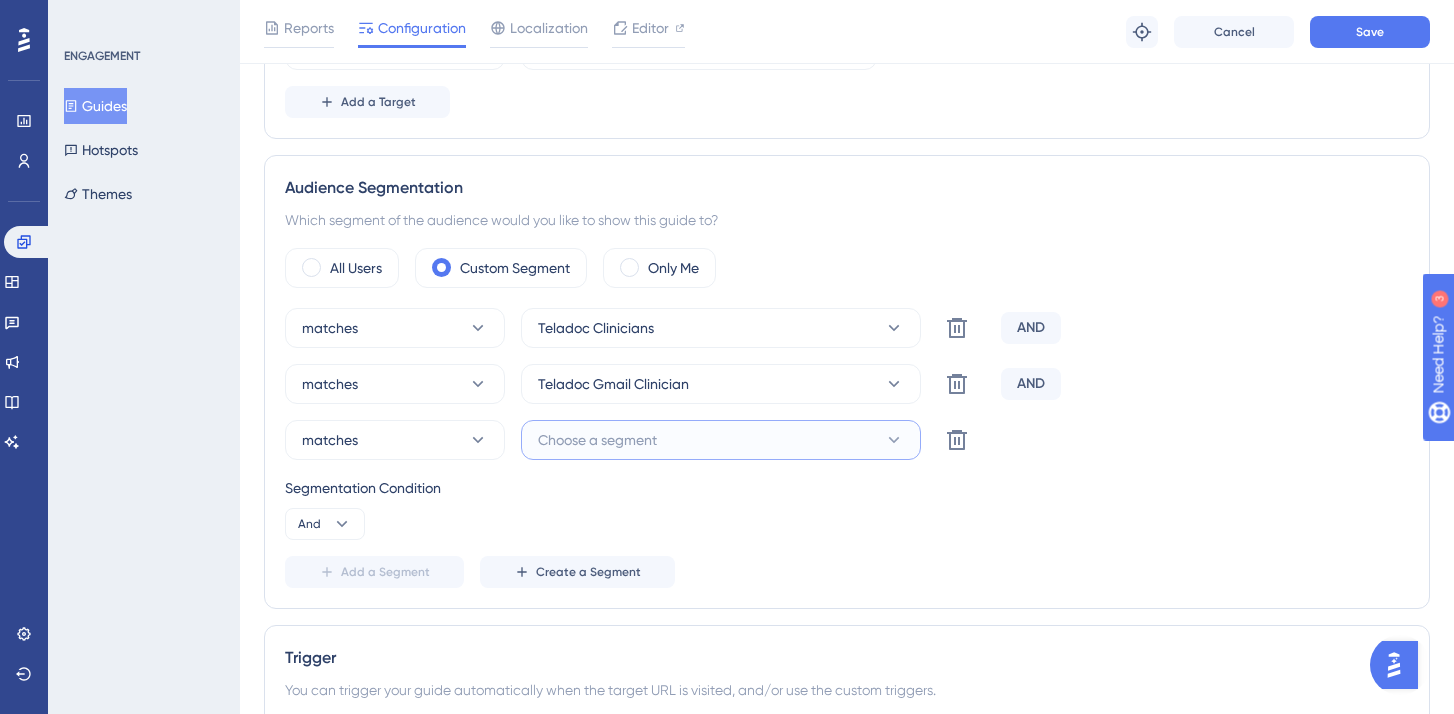 click on "Choose a segment" at bounding box center (721, 440) 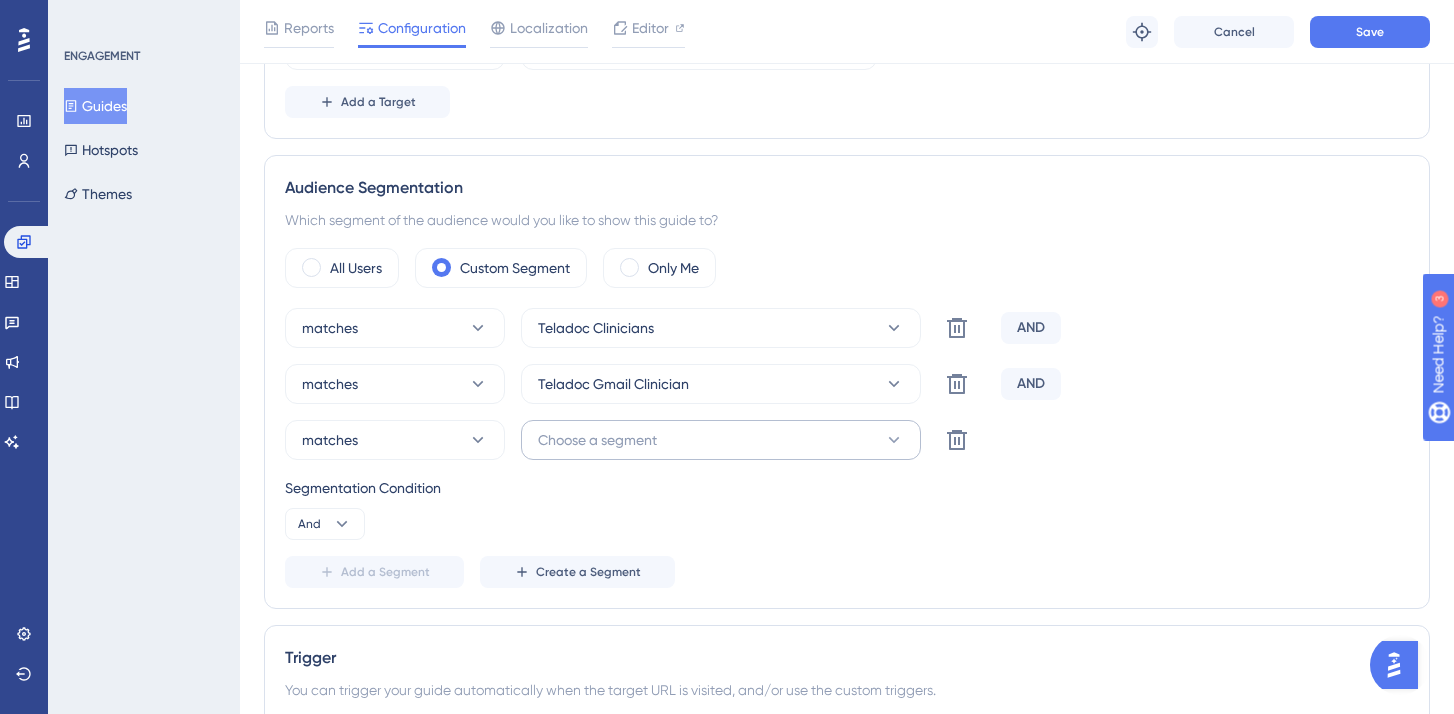 scroll, scrollTop: 925, scrollLeft: 0, axis: vertical 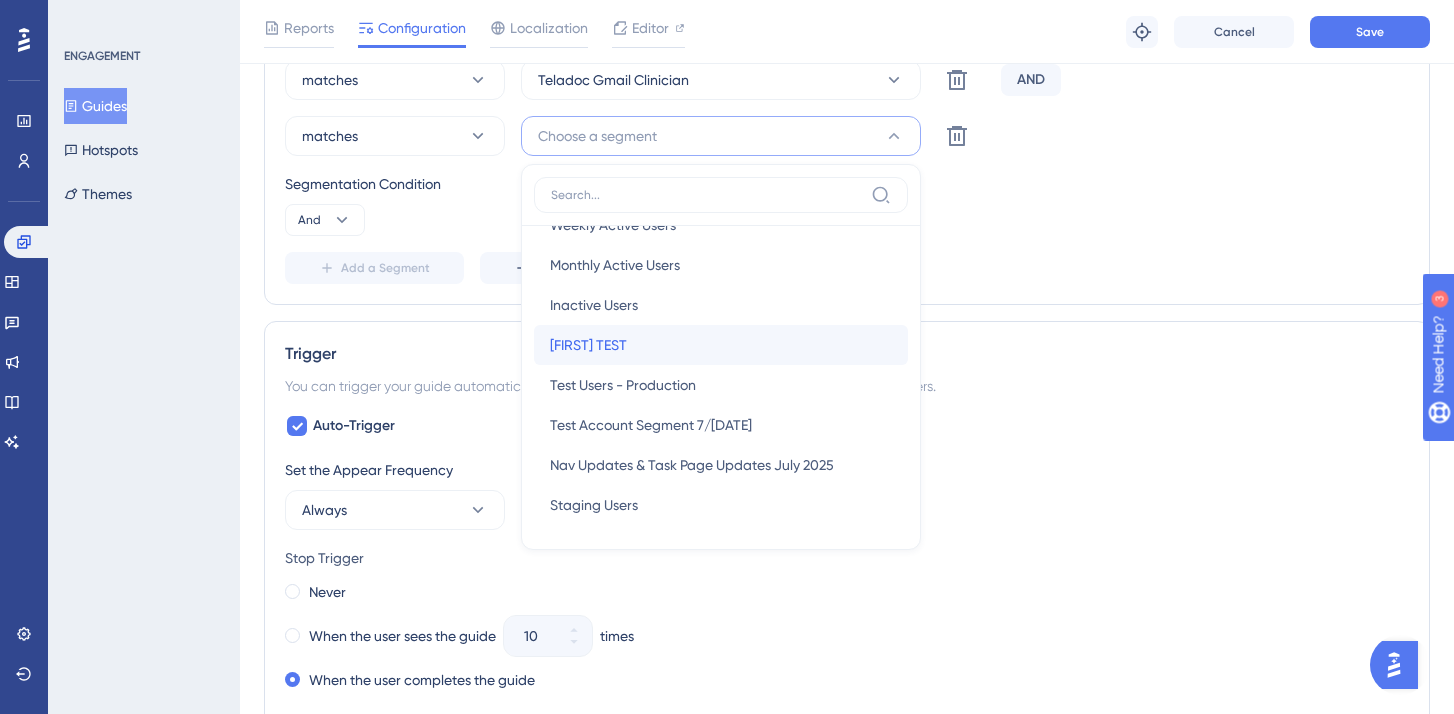 click on "[FIRST] TEST [FIRST] TEST" at bounding box center (721, 345) 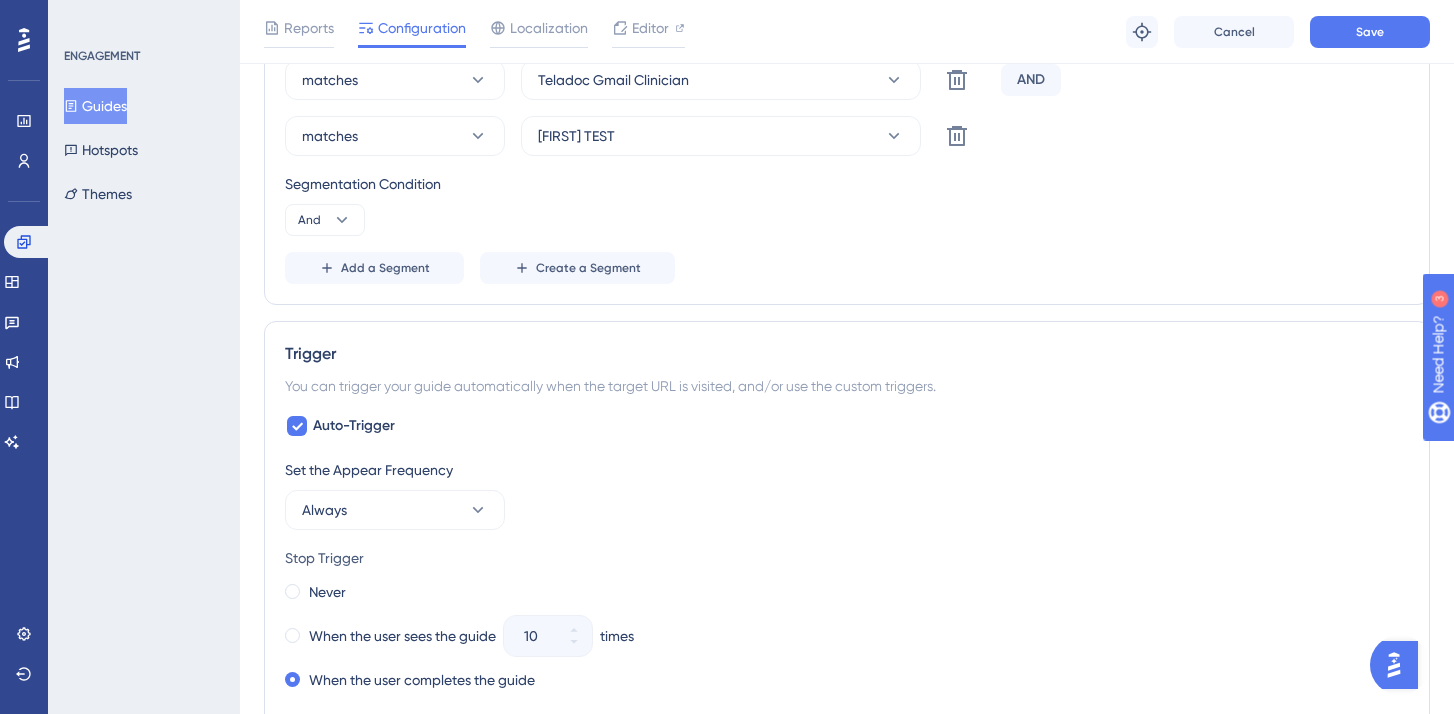 click on "Segmentation Condition And" at bounding box center (847, 204) 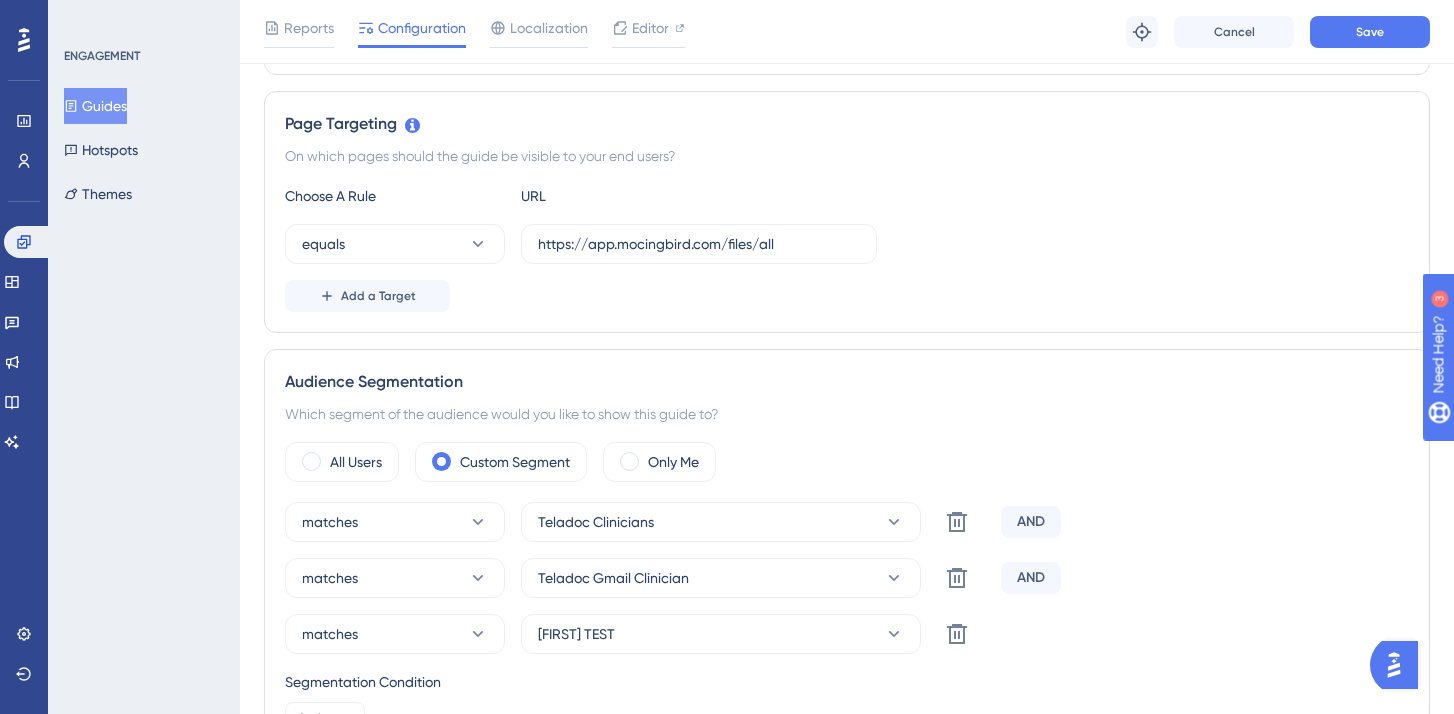 scroll, scrollTop: 398, scrollLeft: 0, axis: vertical 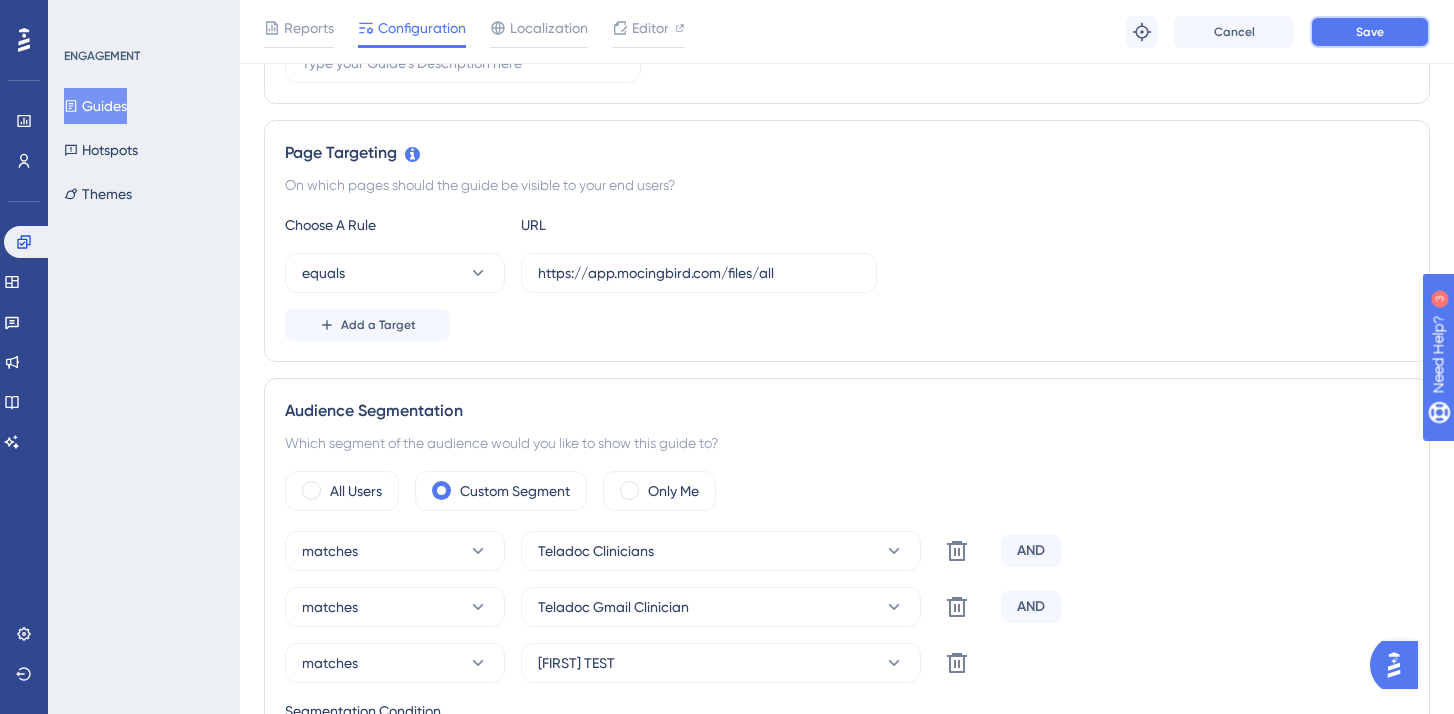 click on "Save" at bounding box center [1370, 32] 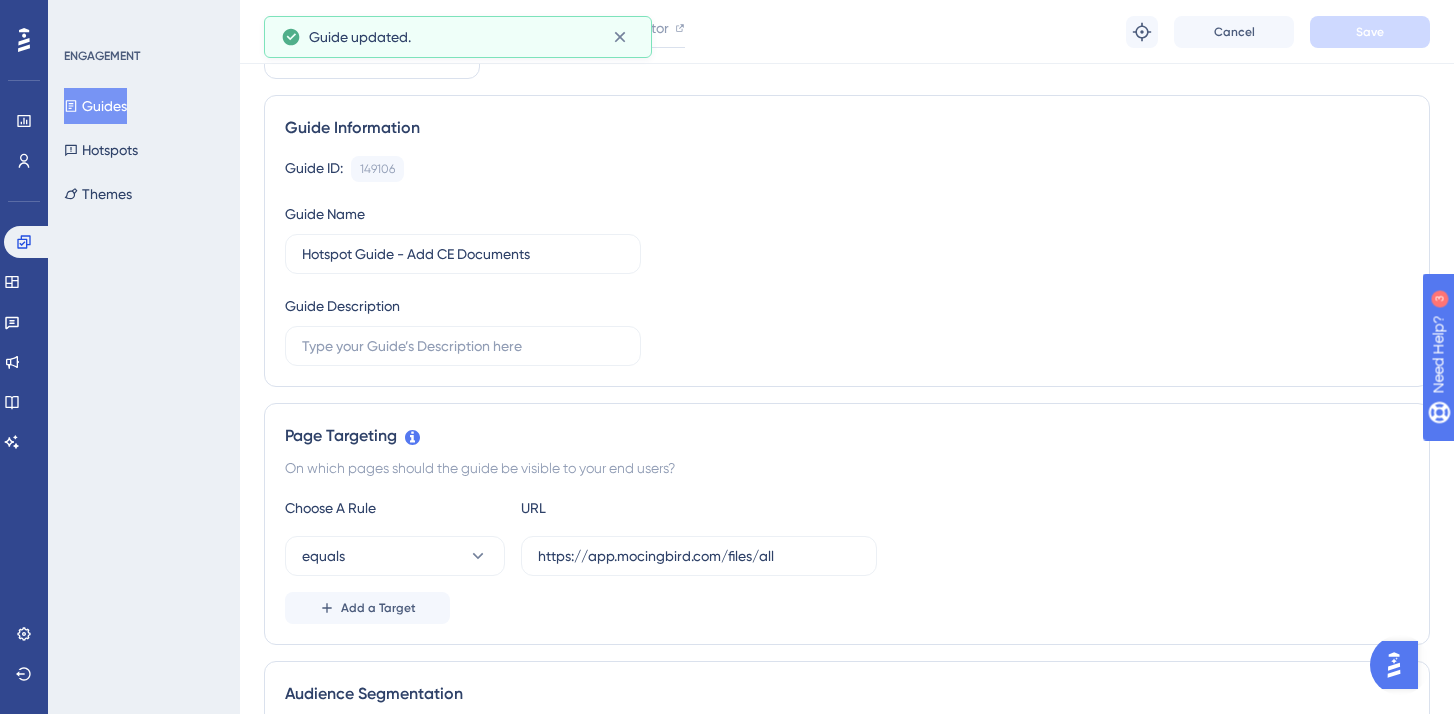 scroll, scrollTop: 0, scrollLeft: 0, axis: both 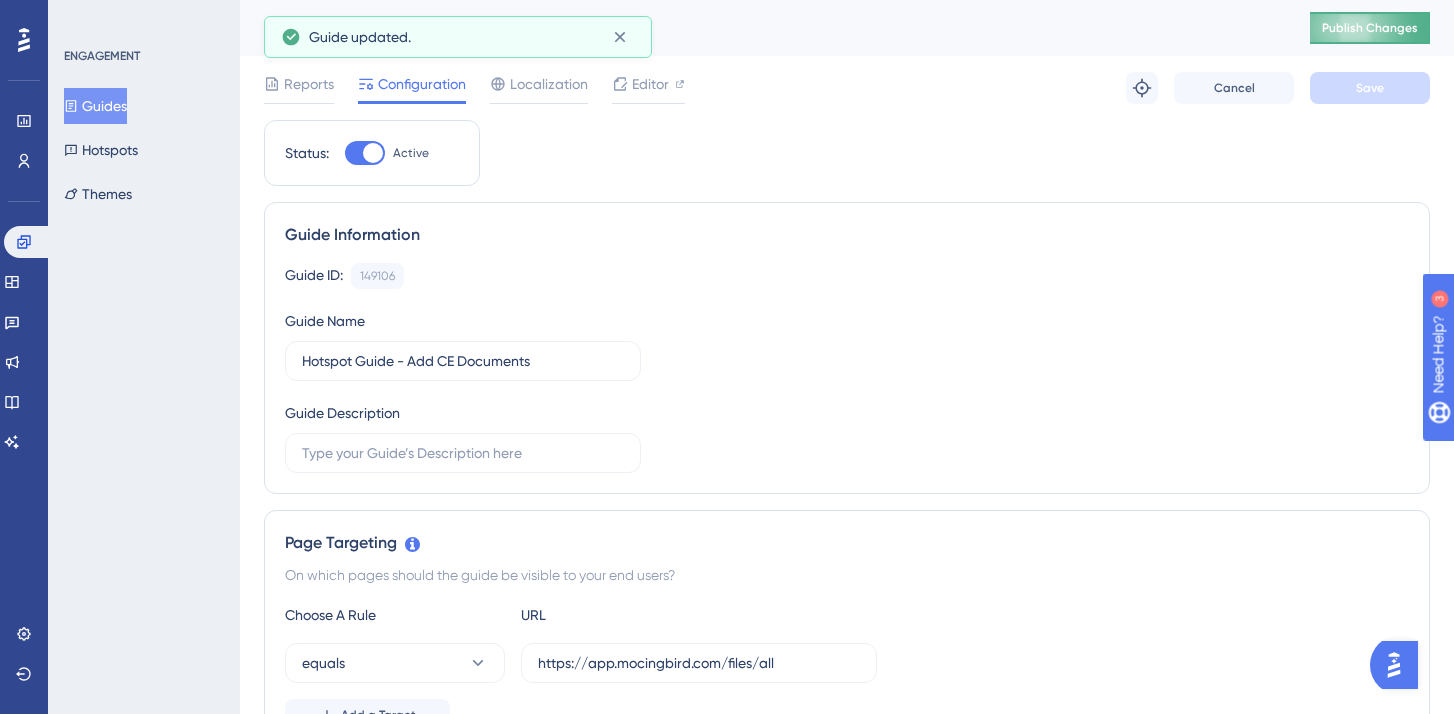 click on "Publish Changes" at bounding box center [1370, 28] 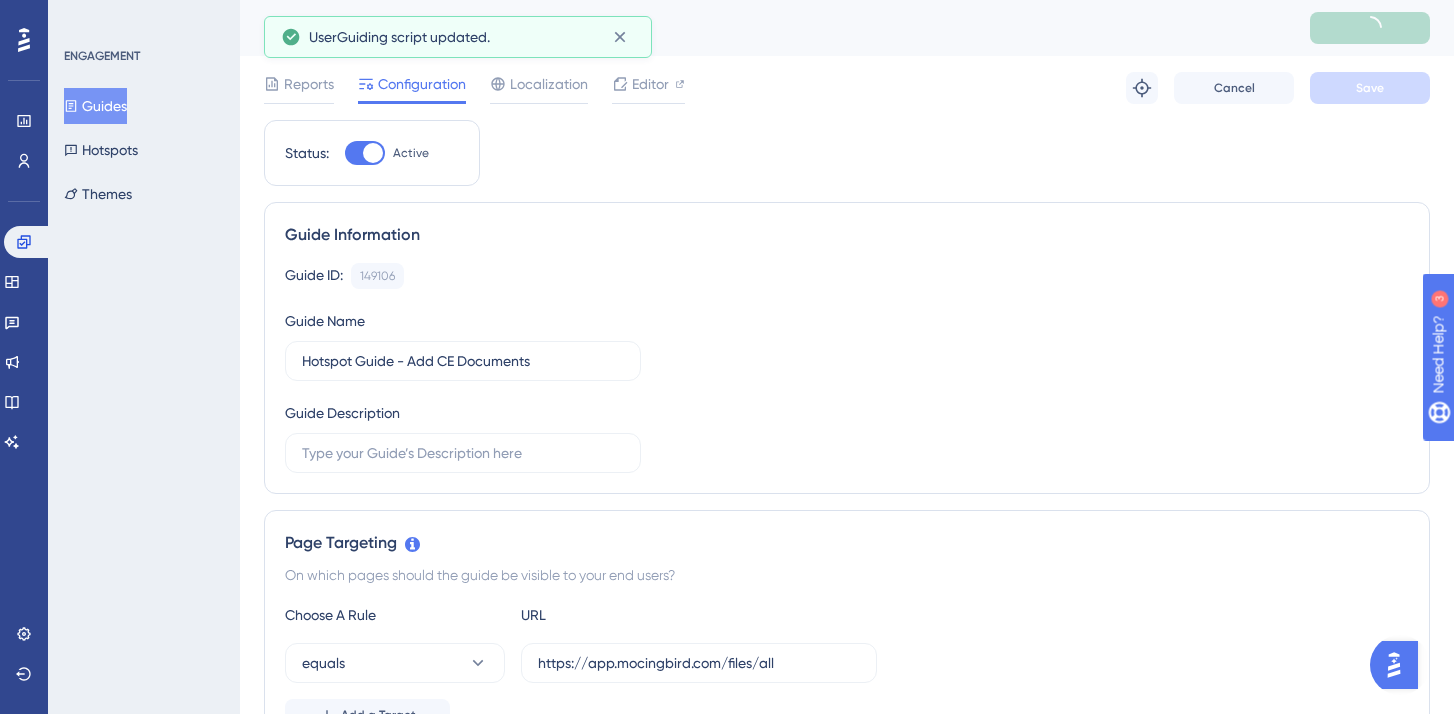 click on "Guides" at bounding box center [95, 106] 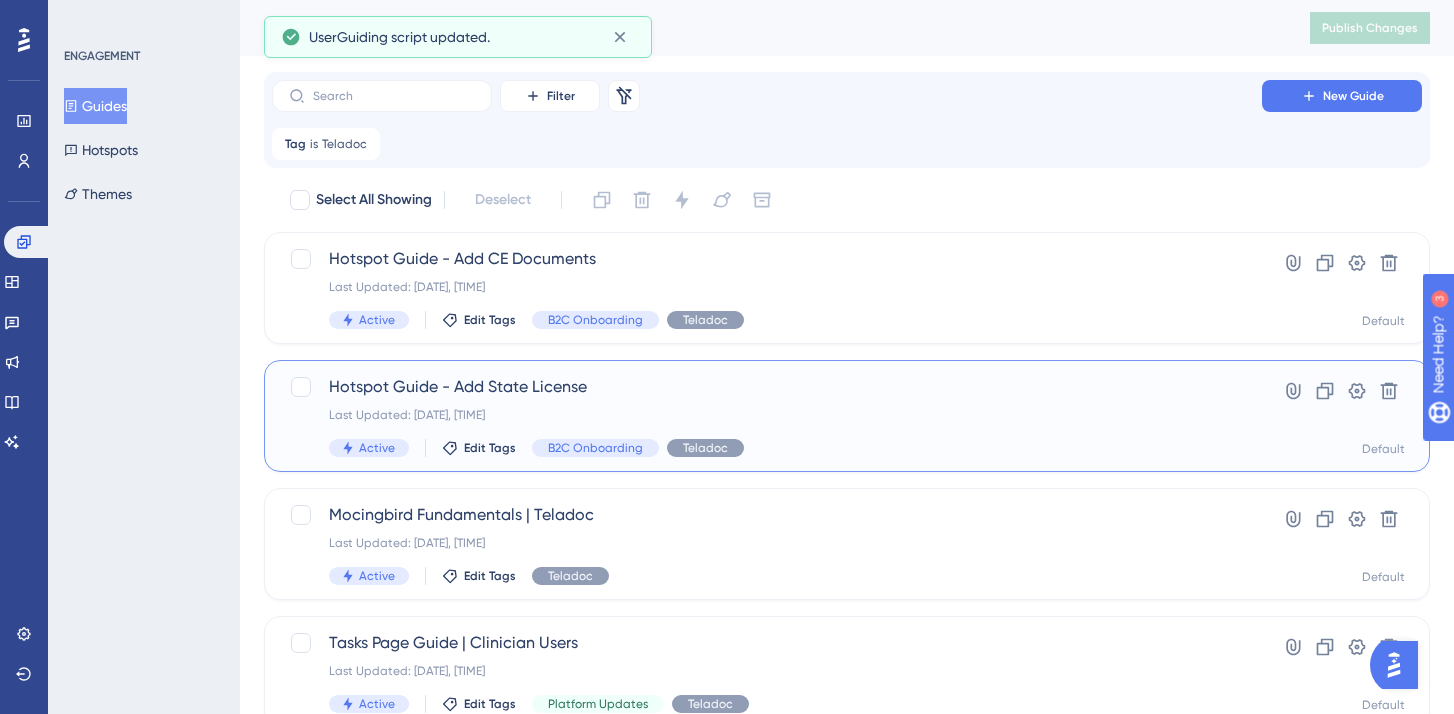 click on "Active Edit Tags B2C Onboarding Teladoc" at bounding box center (767, 448) 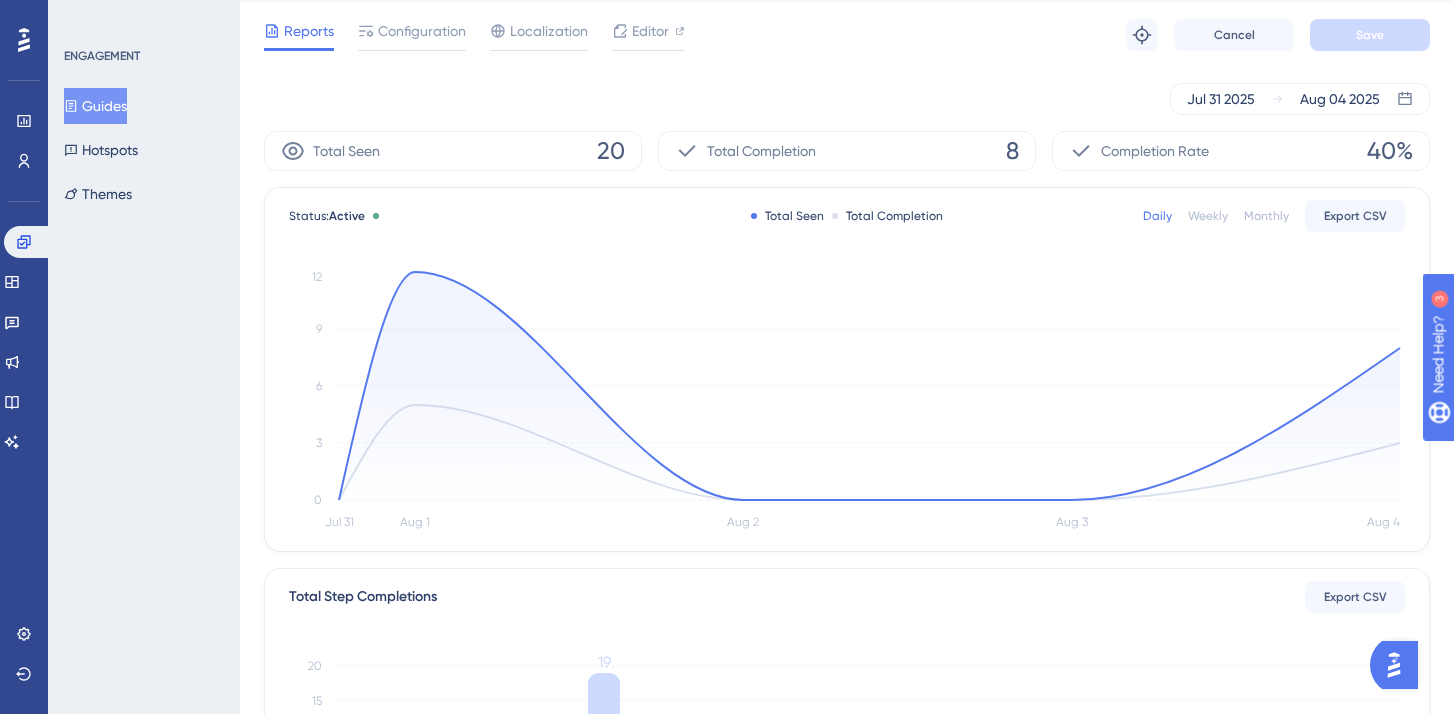 scroll, scrollTop: 0, scrollLeft: 0, axis: both 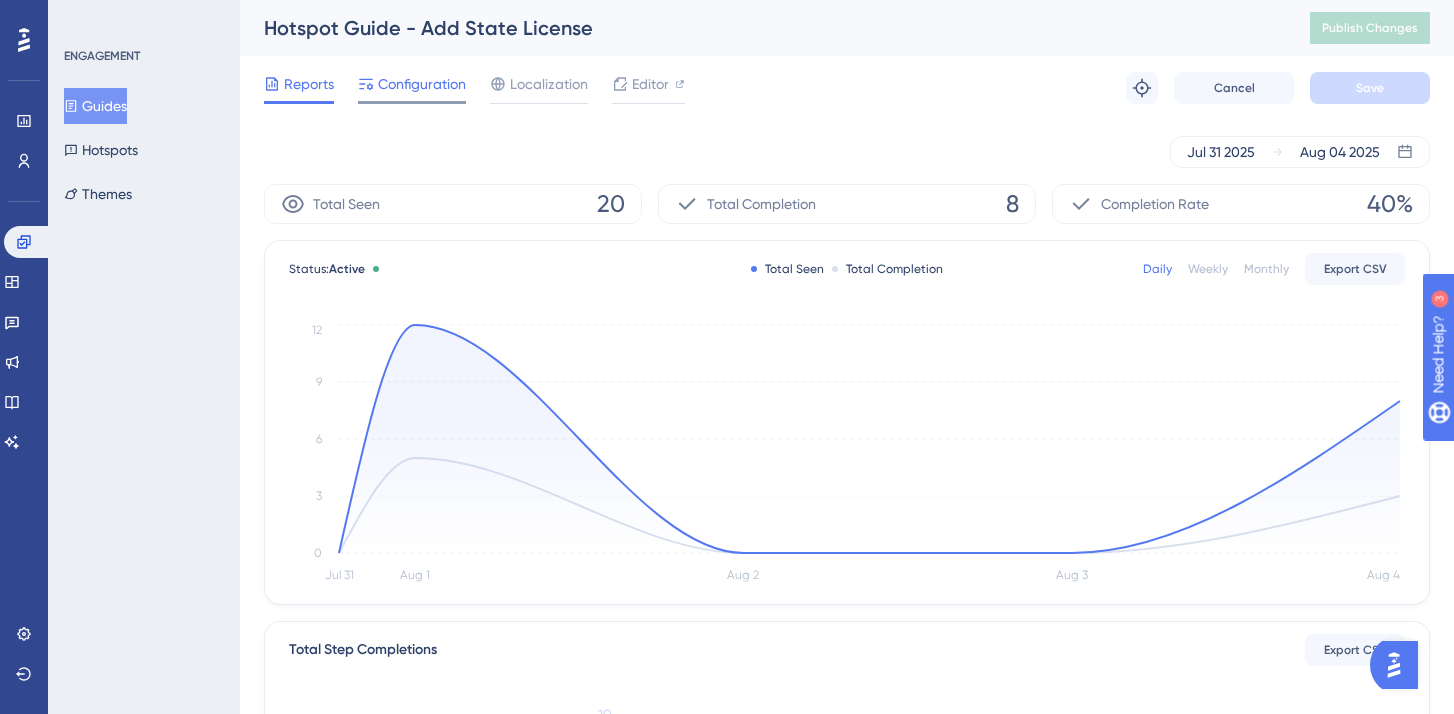 click on "Configuration" at bounding box center [422, 84] 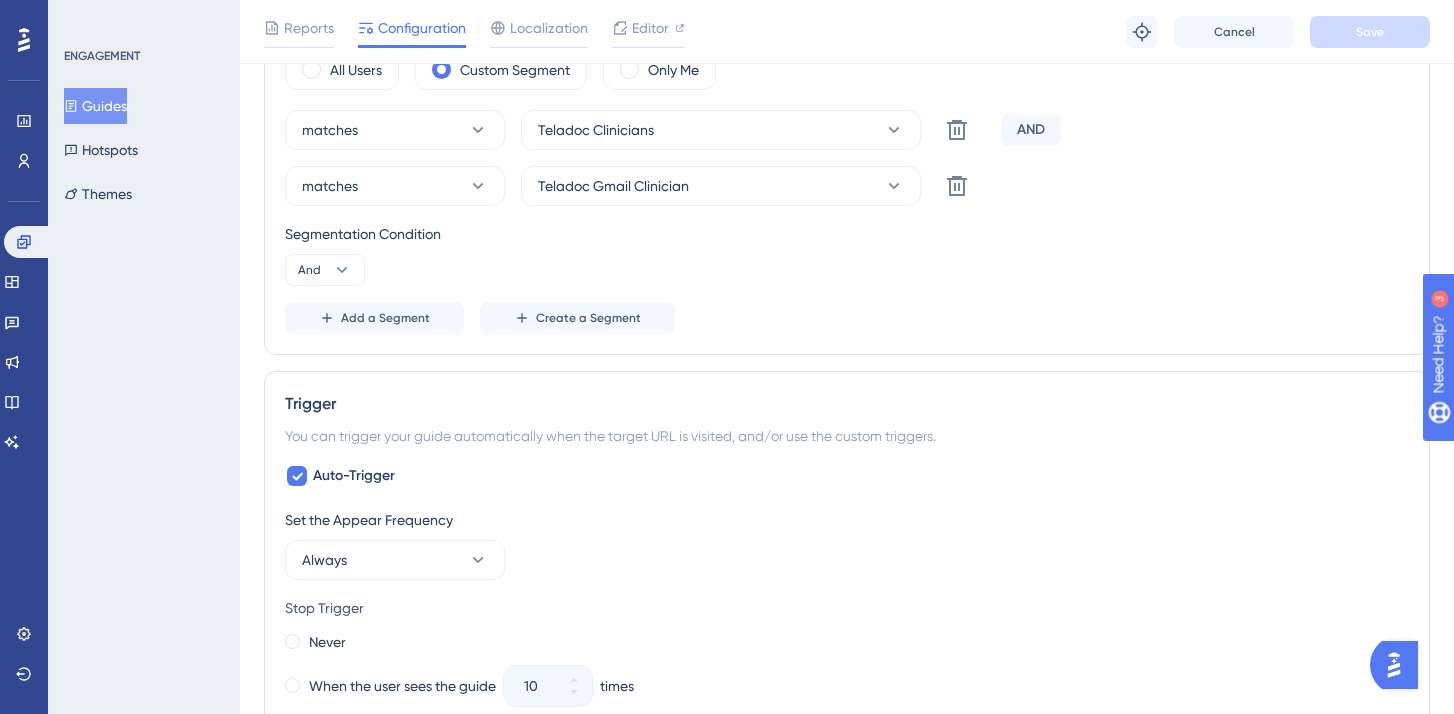 scroll, scrollTop: 903, scrollLeft: 0, axis: vertical 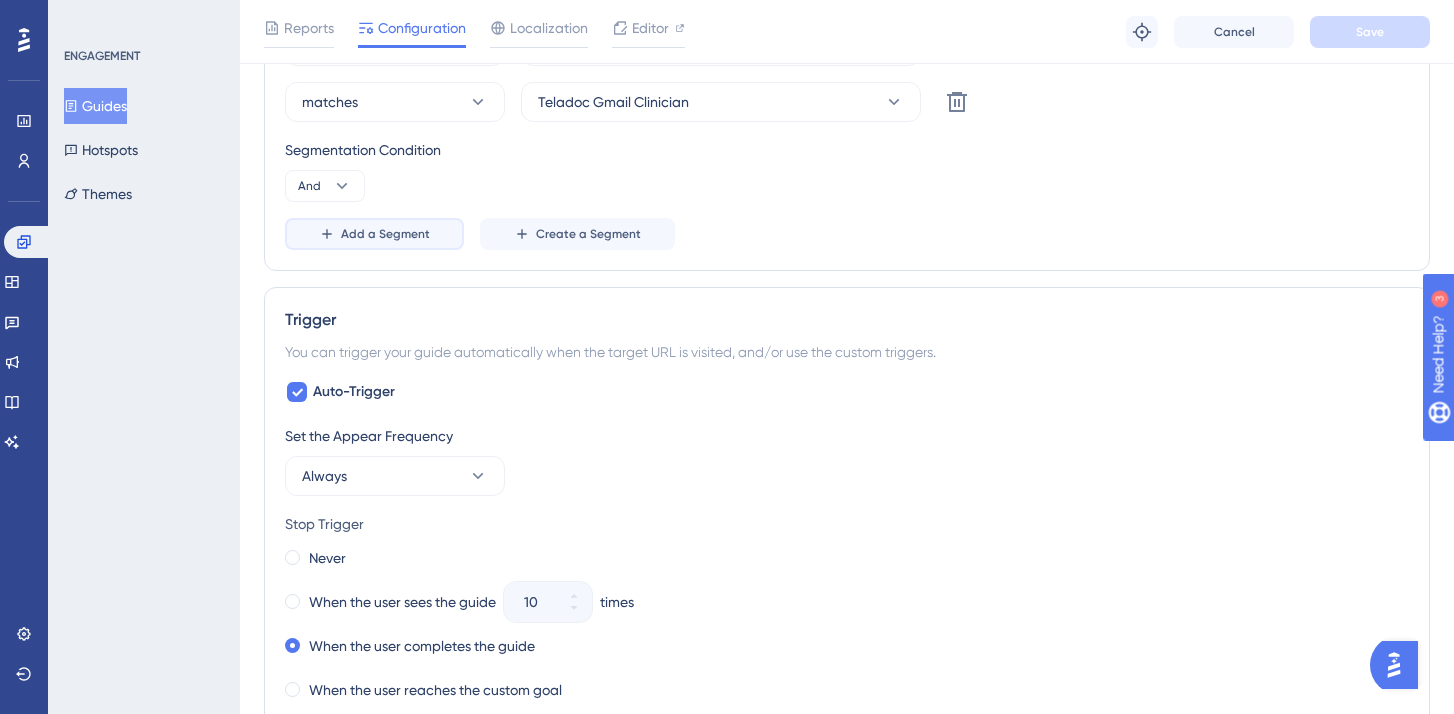 click on "Add a Segment" at bounding box center [374, 234] 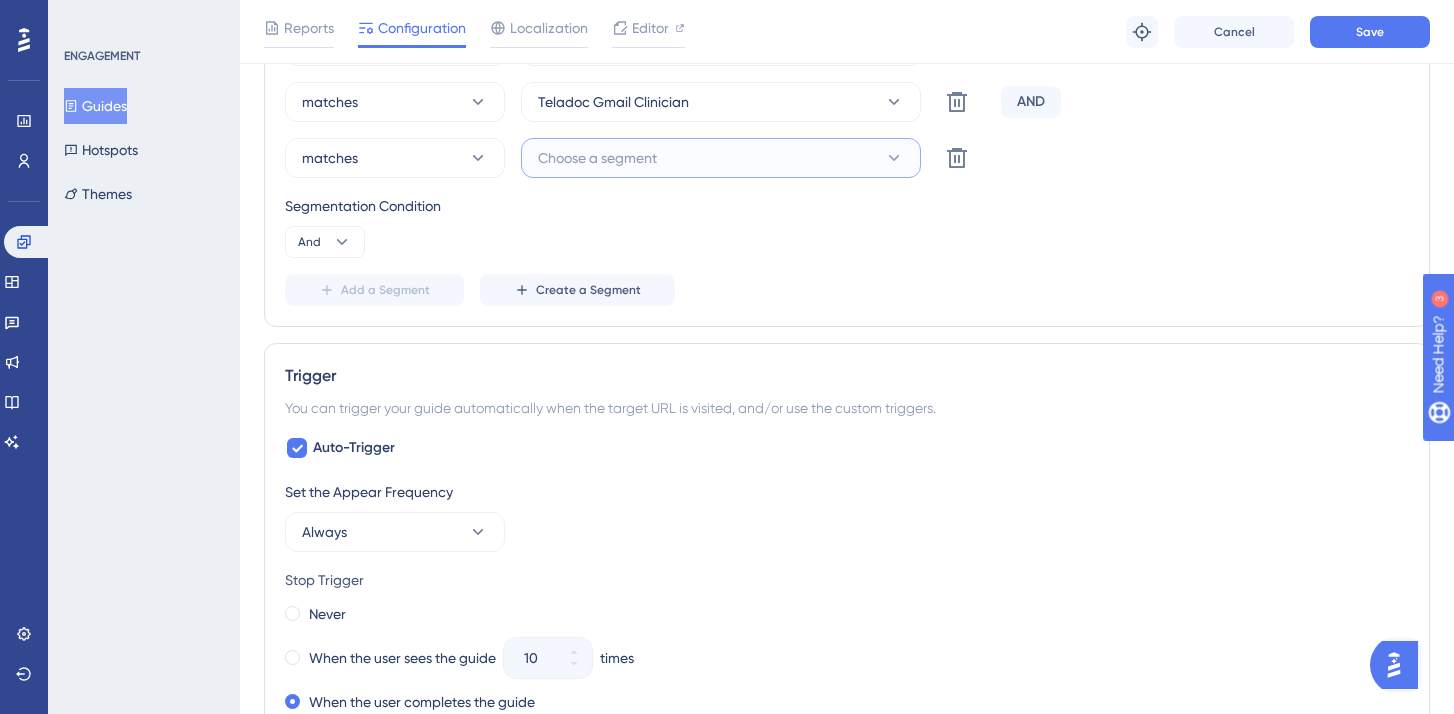 click on "Choose a segment" at bounding box center (721, 158) 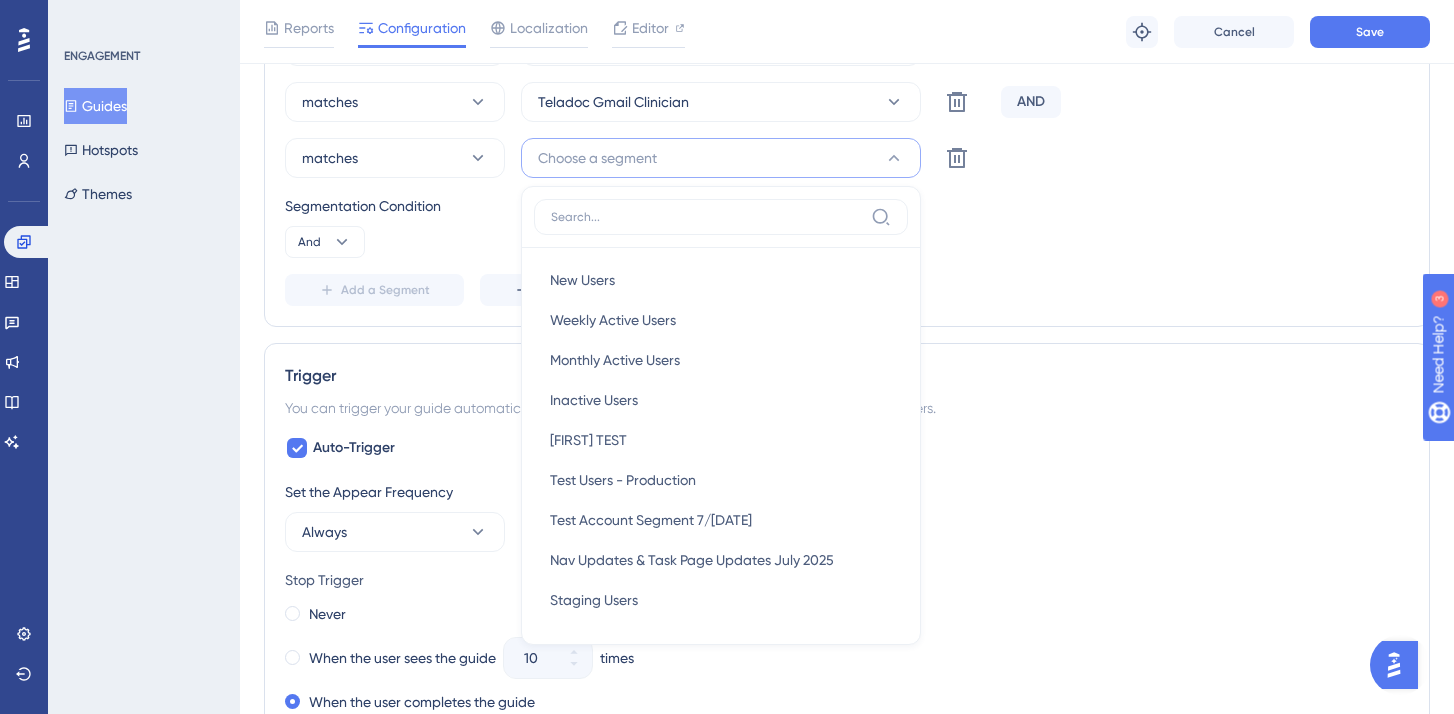 scroll, scrollTop: 961, scrollLeft: 0, axis: vertical 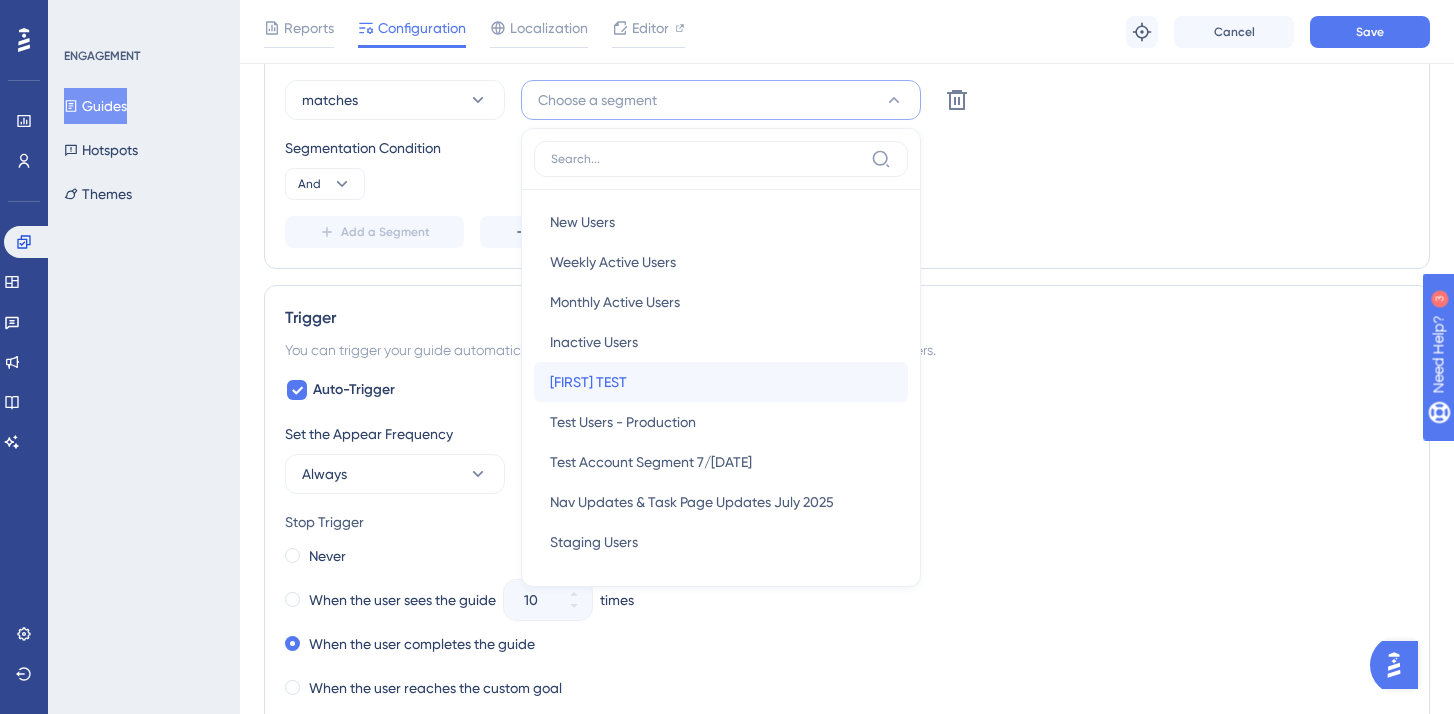 click on "[FIRST] TEST [FIRST] TEST" at bounding box center [721, 382] 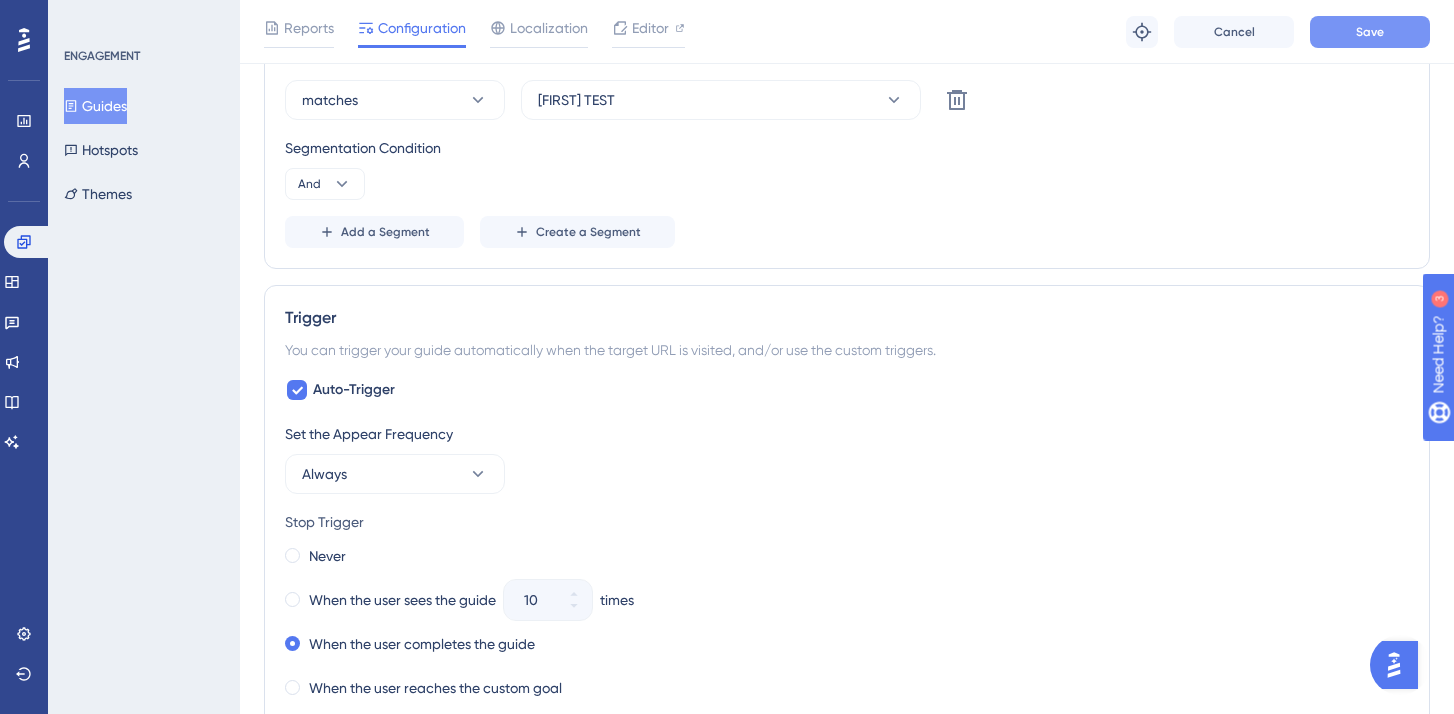 click on "Save" at bounding box center [1370, 32] 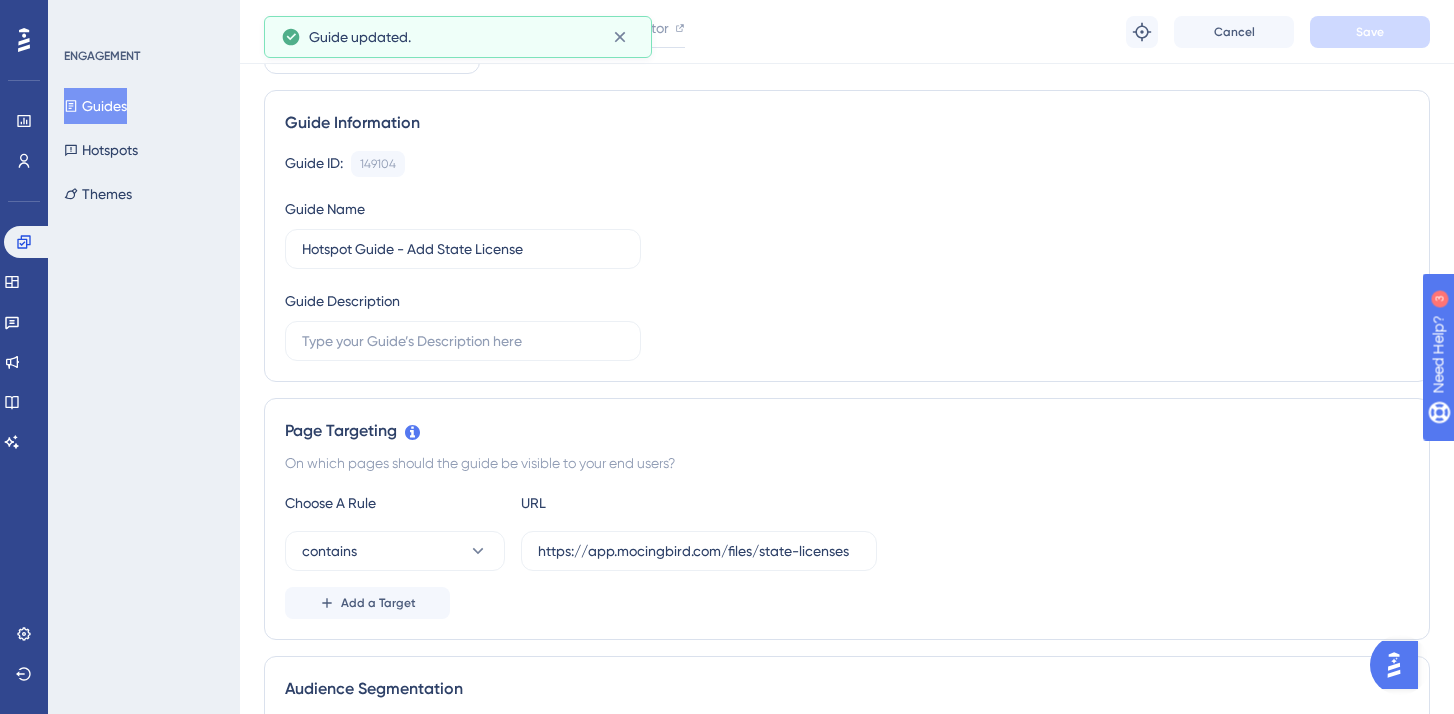 scroll, scrollTop: 0, scrollLeft: 0, axis: both 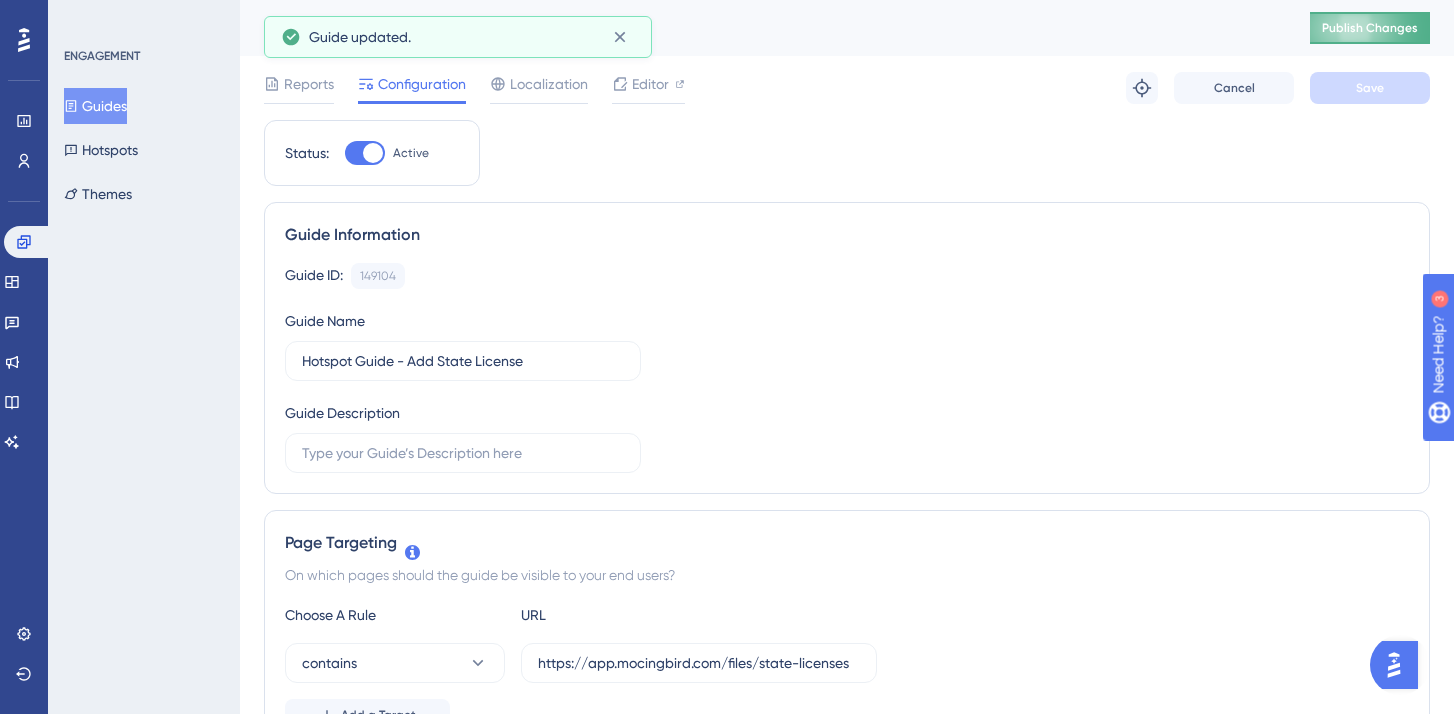 click on "Publish Changes" at bounding box center [1370, 28] 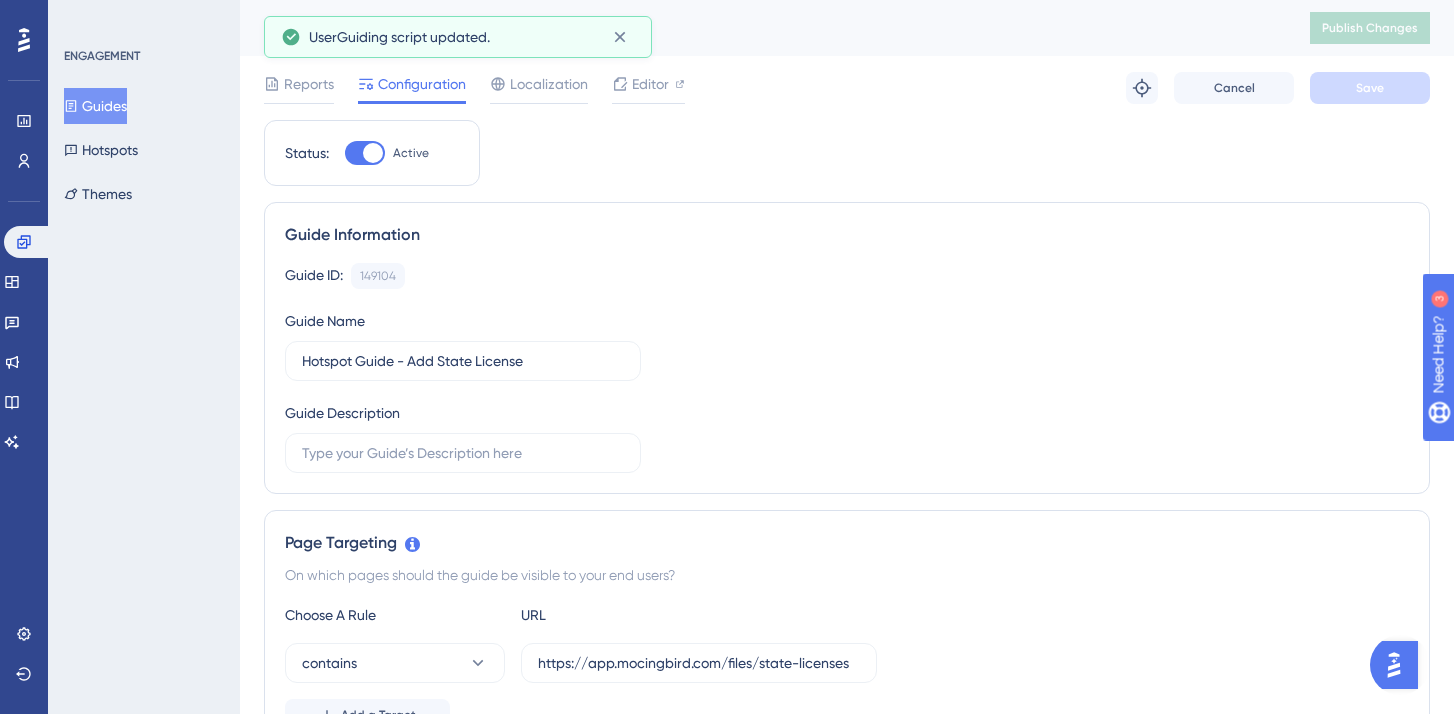 click on "Guides" at bounding box center (95, 106) 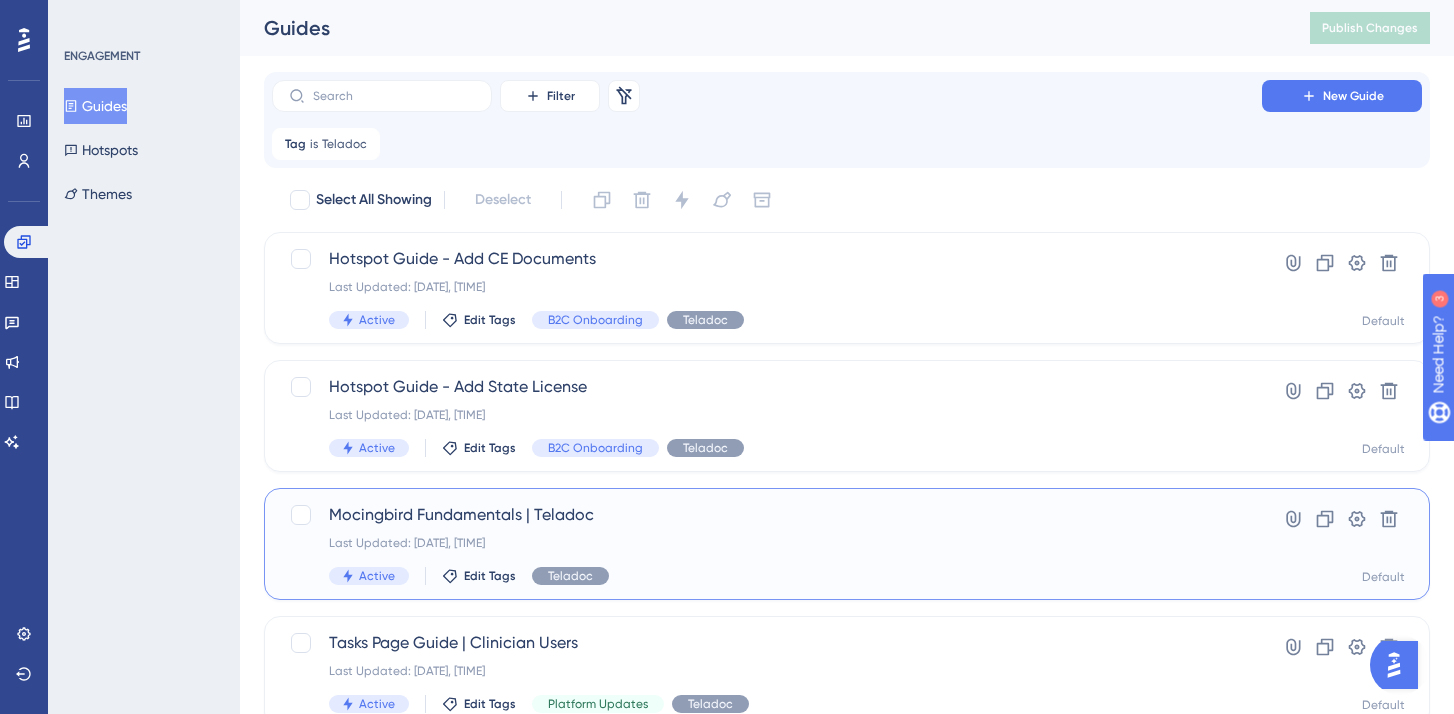 click on "Mocingbird Fundamentals | Teladoc" at bounding box center [767, 515] 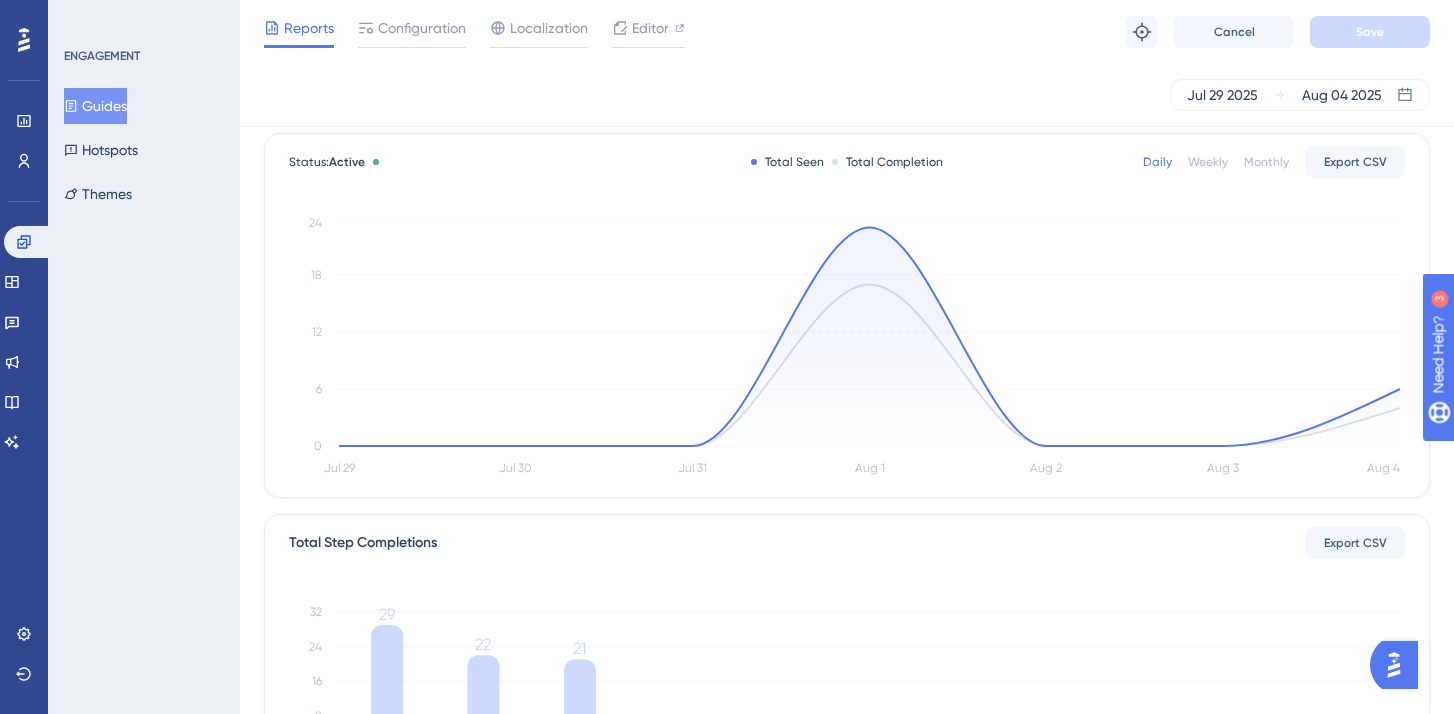 scroll, scrollTop: 0, scrollLeft: 0, axis: both 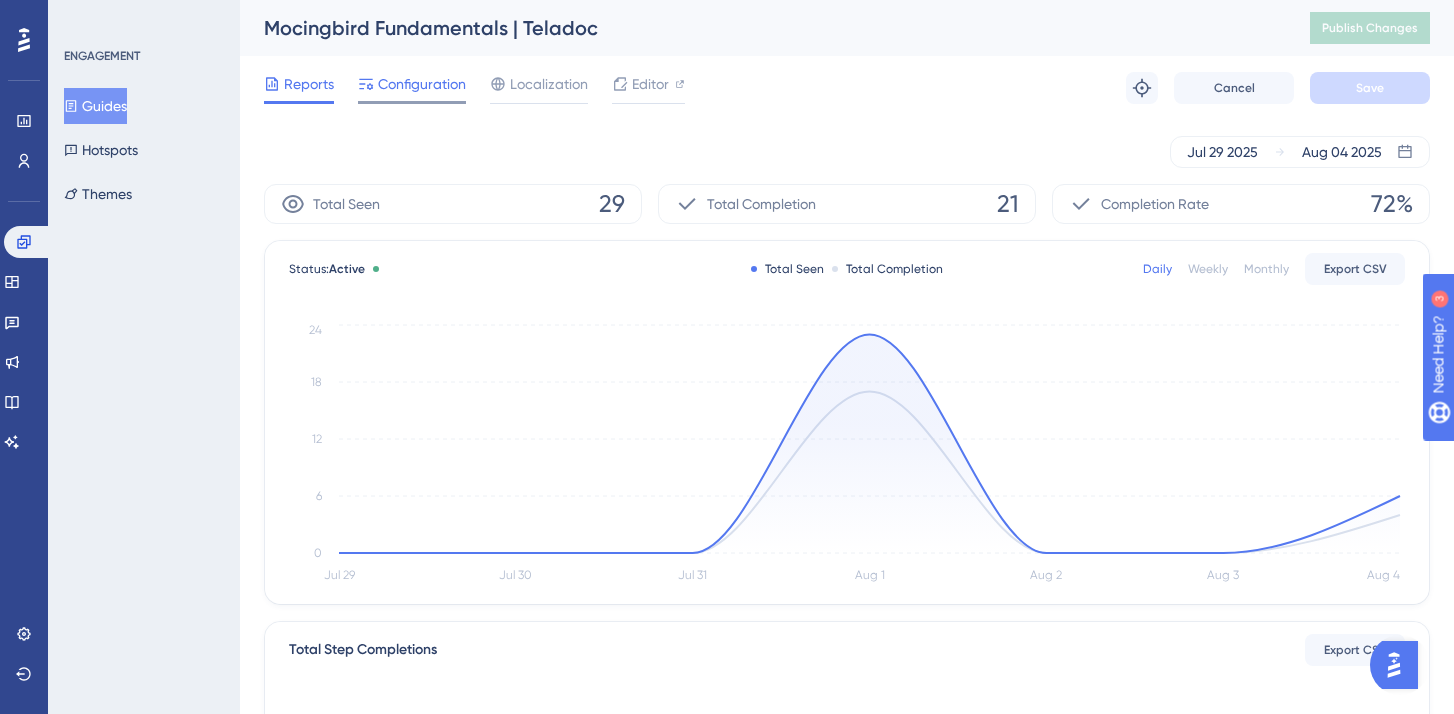 click on "Configuration" at bounding box center (422, 84) 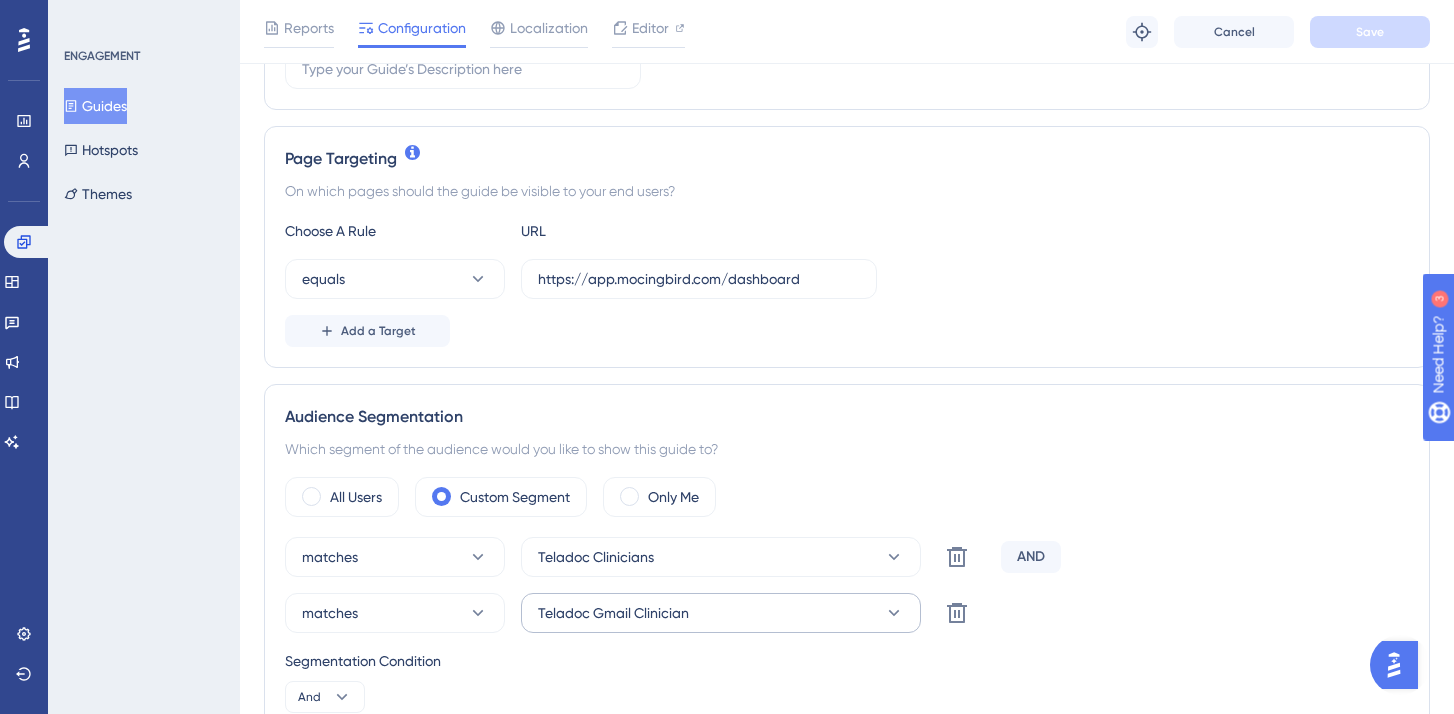 scroll, scrollTop: 472, scrollLeft: 0, axis: vertical 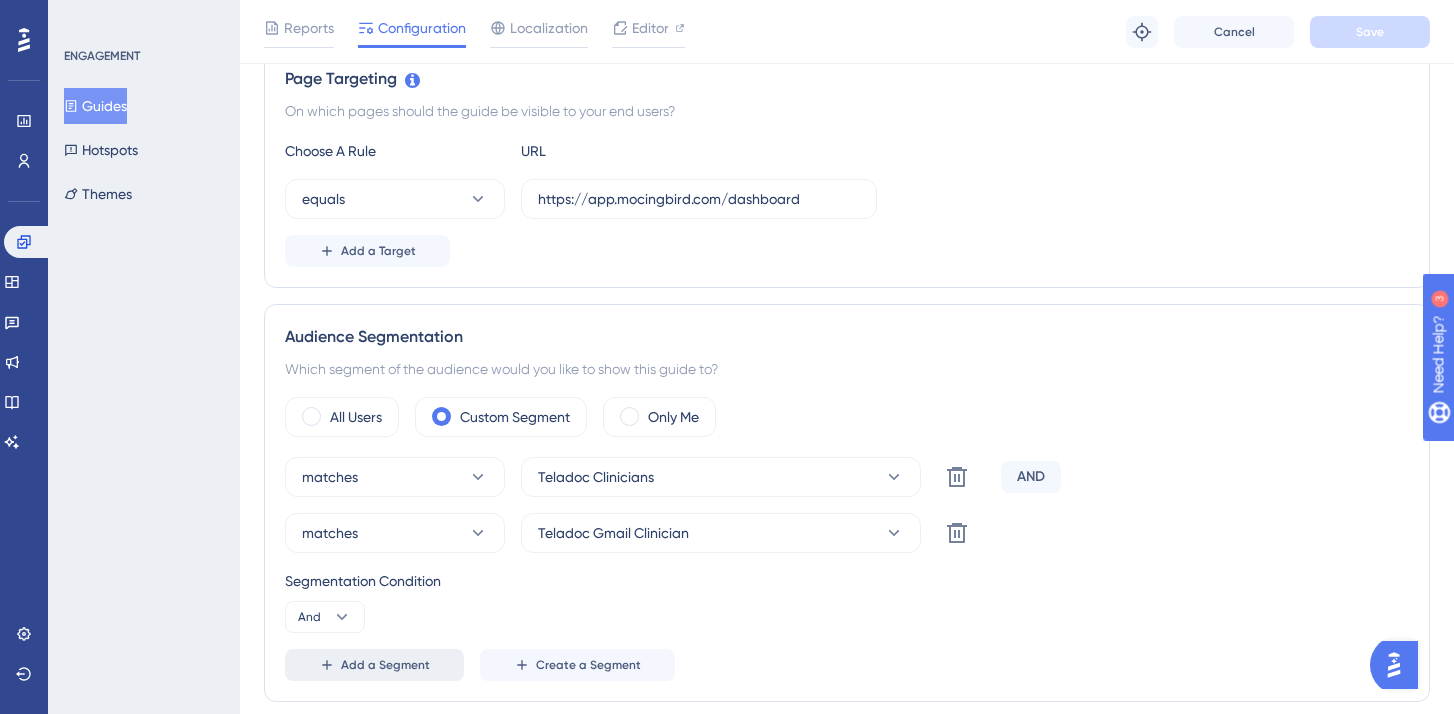 click on "Add a Segment" at bounding box center [385, 665] 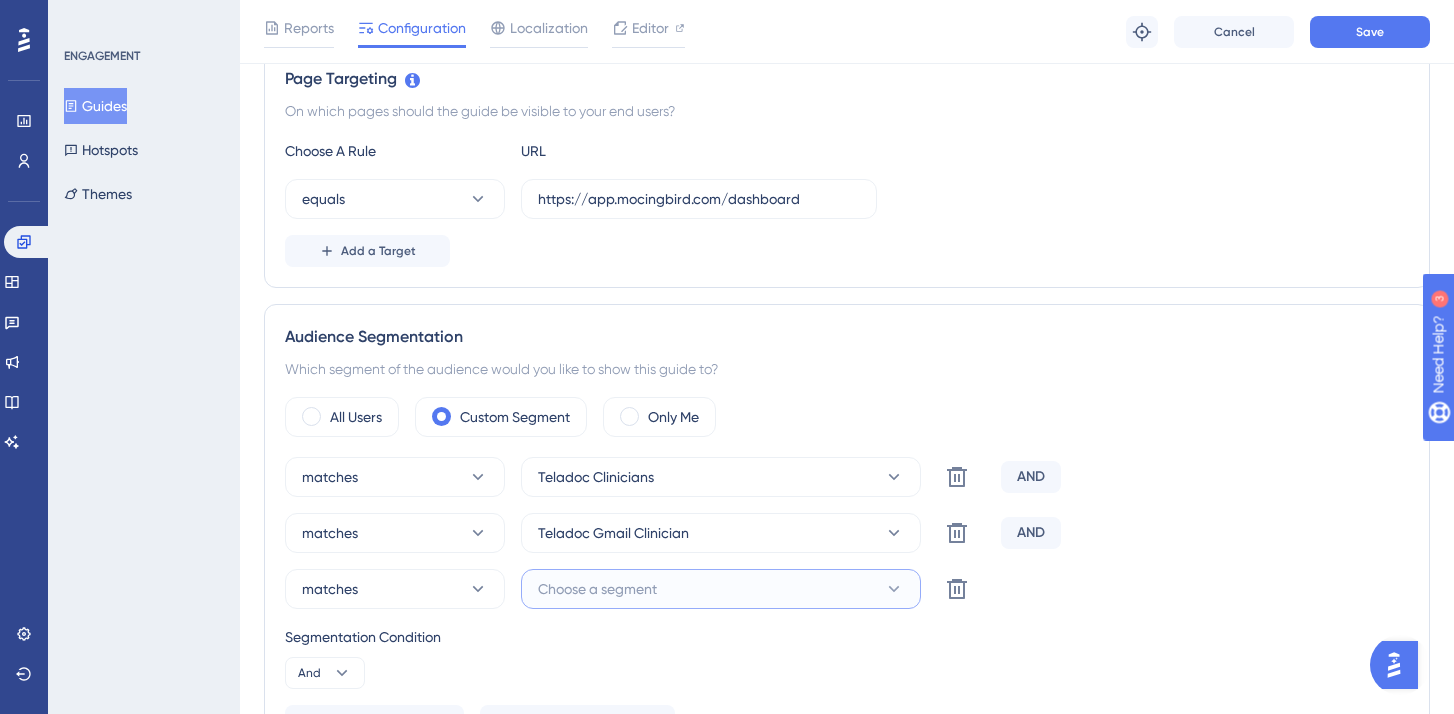 click on "Choose a segment" at bounding box center [597, 589] 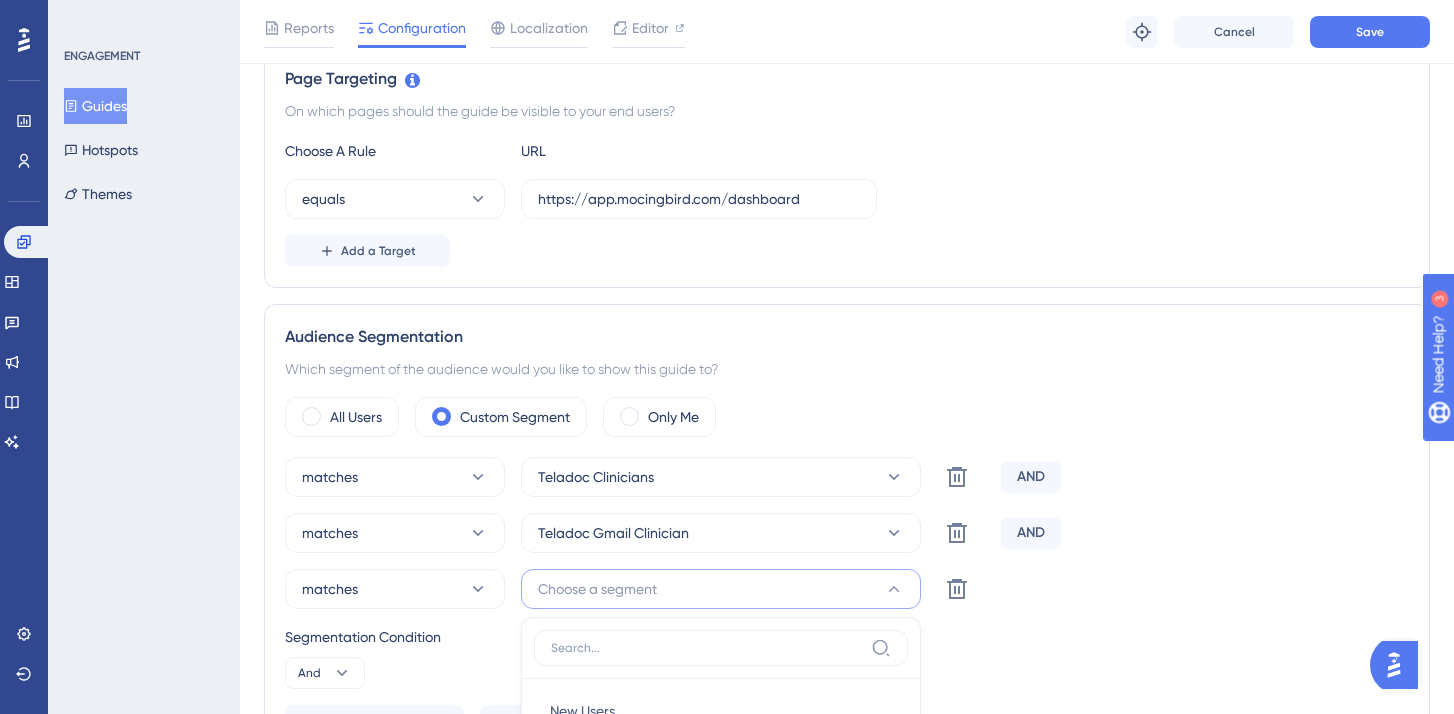 scroll, scrollTop: 925, scrollLeft: 0, axis: vertical 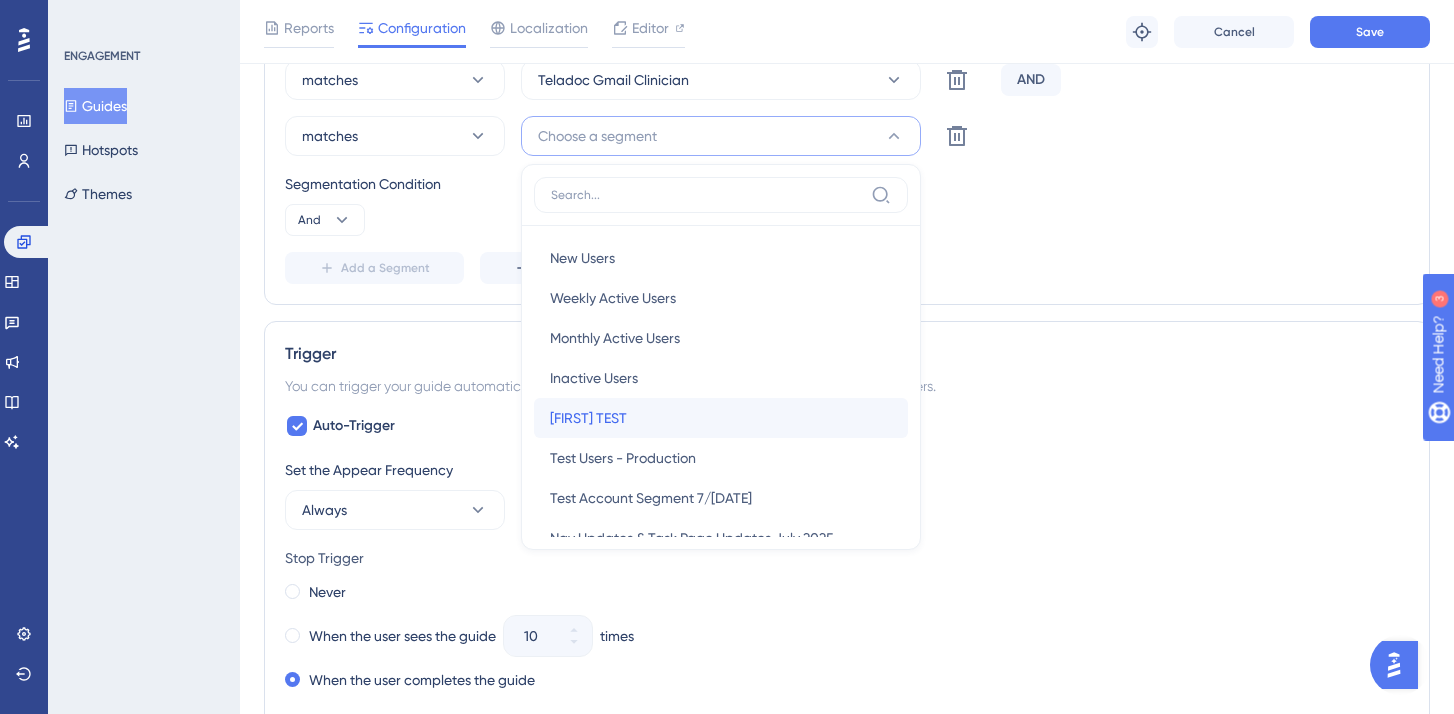 click on "[FIRST] TEST [FIRST] TEST" at bounding box center (721, 418) 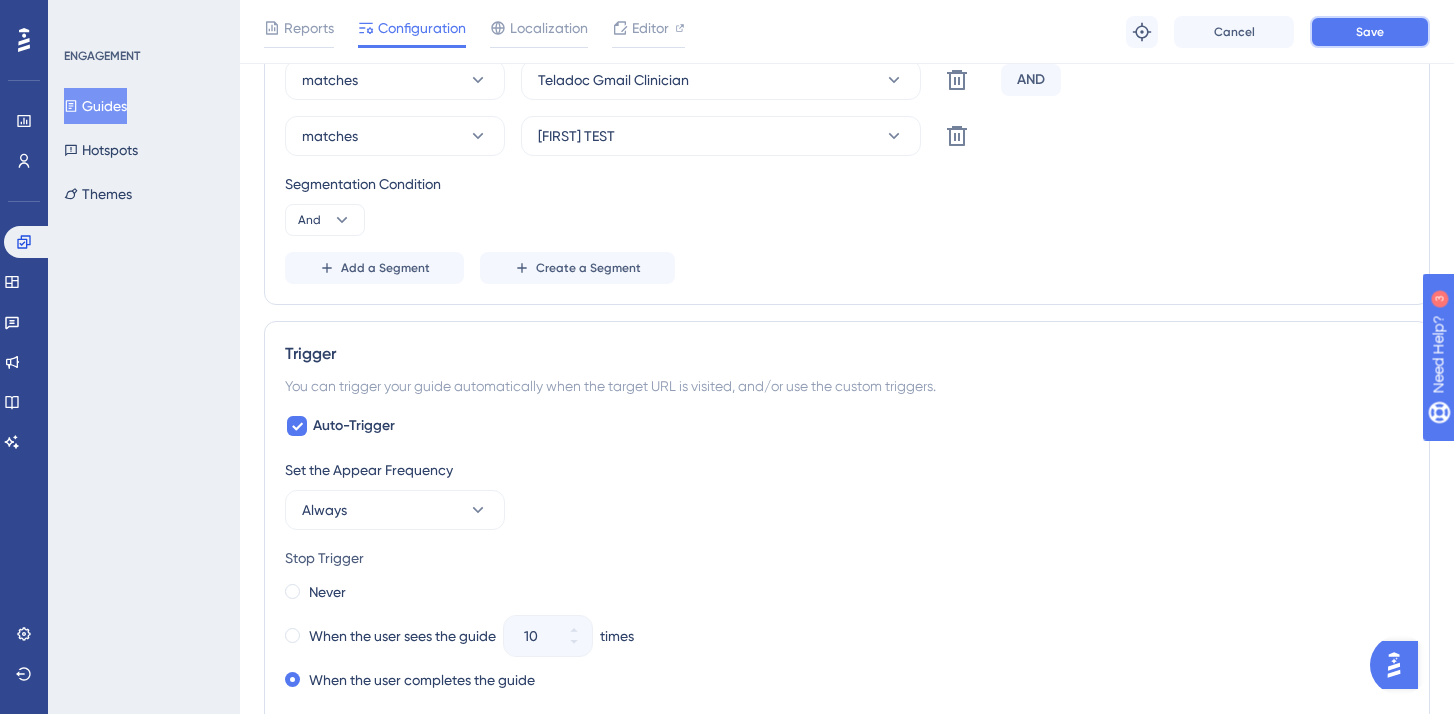 click on "Save" at bounding box center [1370, 32] 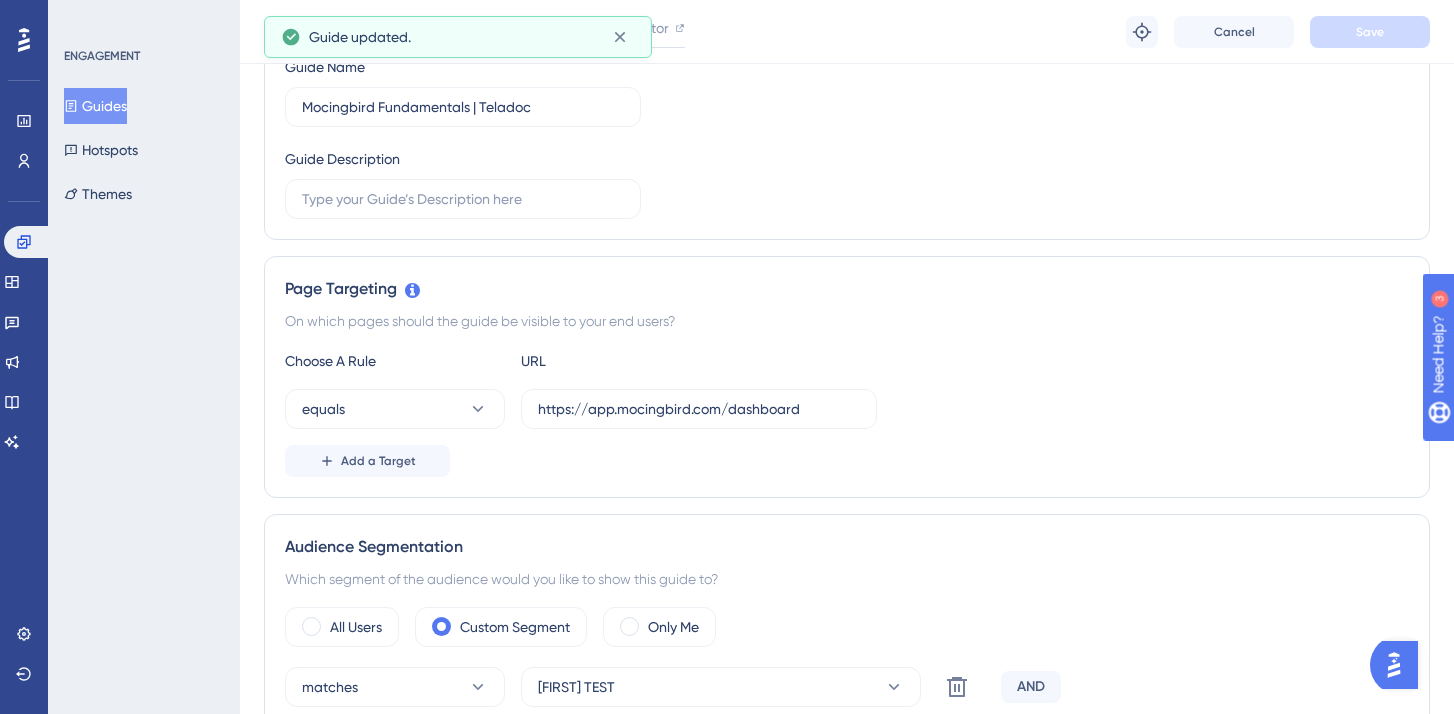 scroll, scrollTop: 0, scrollLeft: 0, axis: both 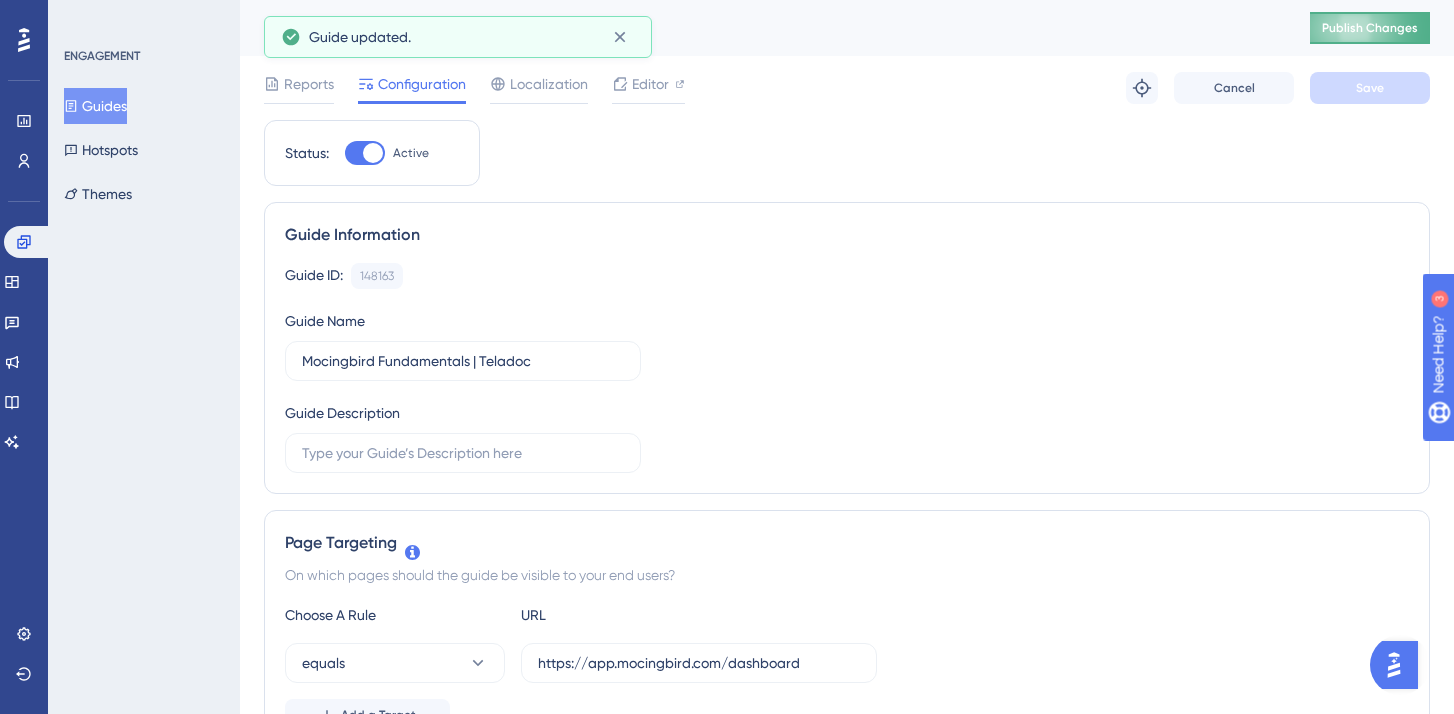 click on "Publish Changes" at bounding box center [1370, 28] 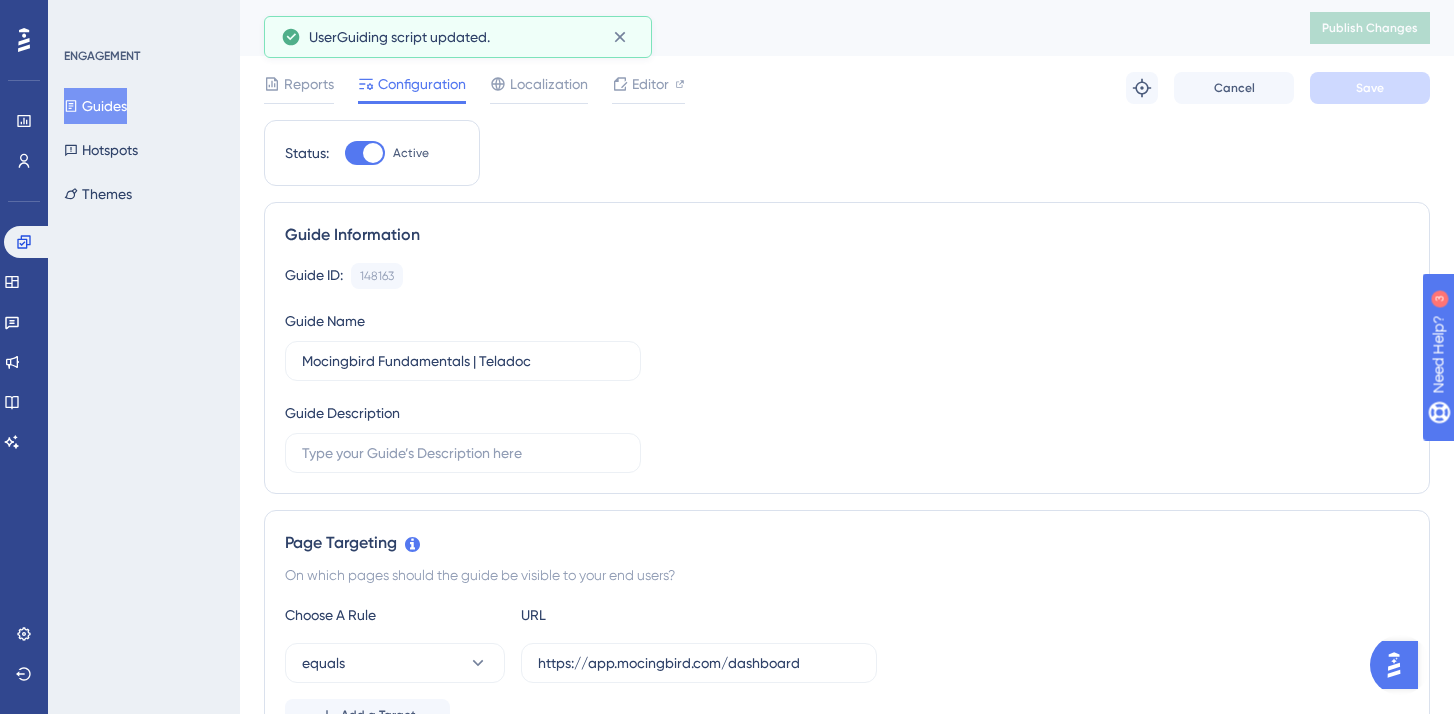click on "Guides" at bounding box center [95, 106] 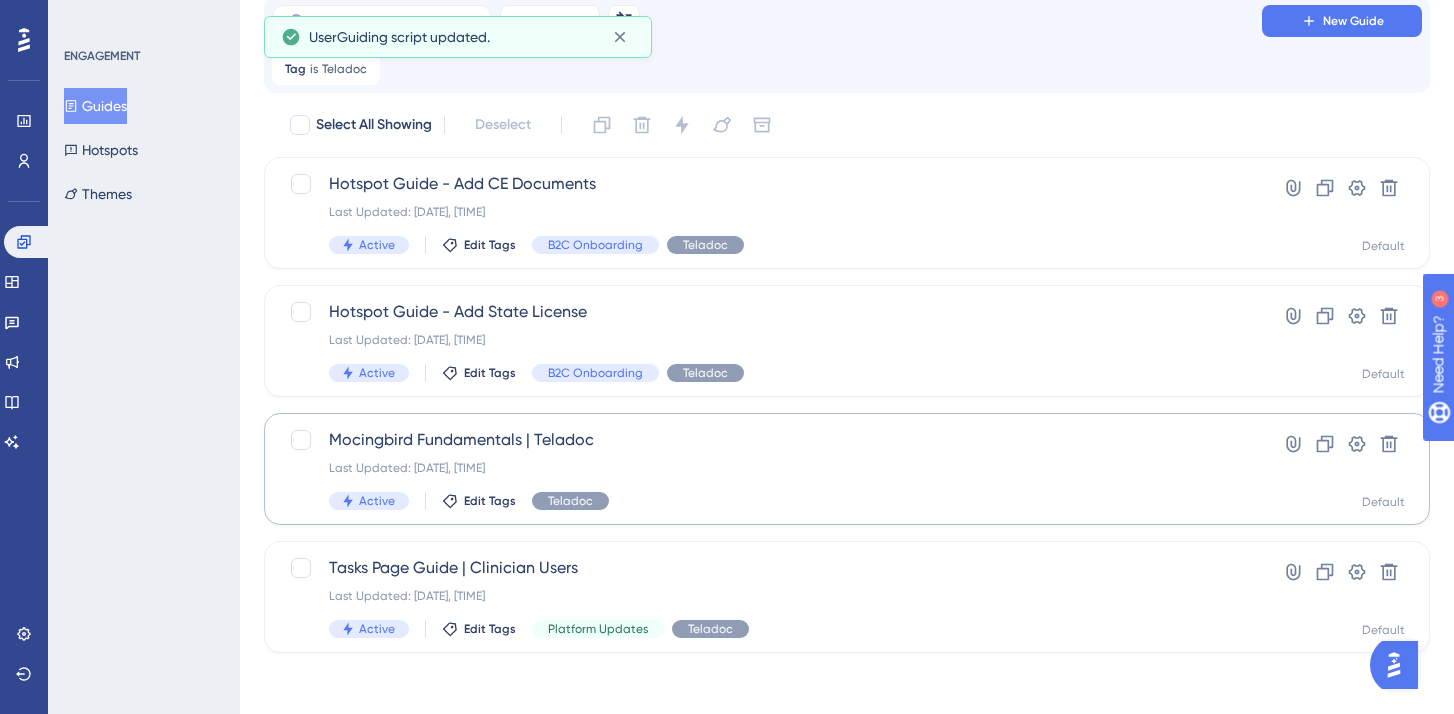 scroll, scrollTop: 78, scrollLeft: 0, axis: vertical 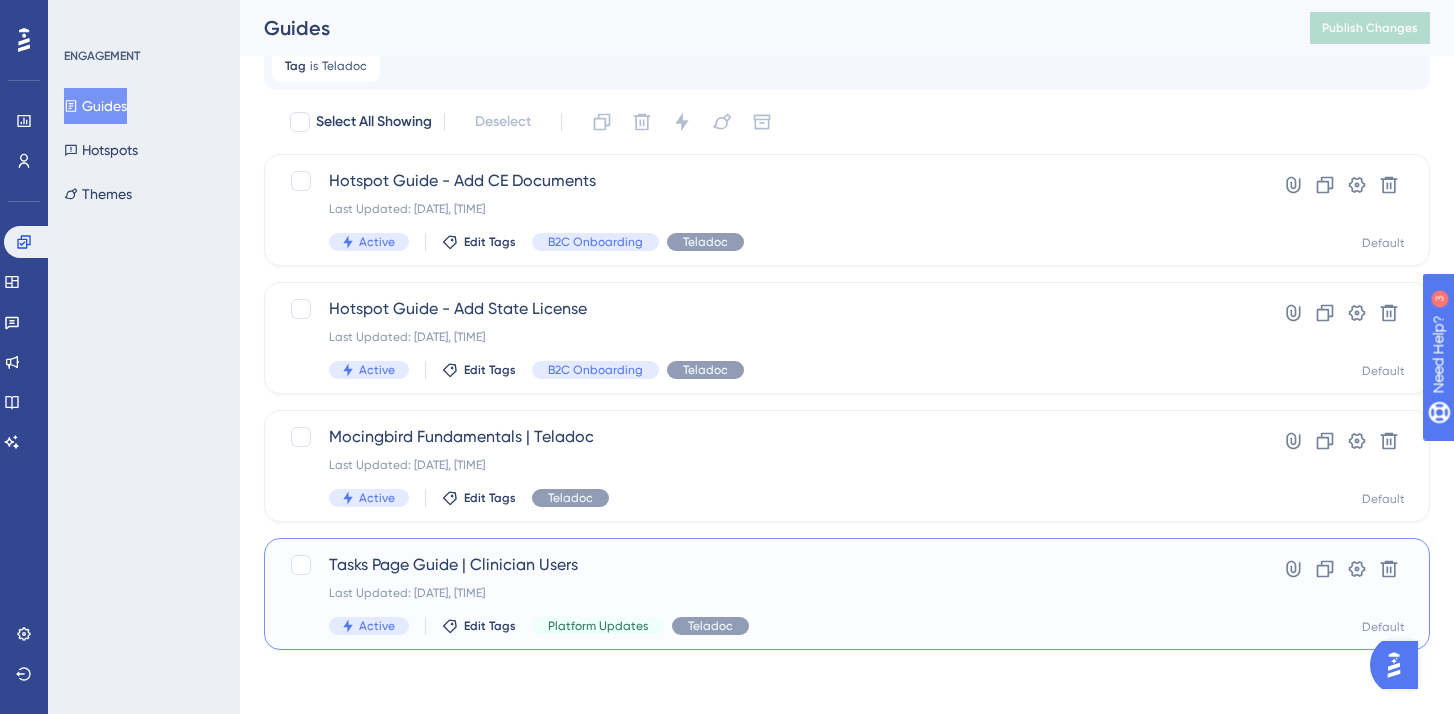 click on "Tasks Page Guide | Clinician Users" at bounding box center [767, 565] 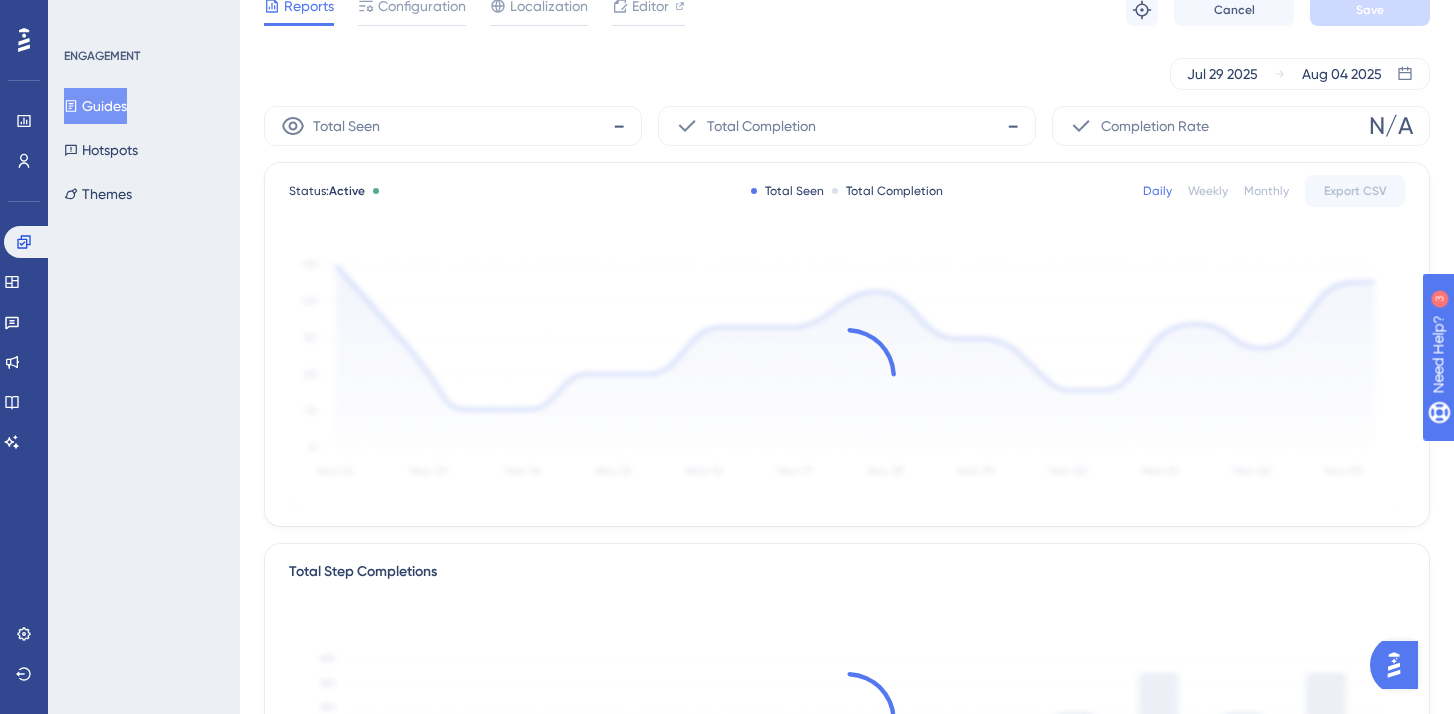 scroll, scrollTop: 0, scrollLeft: 0, axis: both 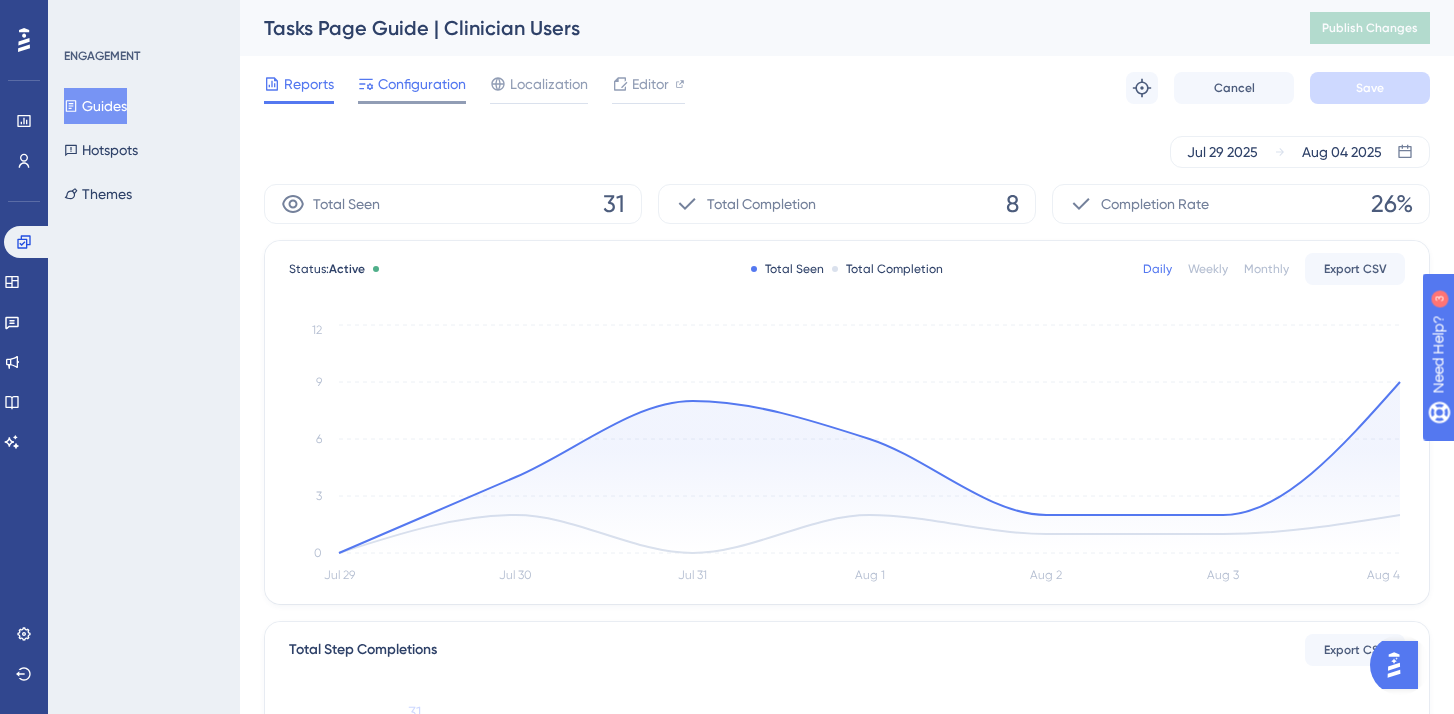 click on "Configuration" at bounding box center (422, 84) 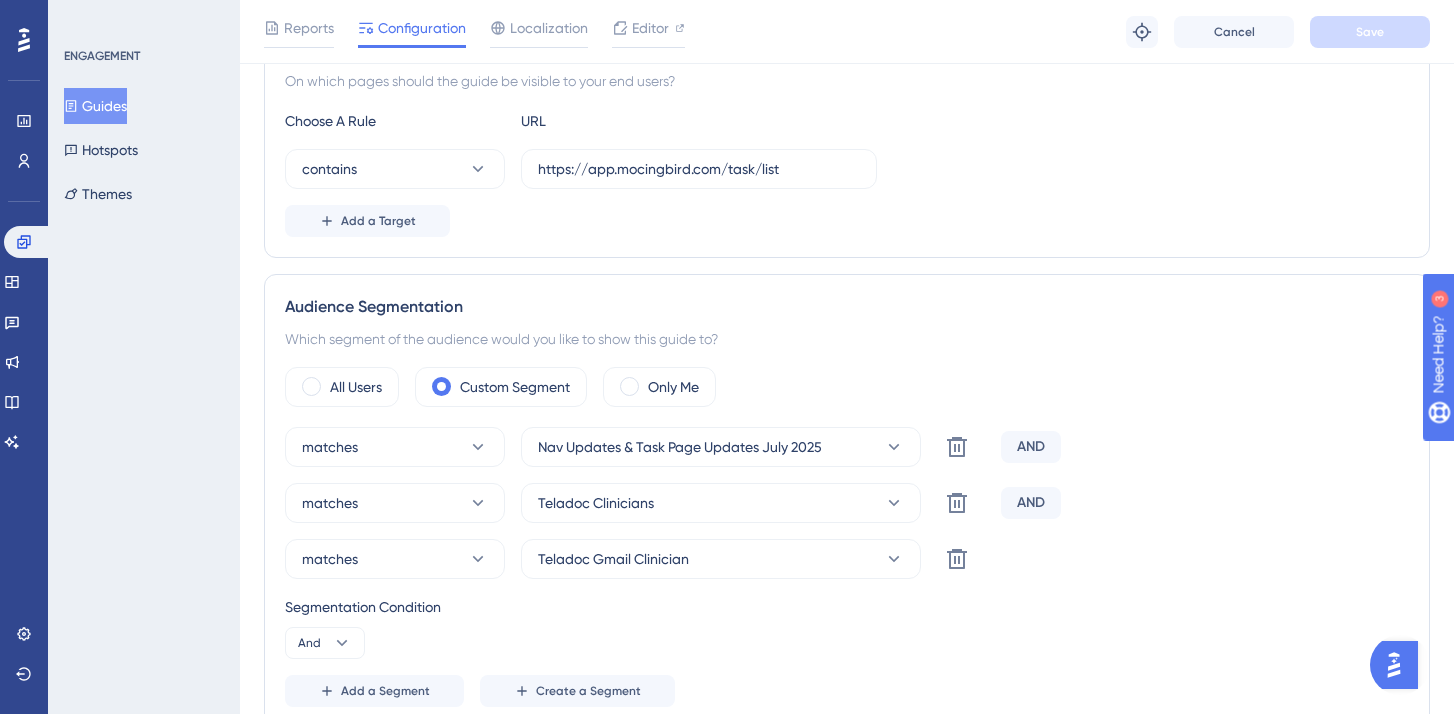 scroll, scrollTop: 692, scrollLeft: 0, axis: vertical 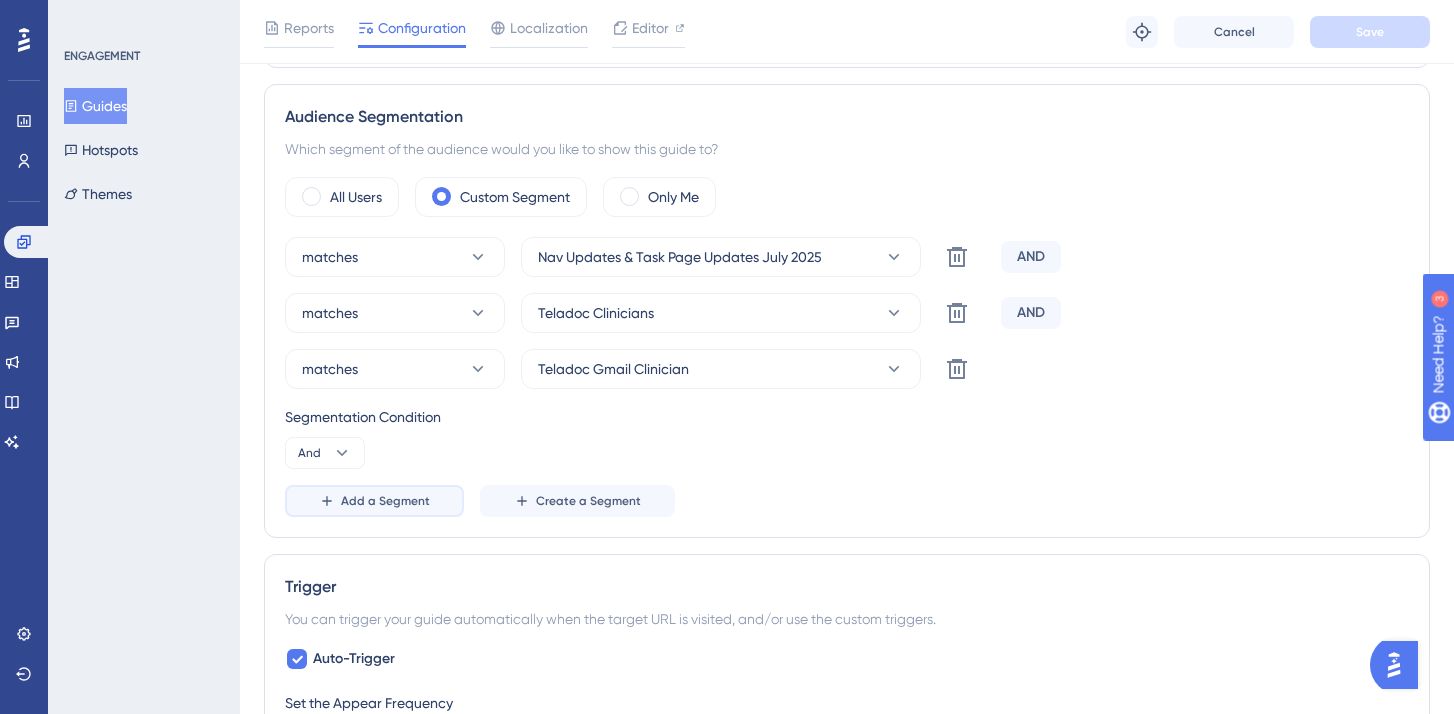 click on "Add a Segment" at bounding box center [374, 501] 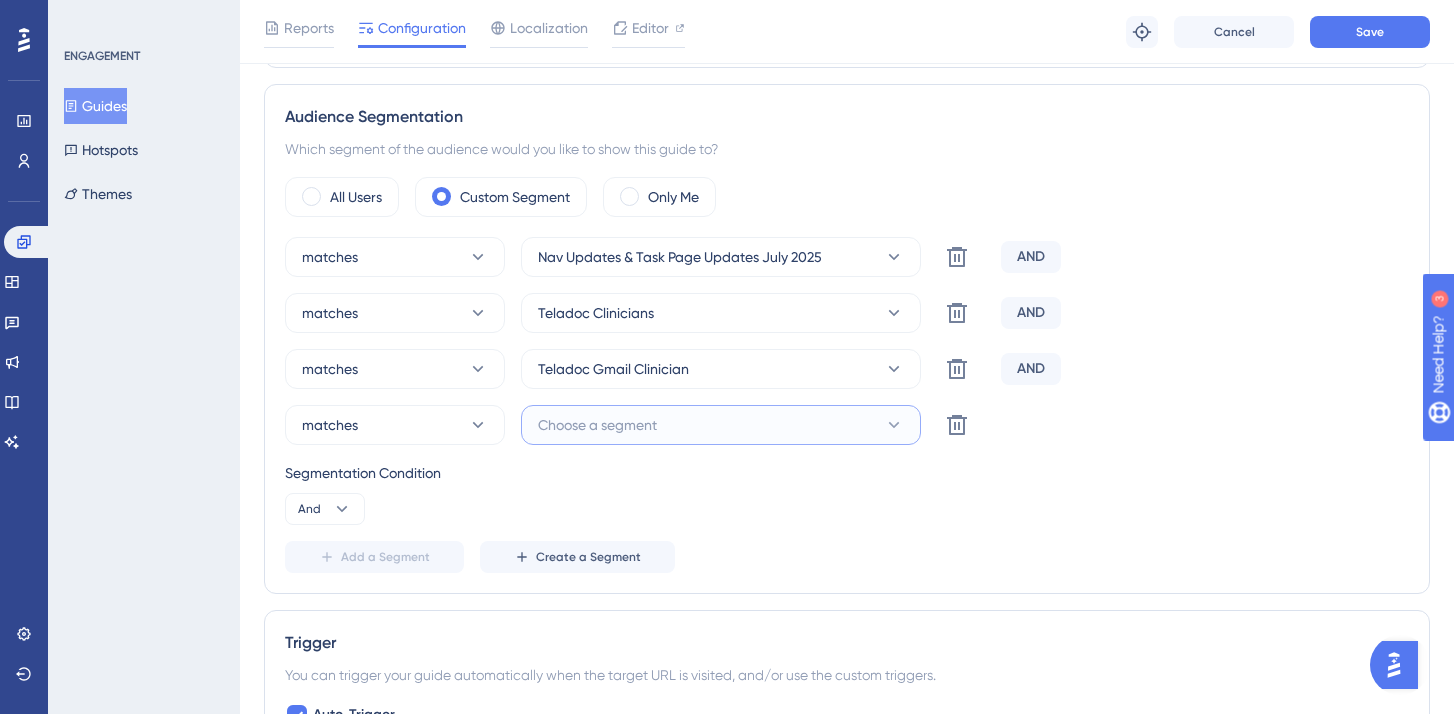 click on "Choose a segment" at bounding box center [721, 425] 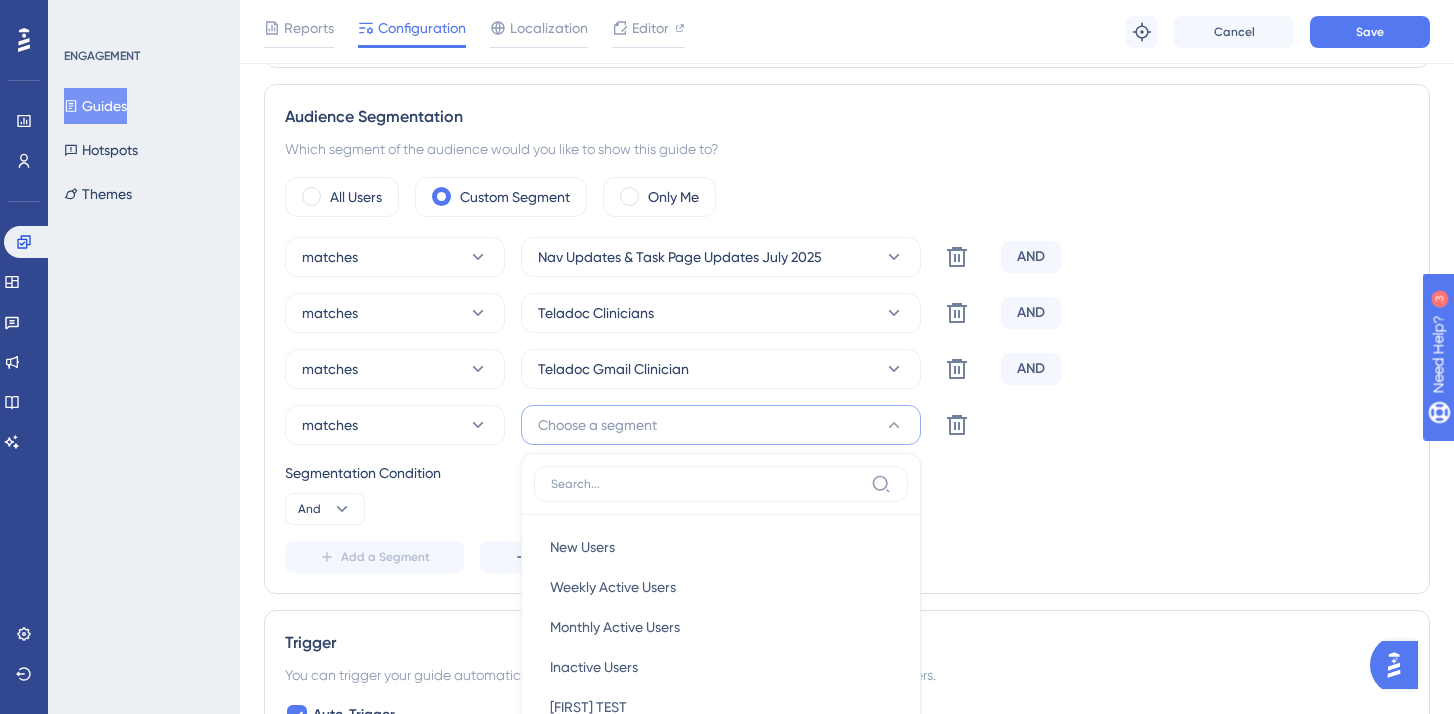 scroll, scrollTop: 961, scrollLeft: 0, axis: vertical 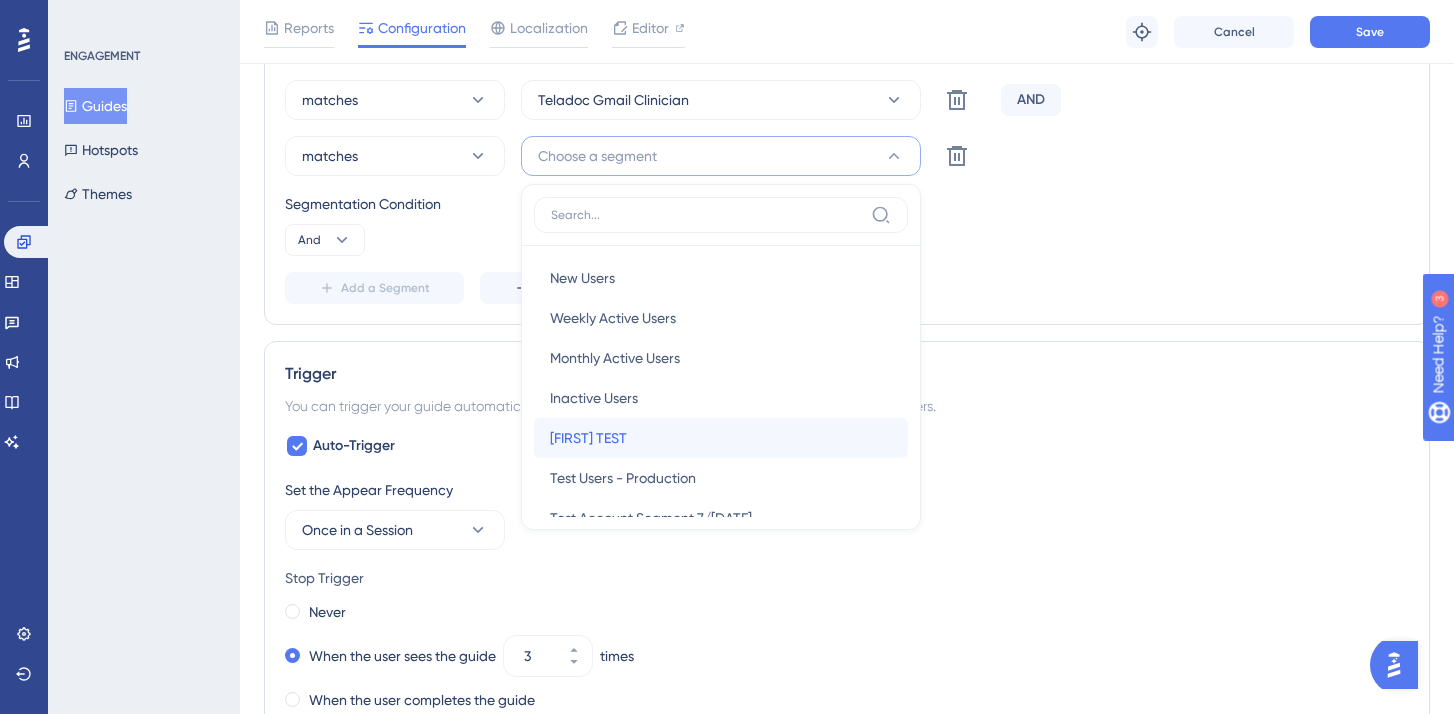 click on "[FIRST] TEST" at bounding box center (588, 438) 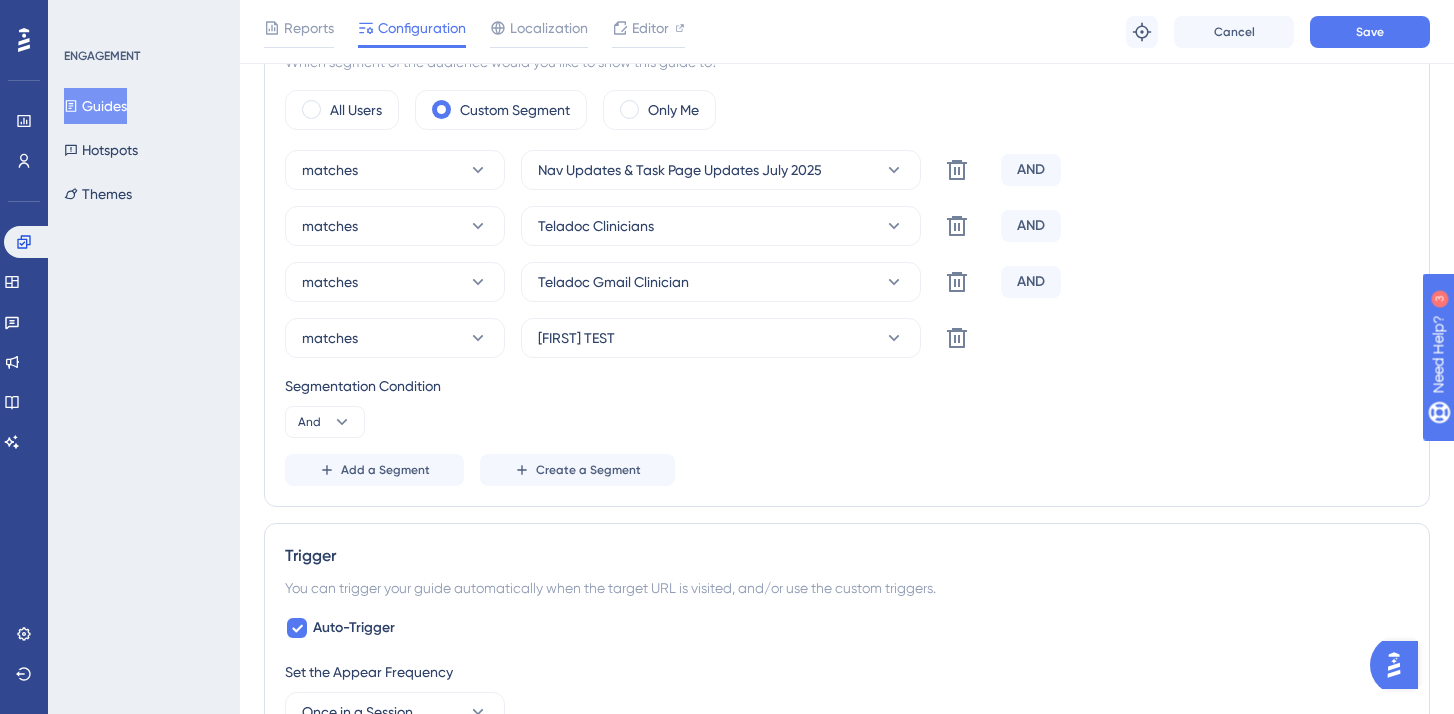 scroll, scrollTop: 752, scrollLeft: 0, axis: vertical 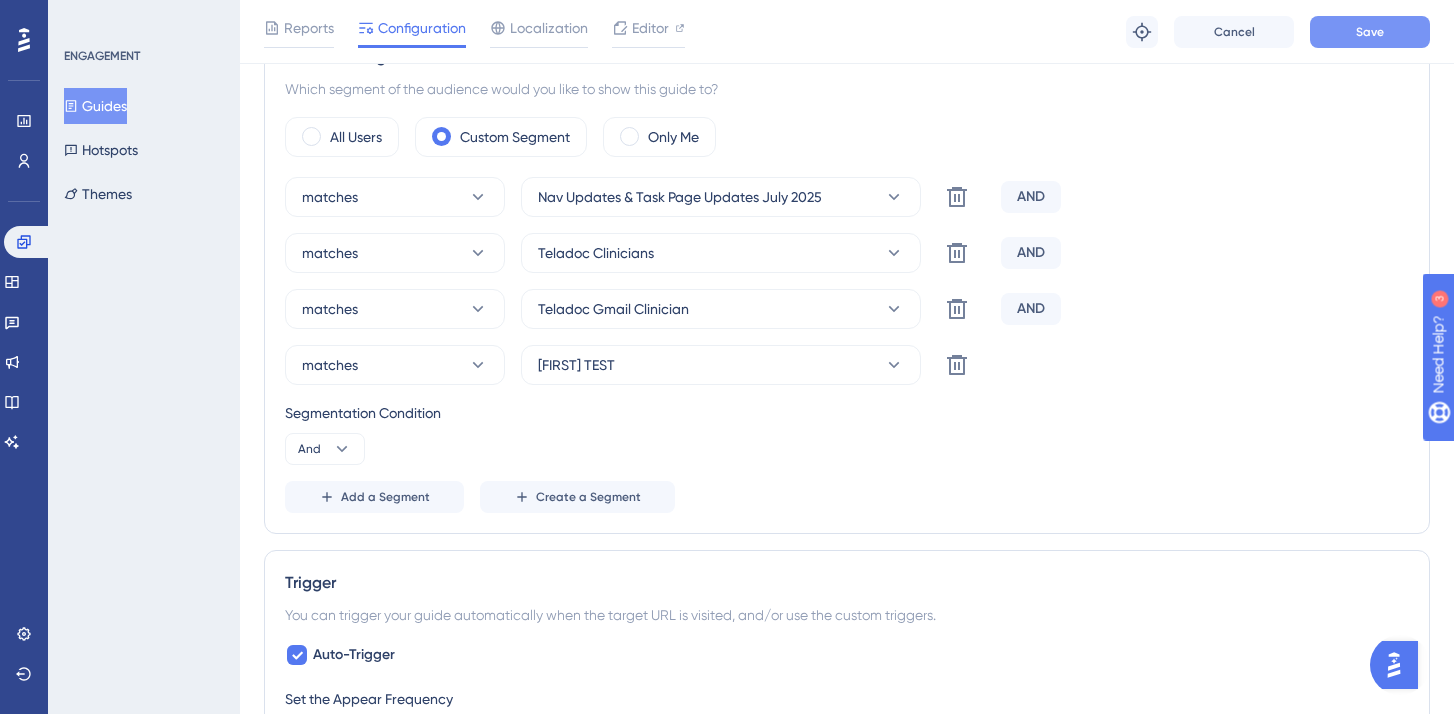 click on "Save" at bounding box center (1370, 32) 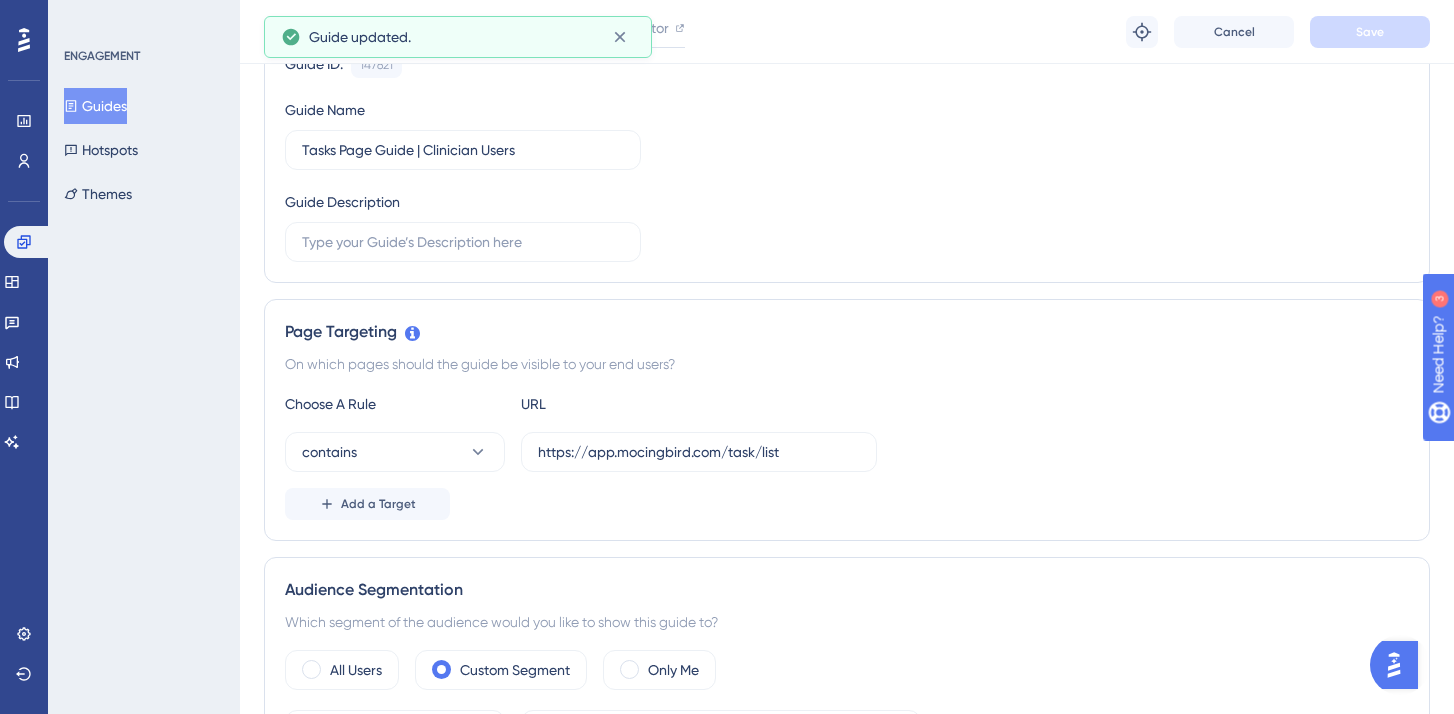 scroll, scrollTop: 0, scrollLeft: 0, axis: both 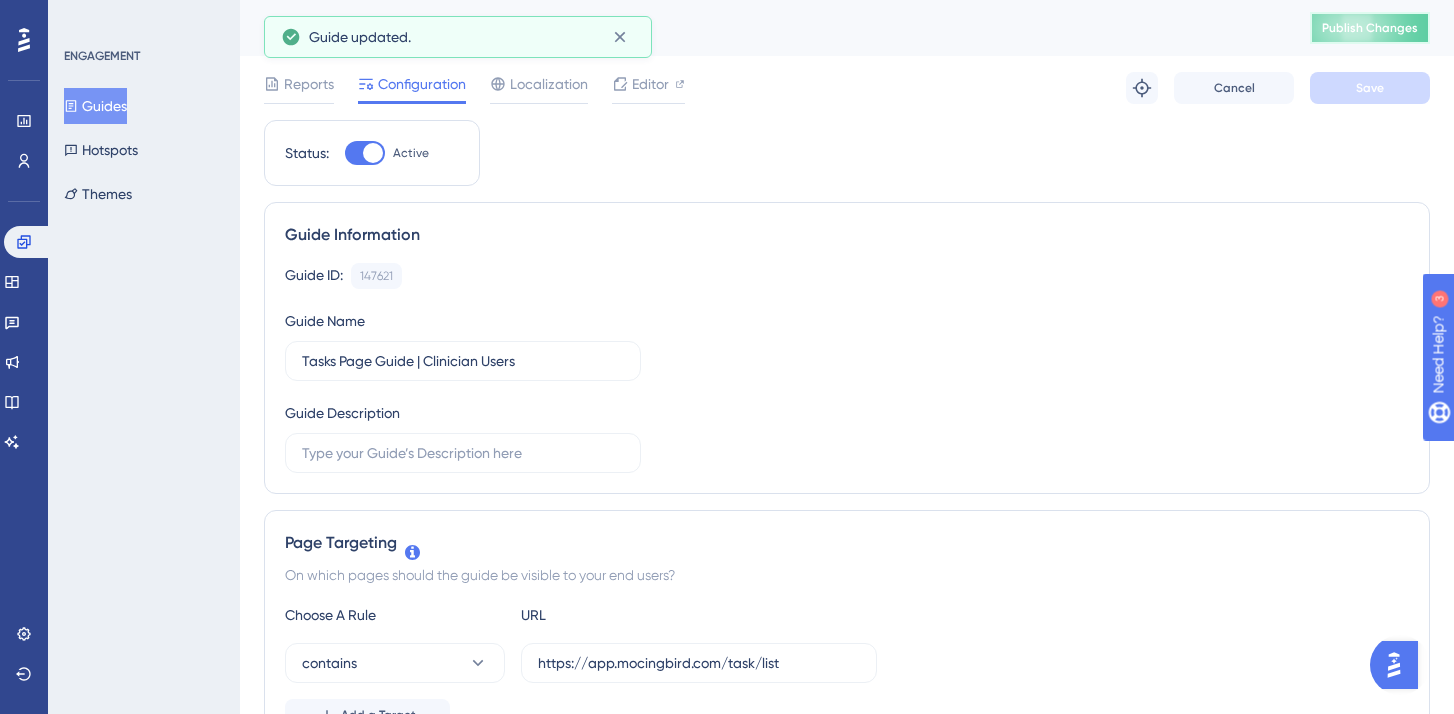 click on "Publish Changes" at bounding box center (1370, 28) 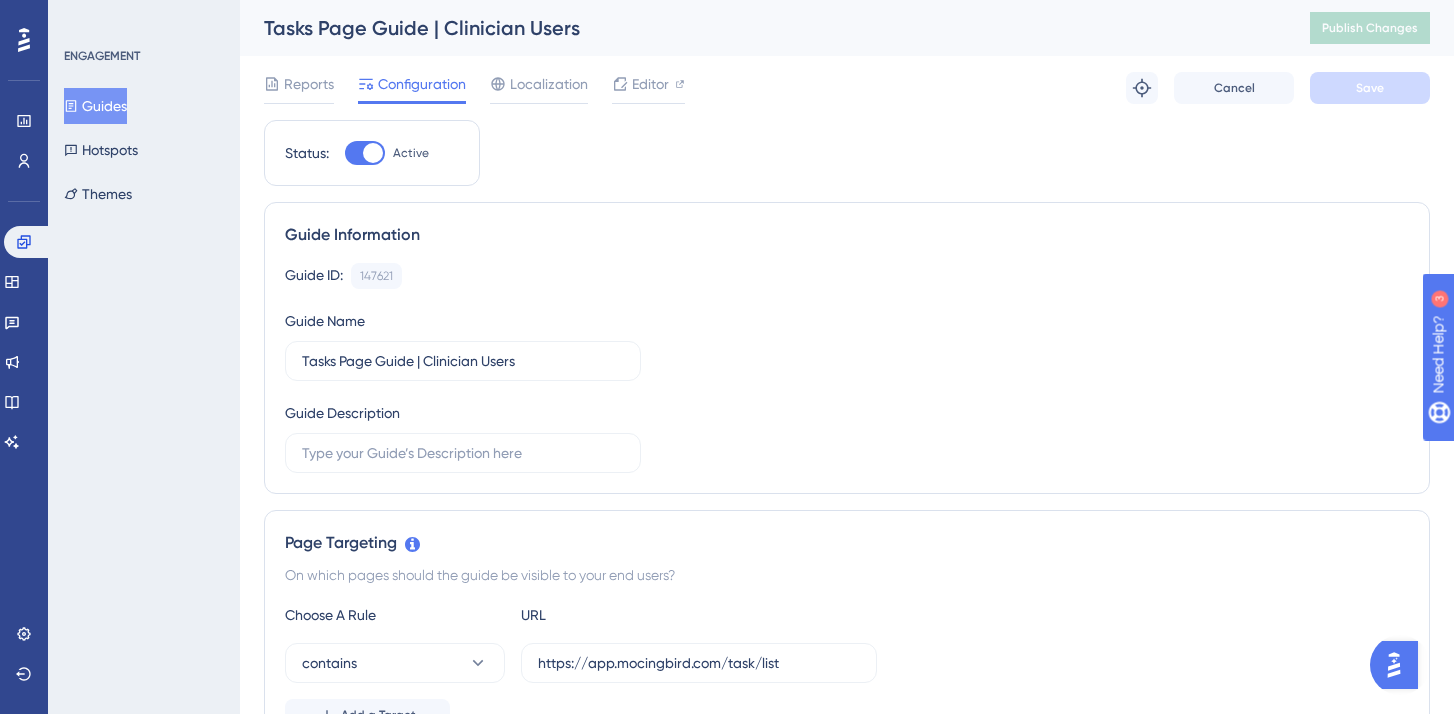 click on "Guides" at bounding box center (95, 106) 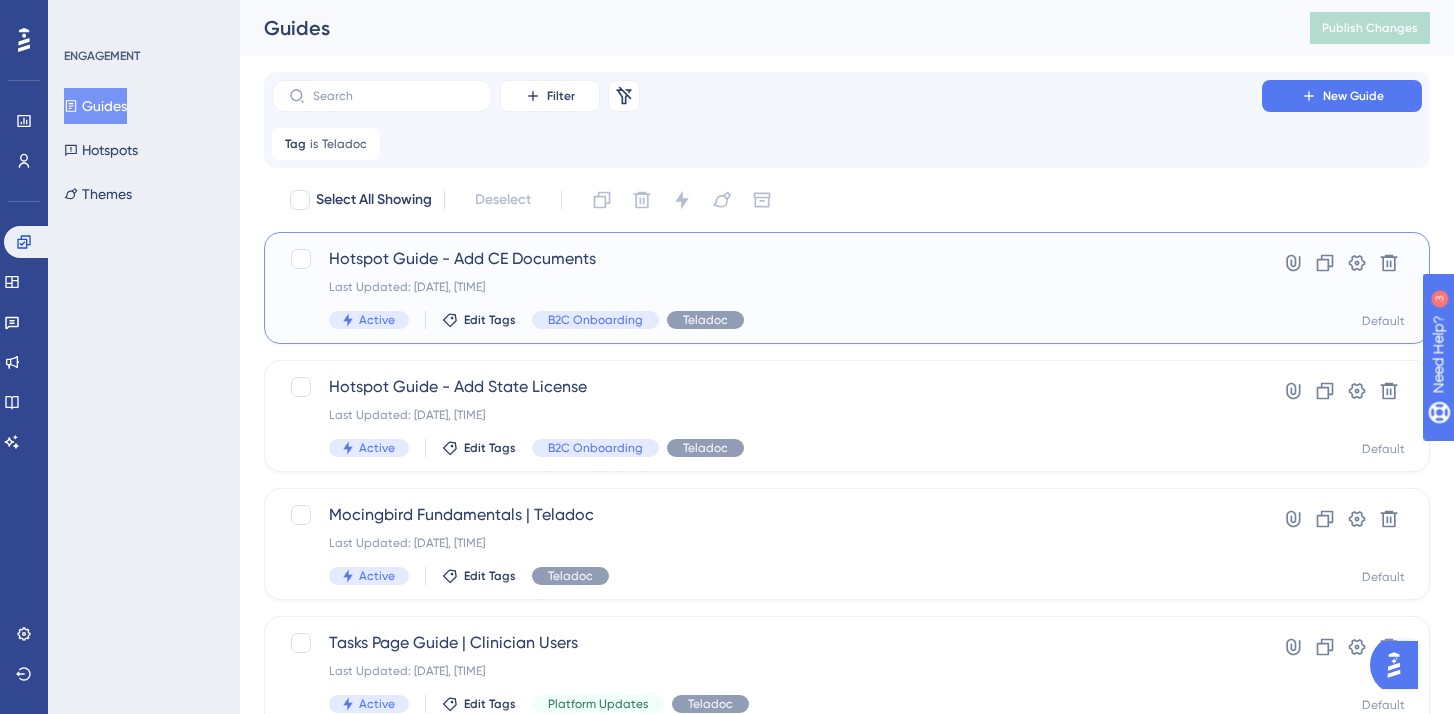 click on "Hotspot Guide - Add CE Documents" at bounding box center (767, 259) 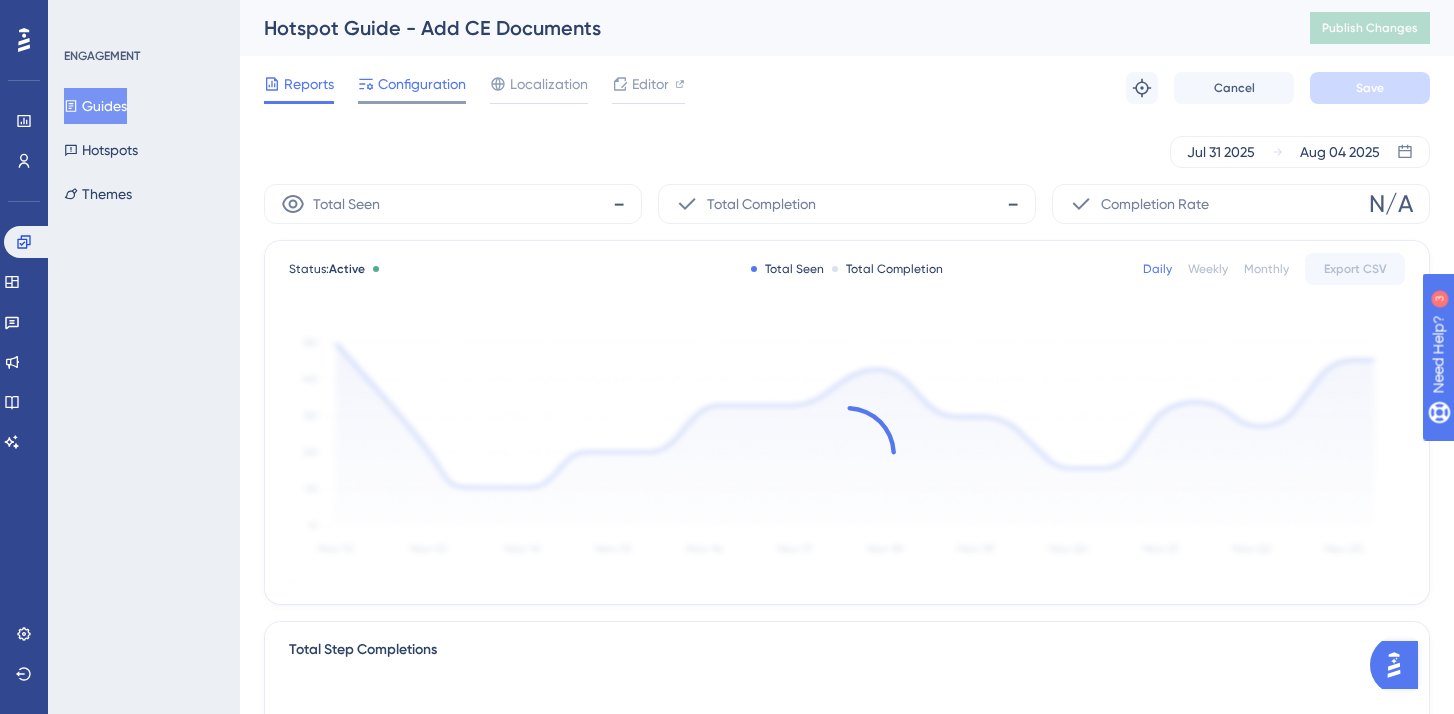 click on "Configuration" at bounding box center [422, 84] 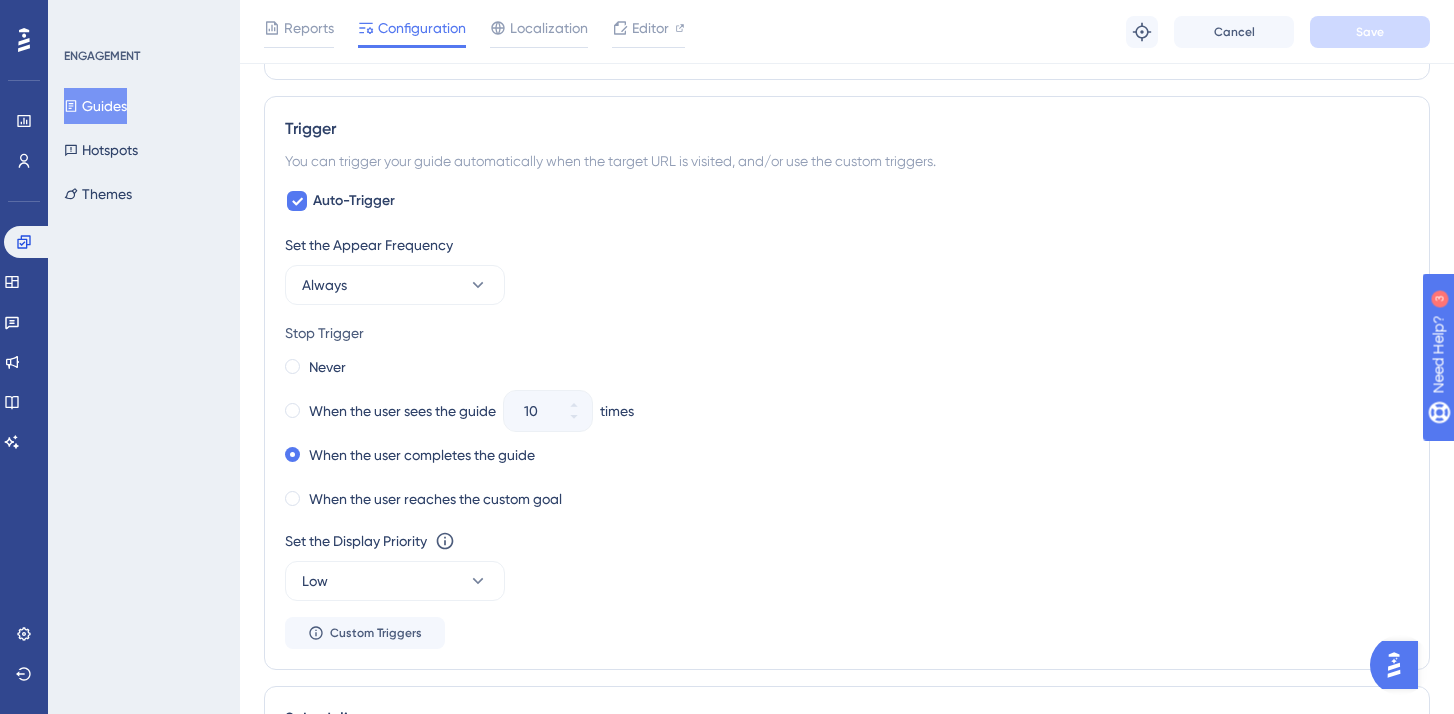 scroll, scrollTop: 1217, scrollLeft: 0, axis: vertical 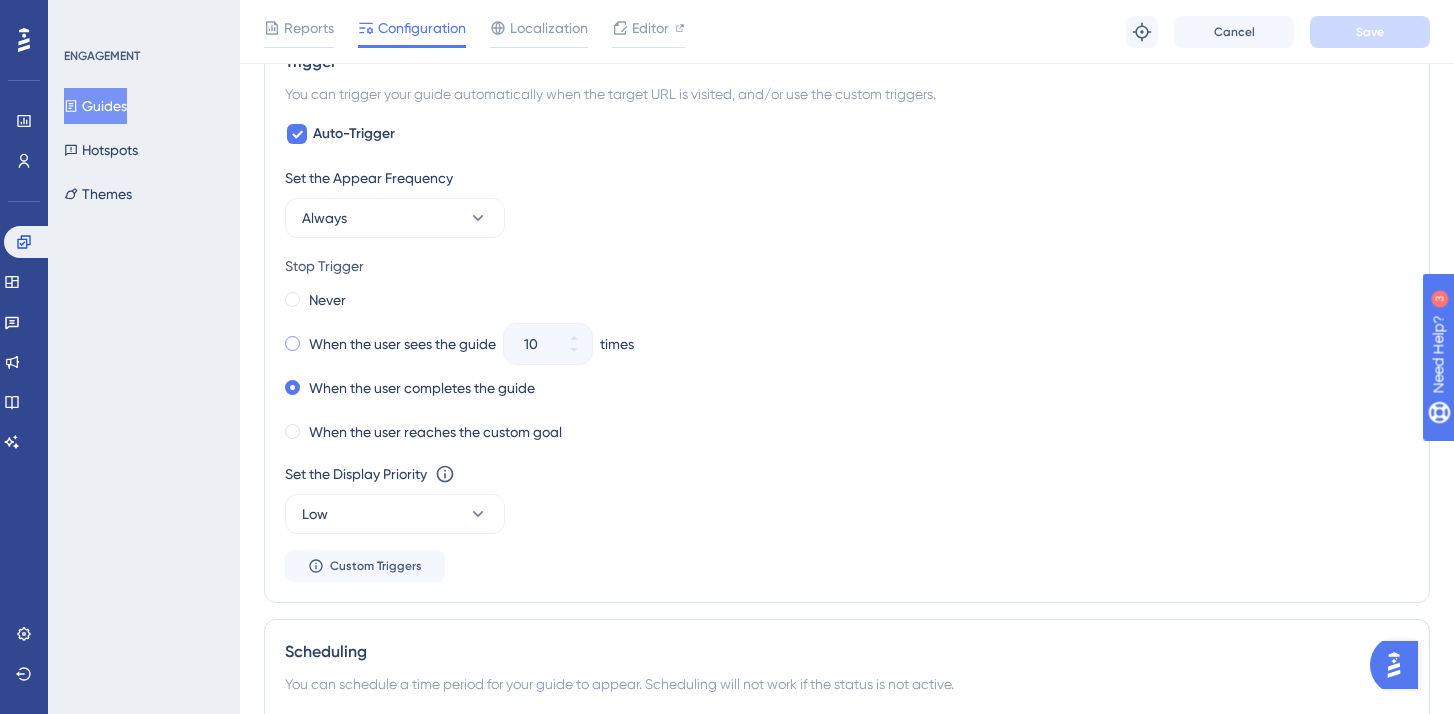 click on "When the user sees the guide" at bounding box center [402, 344] 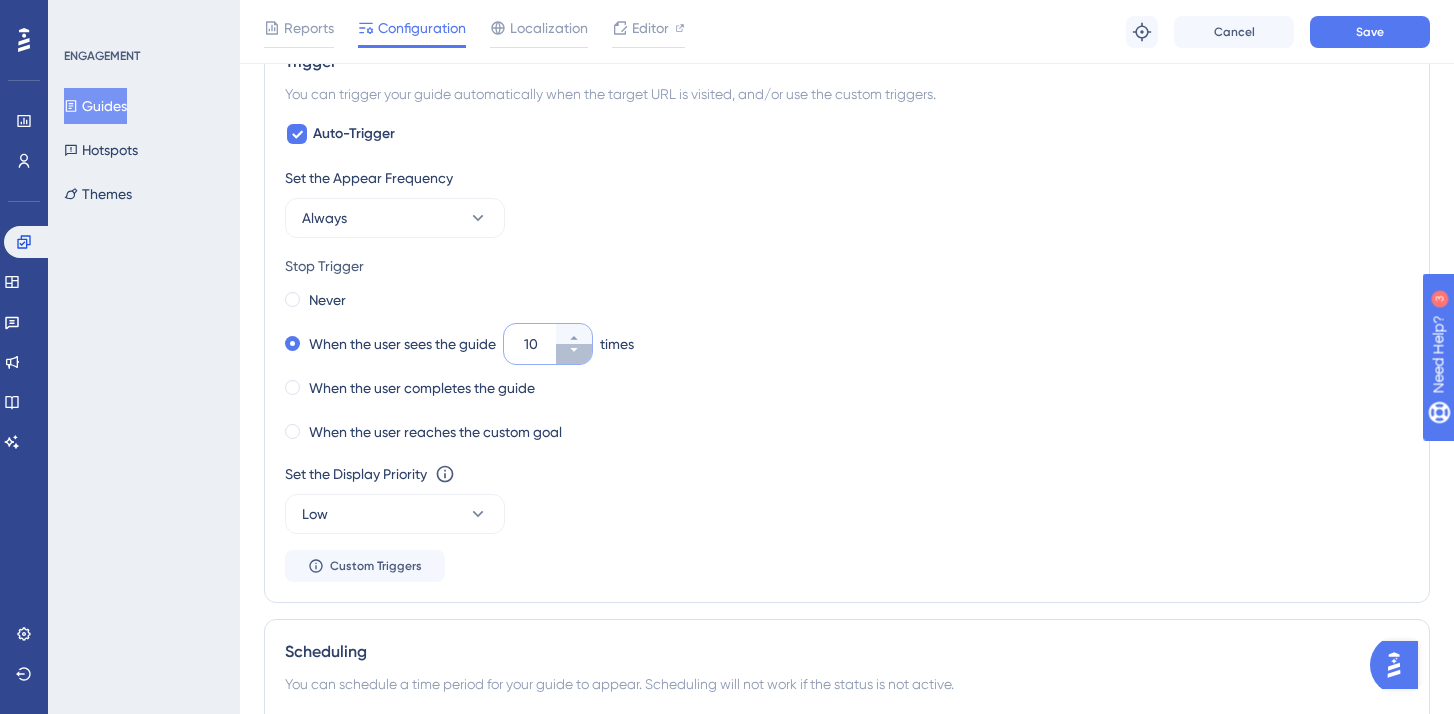 click on "10" at bounding box center (574, 354) 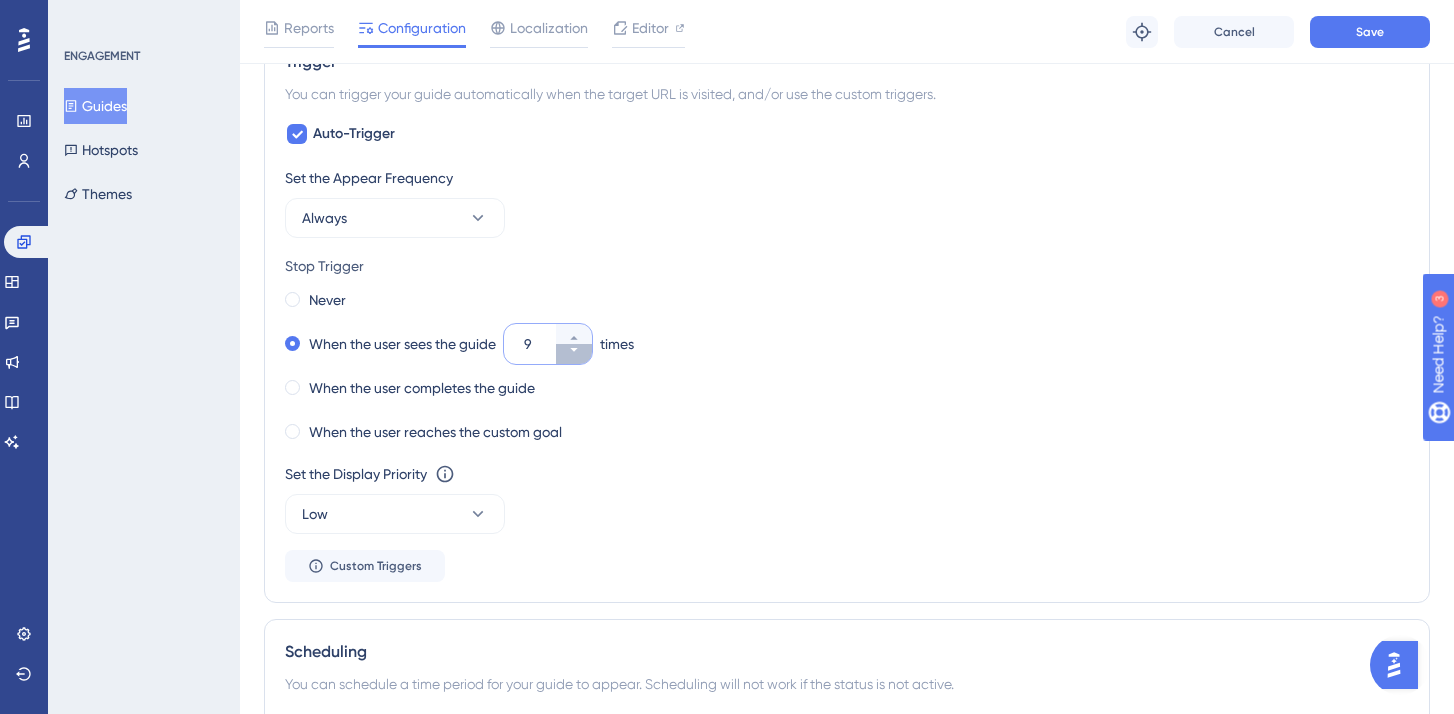 click on "9" at bounding box center (574, 354) 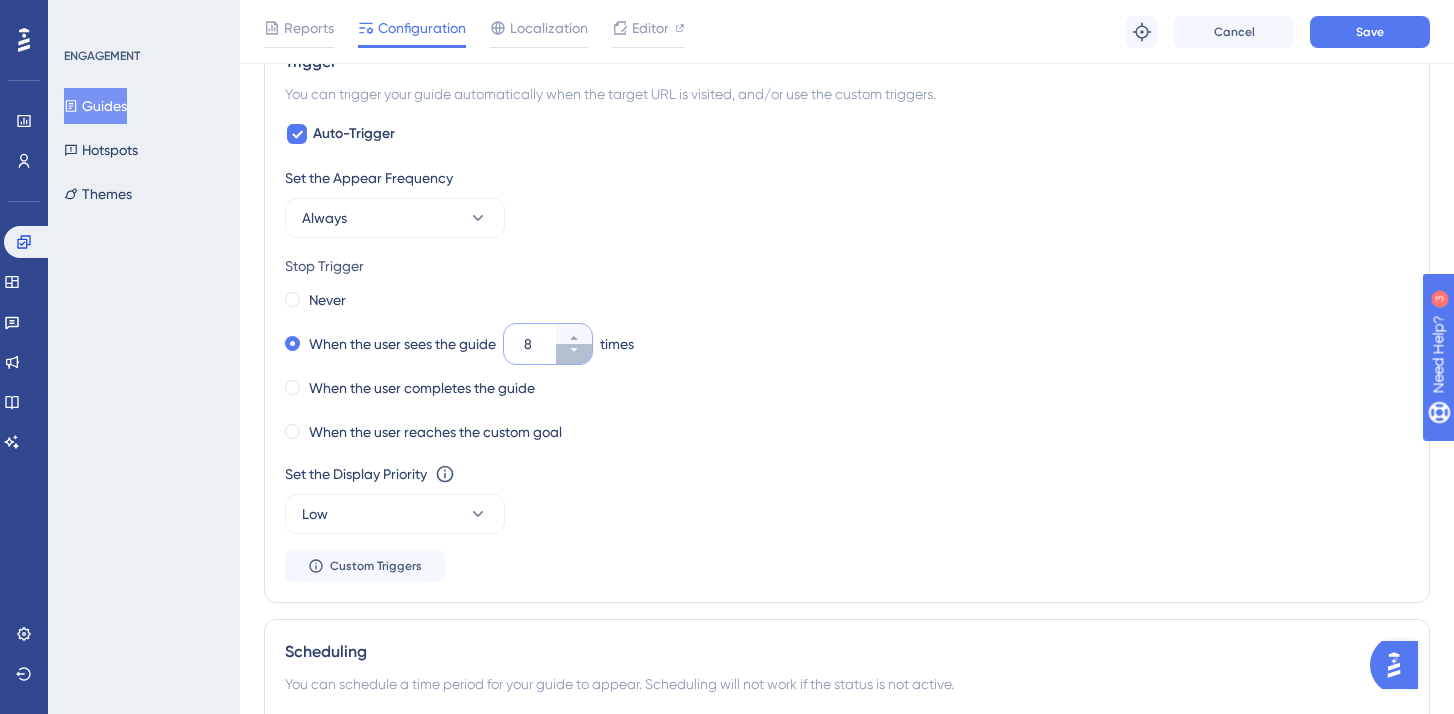 click on "8" at bounding box center (574, 354) 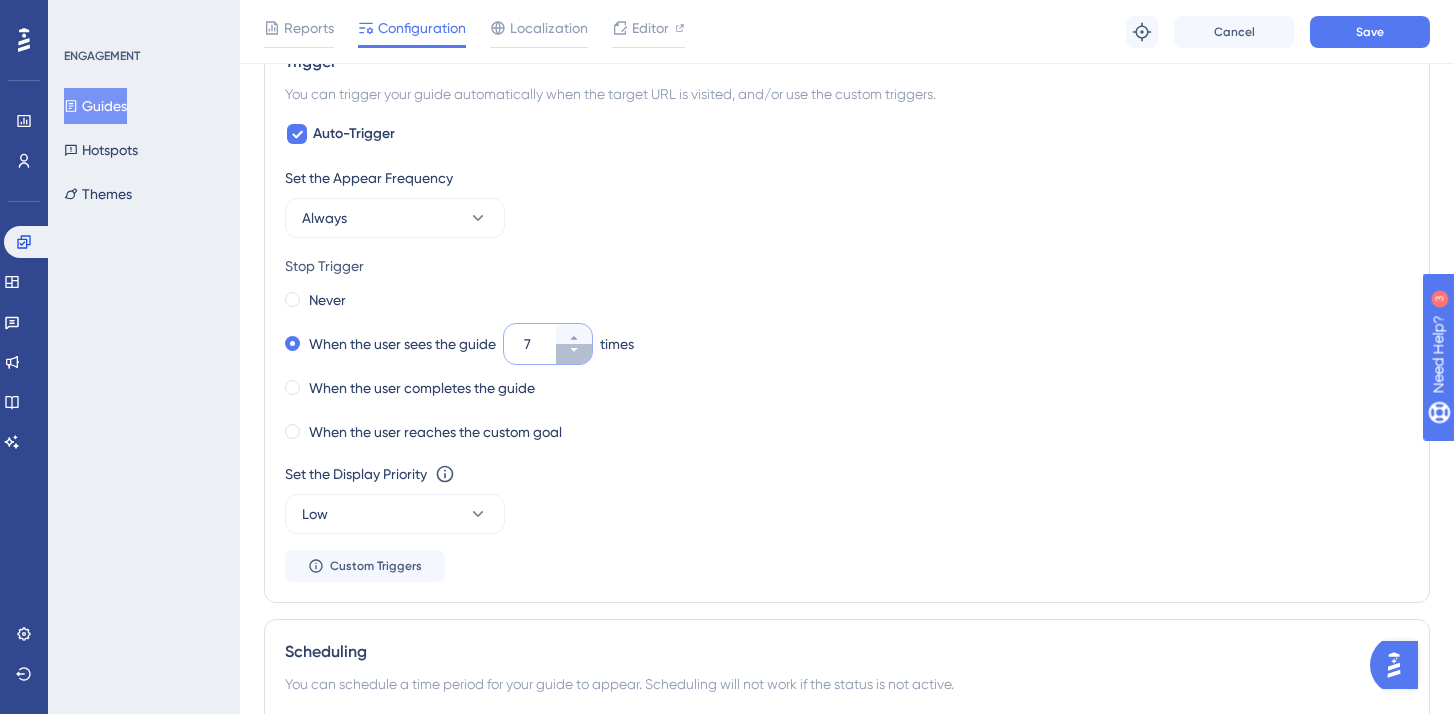 click on "7" at bounding box center [574, 354] 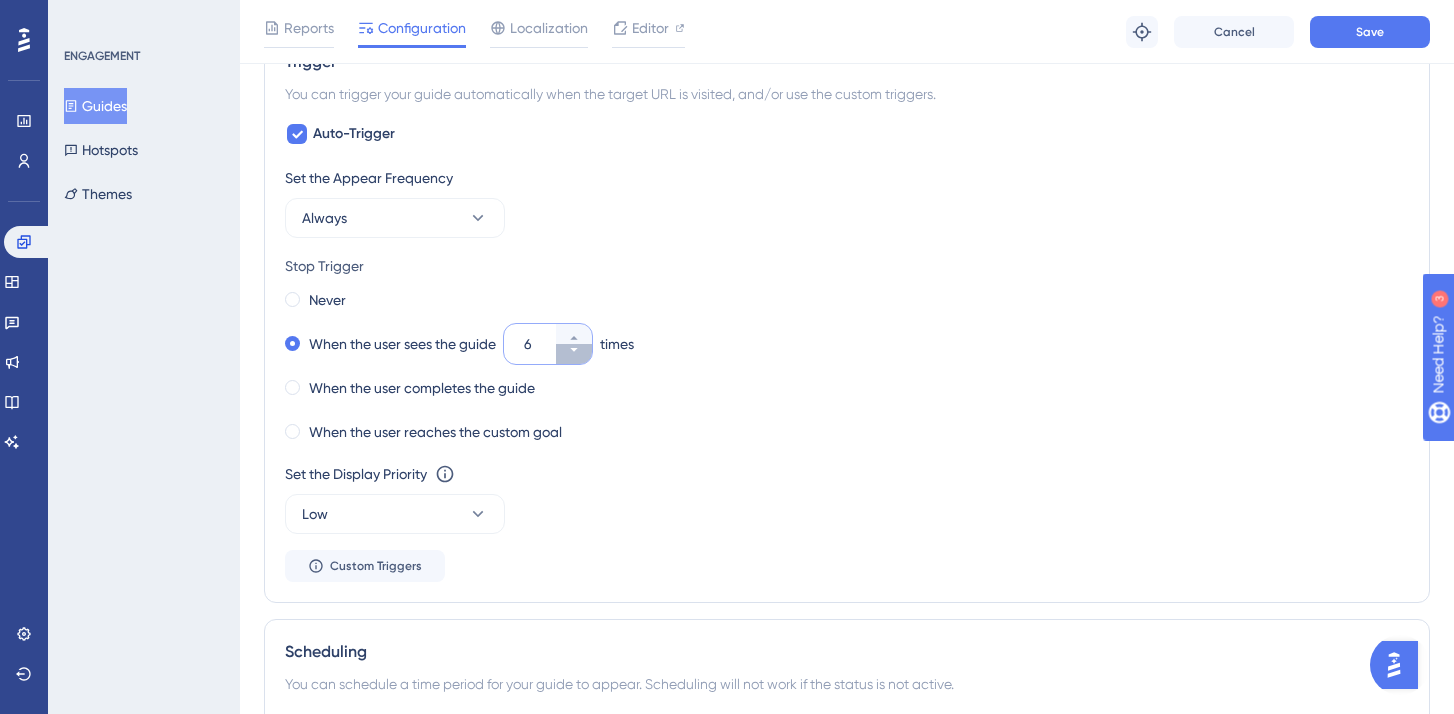 click on "6" at bounding box center [574, 354] 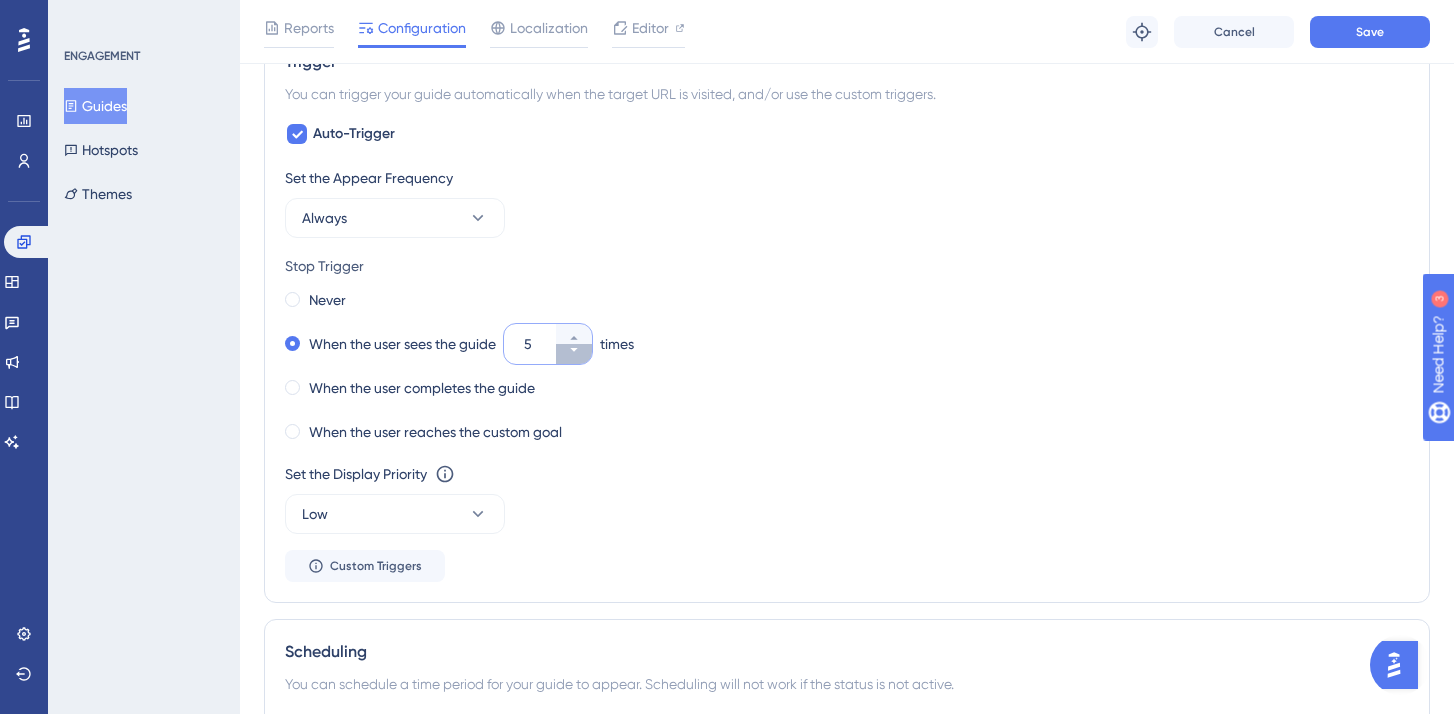 click on "5" at bounding box center (574, 354) 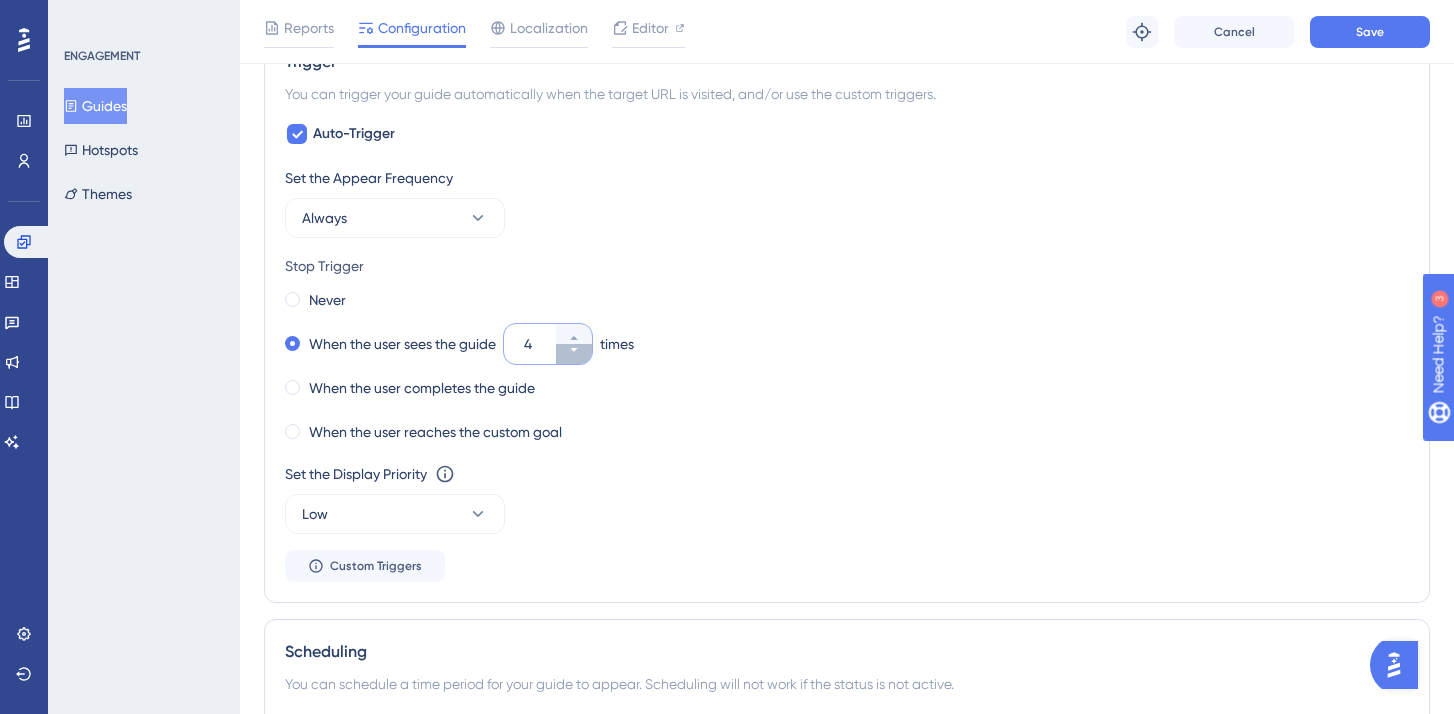 click on "4" at bounding box center [574, 354] 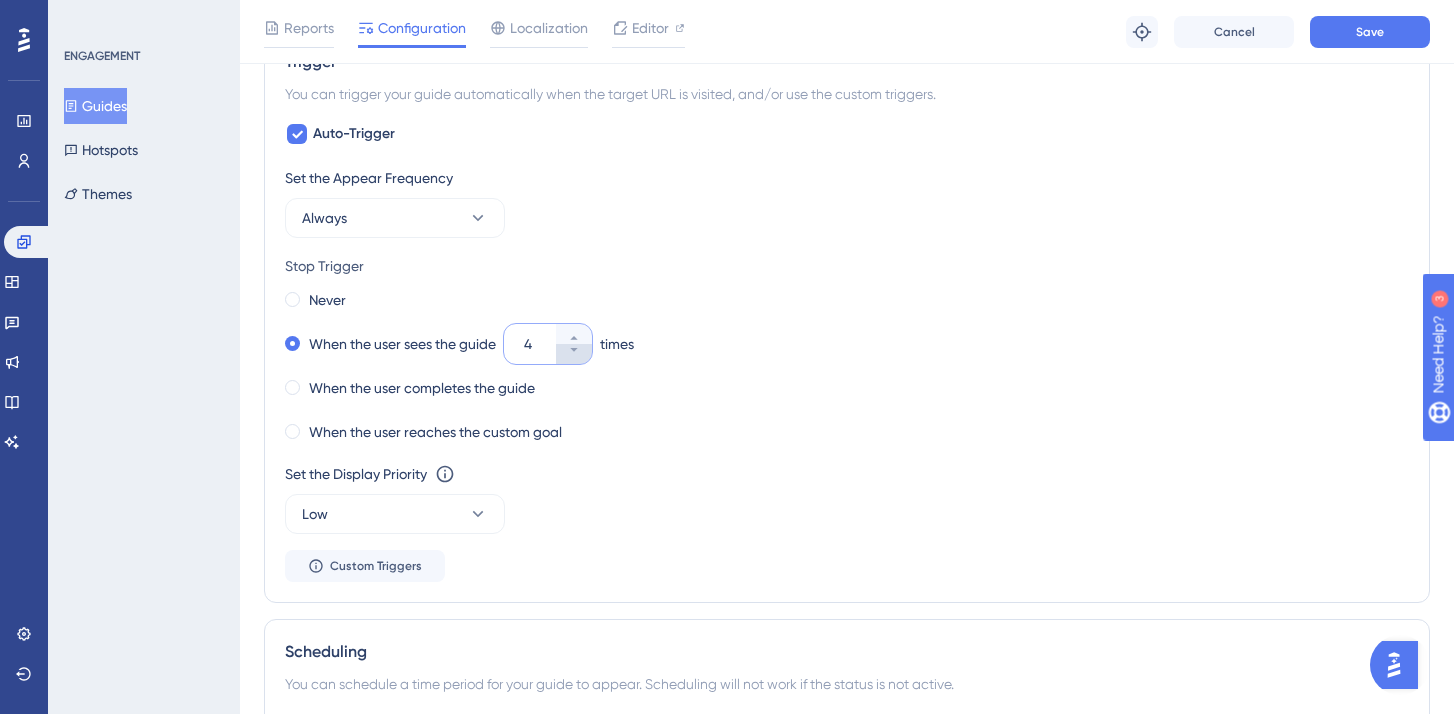 type on "3" 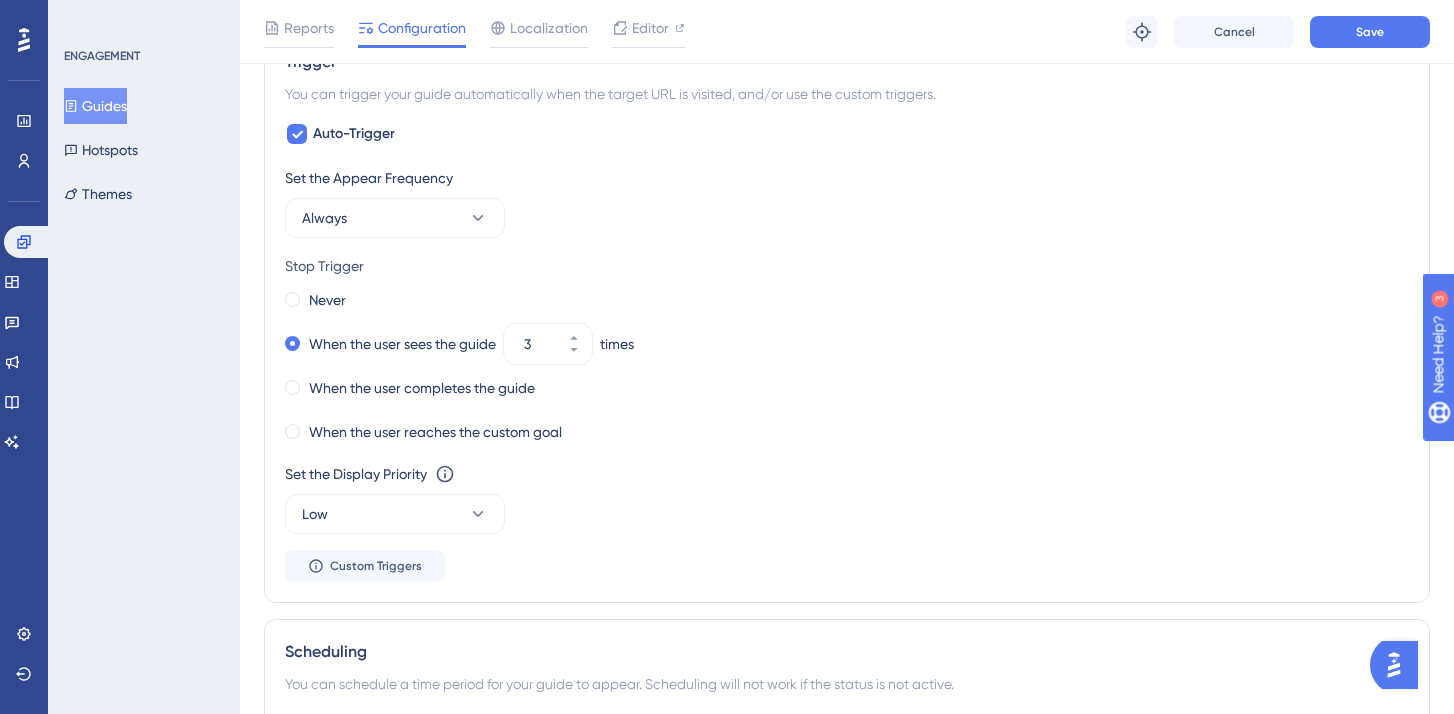 click on "Never When the user sees the guide 3 times When the user completes the guide When the user reaches the custom goal" at bounding box center (847, 366) 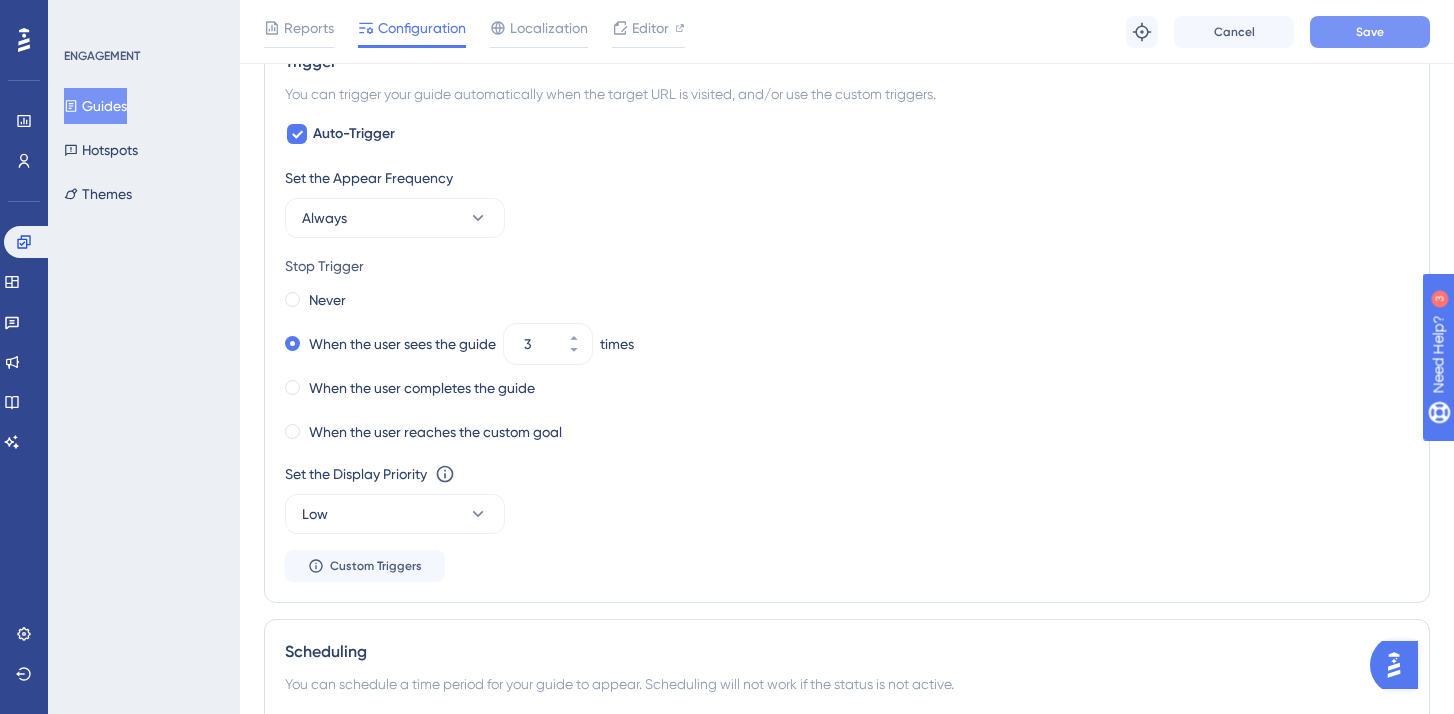 click on "Save" at bounding box center (1370, 32) 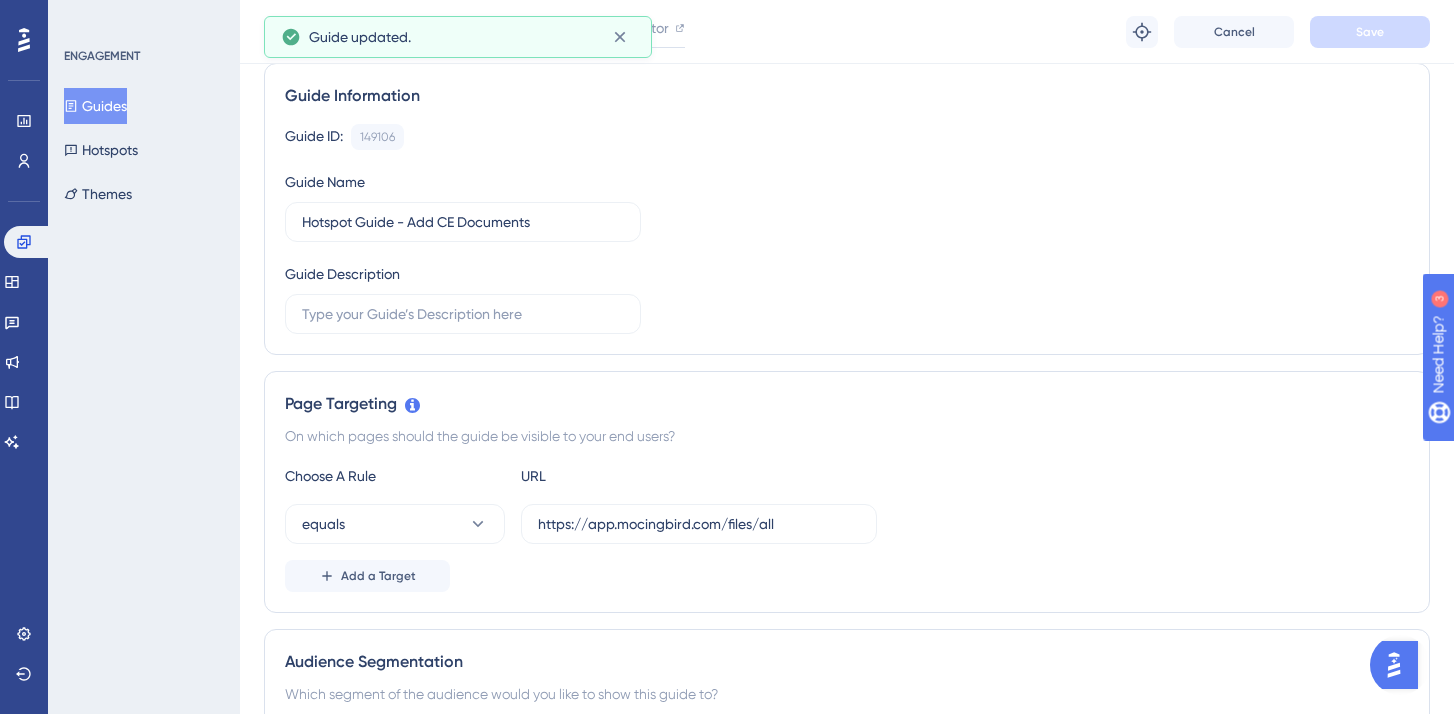 scroll, scrollTop: 0, scrollLeft: 0, axis: both 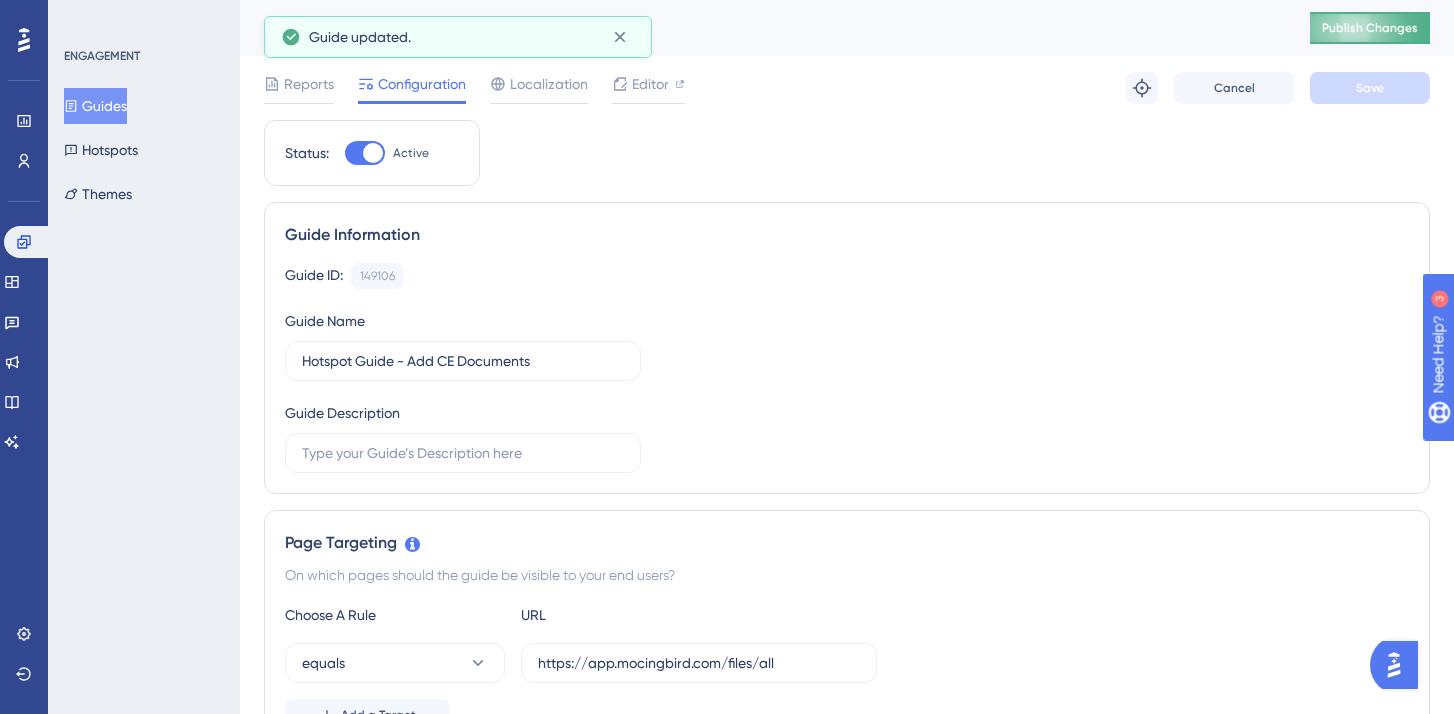 click on "Publish Changes" at bounding box center [1370, 28] 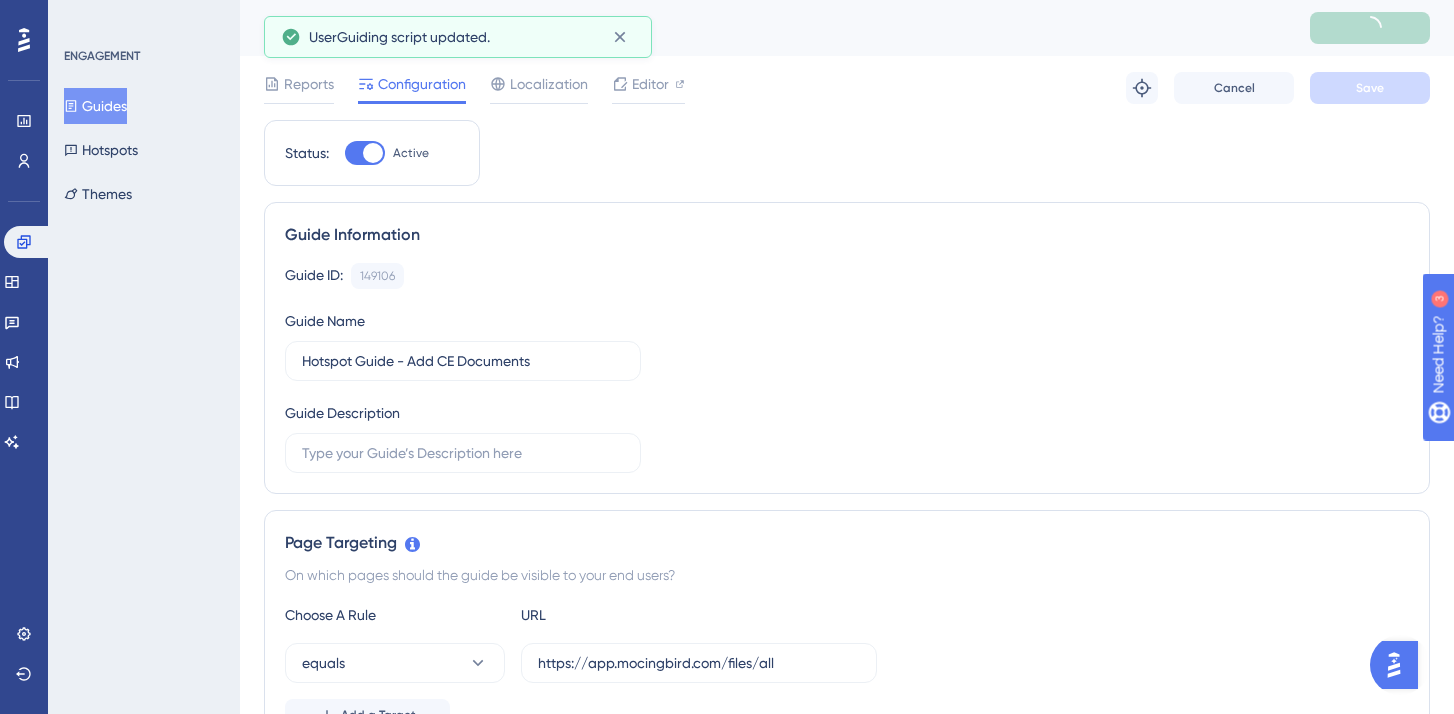 click on "Guides" at bounding box center [95, 106] 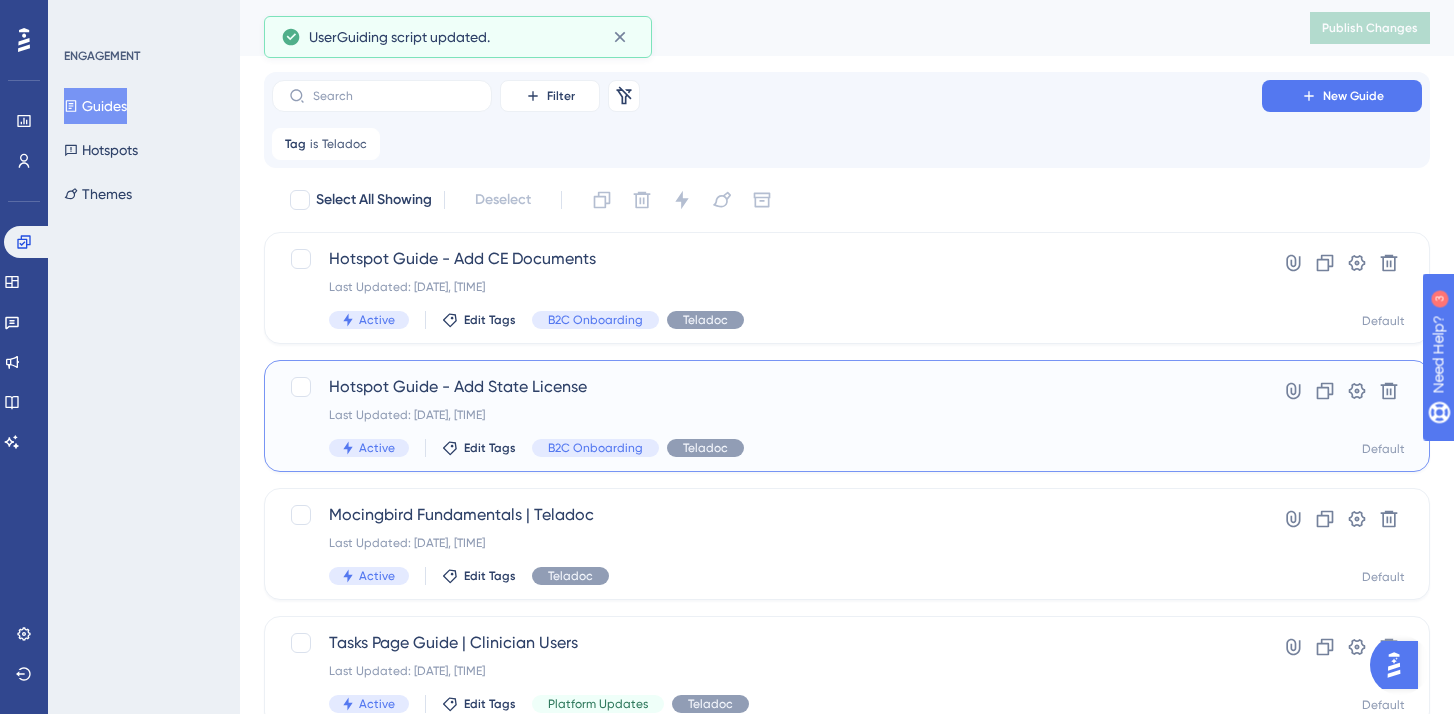 click on "Hotspot Guide - Add State License" at bounding box center (767, 387) 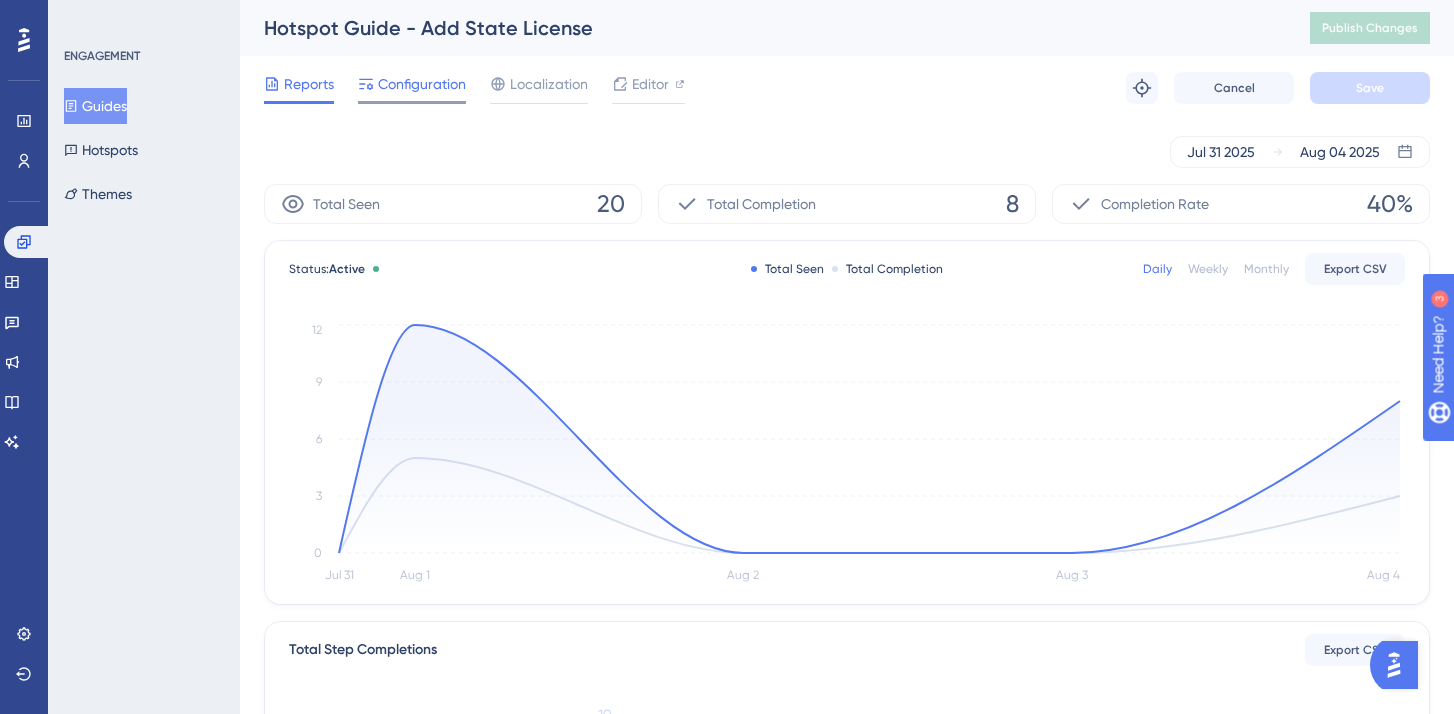 click on "Configuration" at bounding box center [422, 84] 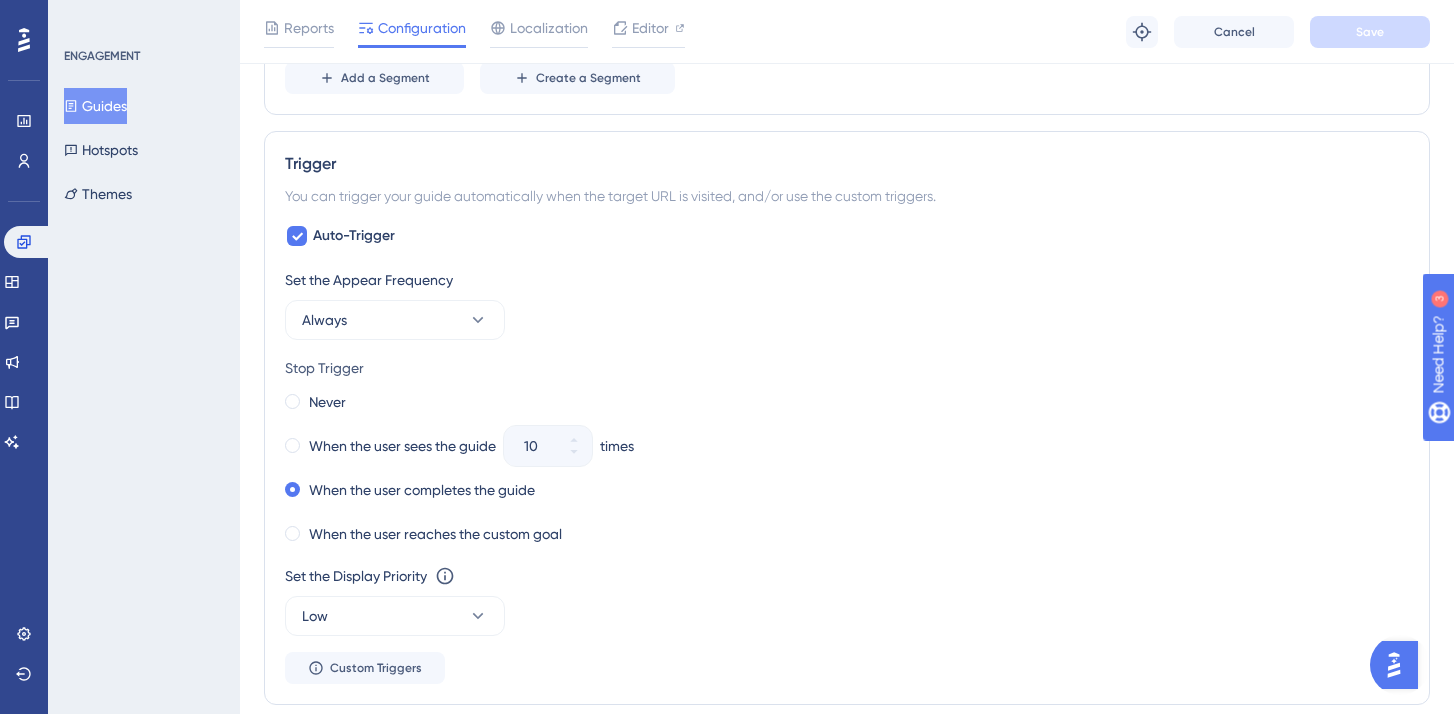 scroll, scrollTop: 1131, scrollLeft: 0, axis: vertical 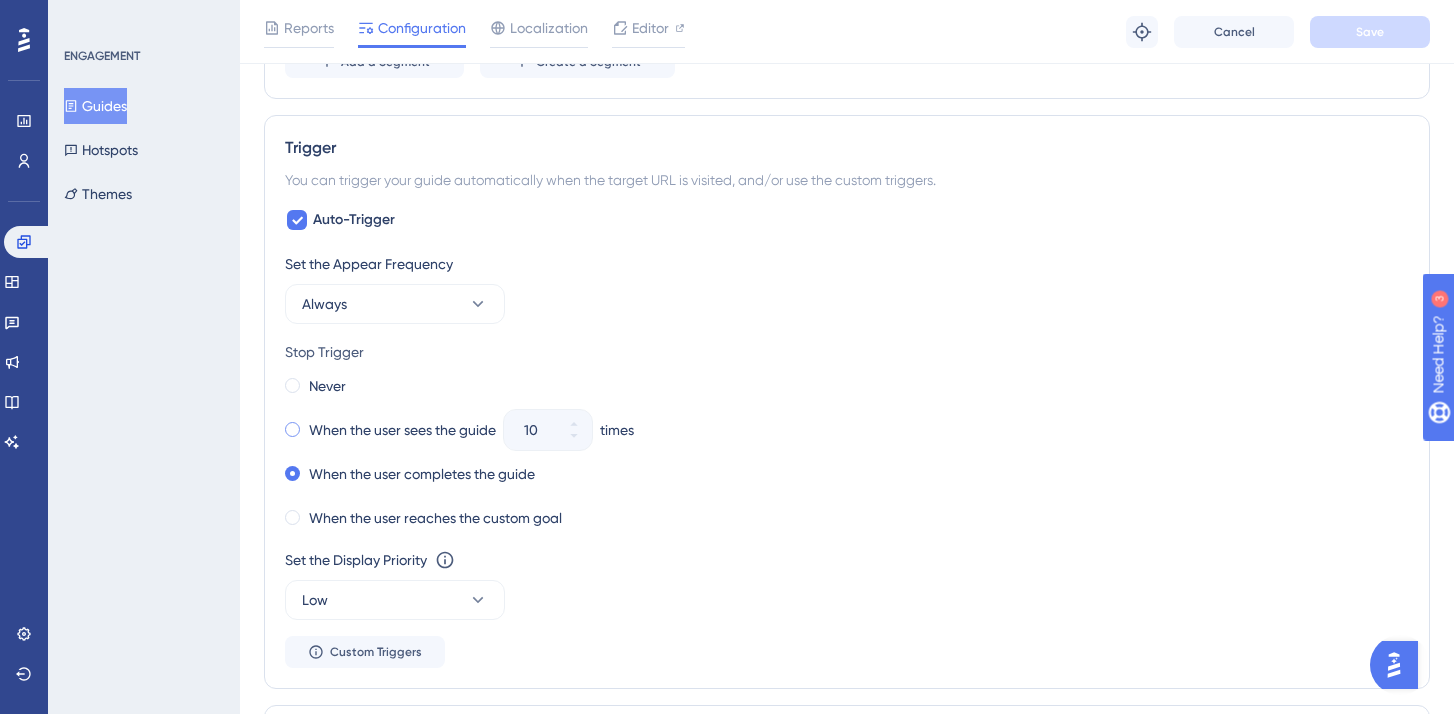 click on "When the user sees the guide" at bounding box center [402, 430] 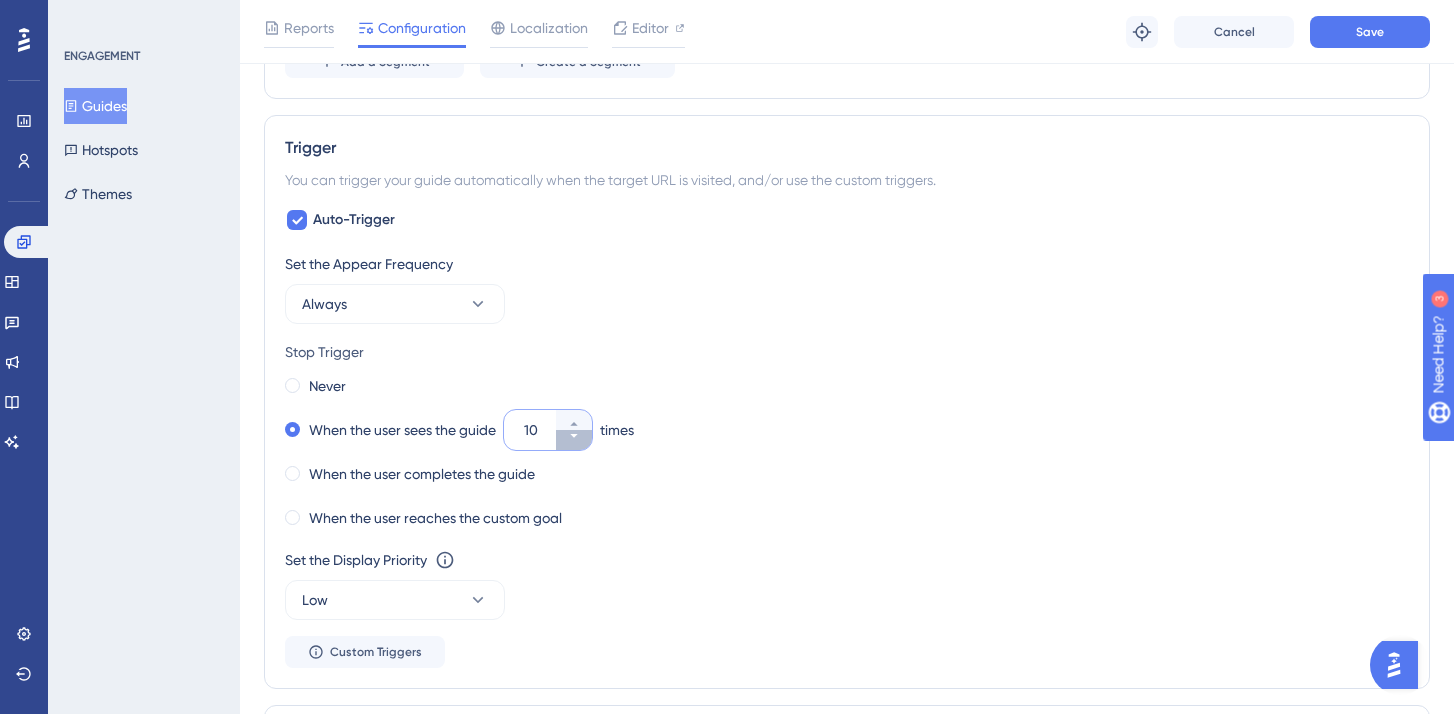 click on "10" at bounding box center (574, 440) 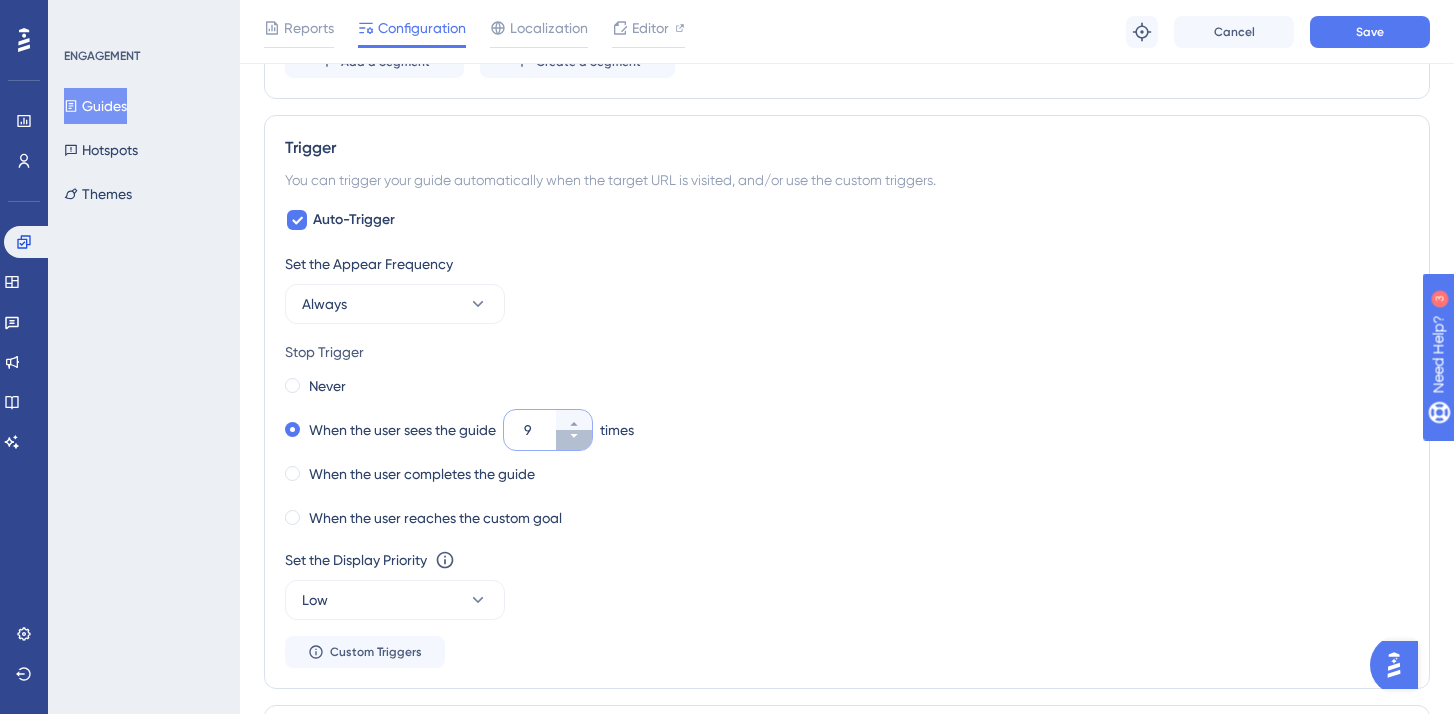 click on "9" at bounding box center (574, 440) 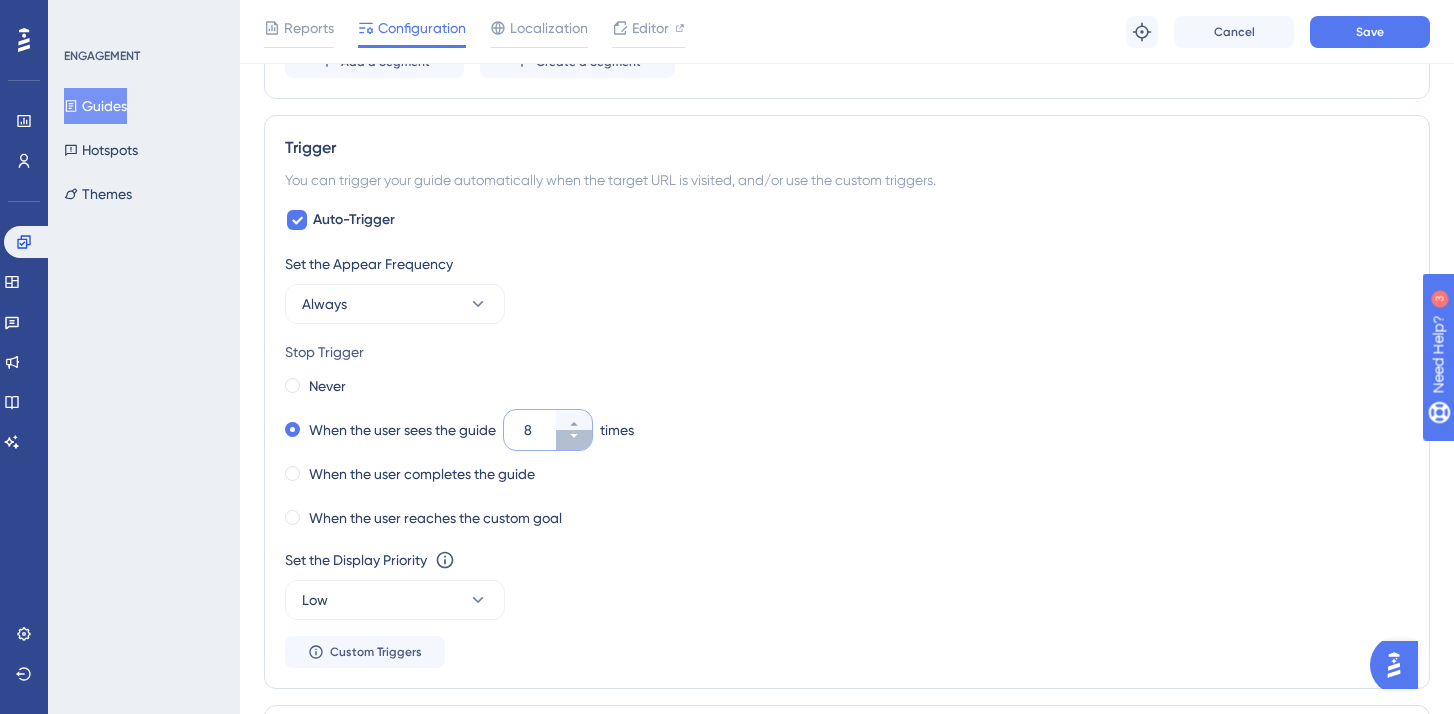 click on "8" at bounding box center [574, 440] 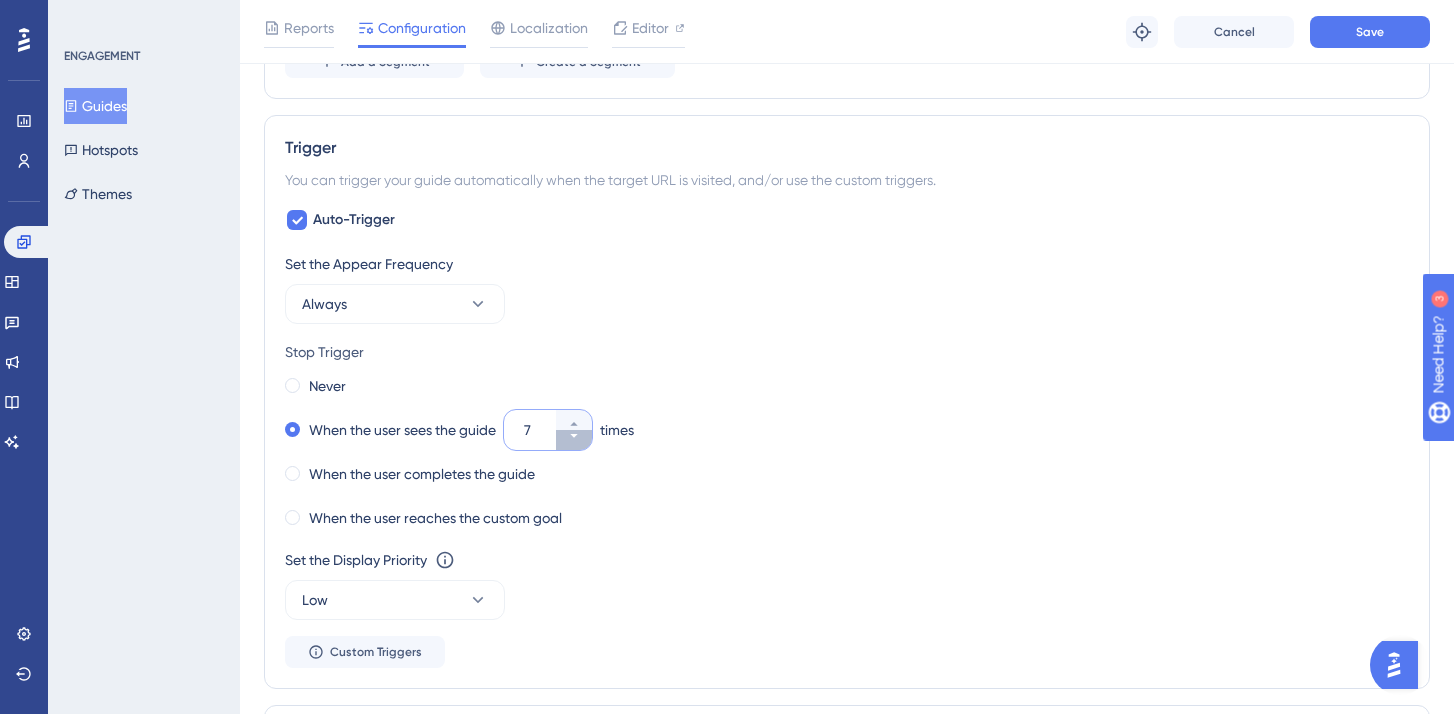 click on "7" at bounding box center [574, 440] 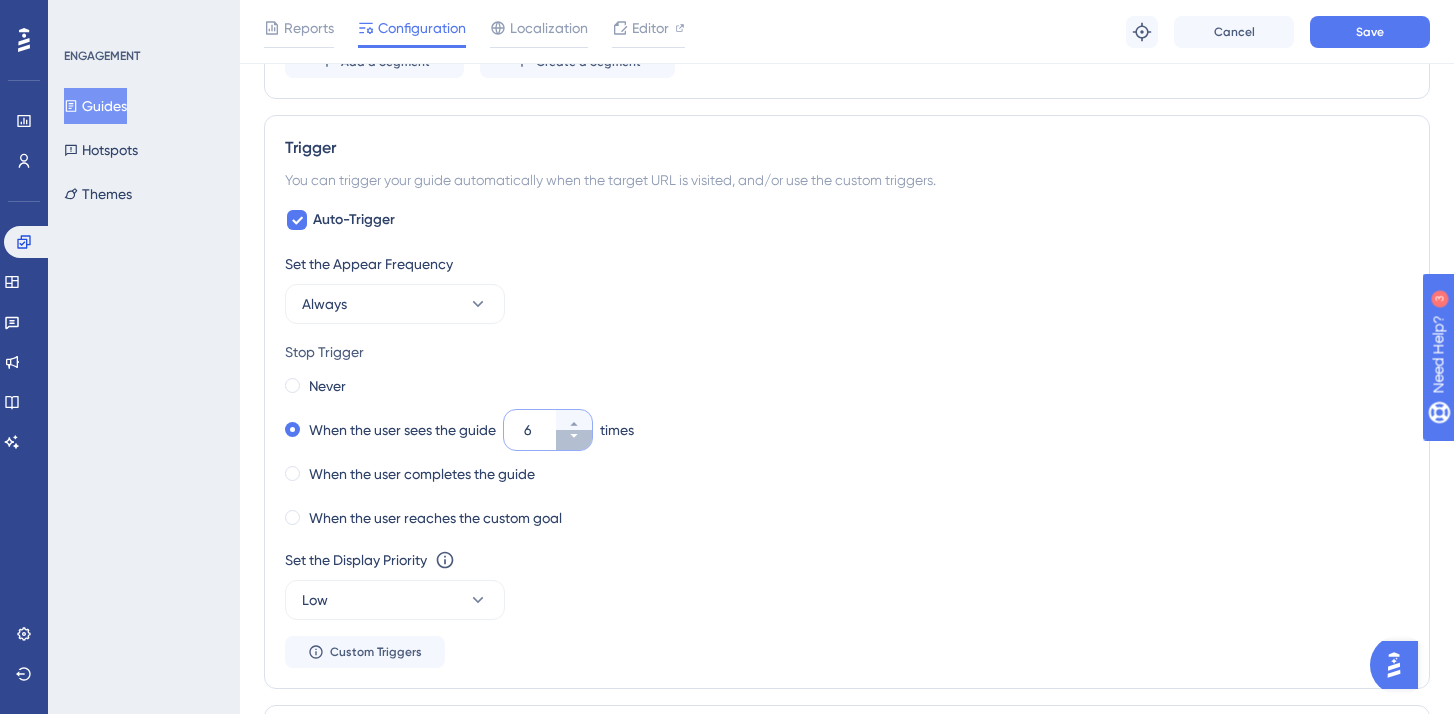click on "6" at bounding box center (574, 440) 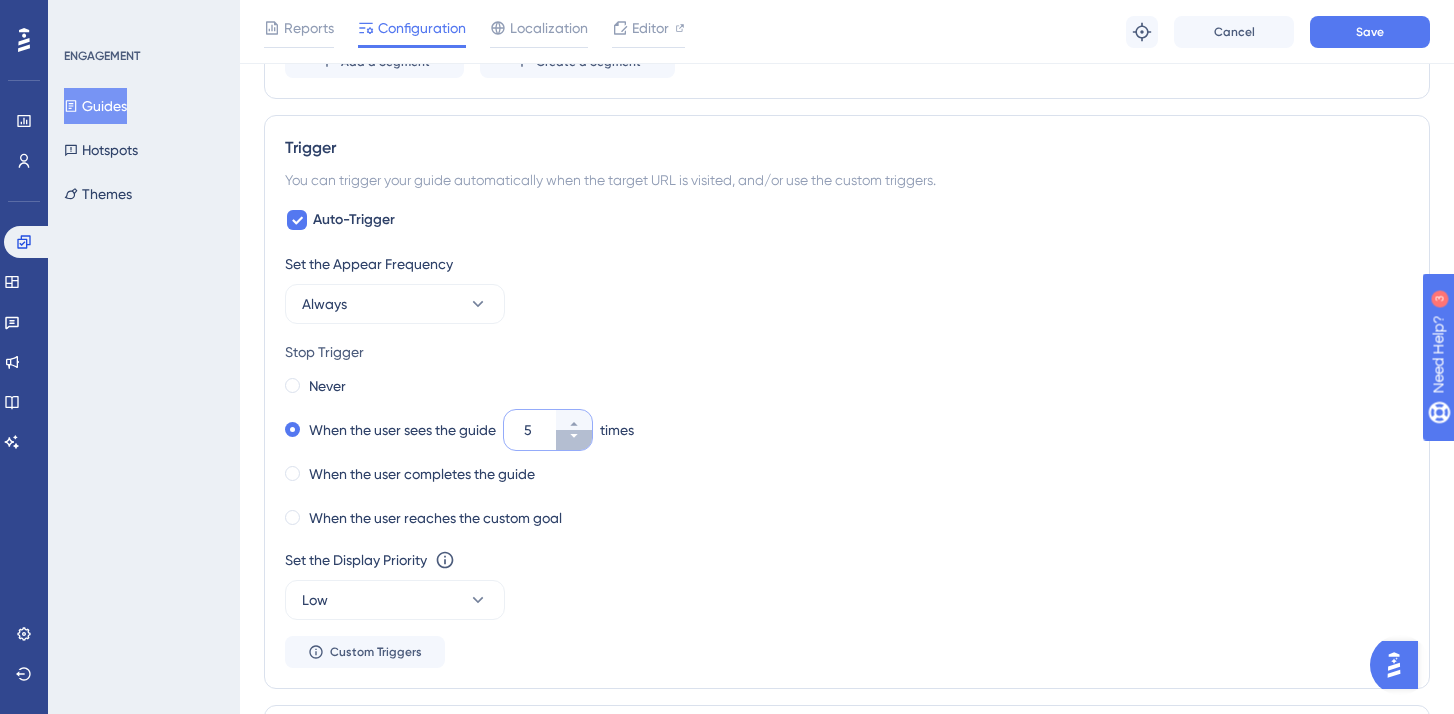click on "5" at bounding box center (574, 440) 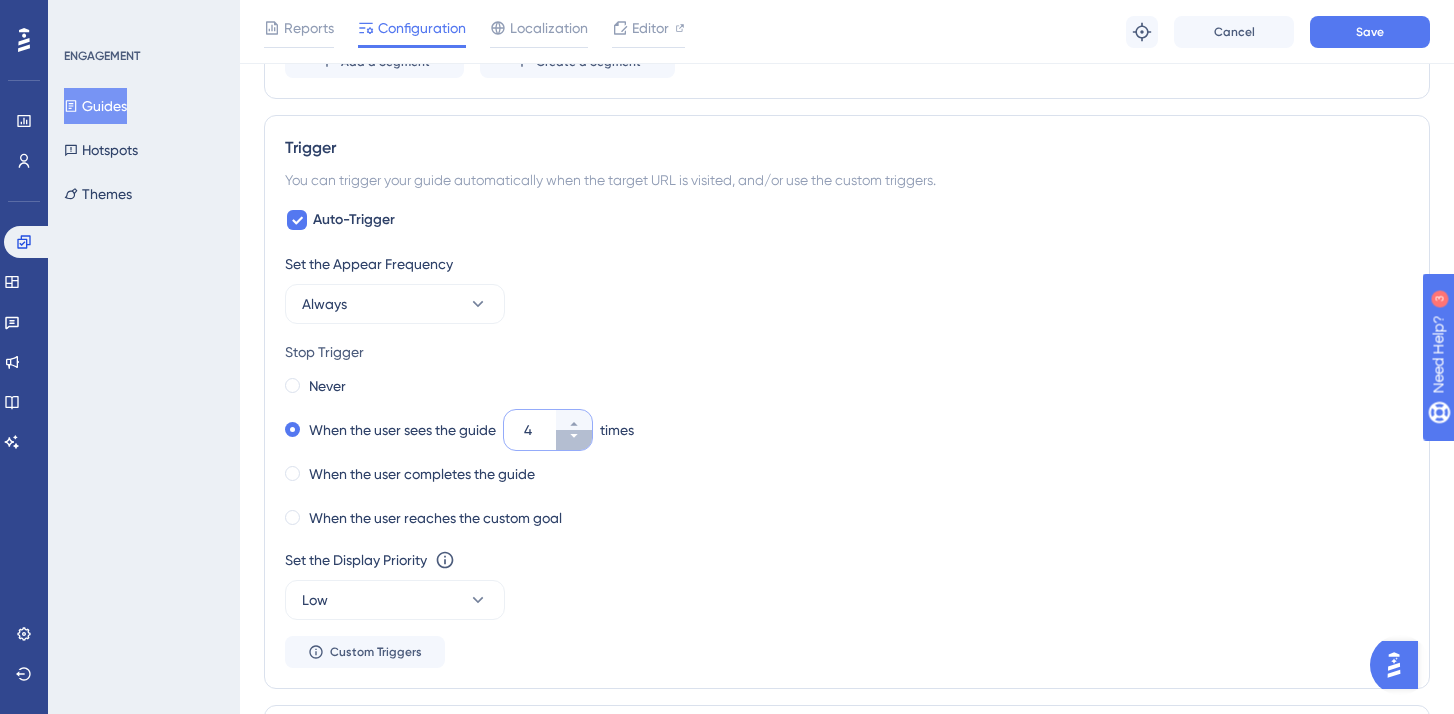 click on "4" at bounding box center [574, 440] 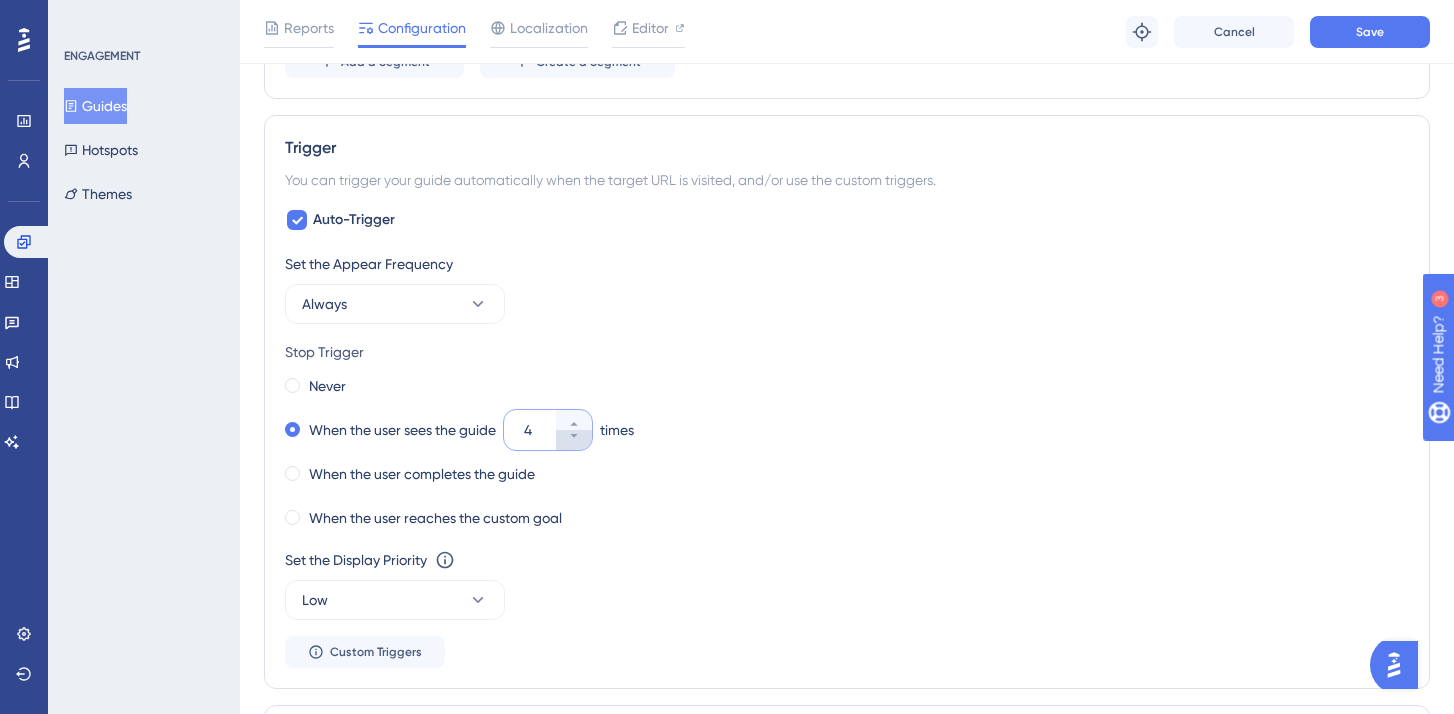 type on "3" 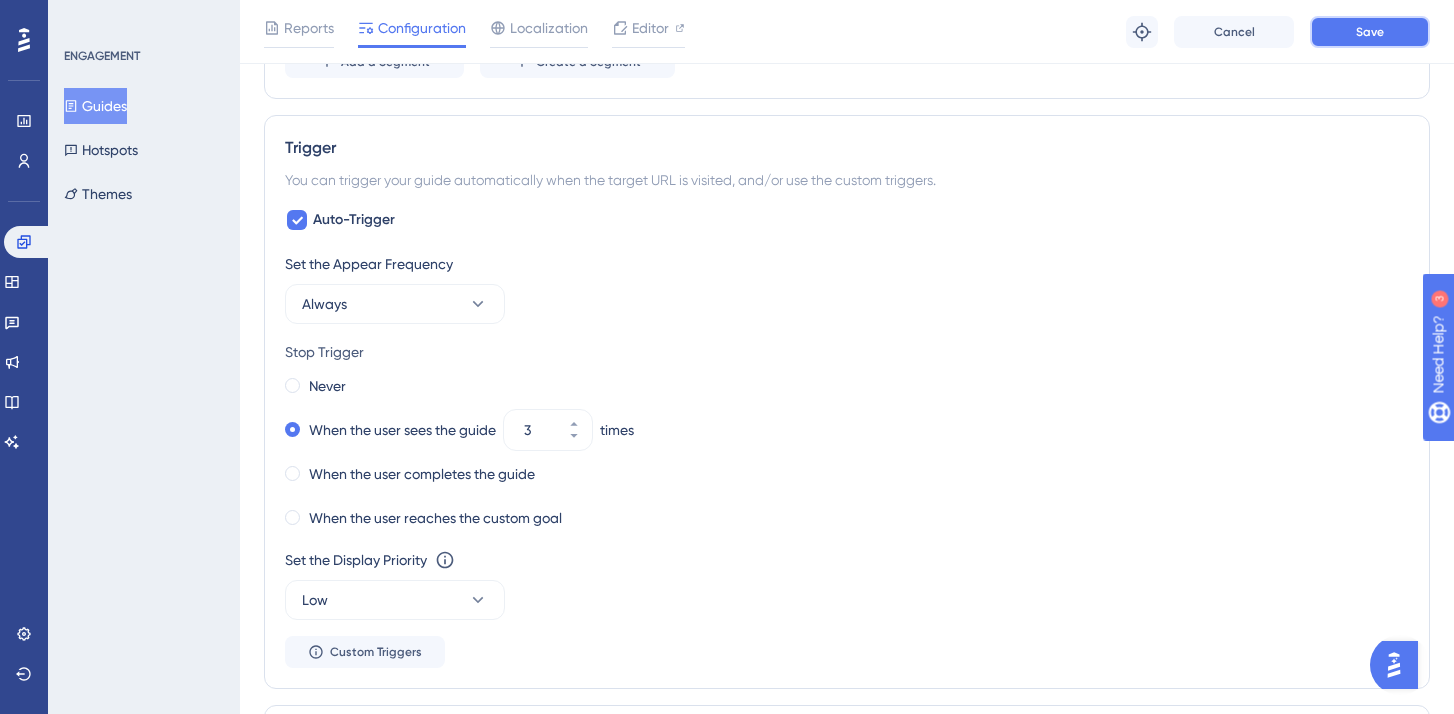 click on "Save" at bounding box center (1370, 32) 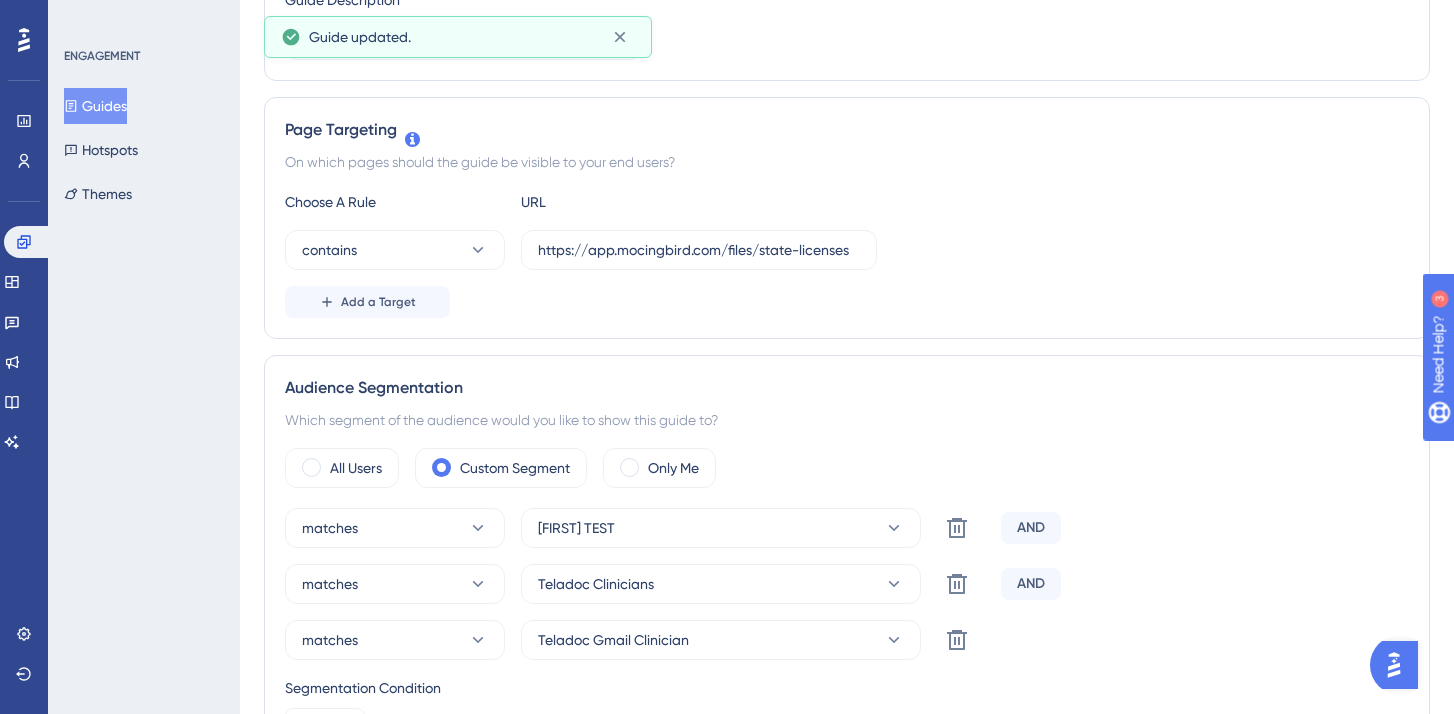 scroll, scrollTop: 0, scrollLeft: 0, axis: both 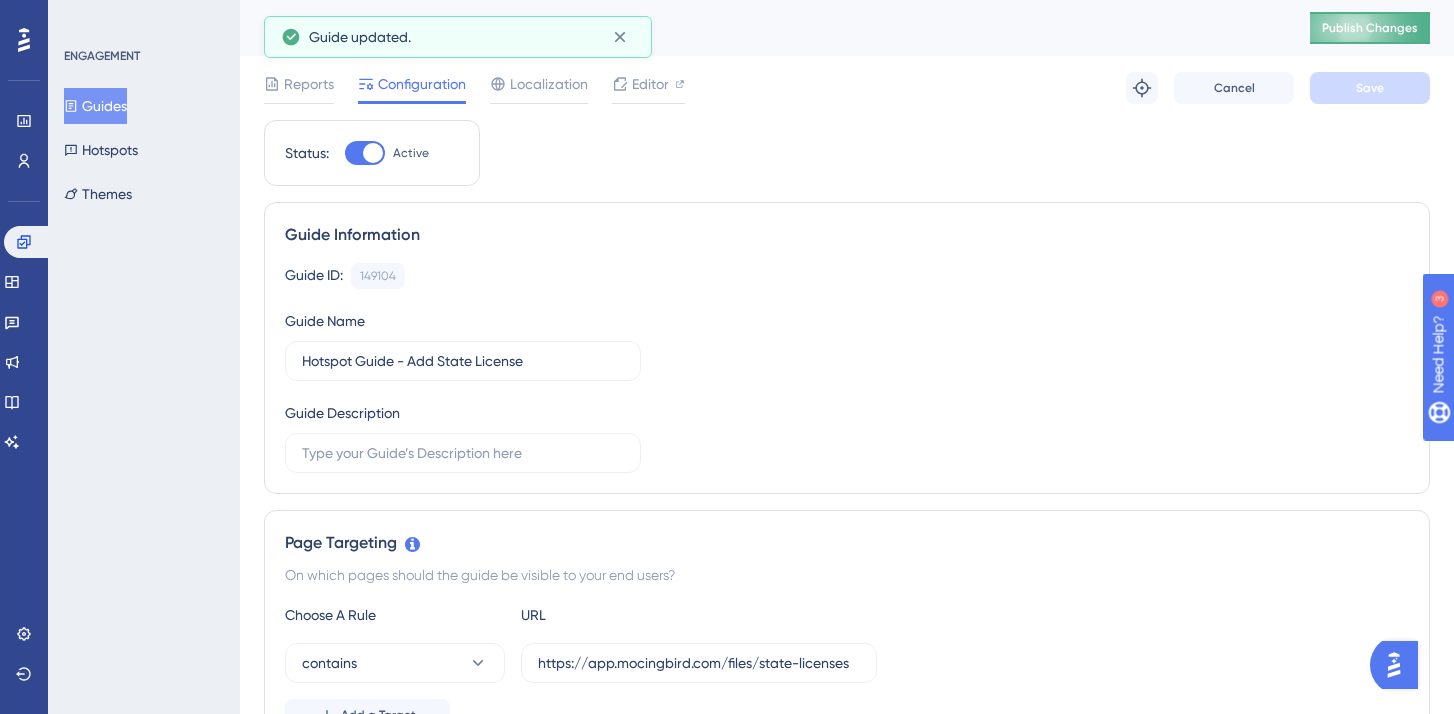 click on "Publish Changes" at bounding box center [1370, 28] 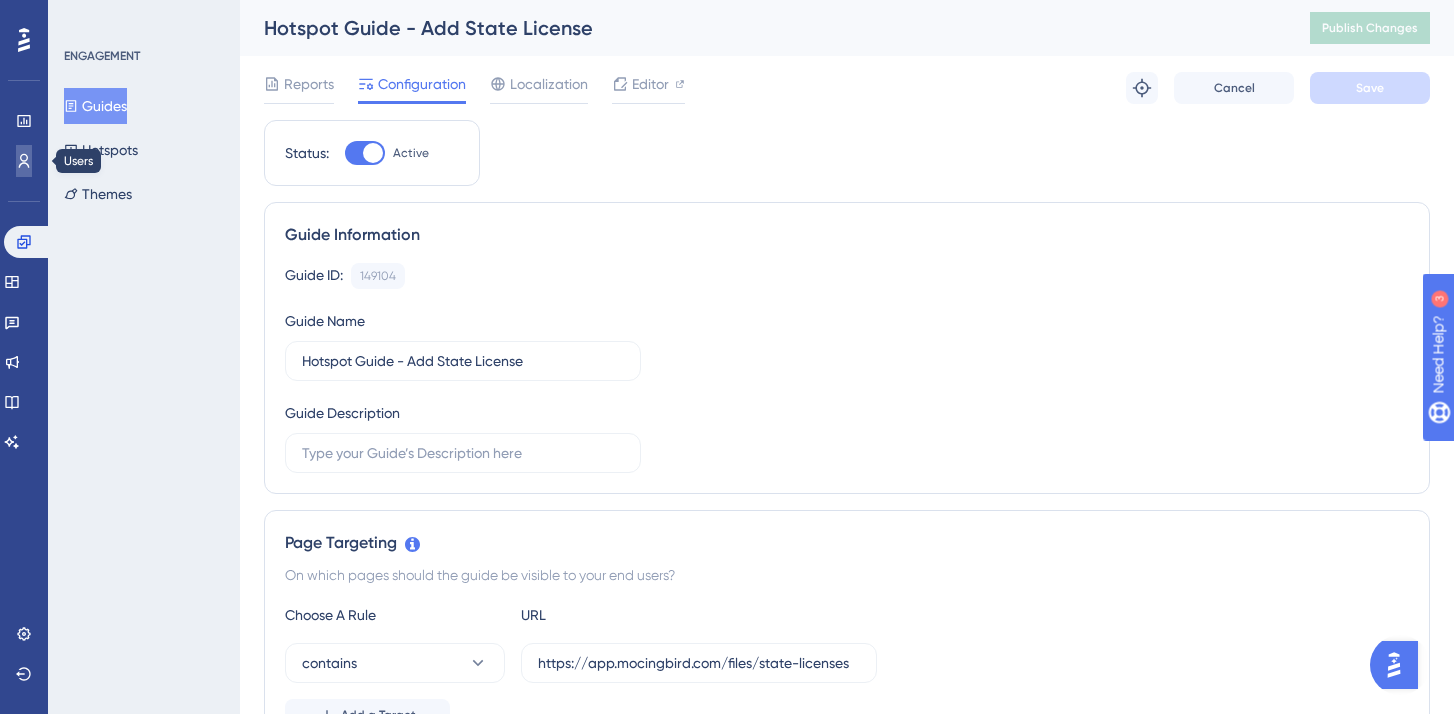 click 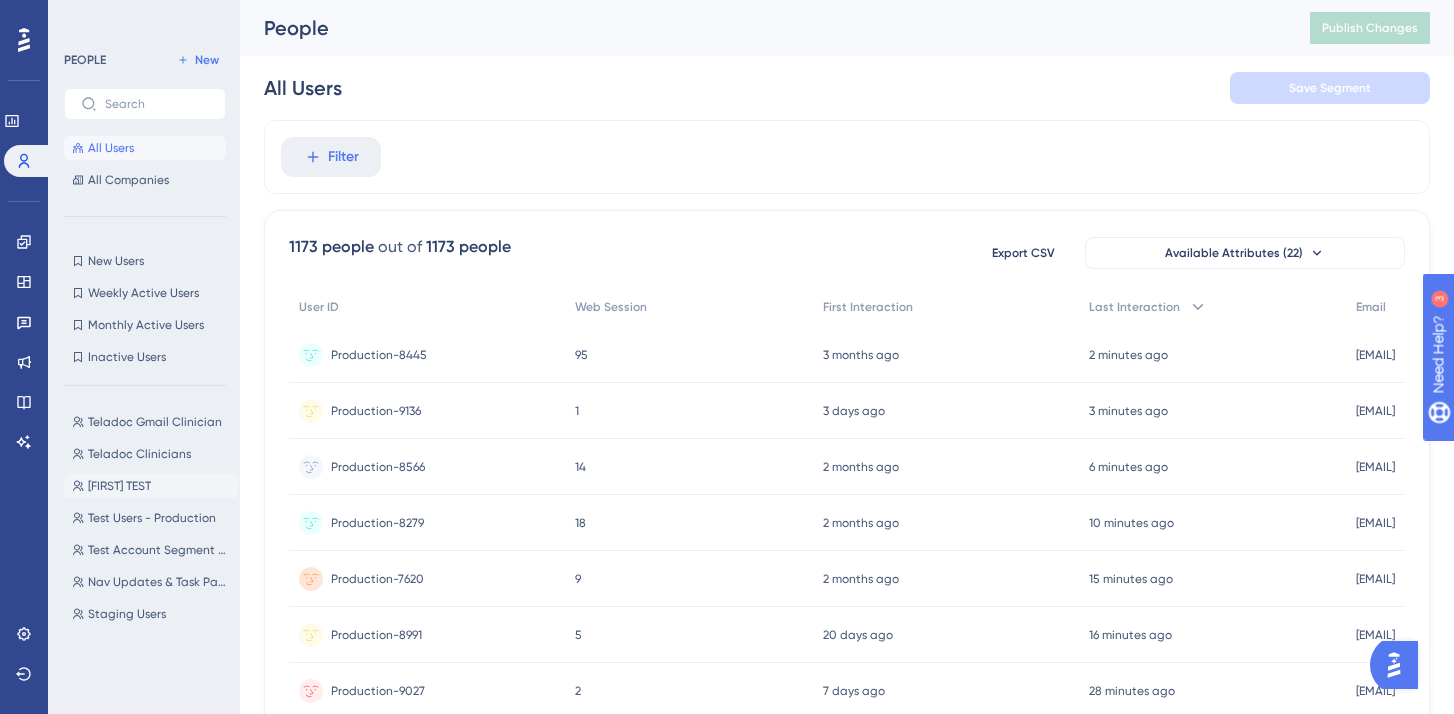 click on "[FIRST] TEST" at bounding box center (119, 486) 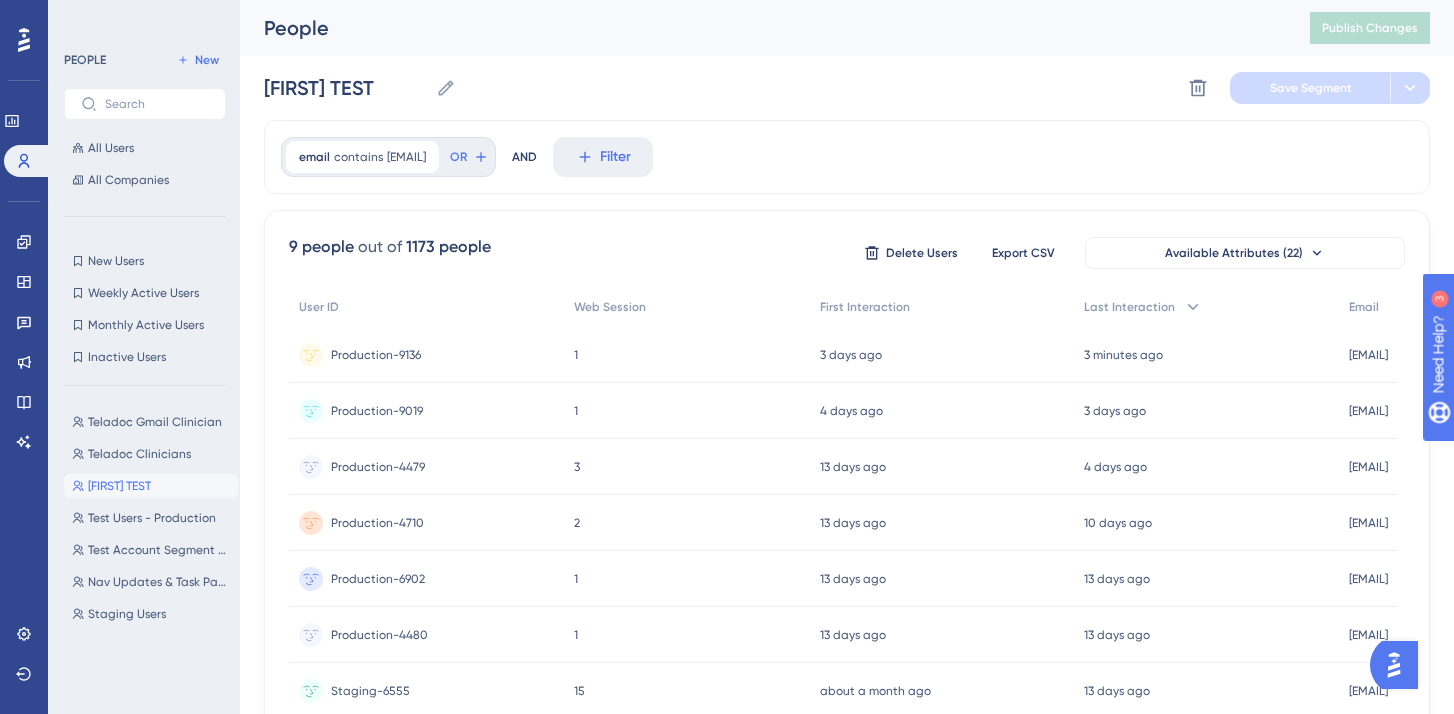 scroll, scrollTop: 0, scrollLeft: 0, axis: both 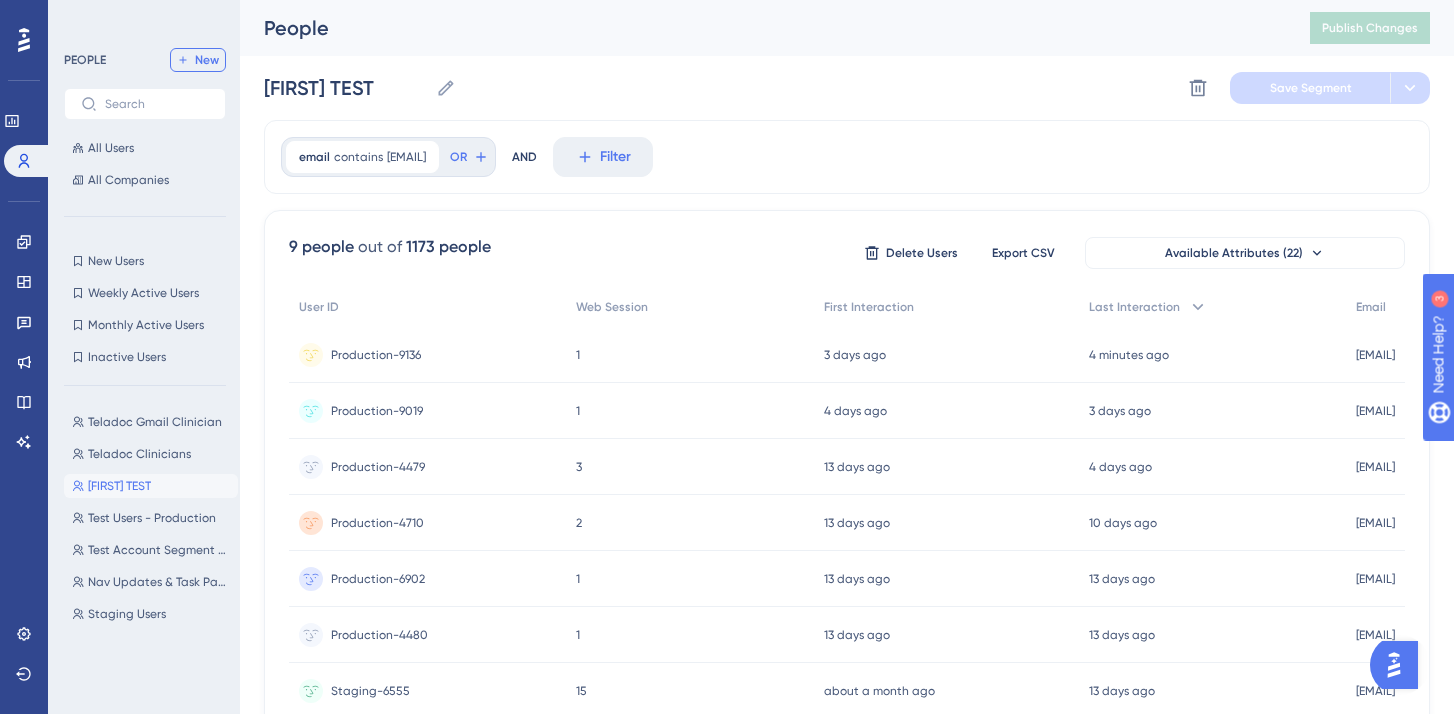 click on "New" at bounding box center [207, 60] 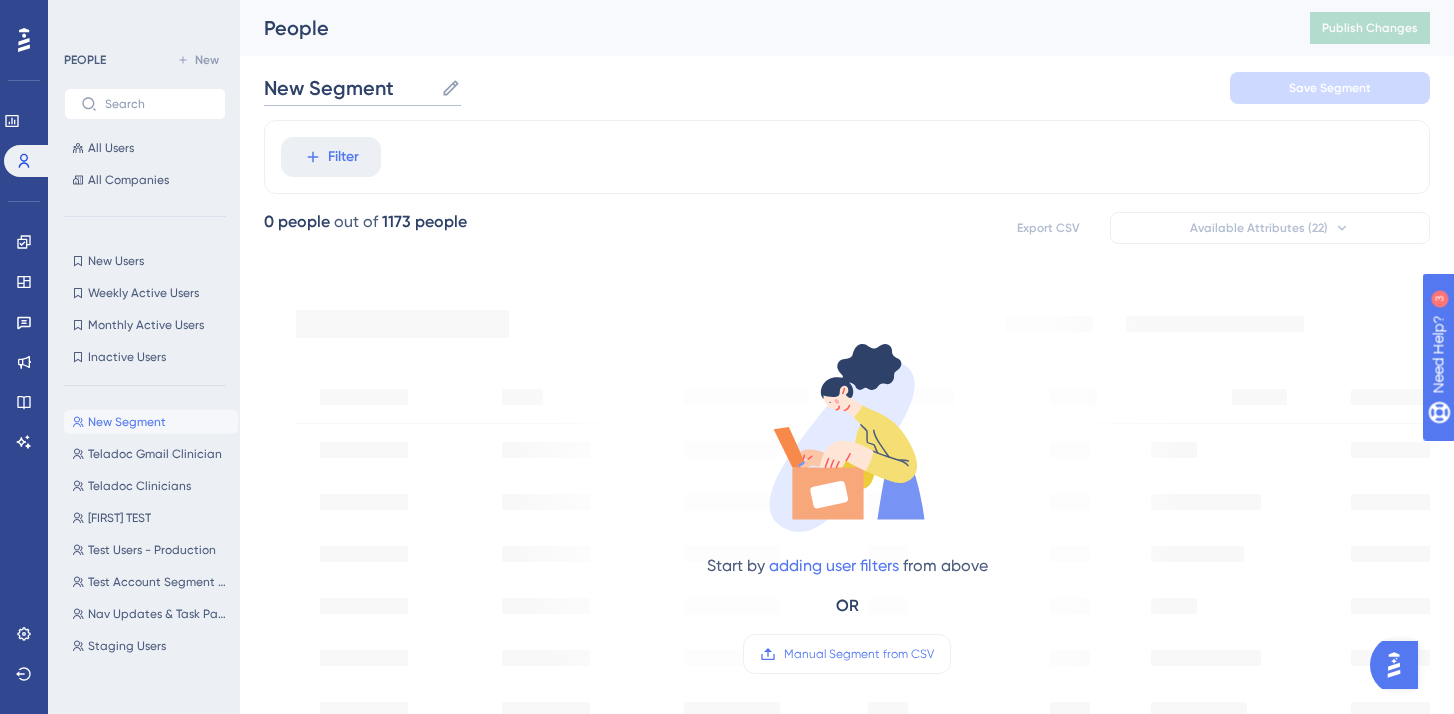 click on "New Segment" at bounding box center (348, 88) 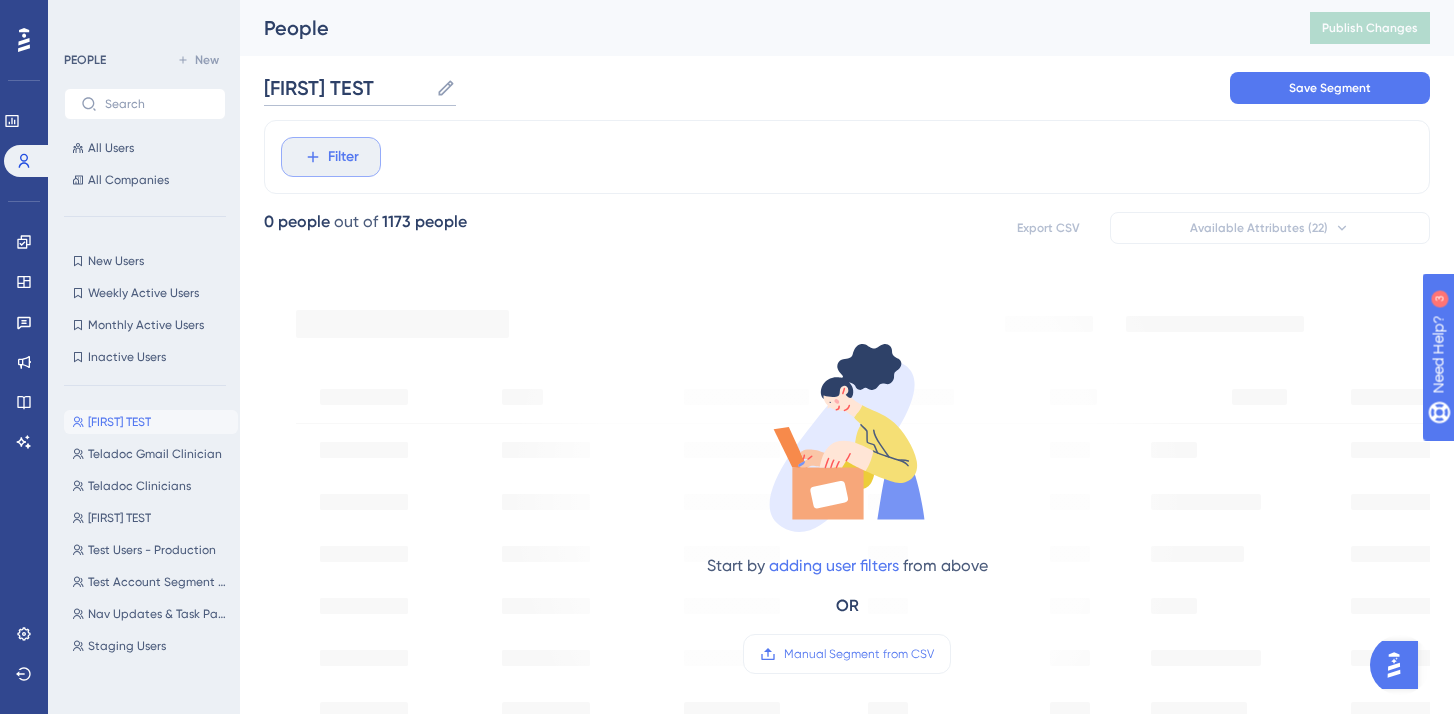 type on "[FIRST] TEST" 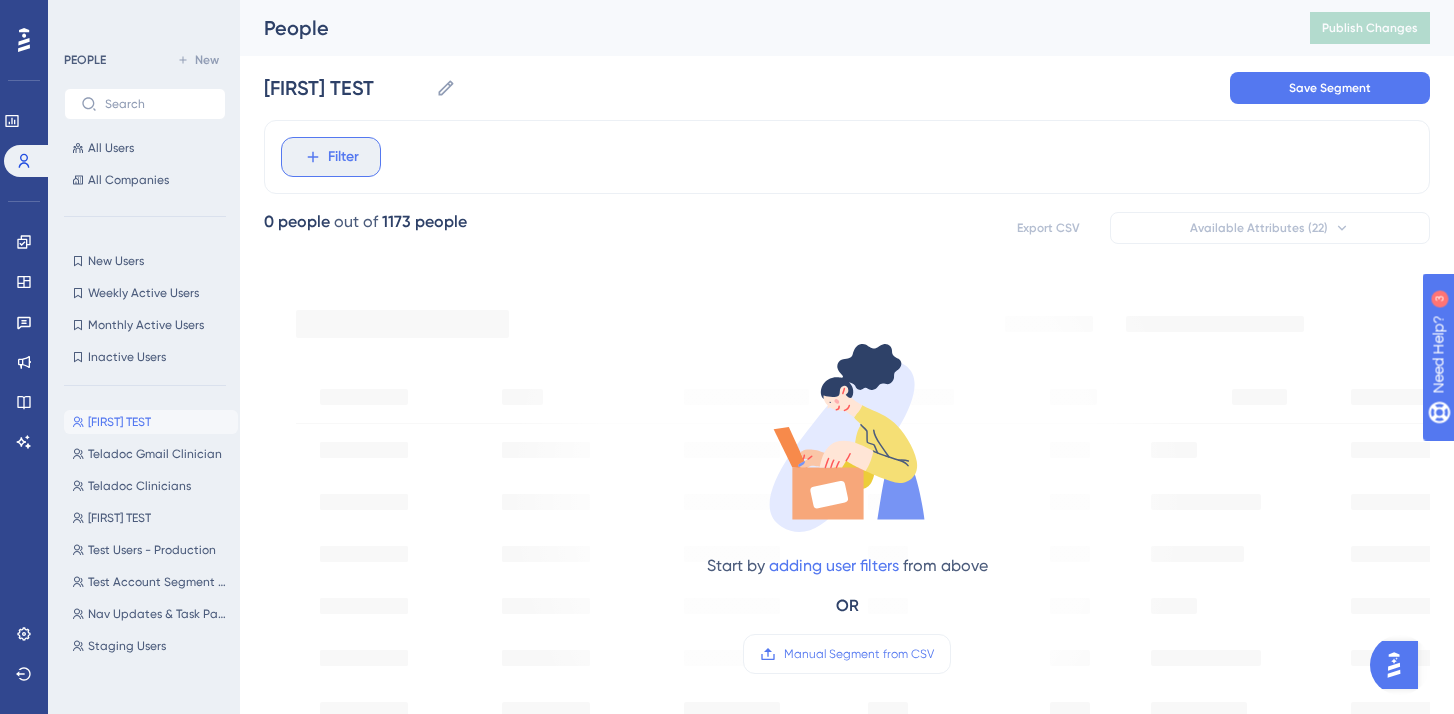 click on "Filter" at bounding box center [331, 157] 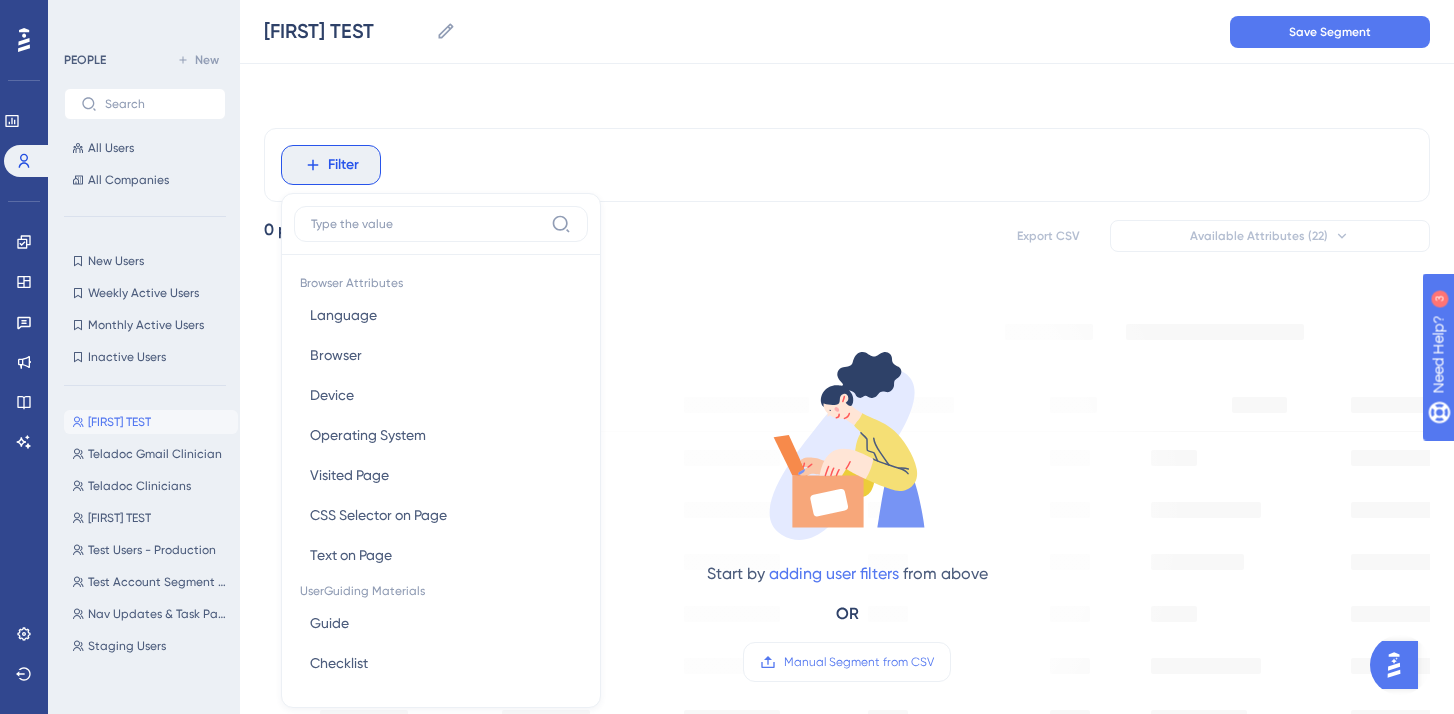scroll, scrollTop: 85, scrollLeft: 0, axis: vertical 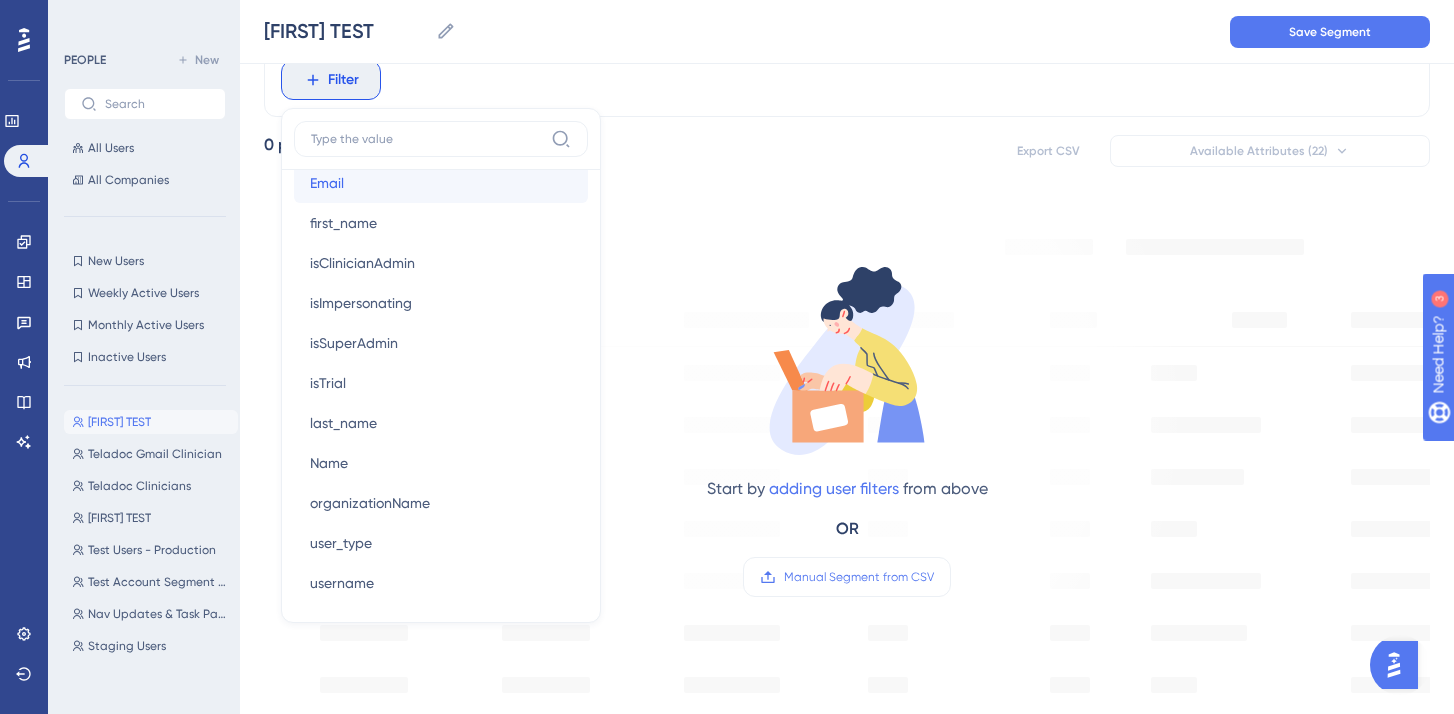 click on "Email Email" at bounding box center [441, 183] 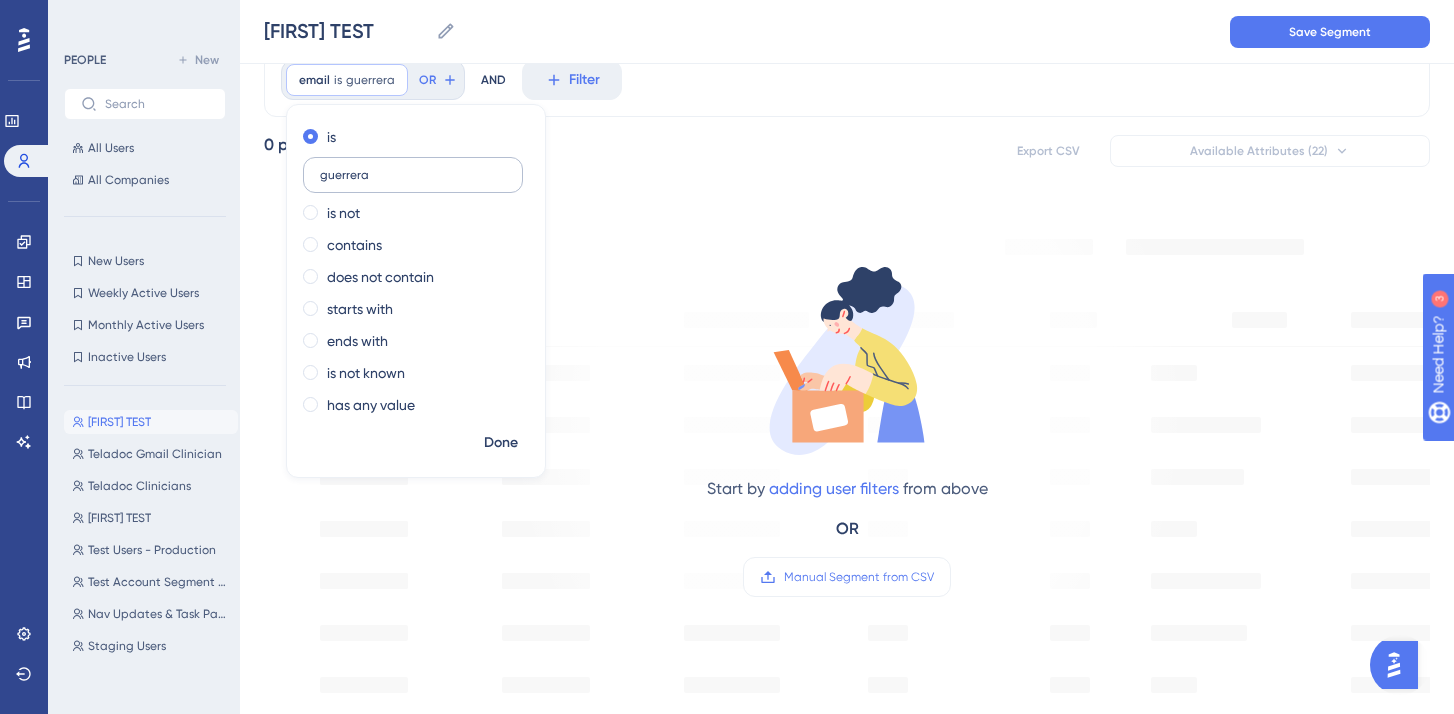 type on "guerrera" 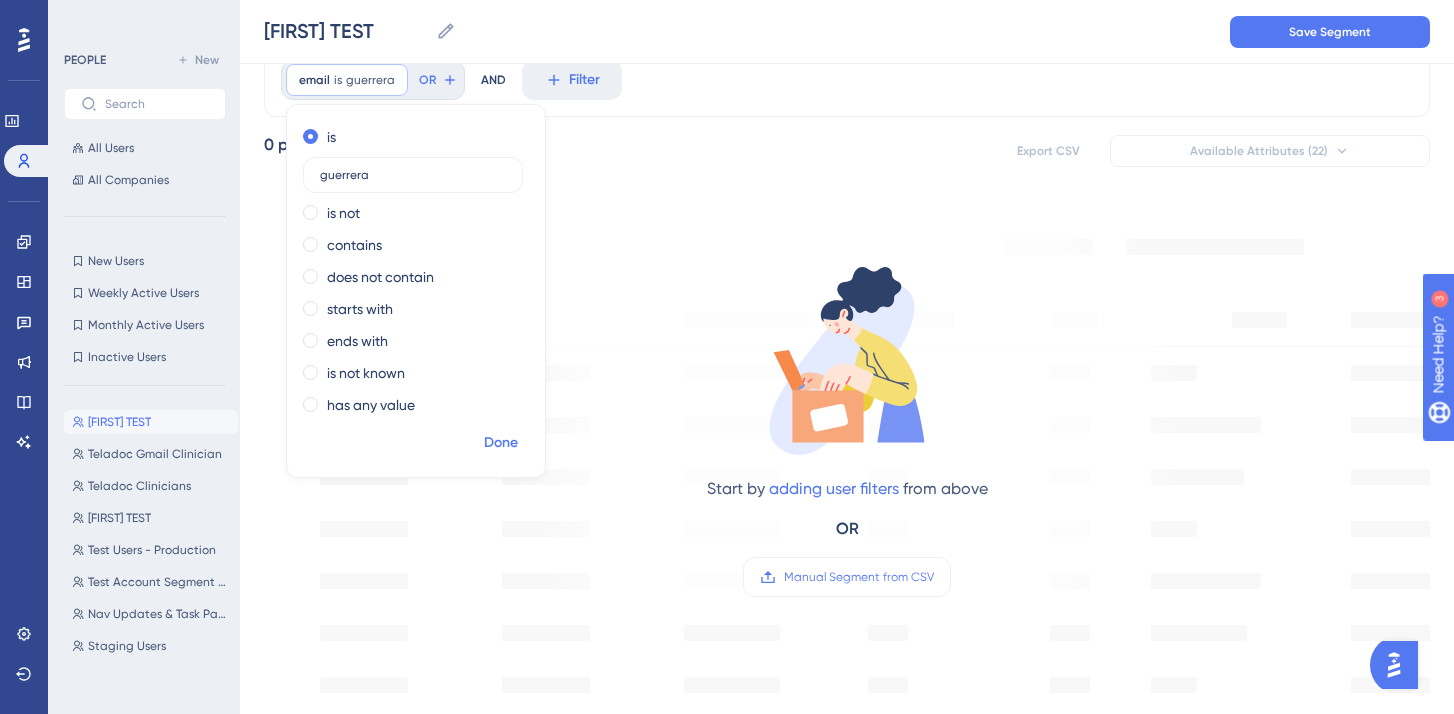click on "Done" at bounding box center (501, 443) 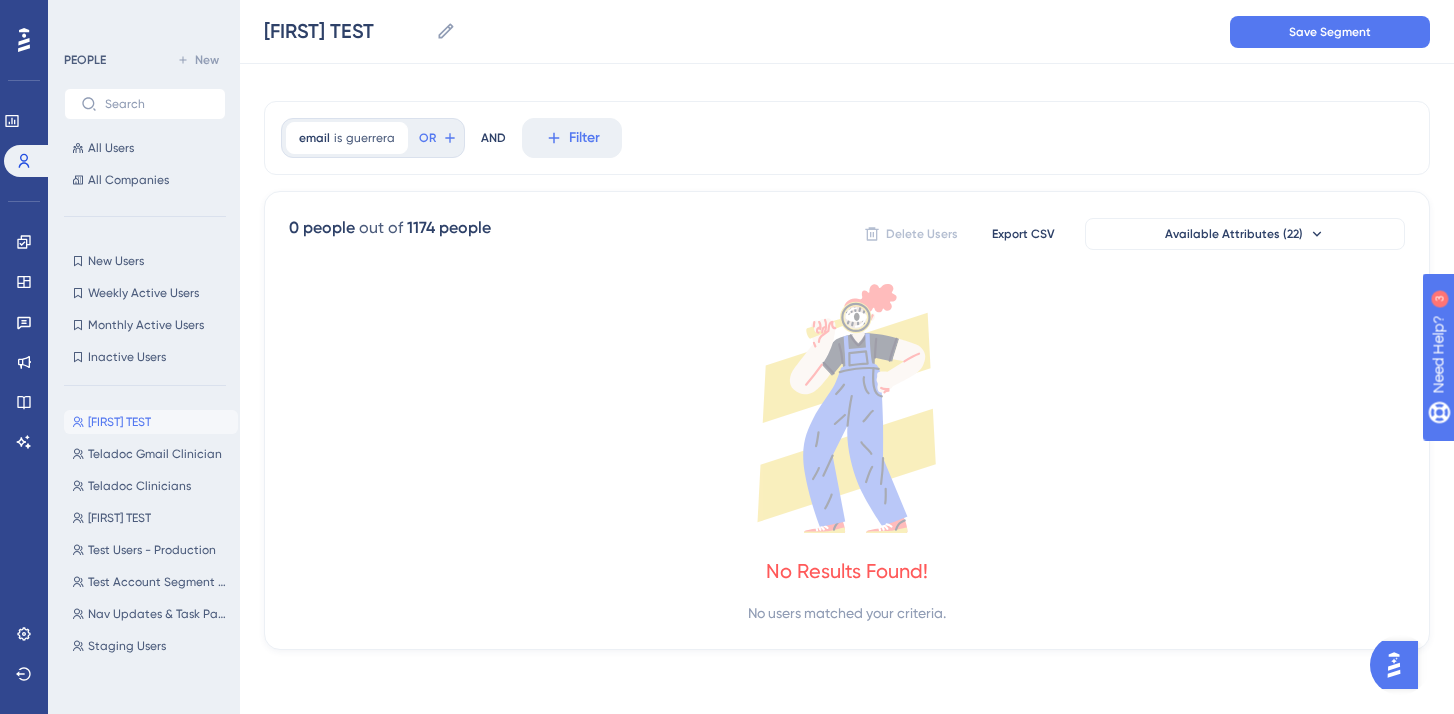 scroll, scrollTop: 19, scrollLeft: 0, axis: vertical 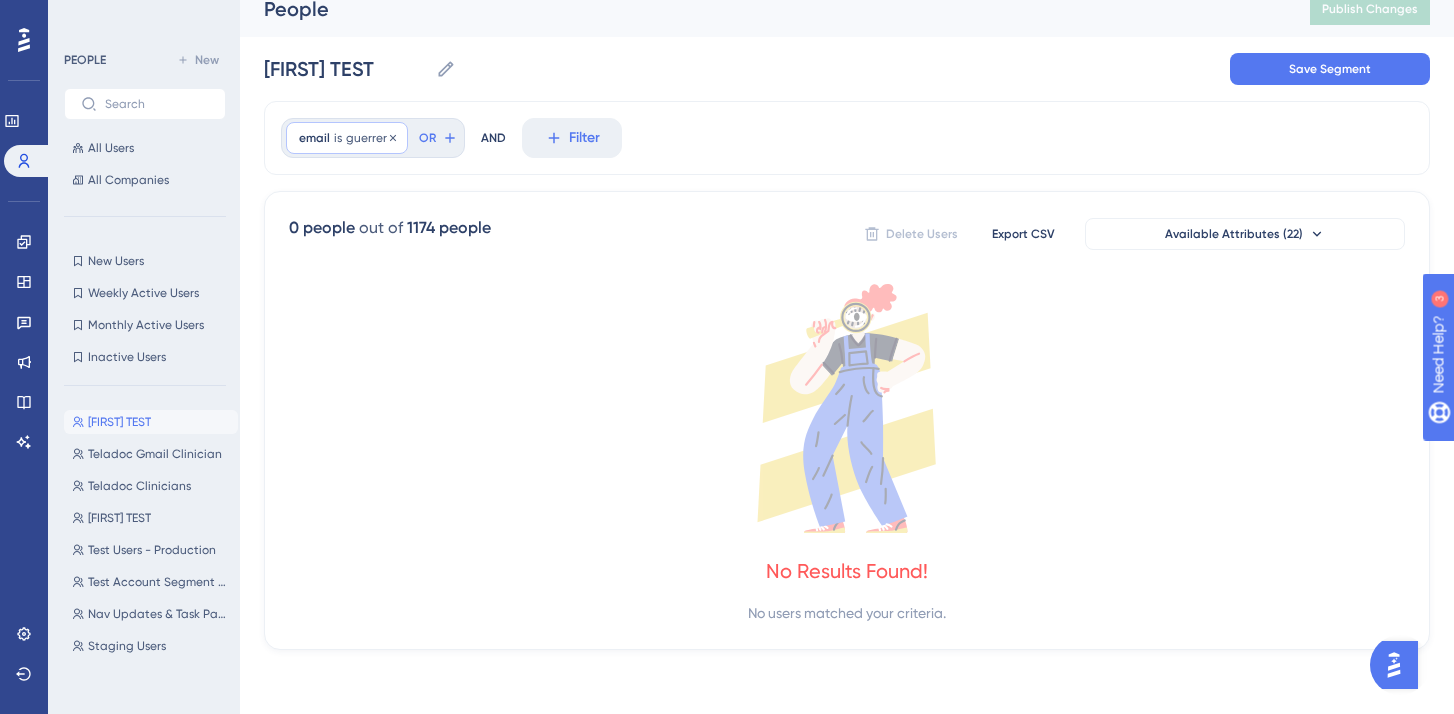 click on "is" at bounding box center [338, 138] 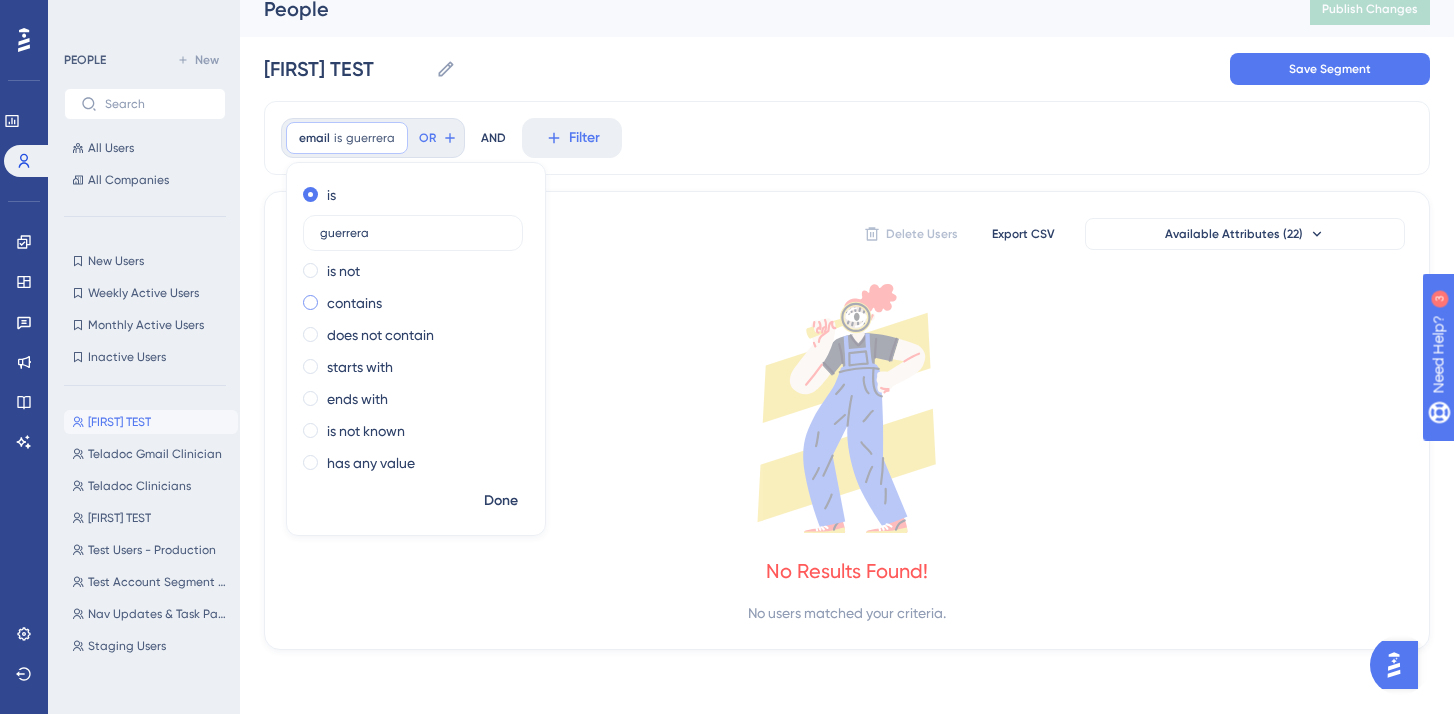 click on "contains" at bounding box center [354, 303] 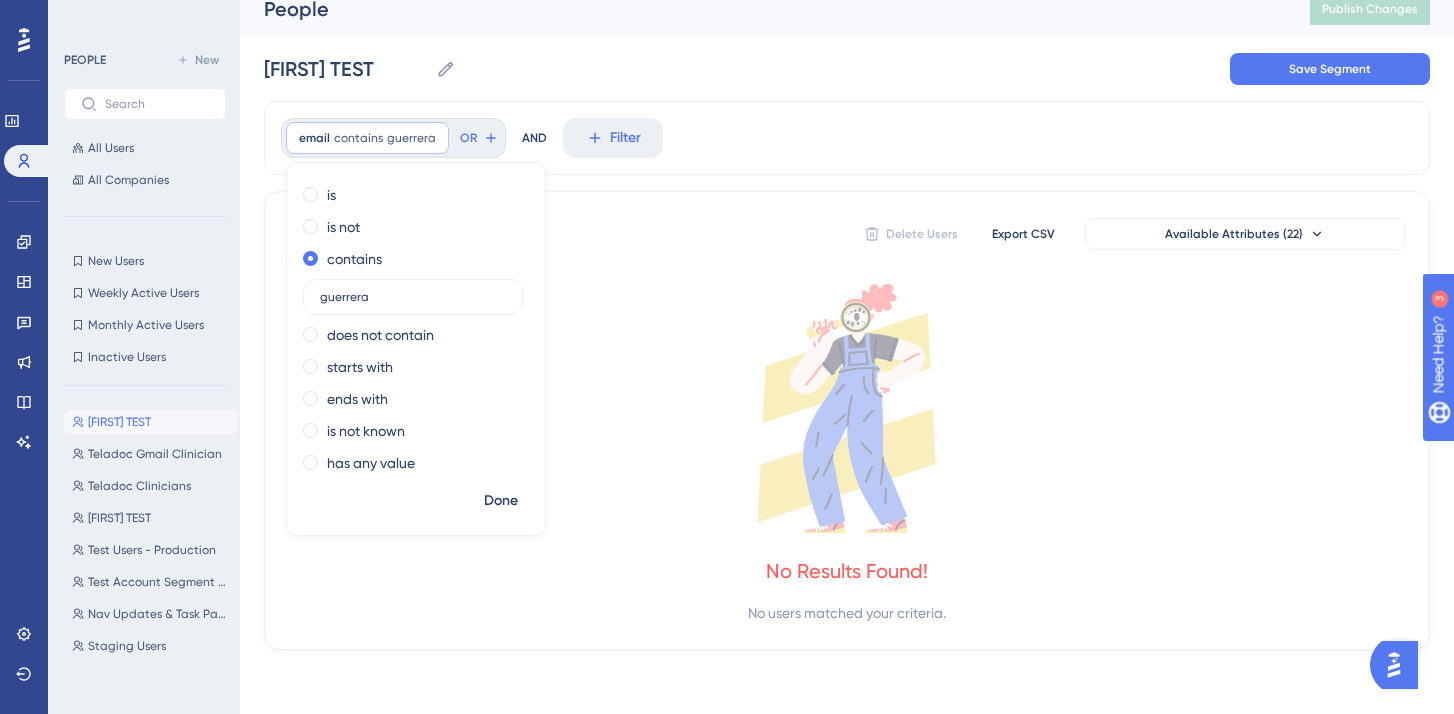 click on "[FIRST] TEST [FIRST] TEST Save Segment" at bounding box center [847, 69] 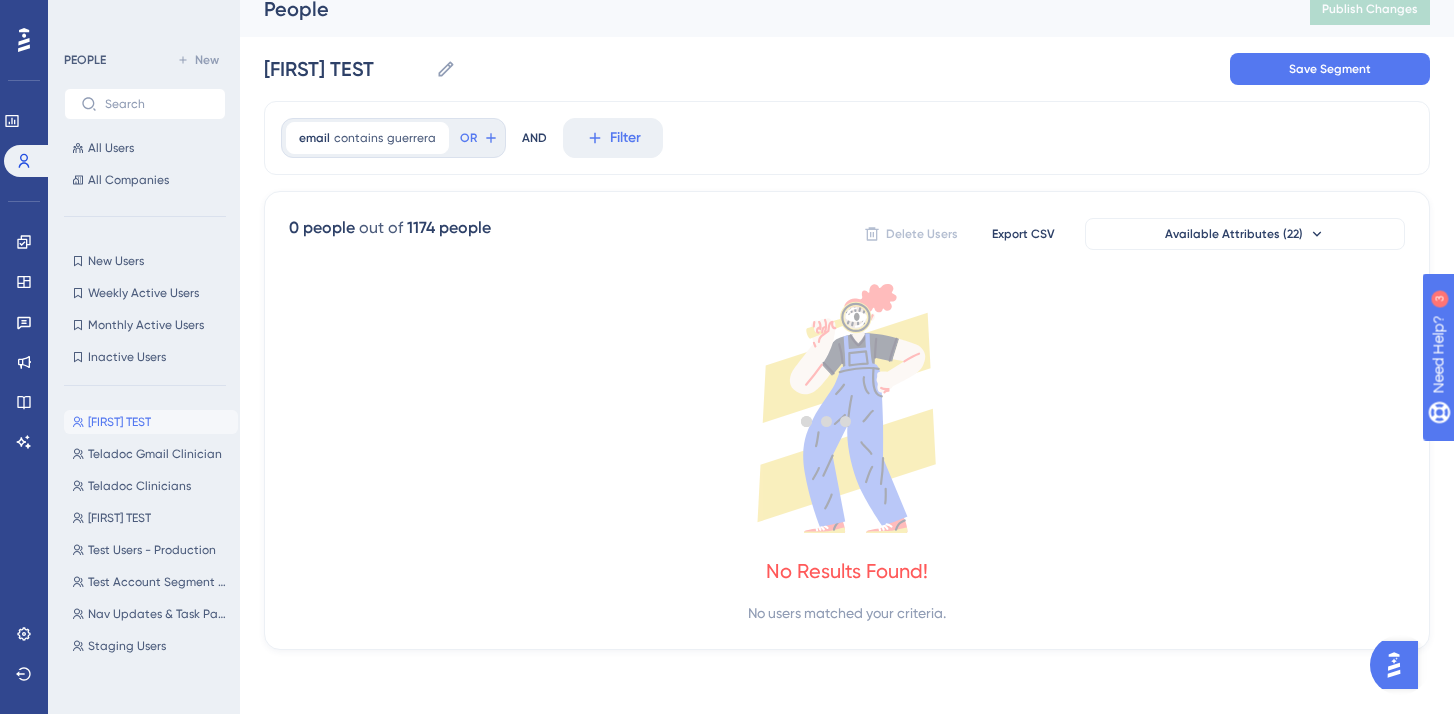 scroll, scrollTop: 0, scrollLeft: 0, axis: both 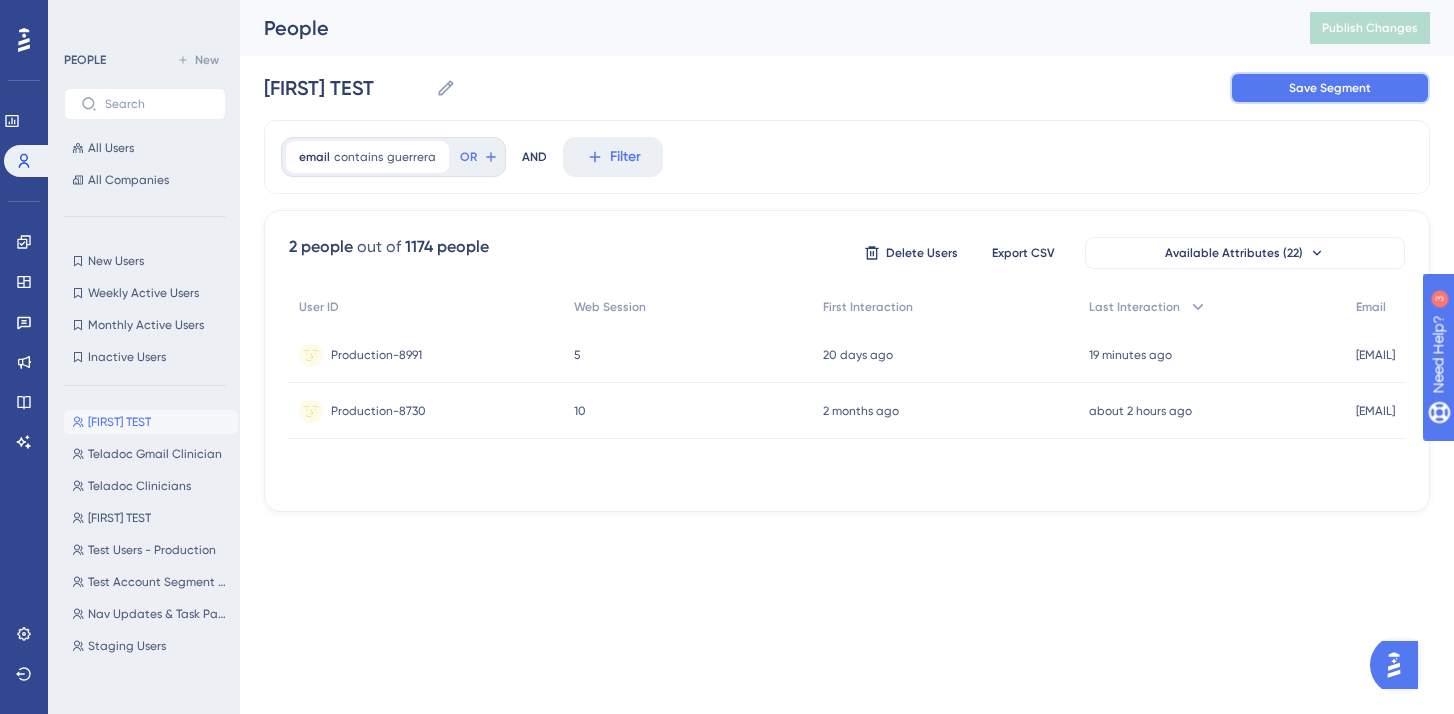 click on "Save Segment" at bounding box center (1330, 88) 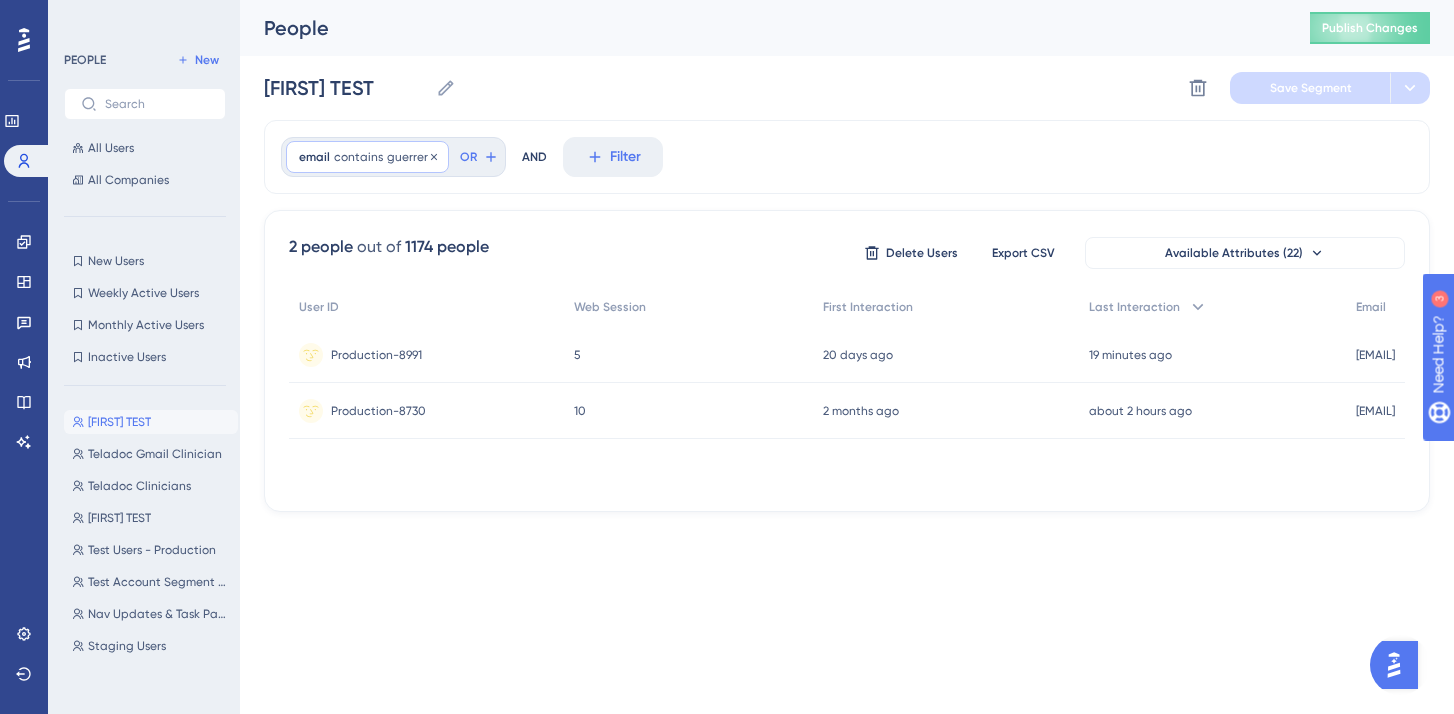 click on "email contains [FIRST] [FIRST] Remove" at bounding box center [367, 157] 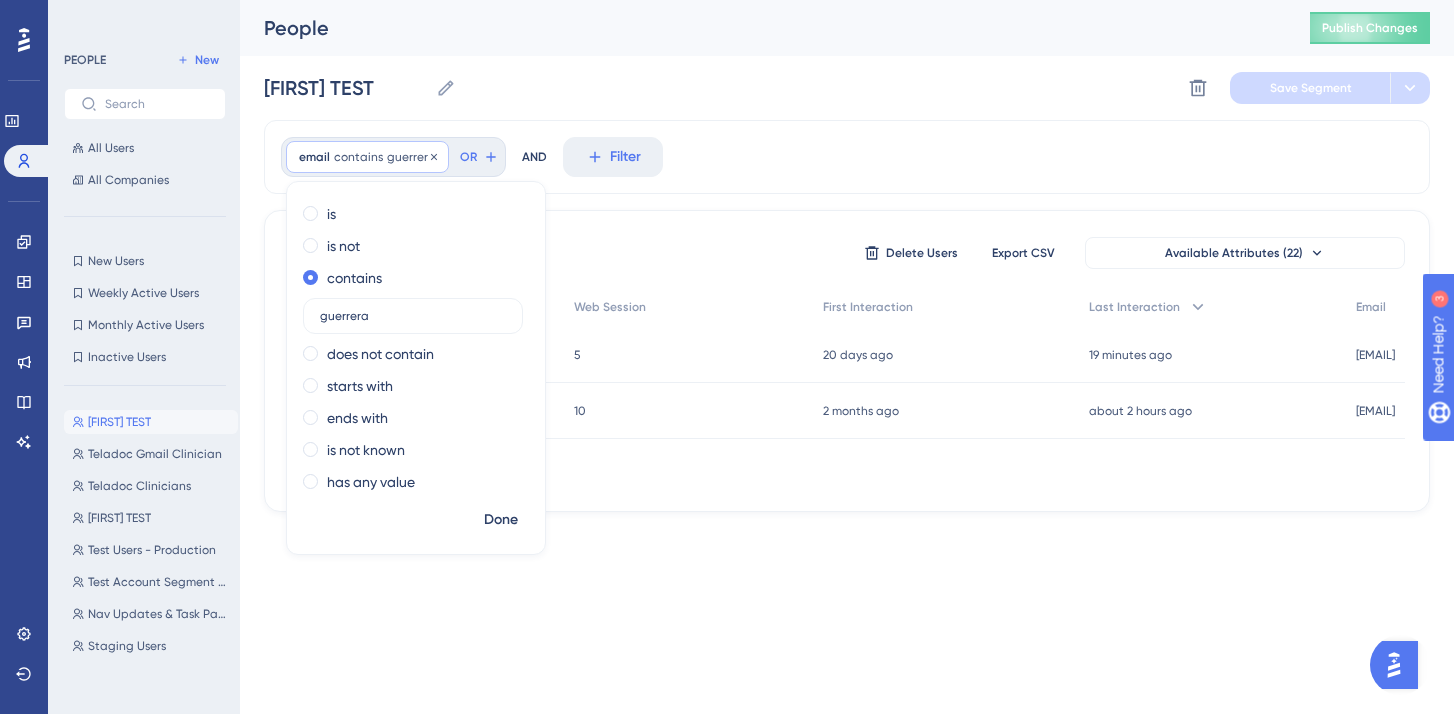 click on "guerrera" at bounding box center (411, 157) 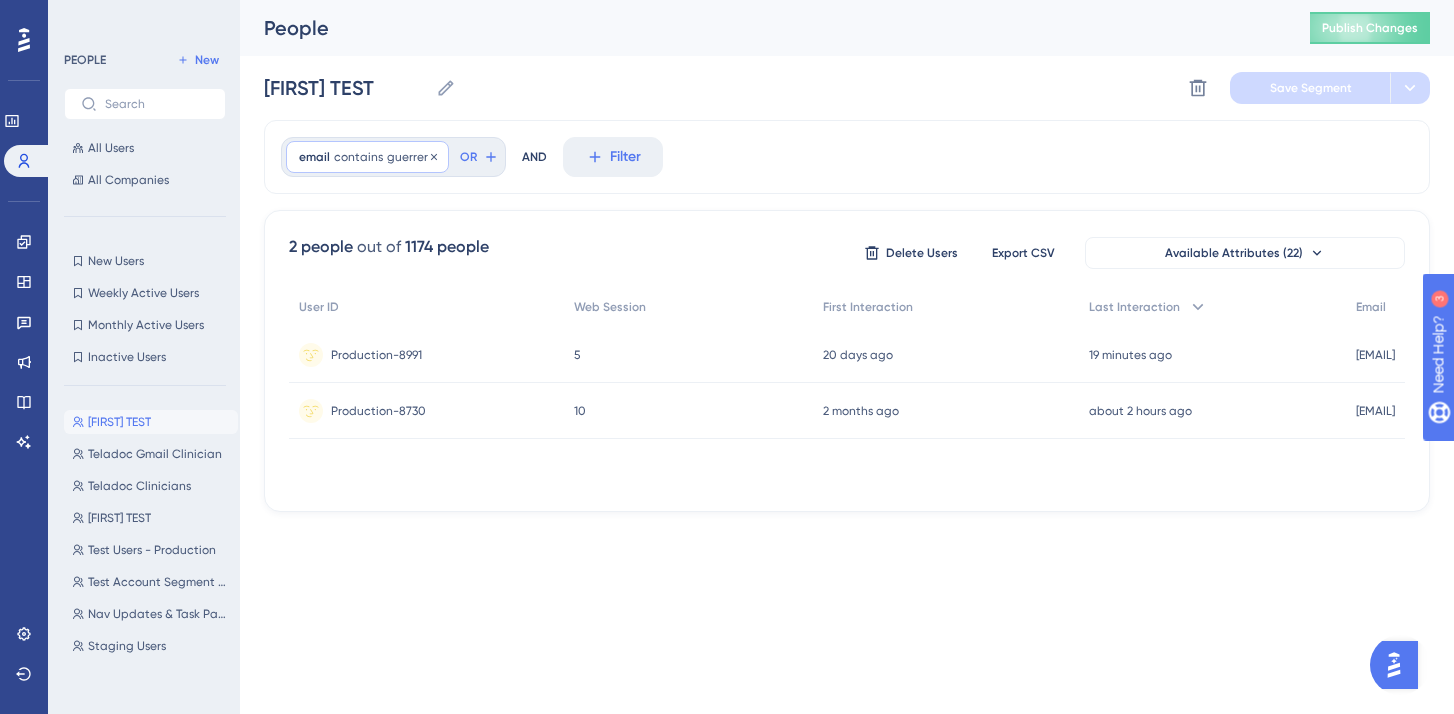 click on "guerrera" at bounding box center (411, 157) 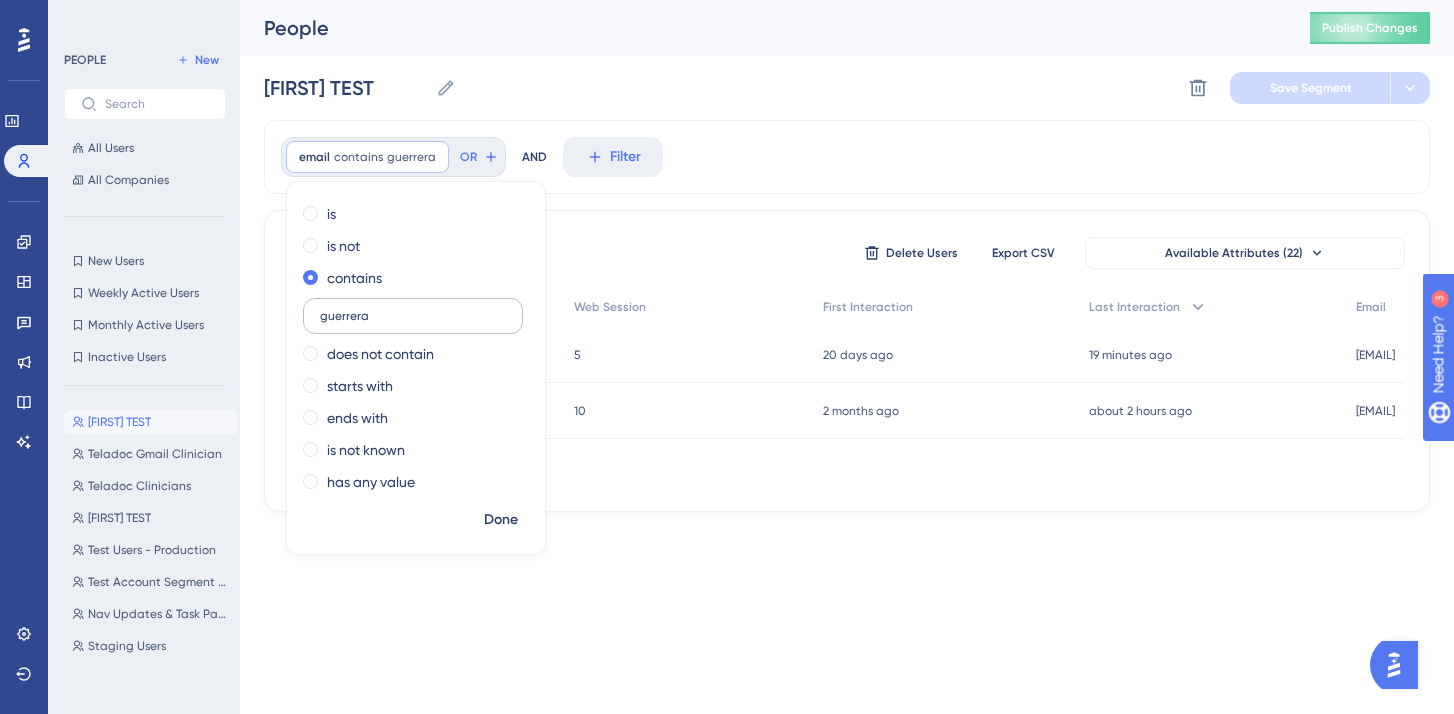 click on "guerrera" at bounding box center (413, 316) 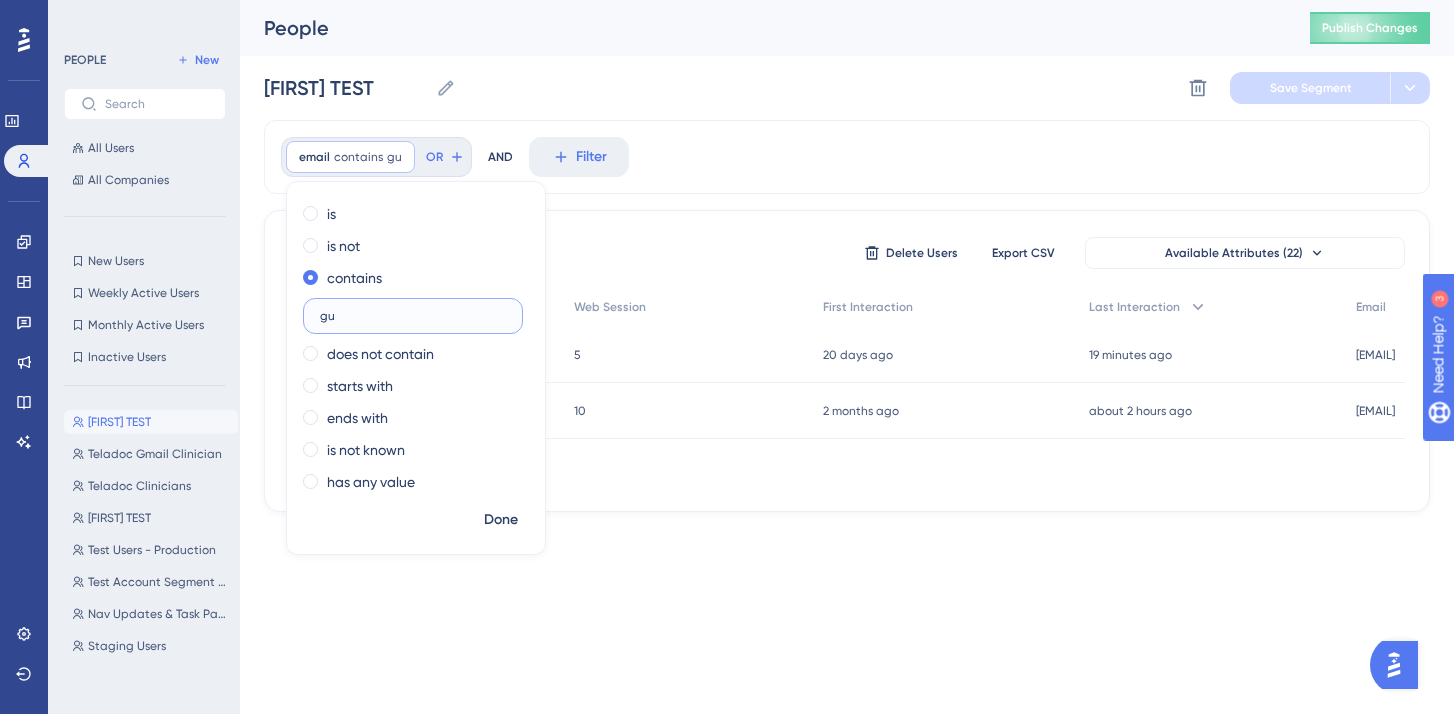 type on "g" 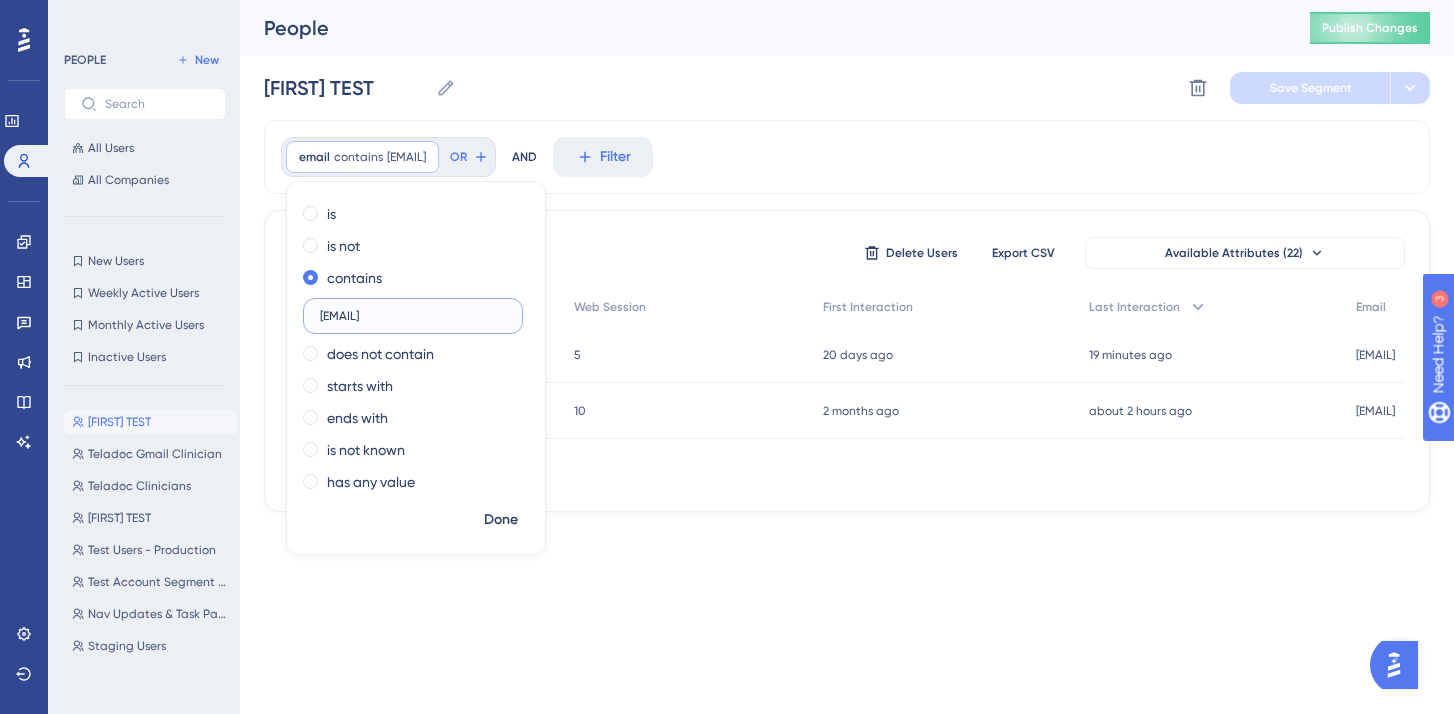type on "[EMAIL]" 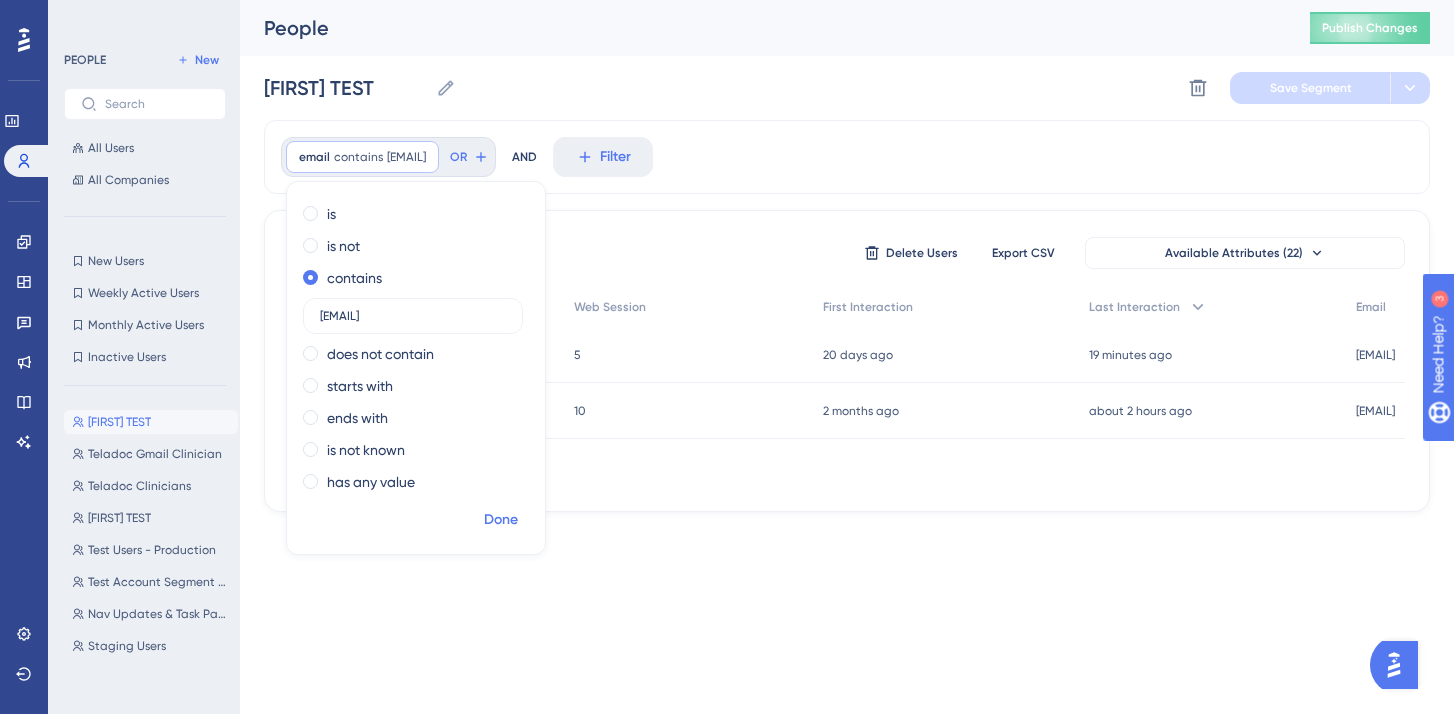 click on "Done" at bounding box center [501, 520] 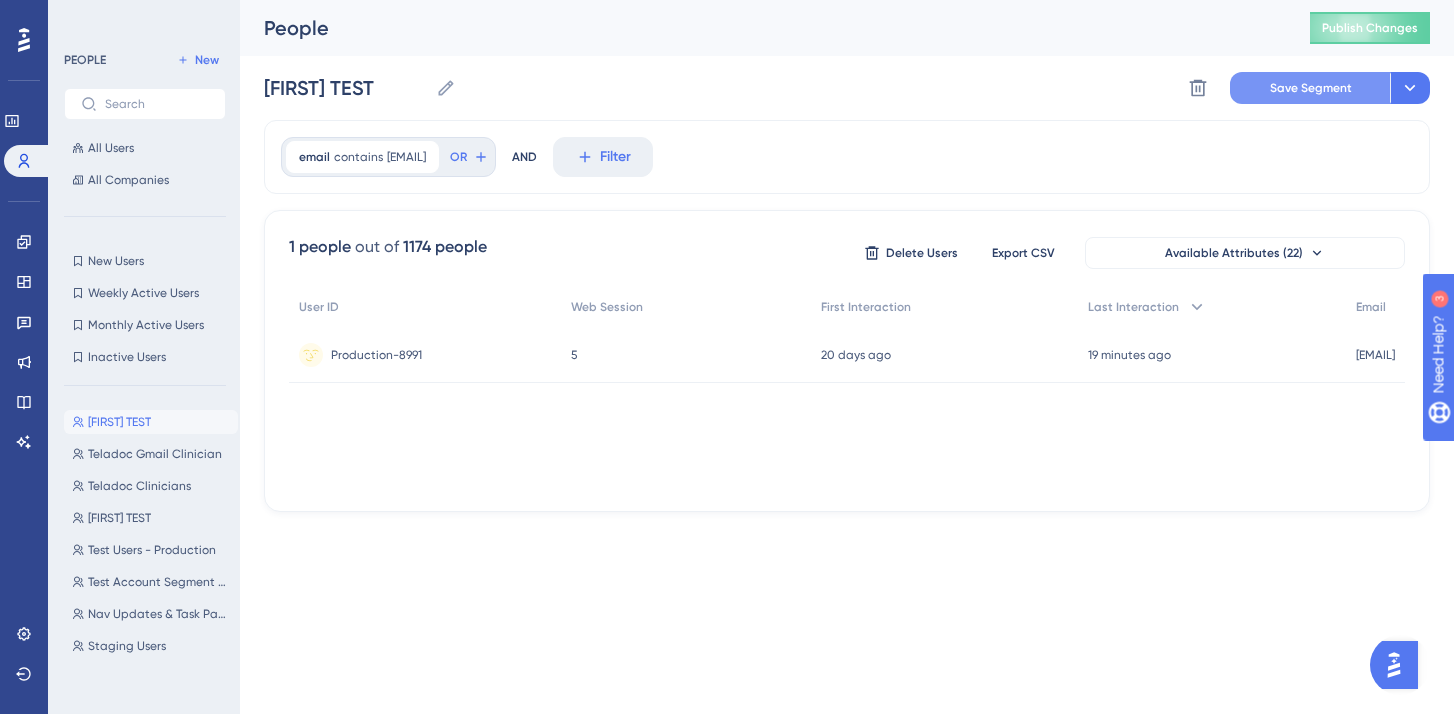 click on "Save Segment" at bounding box center [1311, 88] 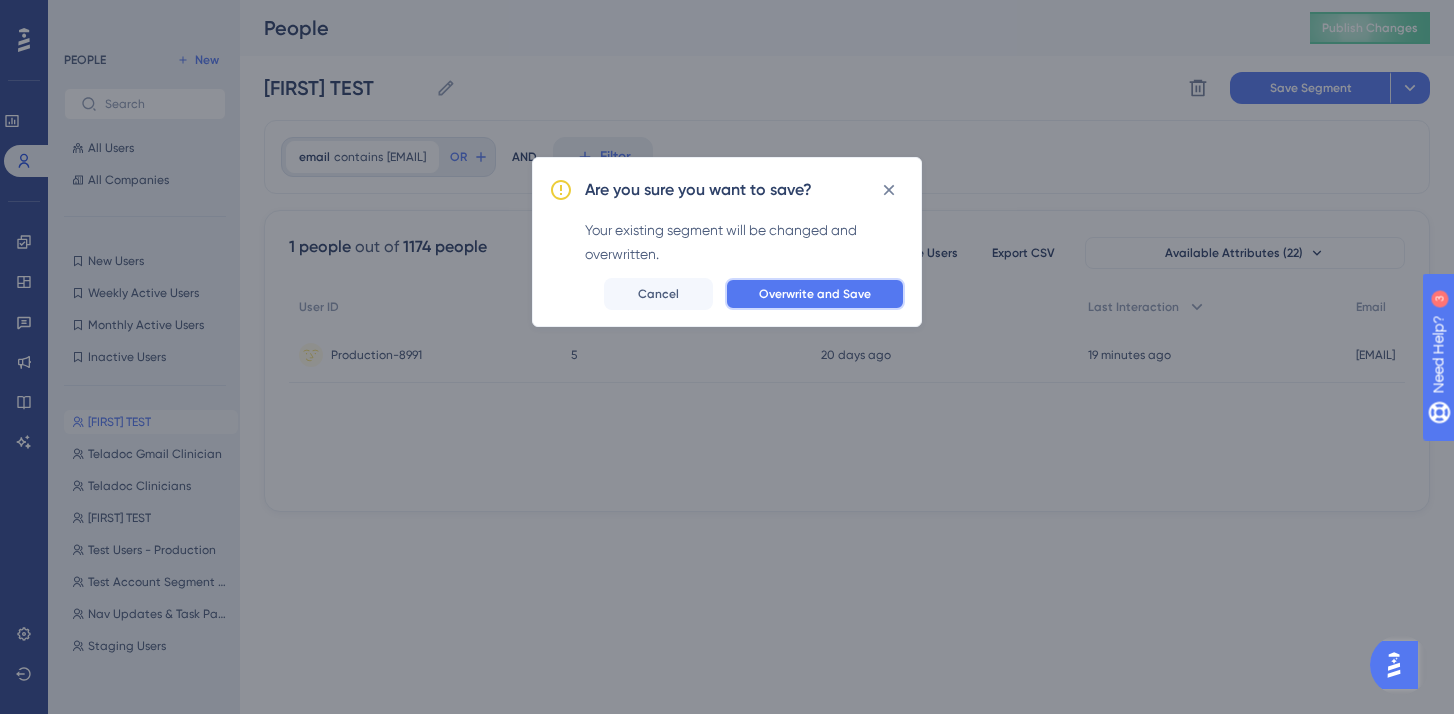 click on "Overwrite and Save" at bounding box center [815, 294] 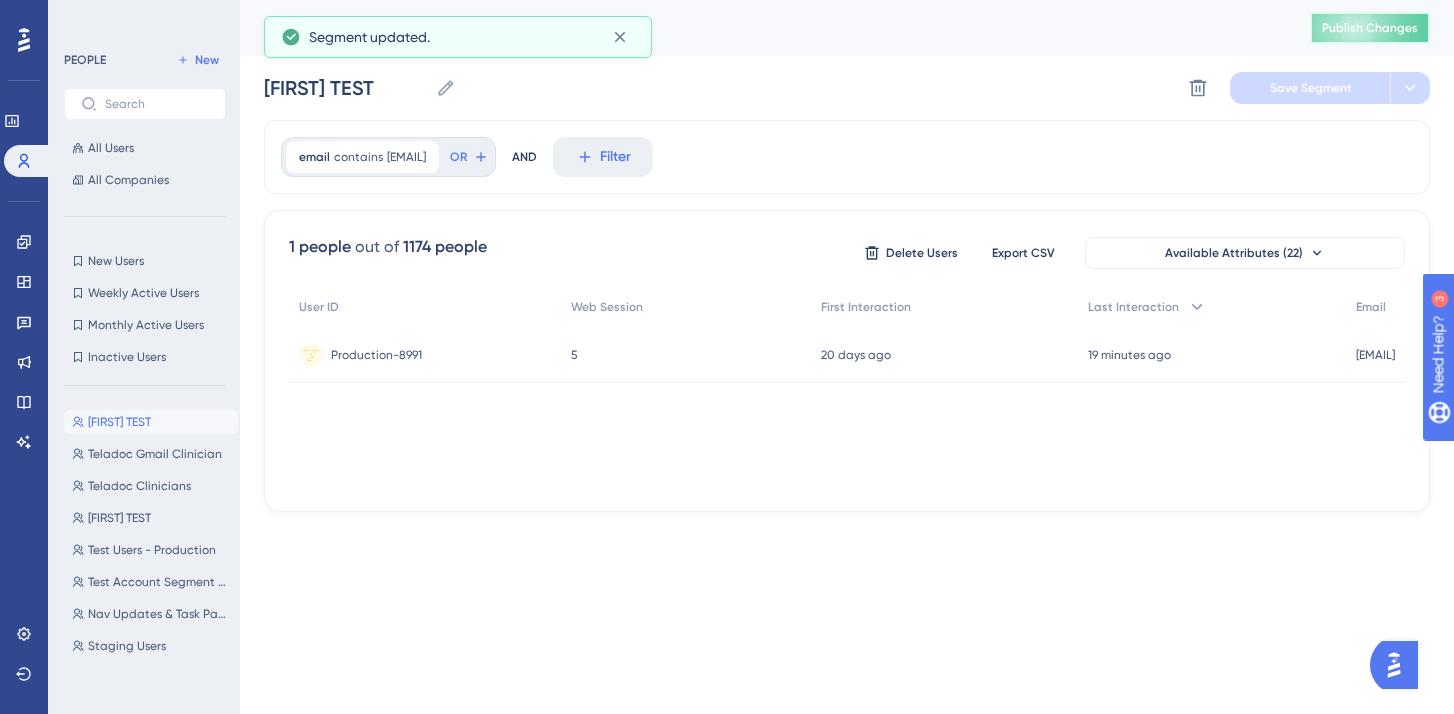 click on "Publish Changes" at bounding box center [1370, 28] 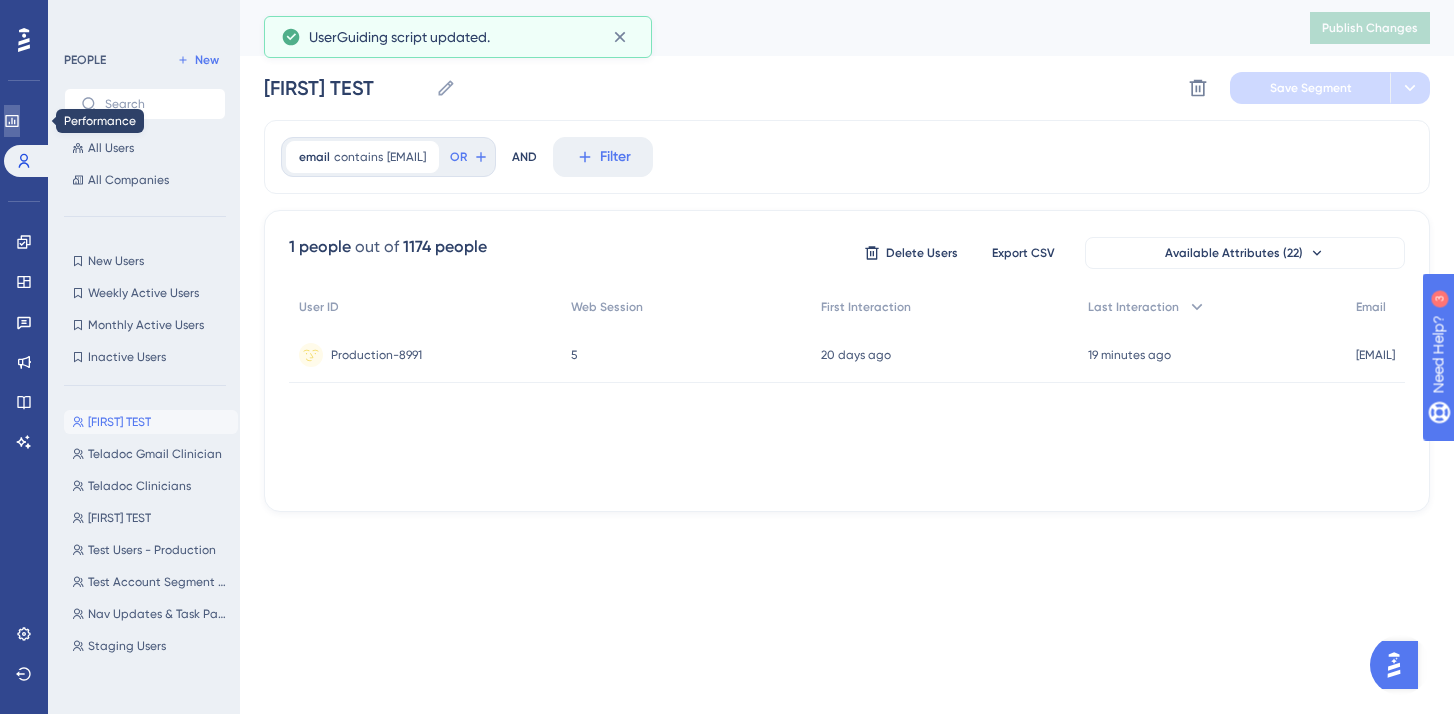 click 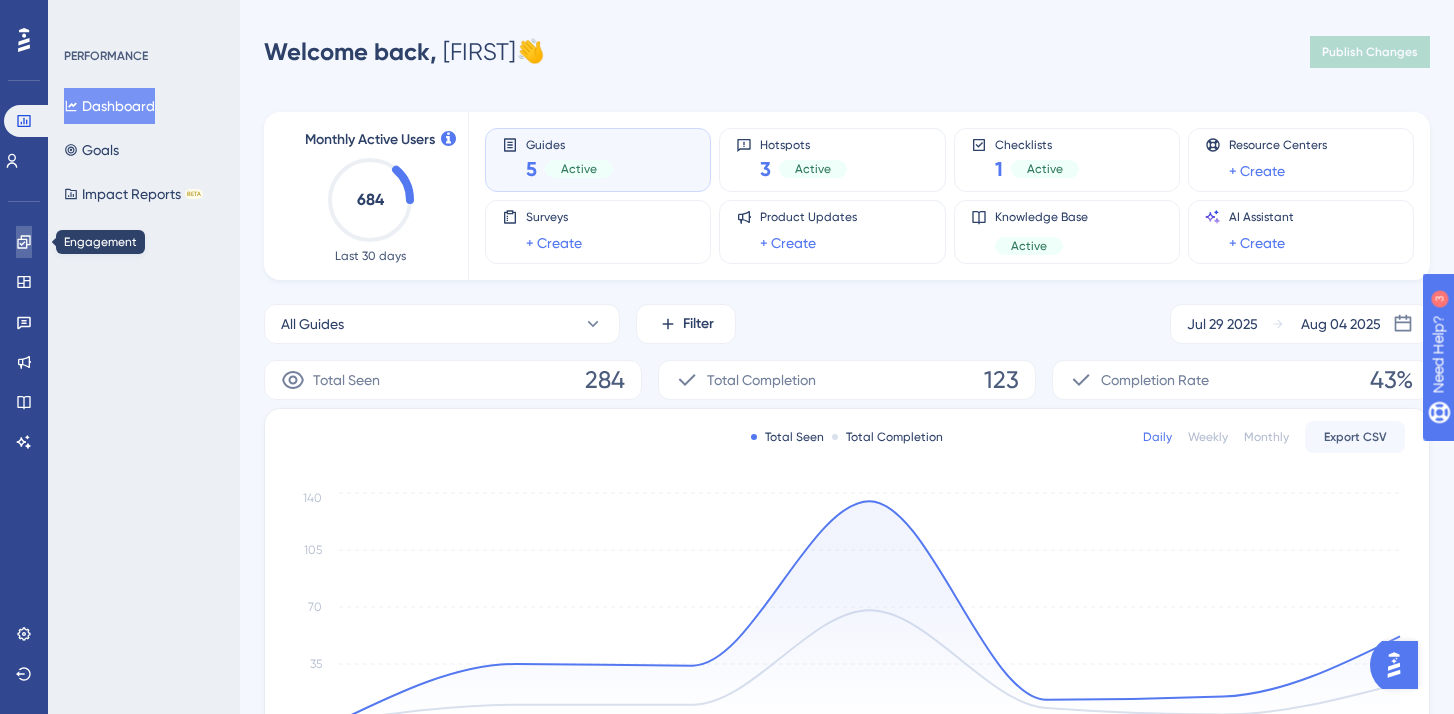 click 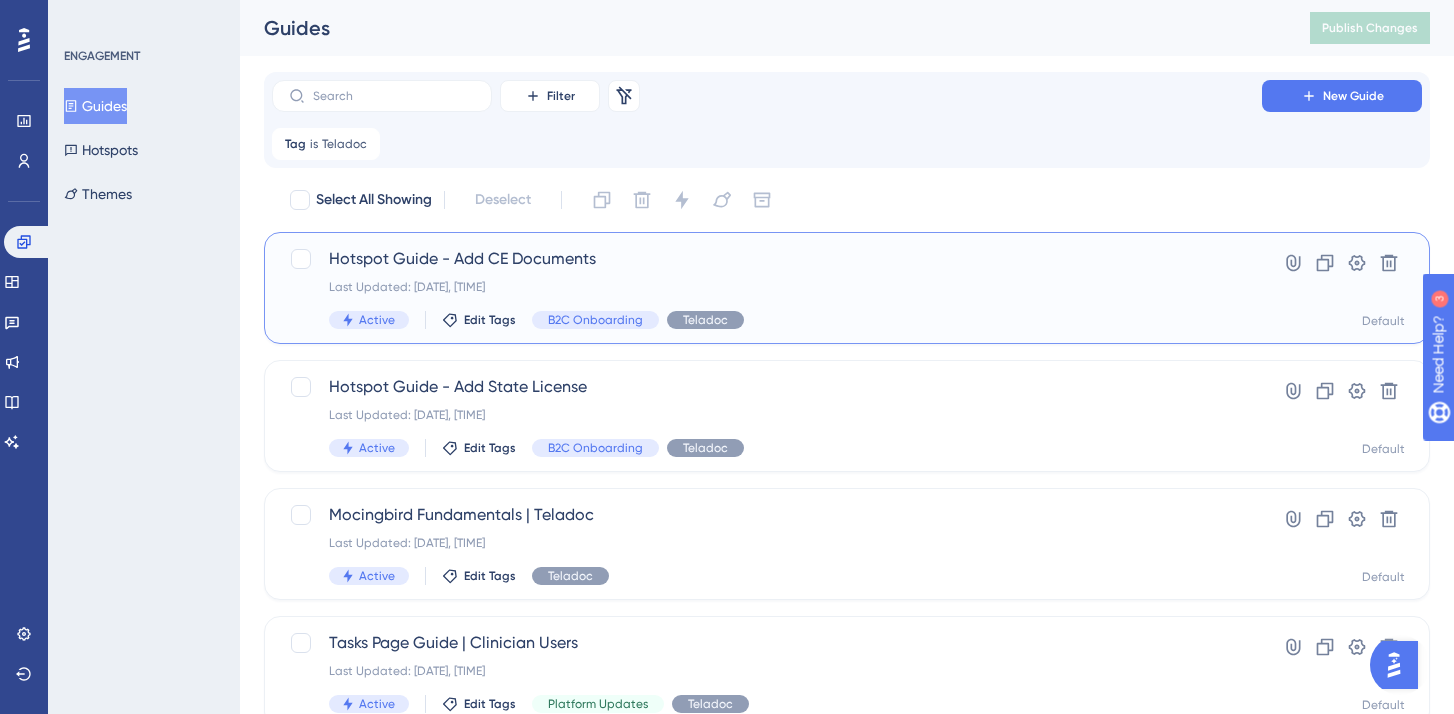 click on "Hotspot Guide - Add CE Documents Last Updated: [DATE], [TIME] Active Edit Tags B2C Onboarding Teladoc" at bounding box center [767, 288] 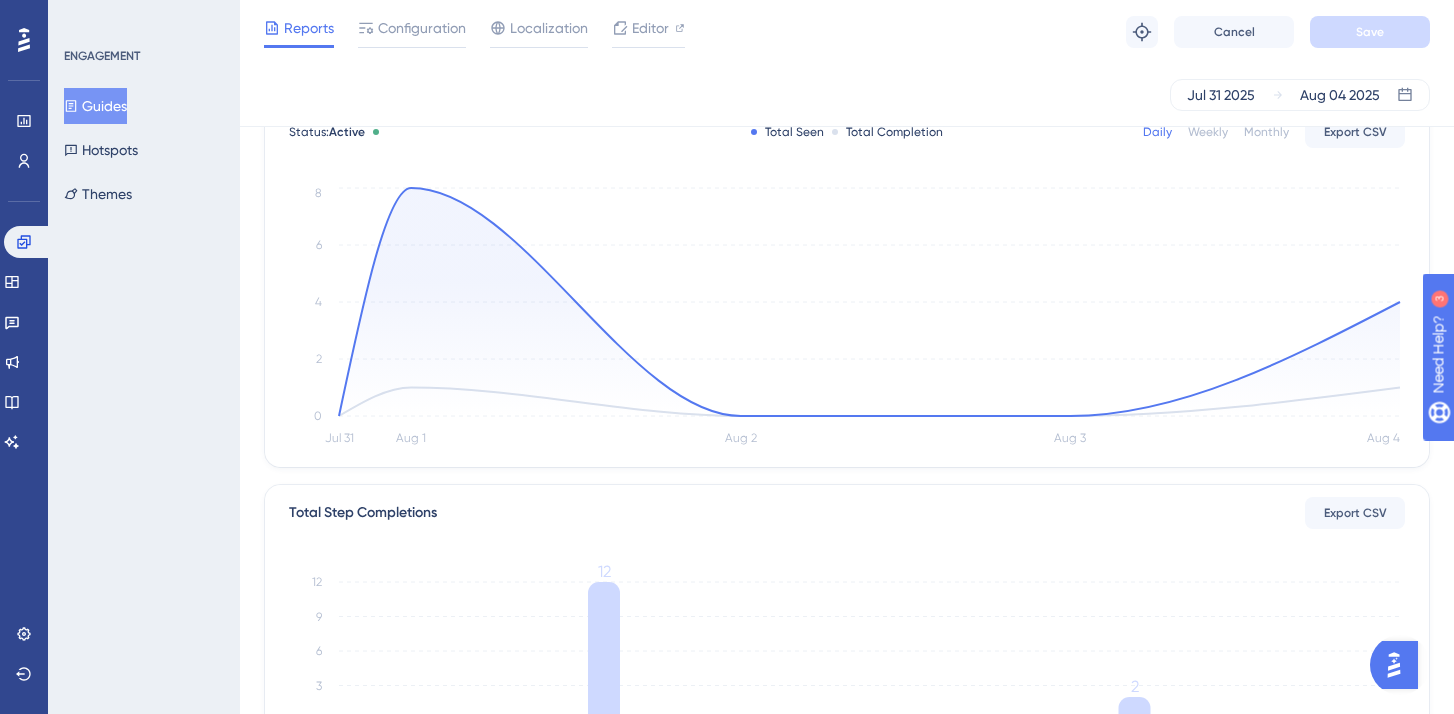 scroll, scrollTop: 0, scrollLeft: 0, axis: both 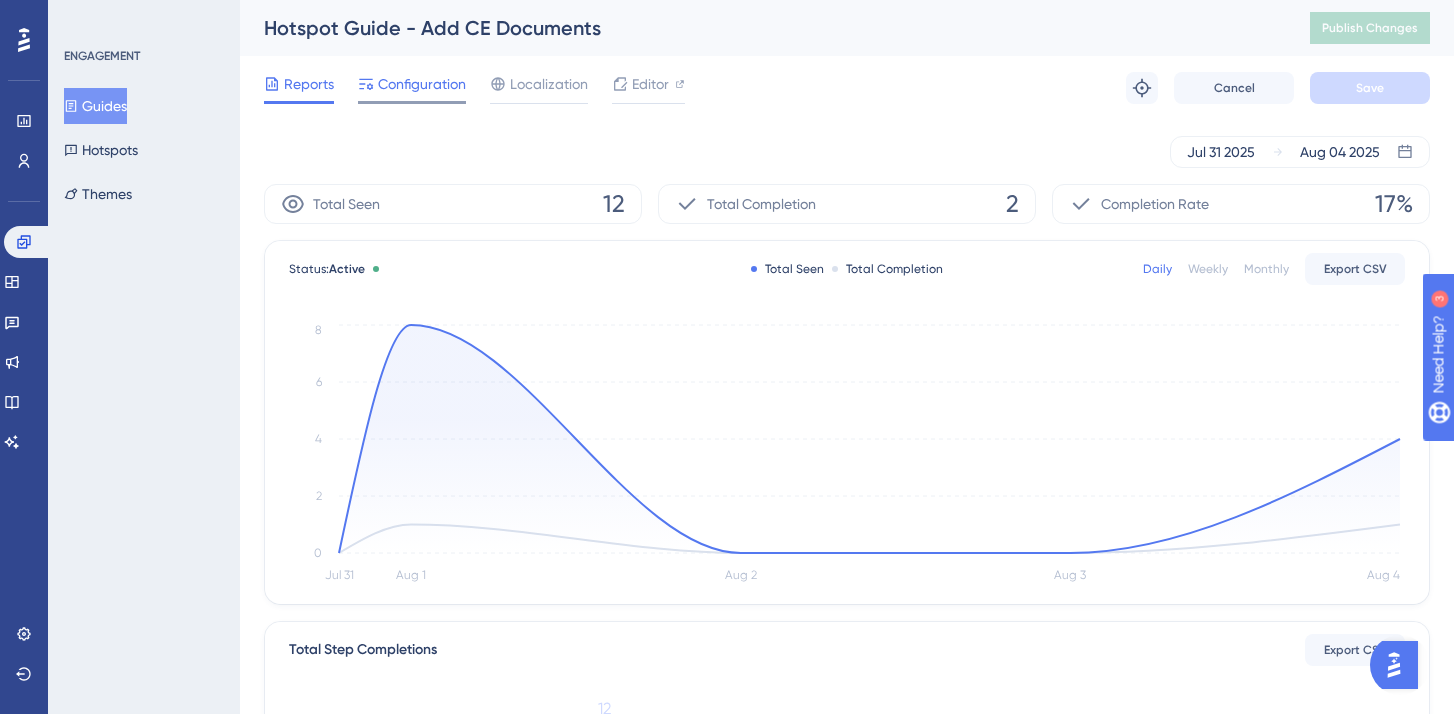 click on "Configuration" at bounding box center [422, 84] 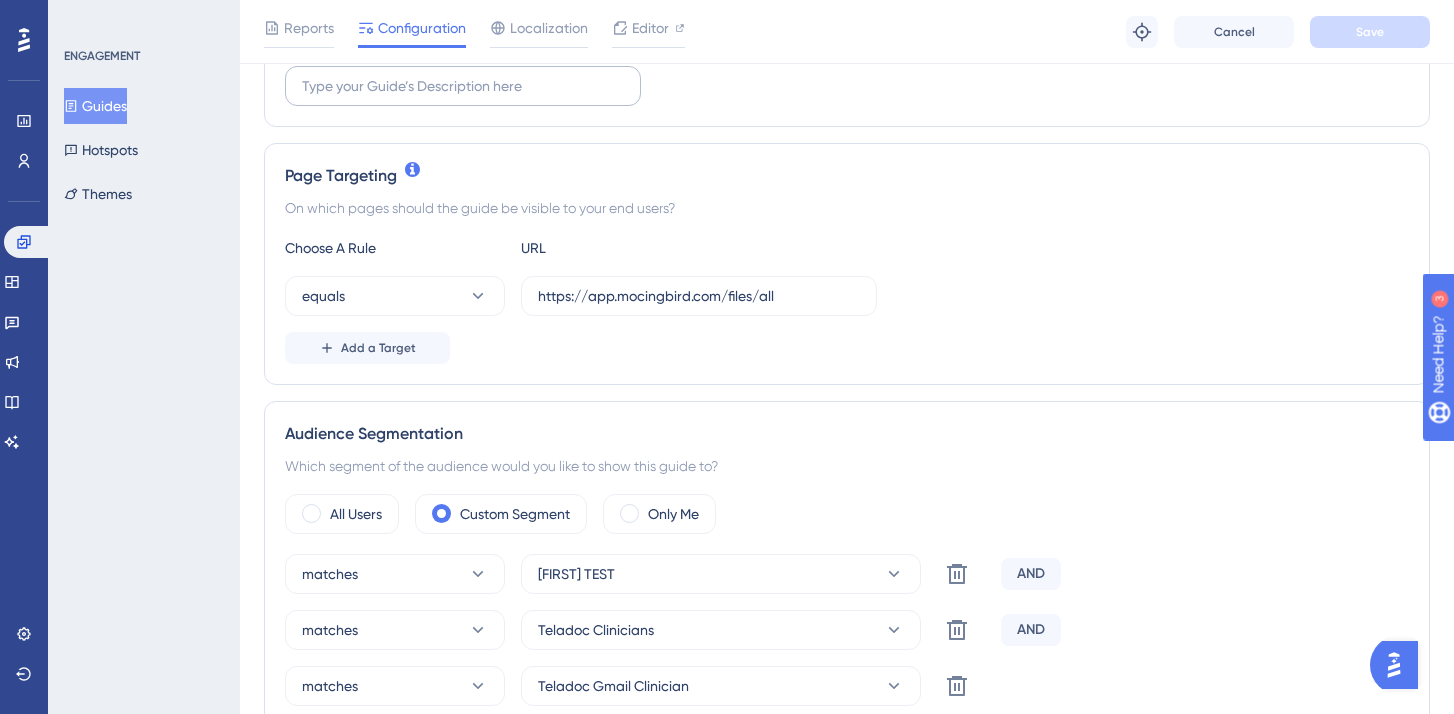 scroll, scrollTop: 539, scrollLeft: 0, axis: vertical 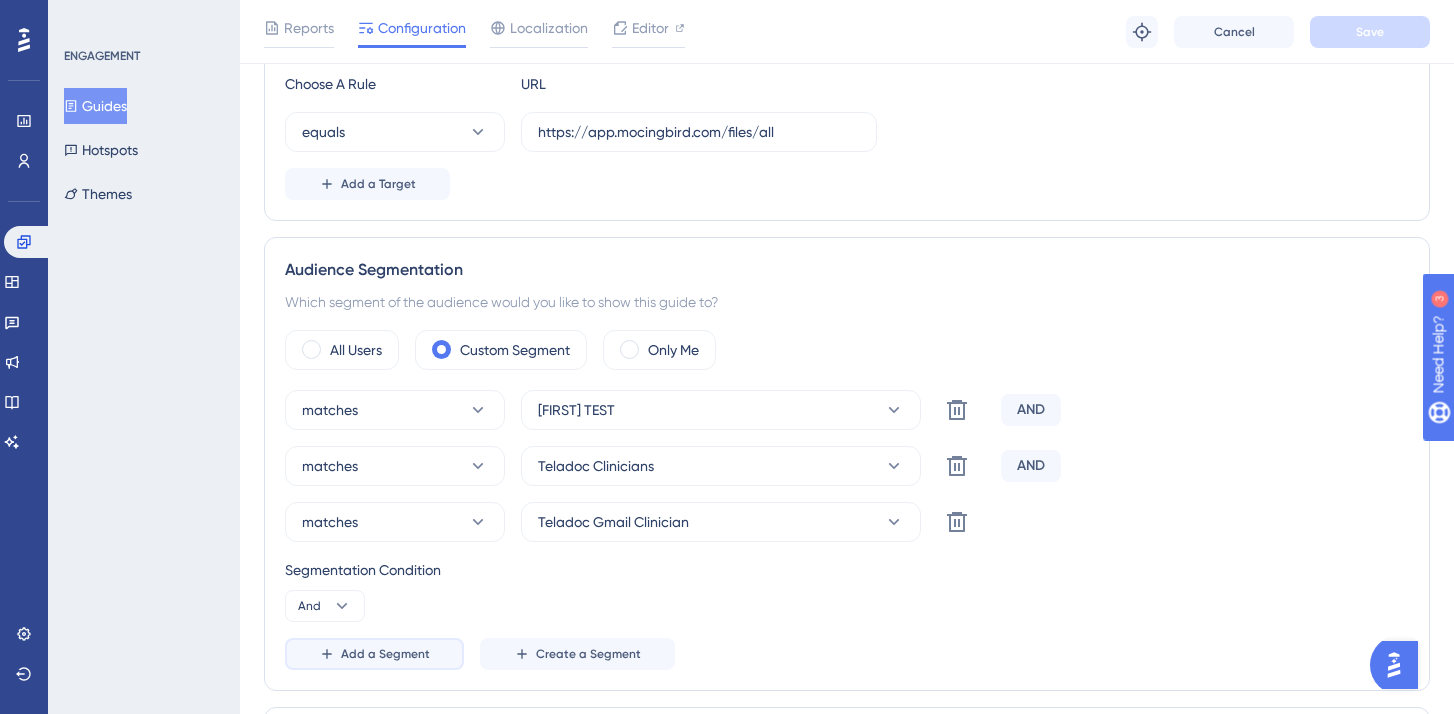 click on "Add a Segment" at bounding box center (385, 654) 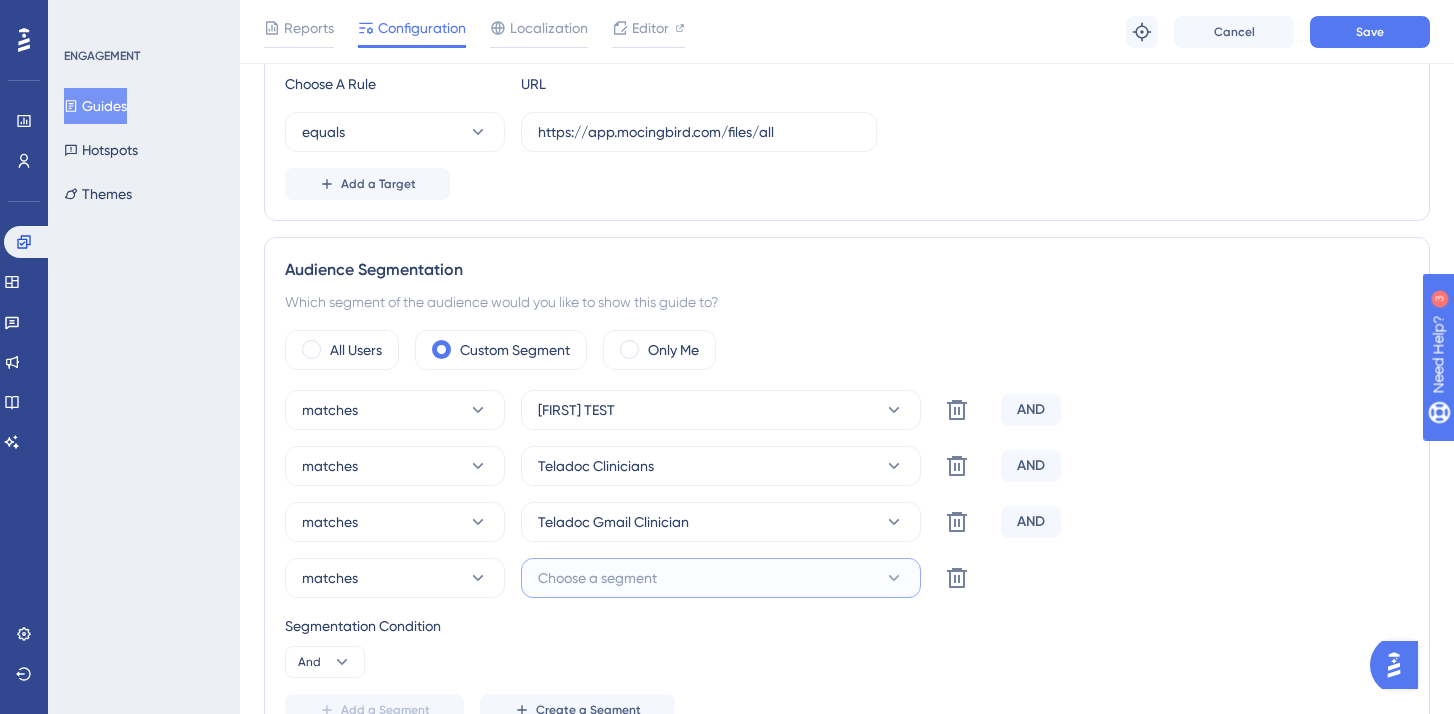 click on "Choose a segment" at bounding box center (597, 578) 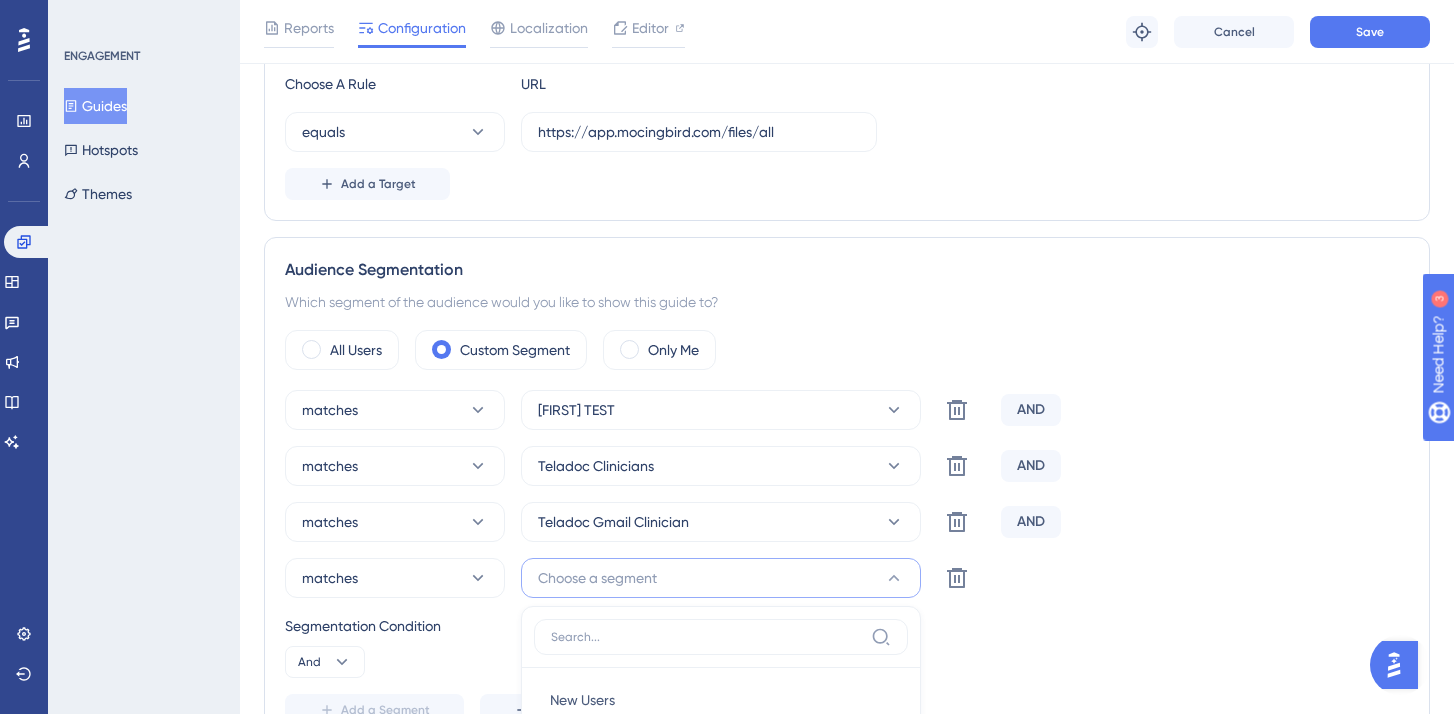 scroll, scrollTop: 981, scrollLeft: 0, axis: vertical 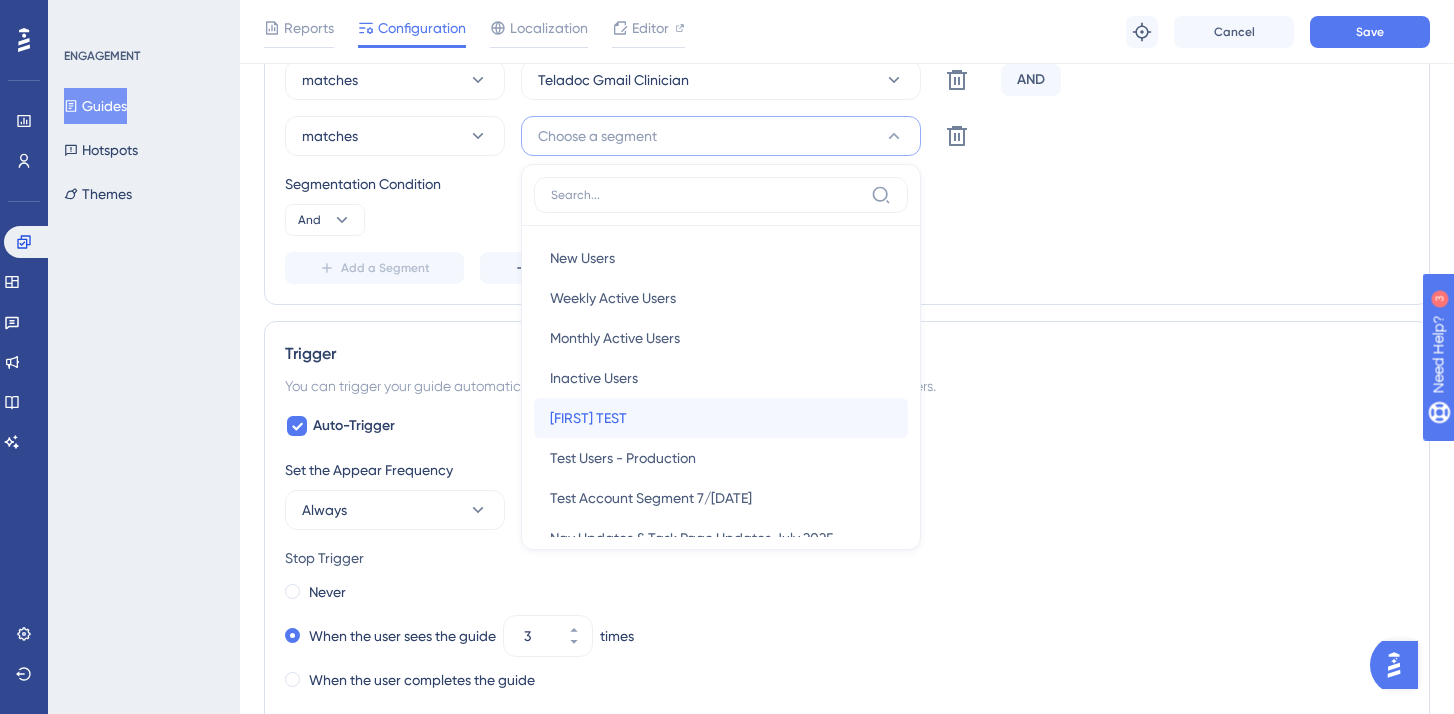 click on "[FIRST] TEST" at bounding box center [588, 418] 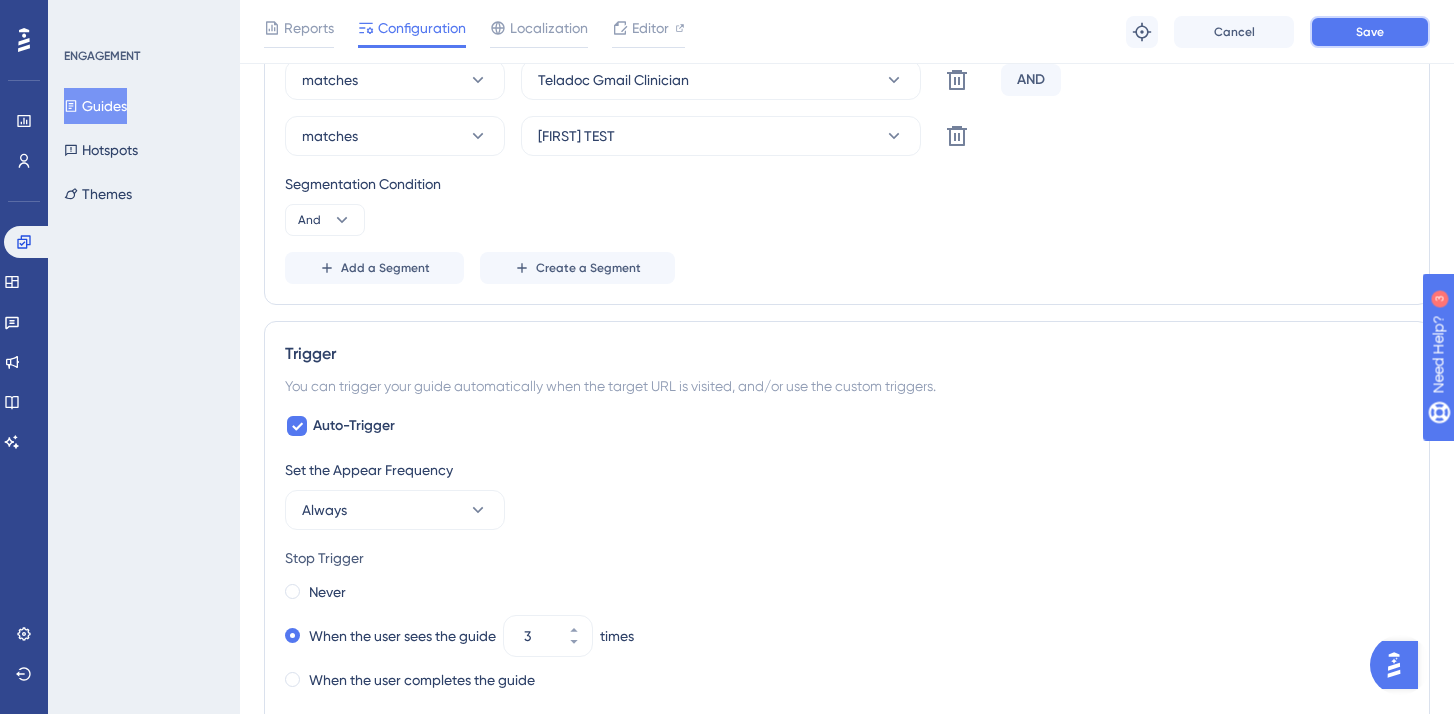 click on "Save" at bounding box center (1370, 32) 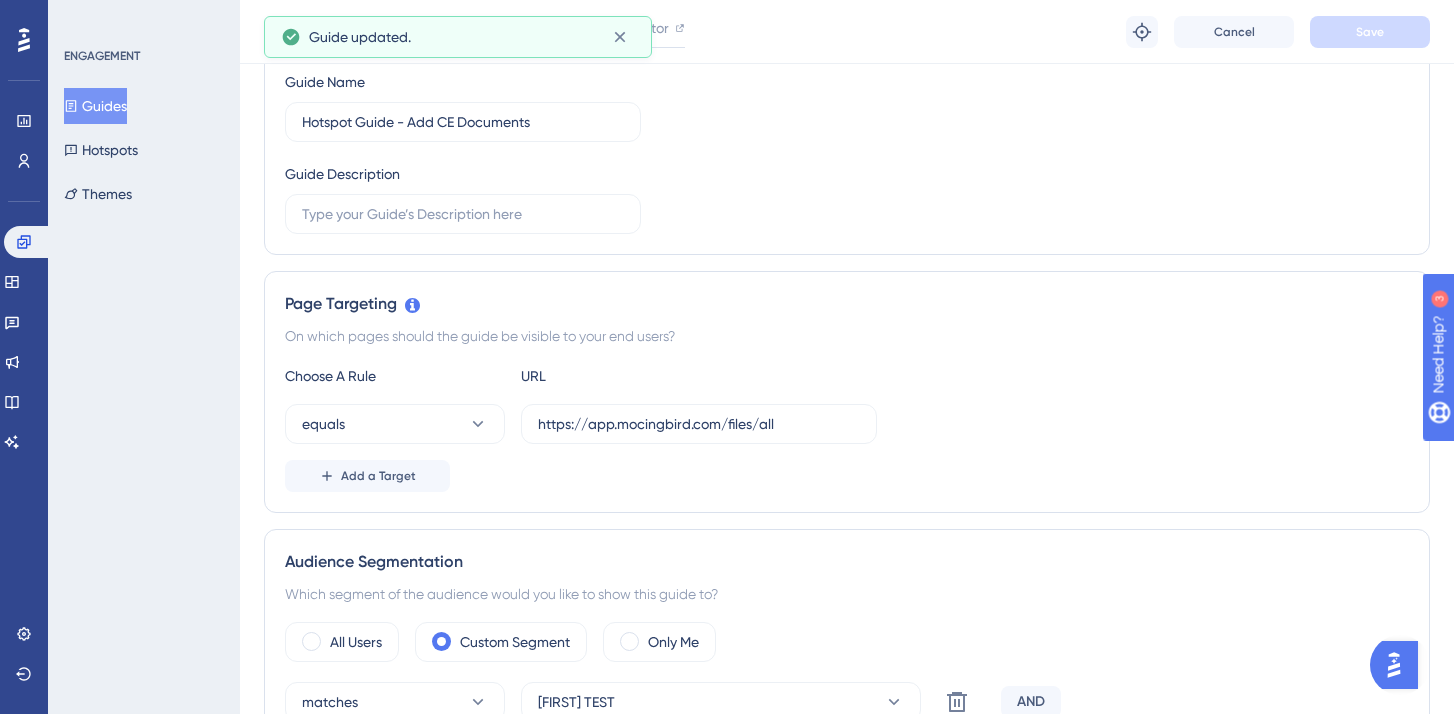 scroll, scrollTop: 0, scrollLeft: 0, axis: both 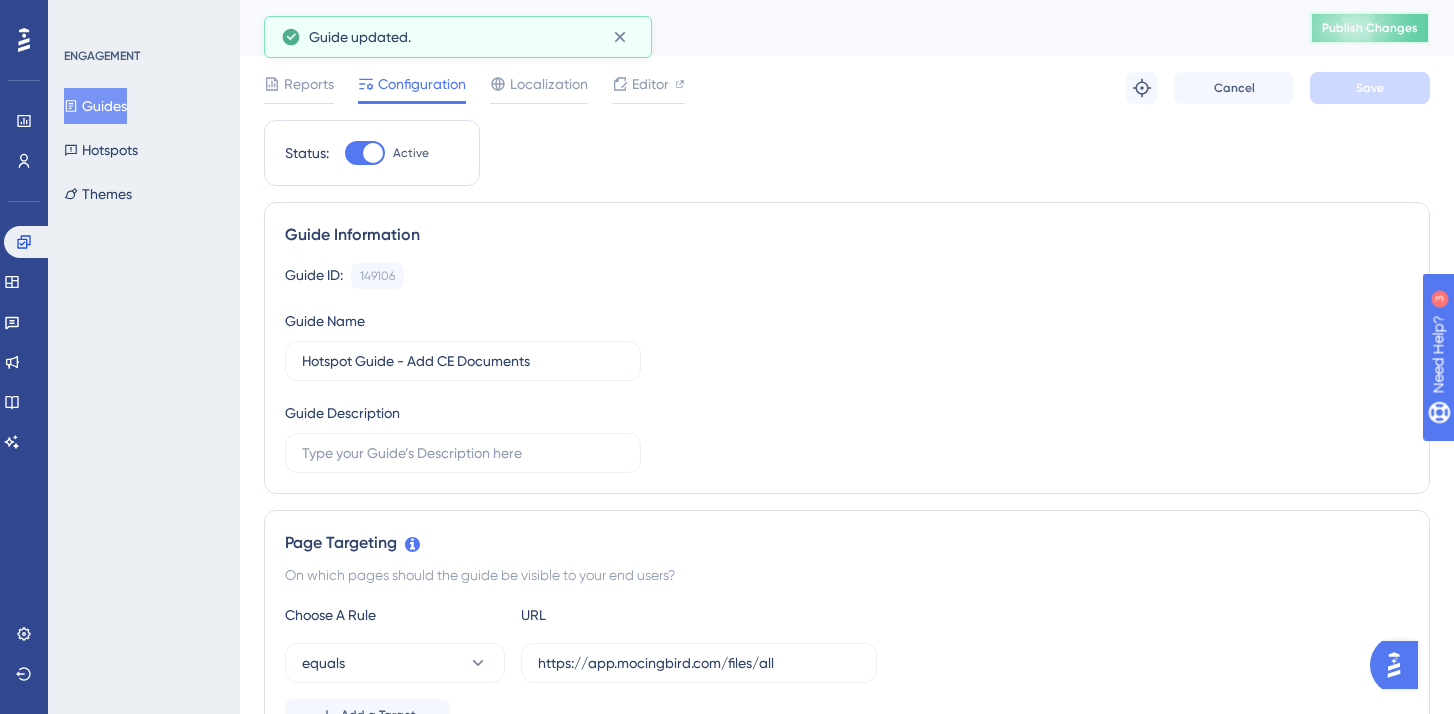 click on "Publish Changes" at bounding box center (1370, 28) 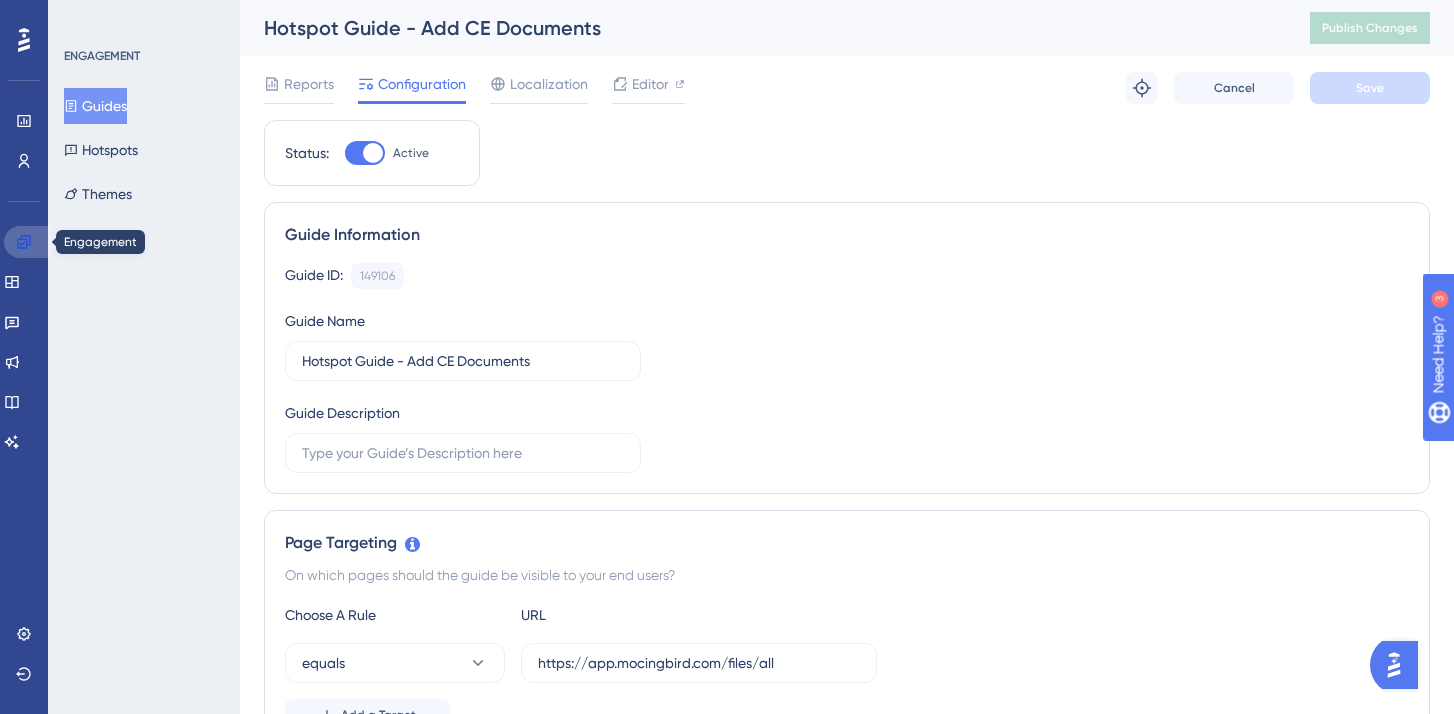 click 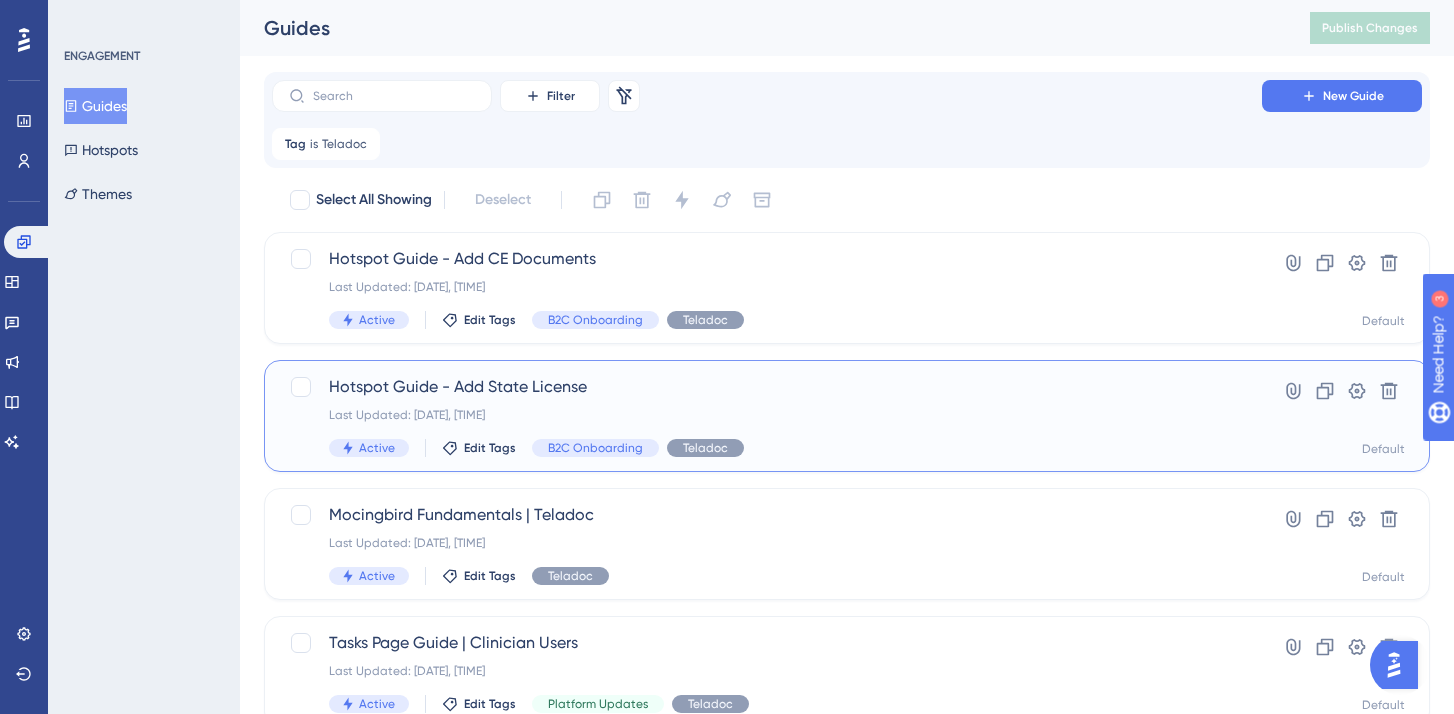 click on "Hotspot Guide - Add State License Last Updated: [DATE], [TIME] Active Edit Tags B2C Onboarding Teladoc" at bounding box center (767, 416) 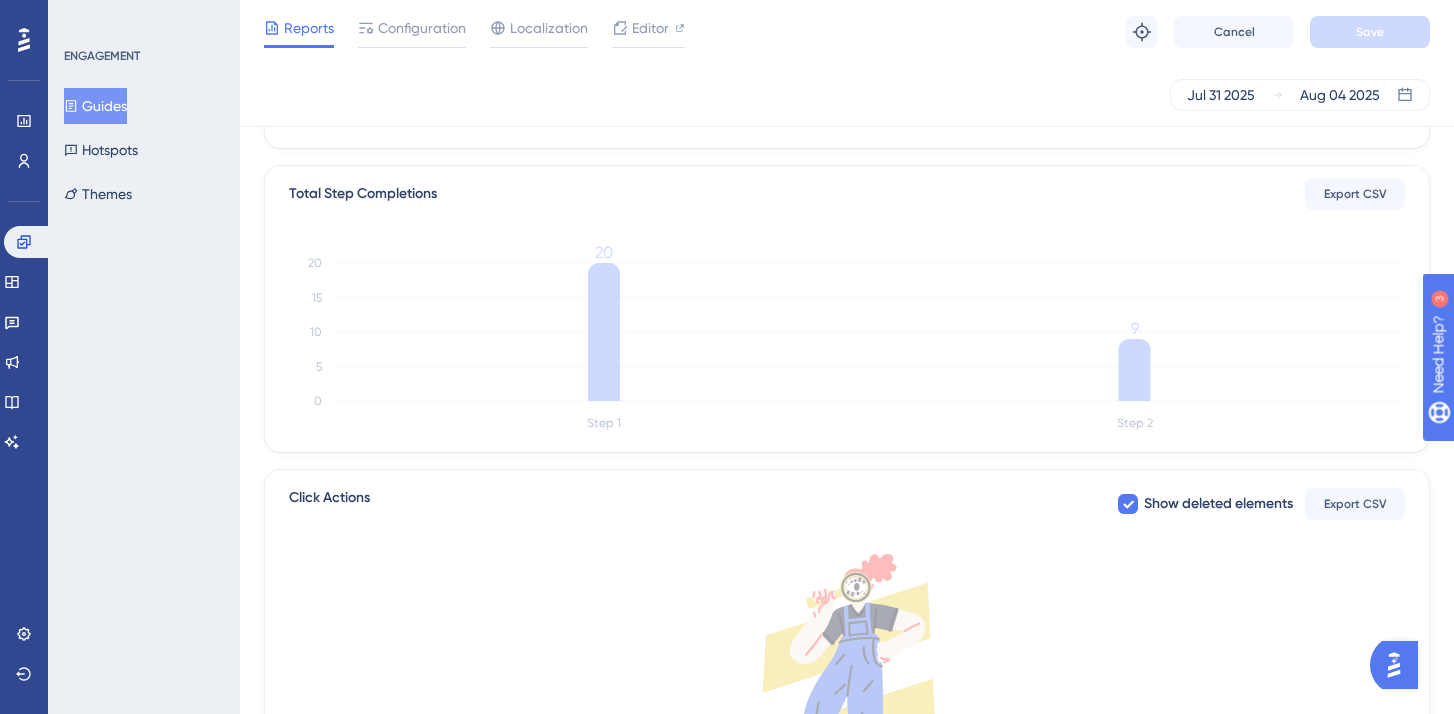 scroll, scrollTop: 0, scrollLeft: 0, axis: both 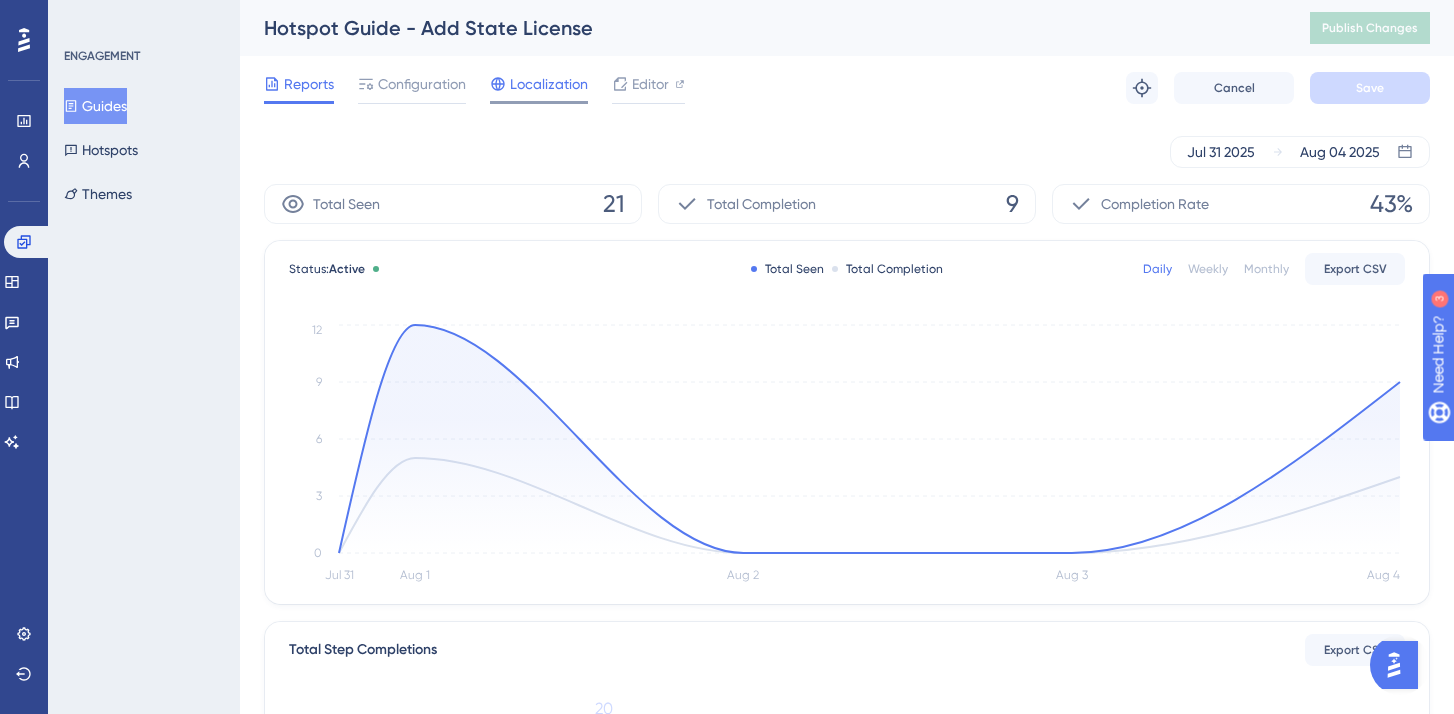 click on "Localization" at bounding box center [549, 84] 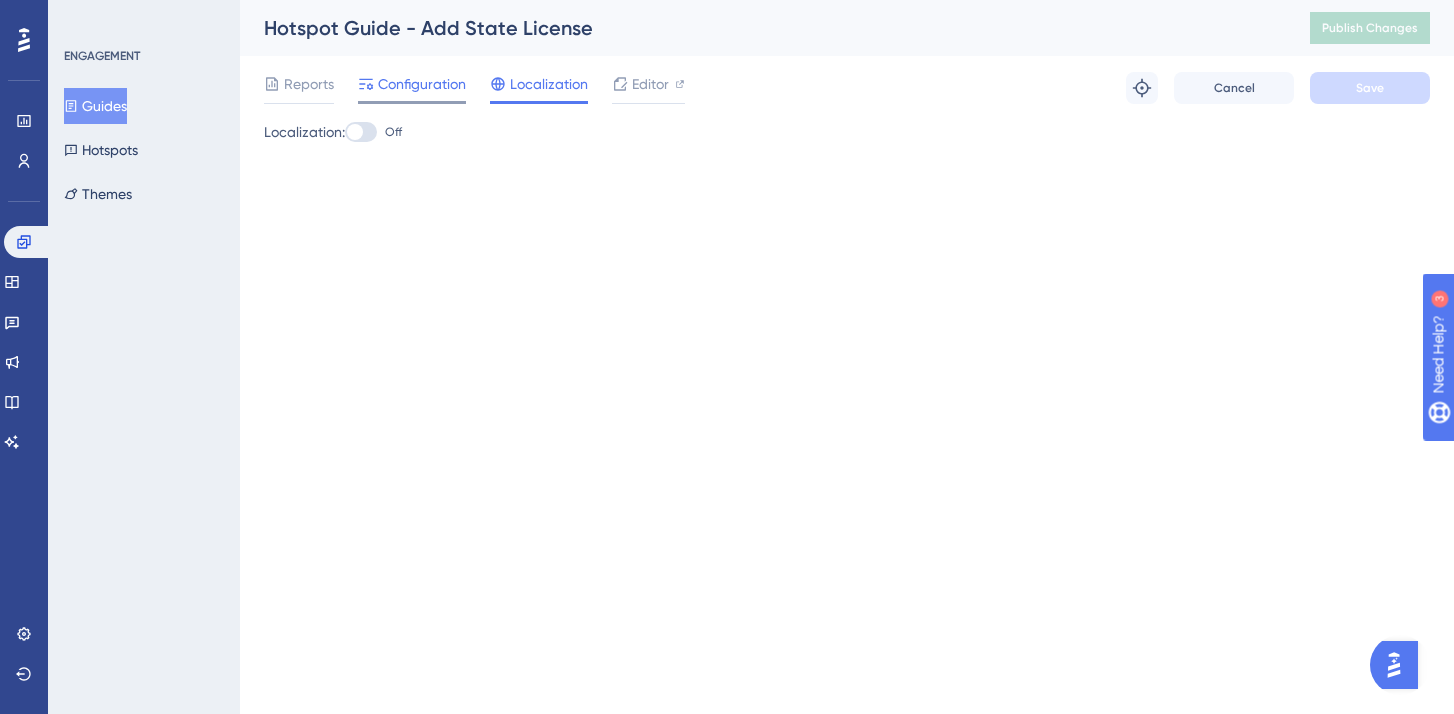 click on "Configuration" at bounding box center (422, 84) 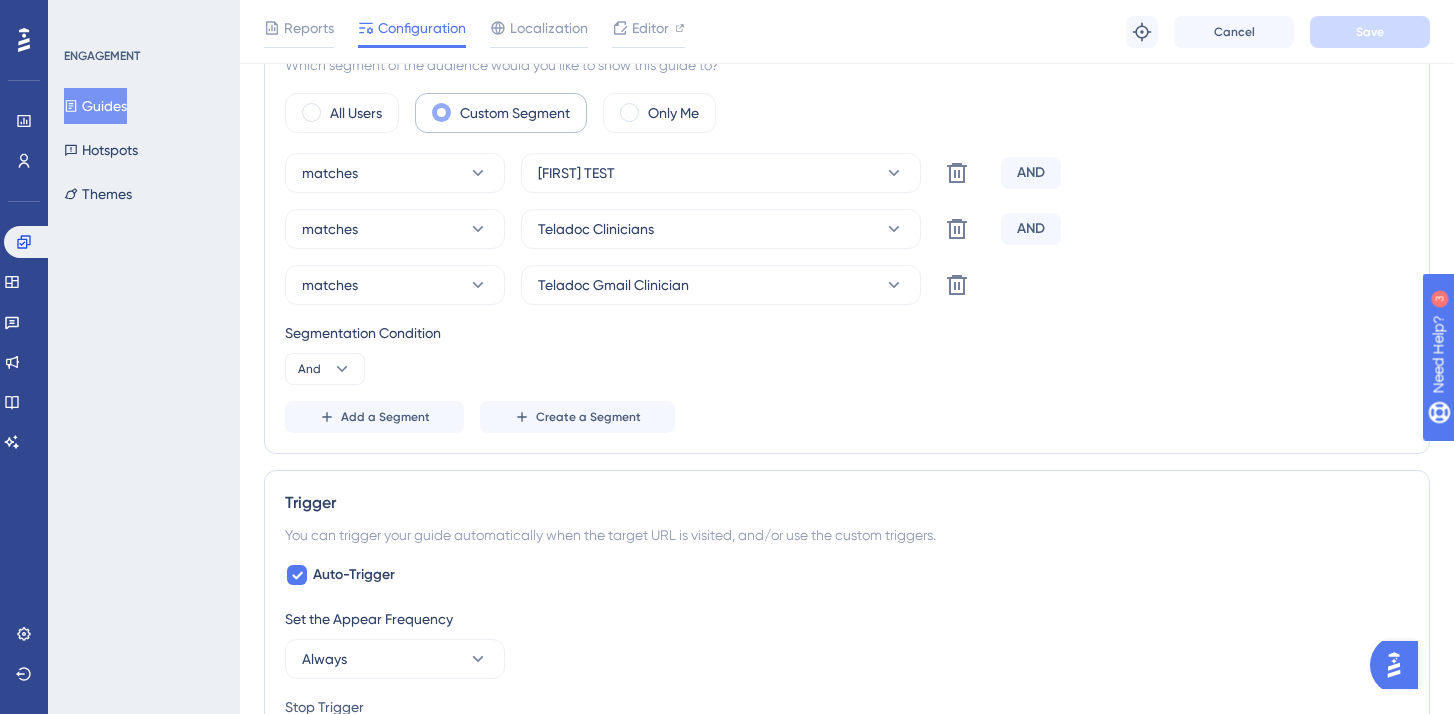 scroll, scrollTop: 827, scrollLeft: 0, axis: vertical 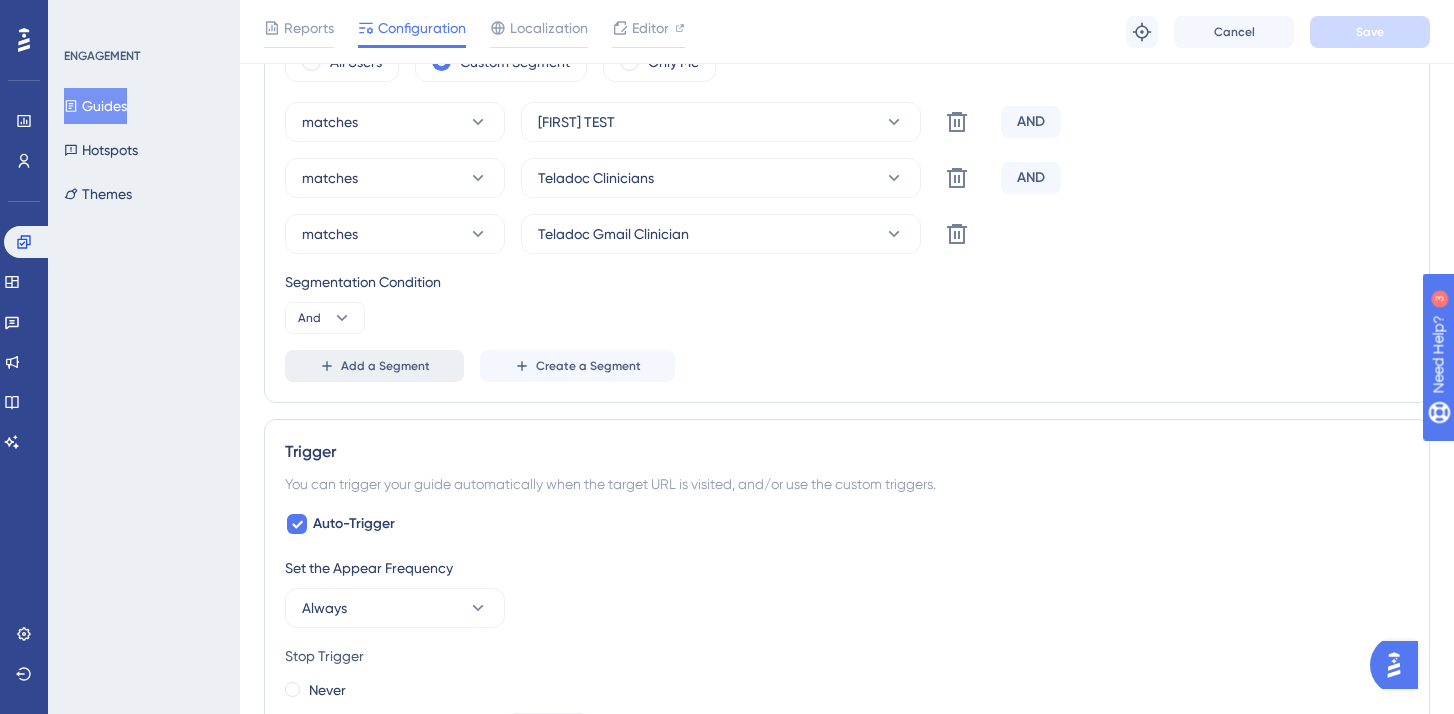click on "Add a Segment" at bounding box center (385, 366) 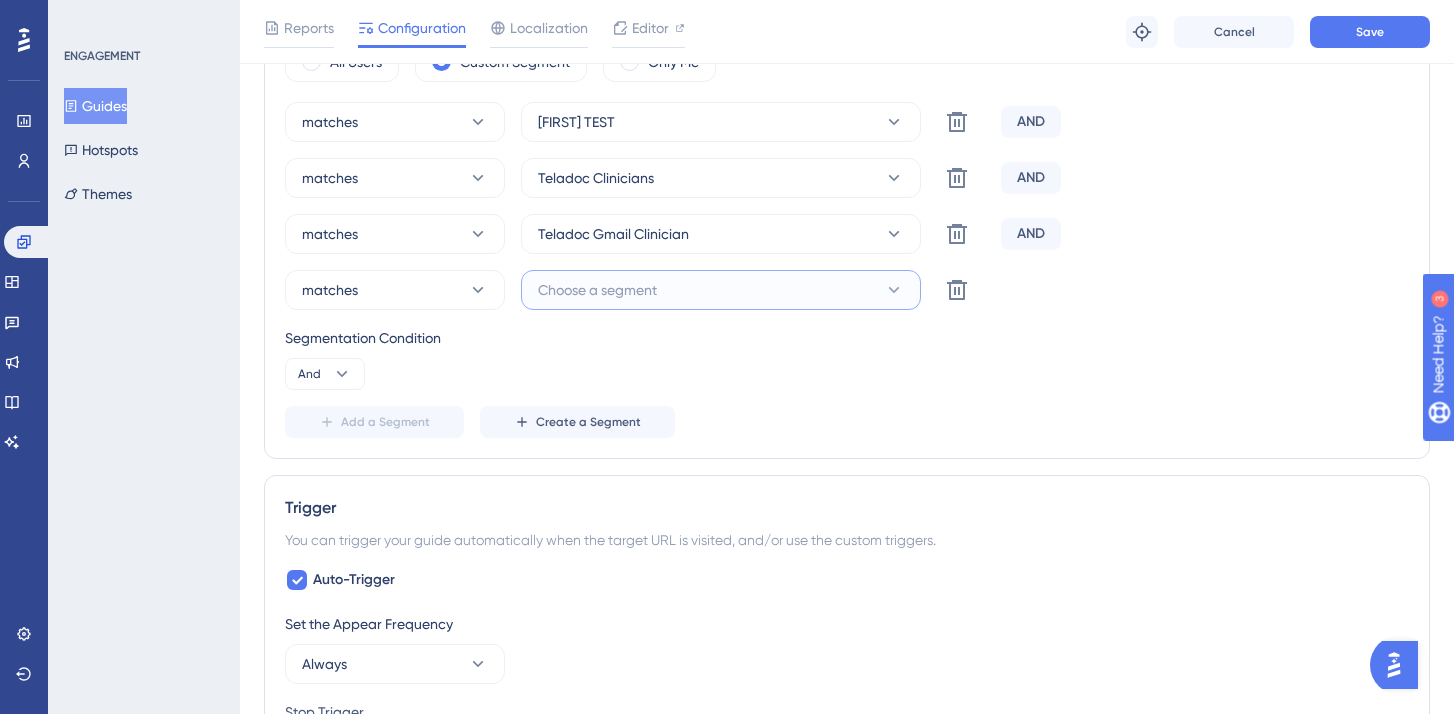 click on "Choose a segment" at bounding box center (597, 290) 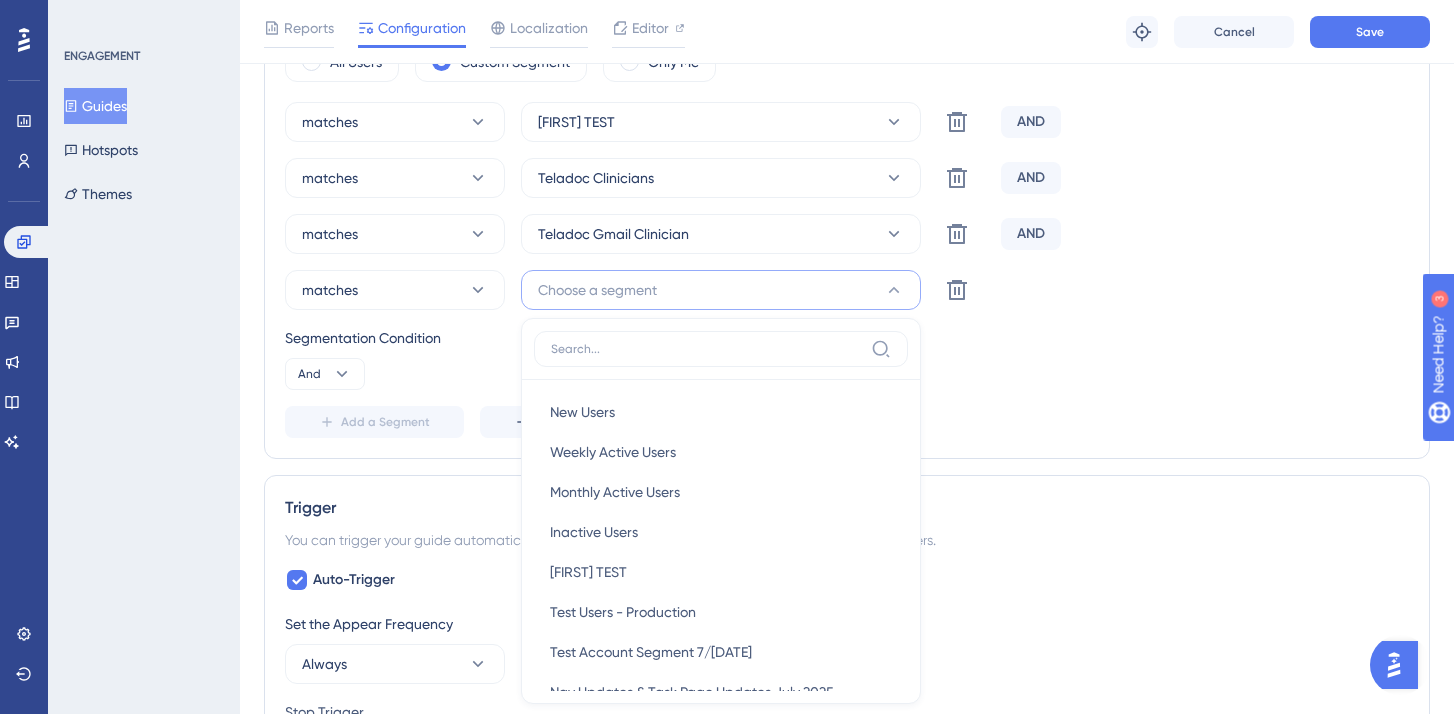 scroll, scrollTop: 981, scrollLeft: 0, axis: vertical 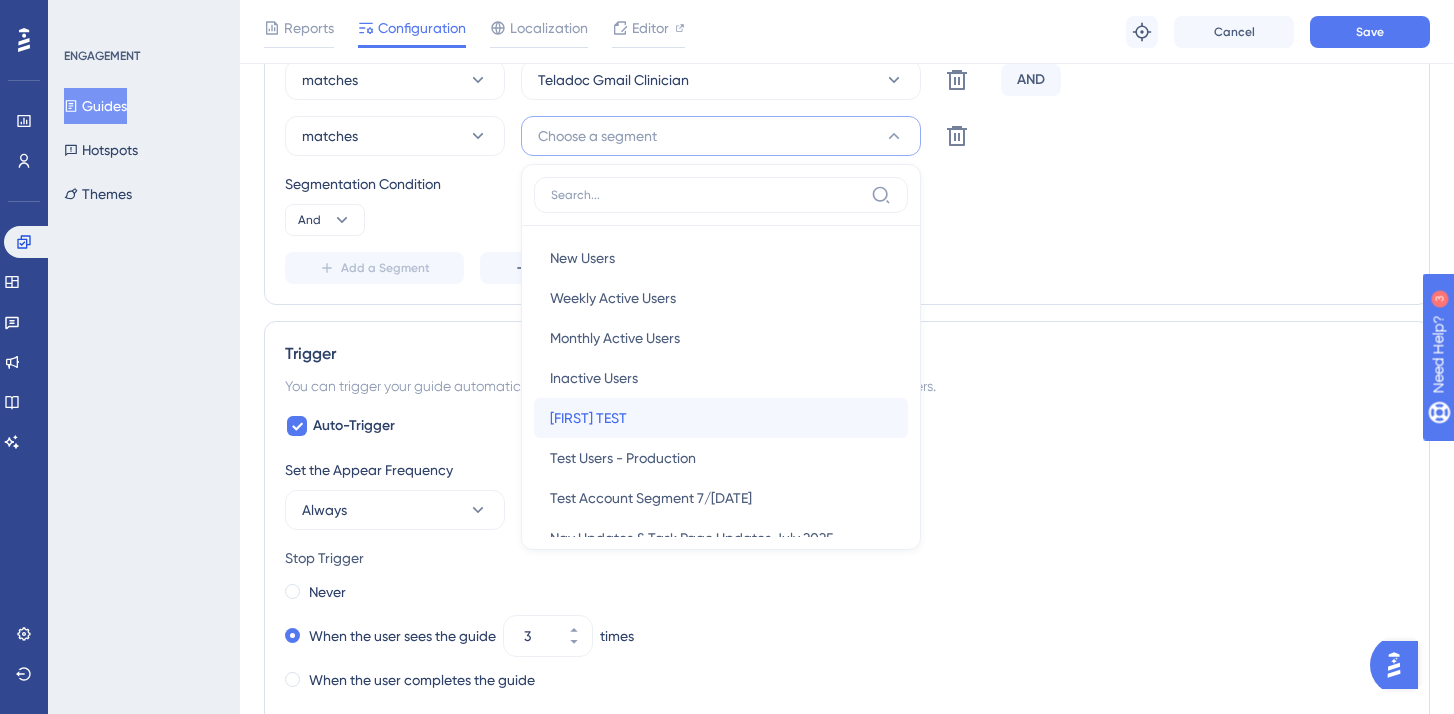 click on "[FIRST] TEST" at bounding box center (588, 418) 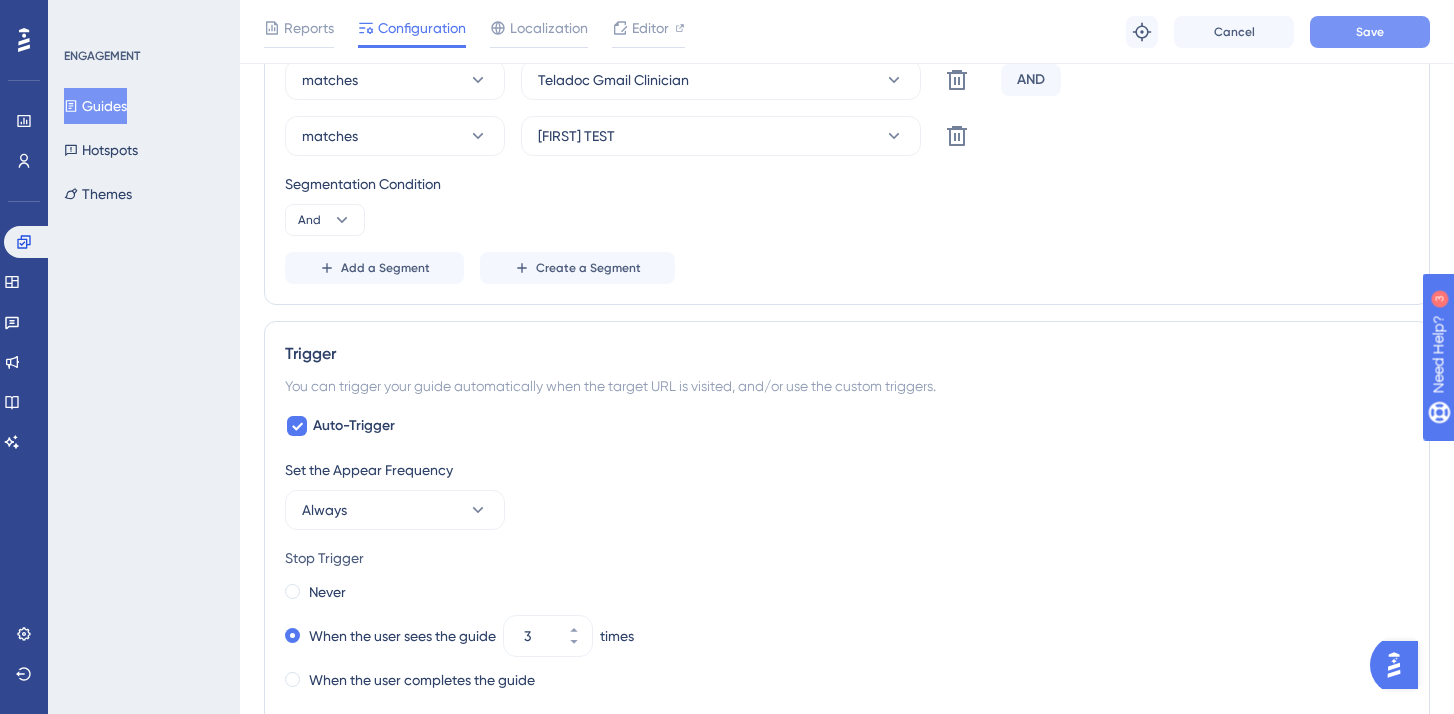 click on "Save" at bounding box center (1370, 32) 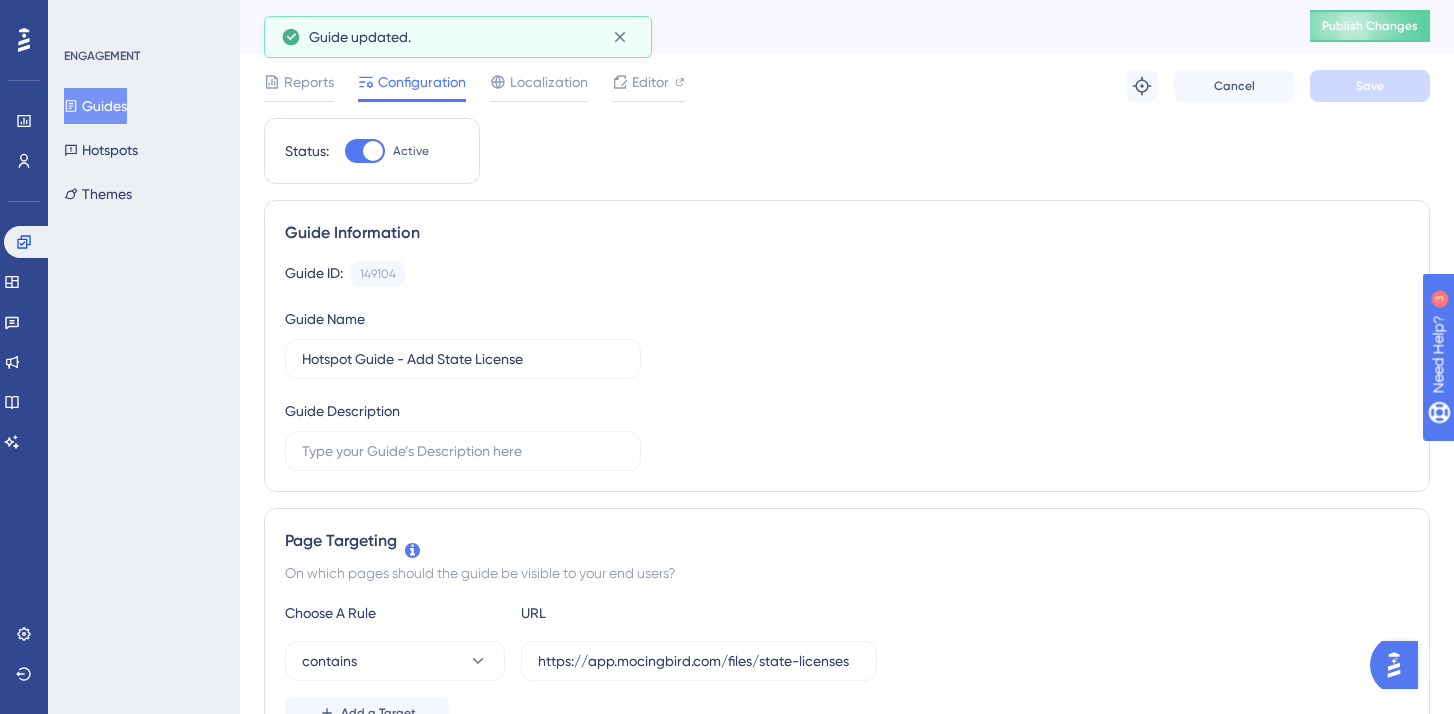 scroll, scrollTop: 0, scrollLeft: 0, axis: both 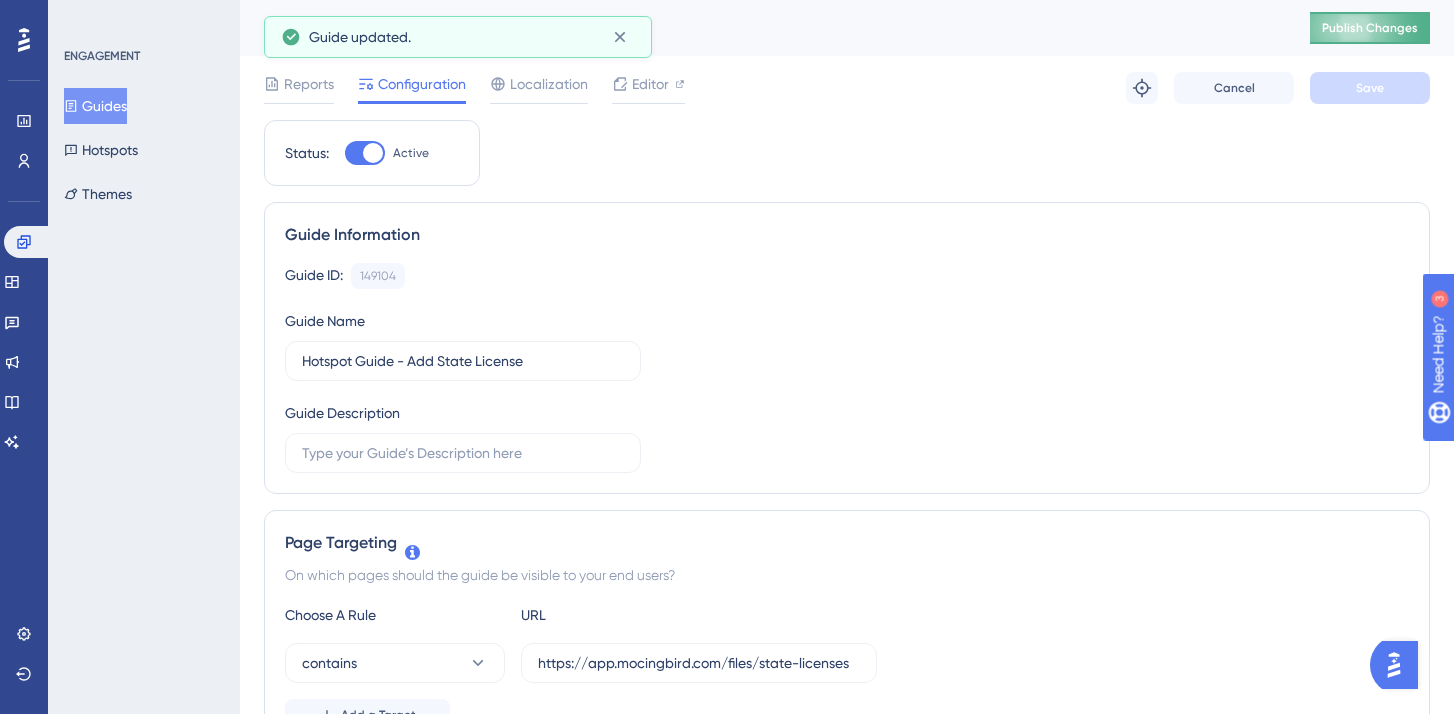 click on "Publish Changes" at bounding box center [1370, 28] 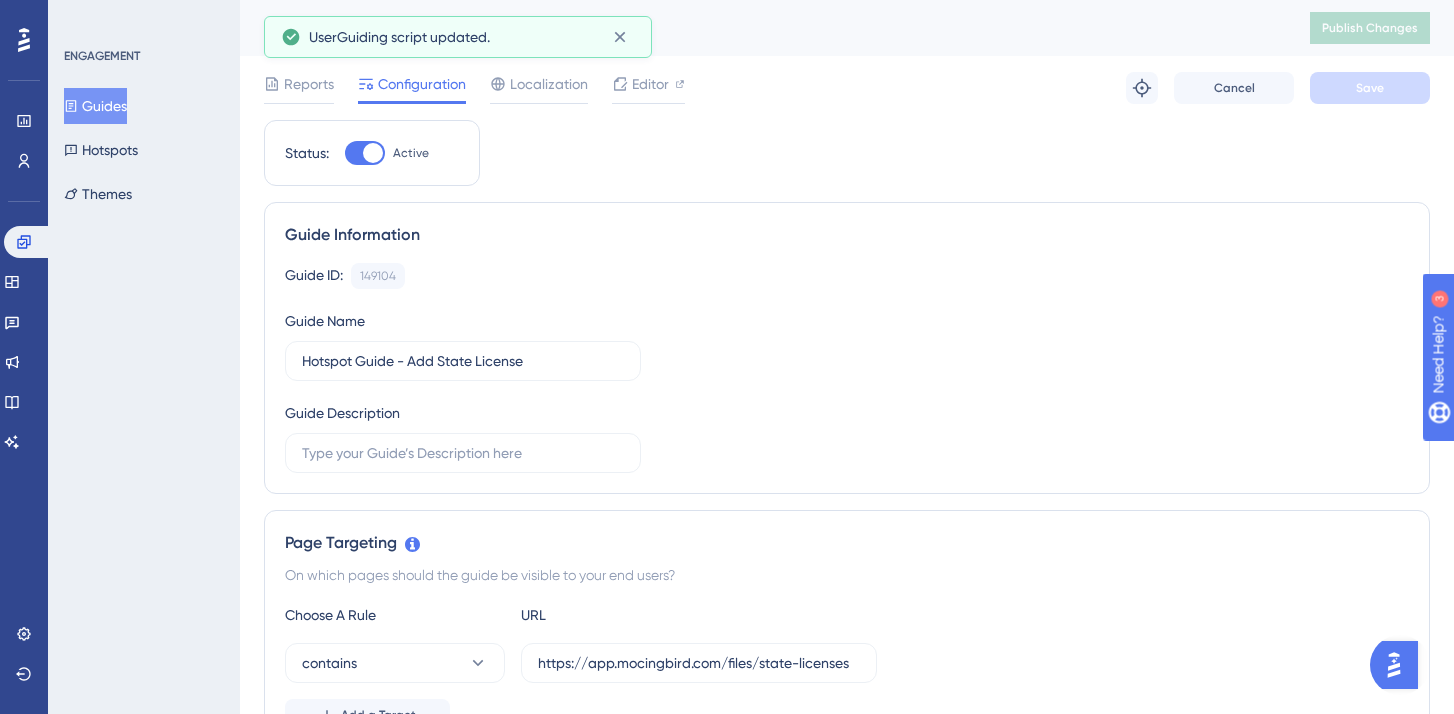 click on "Guides" at bounding box center (95, 106) 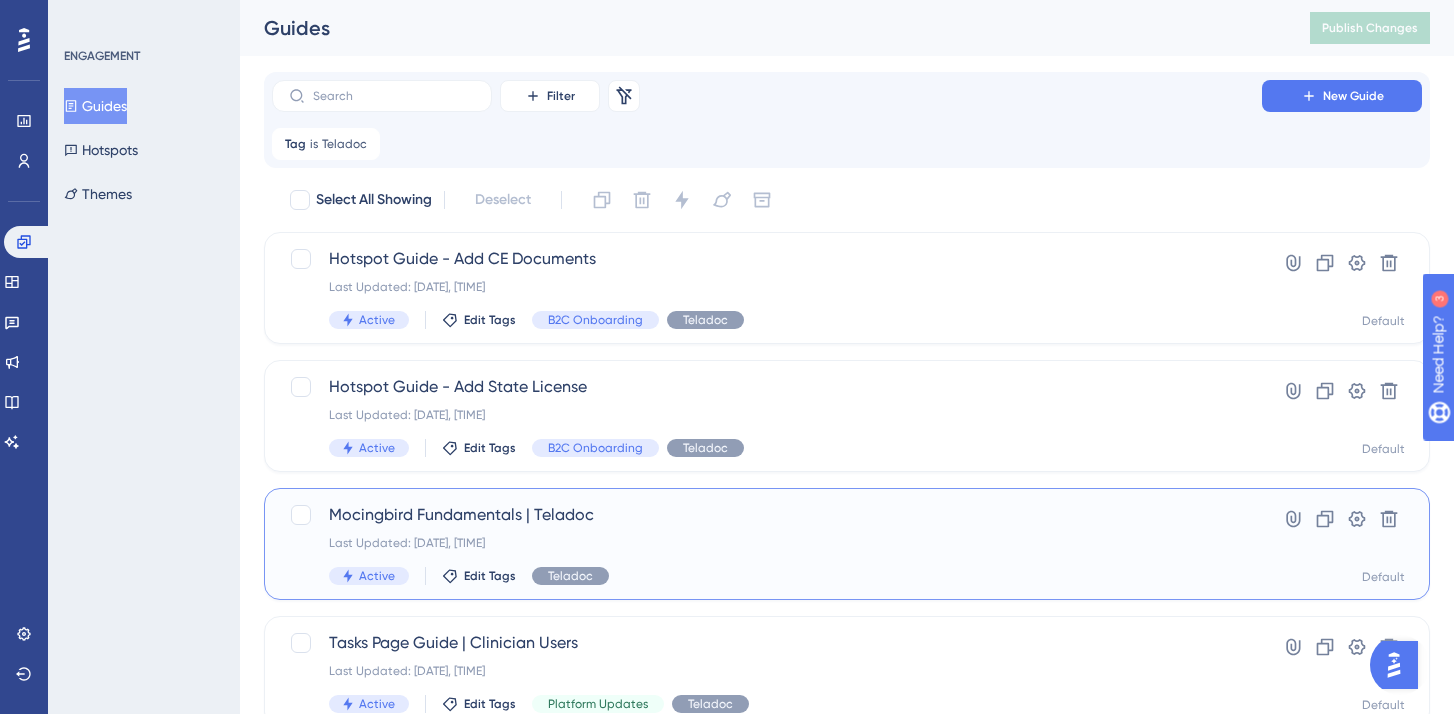 click on "Mocingbird Fundamentals | Teladoc" at bounding box center (767, 515) 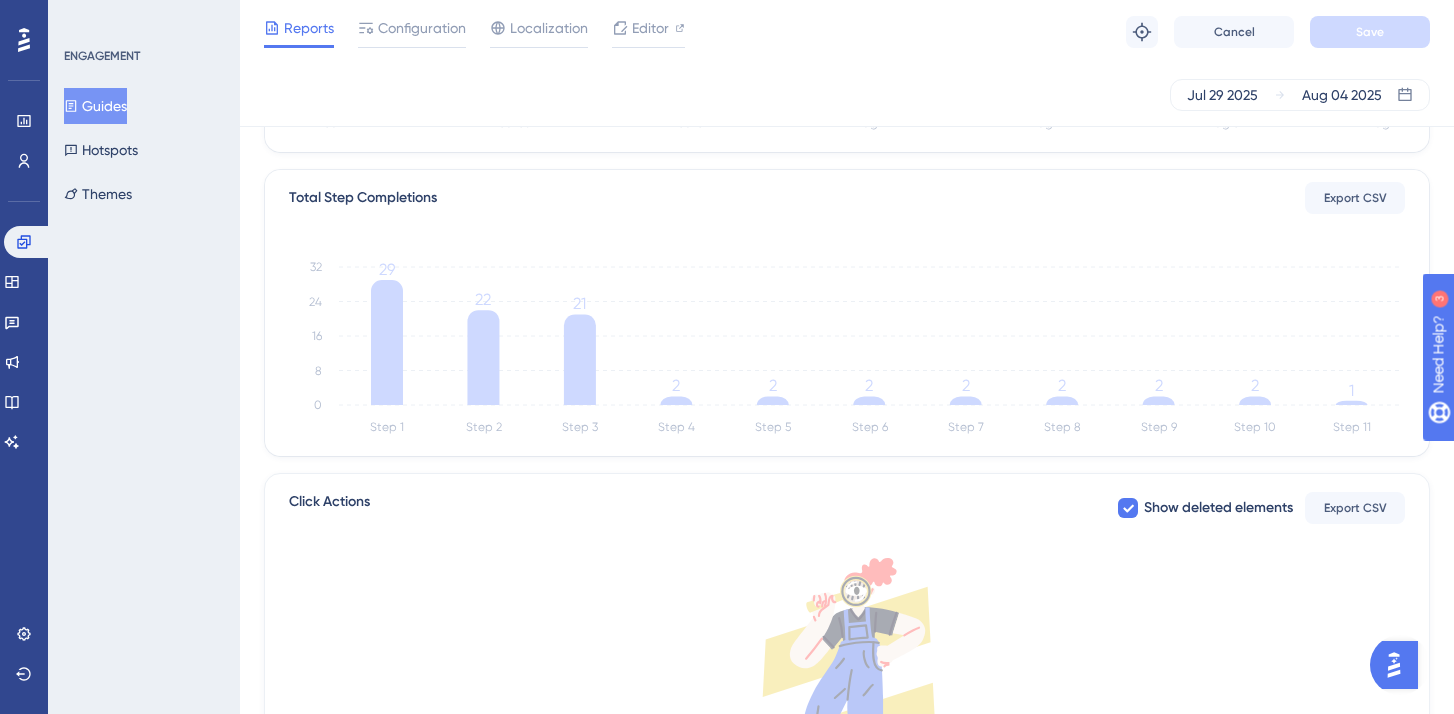 scroll, scrollTop: 0, scrollLeft: 0, axis: both 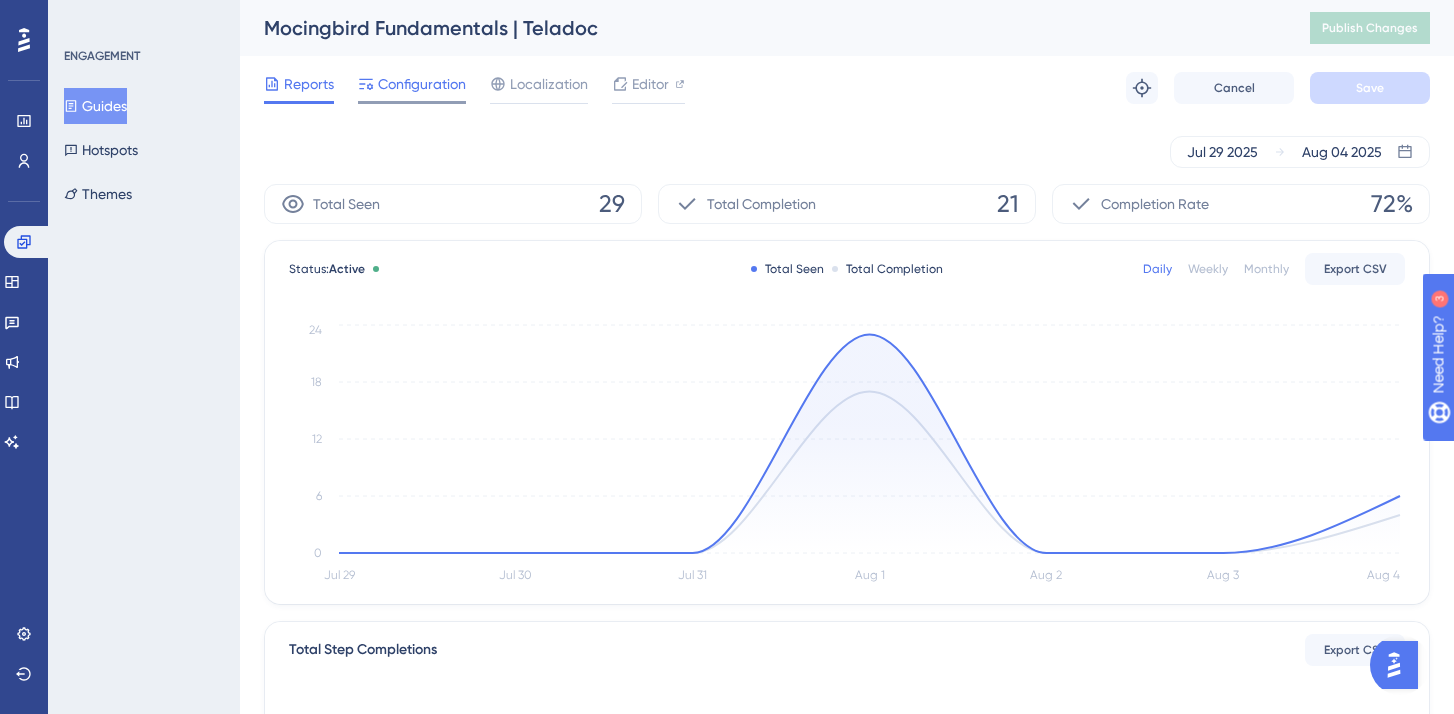 click on "Configuration" at bounding box center (422, 84) 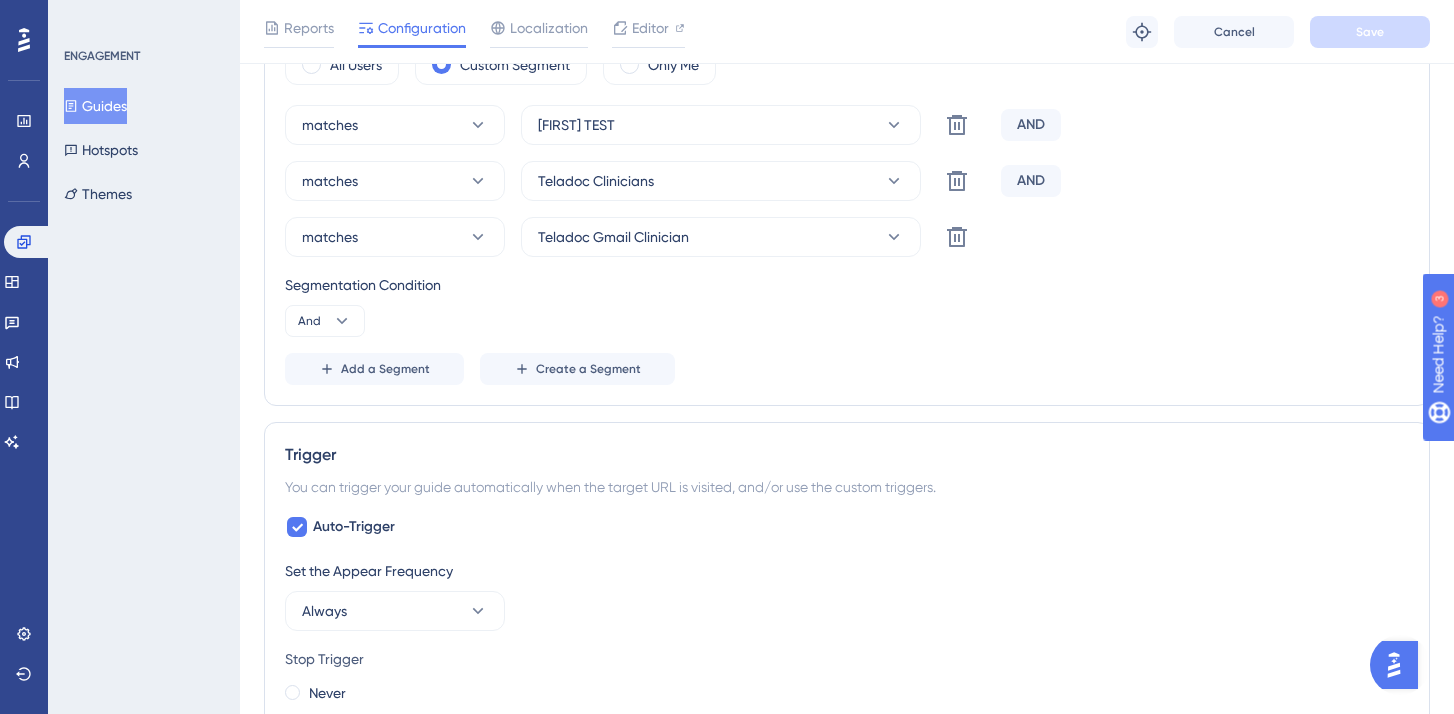 scroll, scrollTop: 767, scrollLeft: 0, axis: vertical 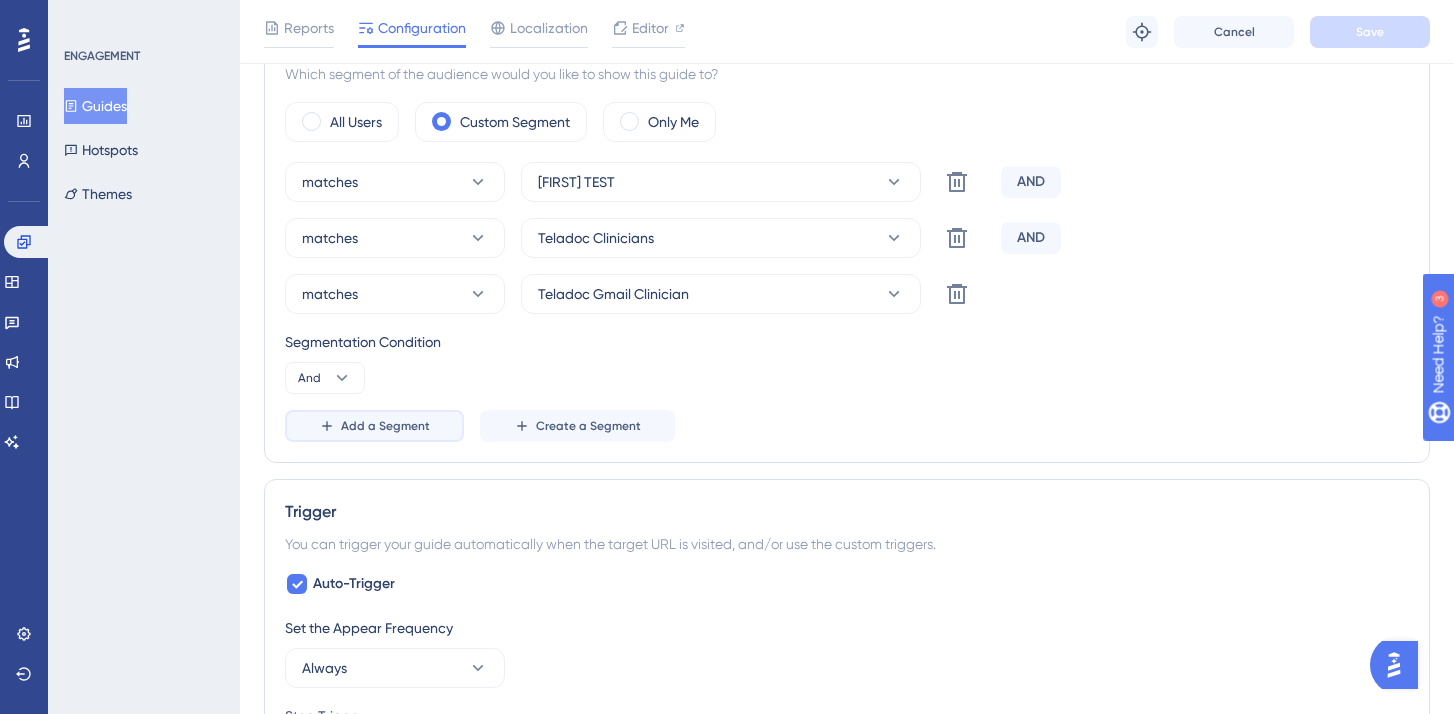 click on "Add a Segment" at bounding box center (385, 426) 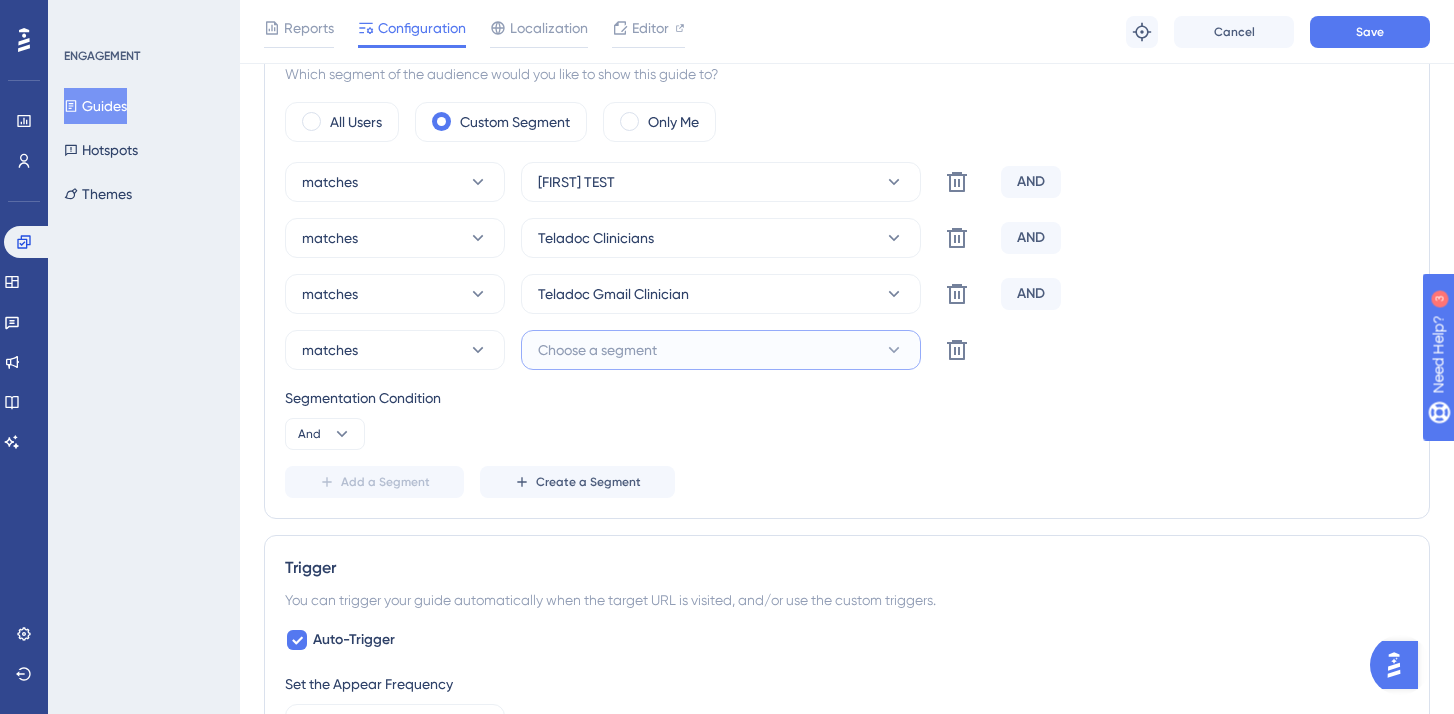 click on "Choose a segment" at bounding box center (721, 350) 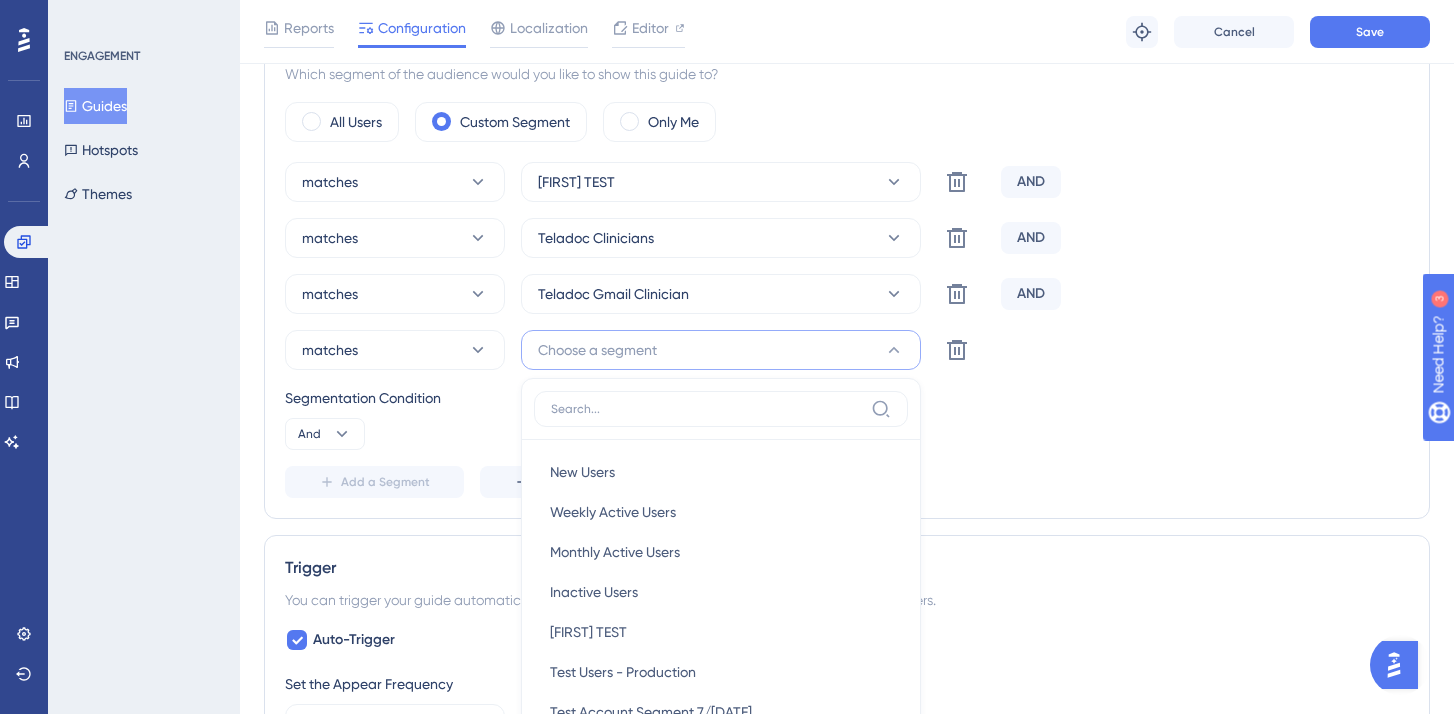 scroll, scrollTop: 981, scrollLeft: 0, axis: vertical 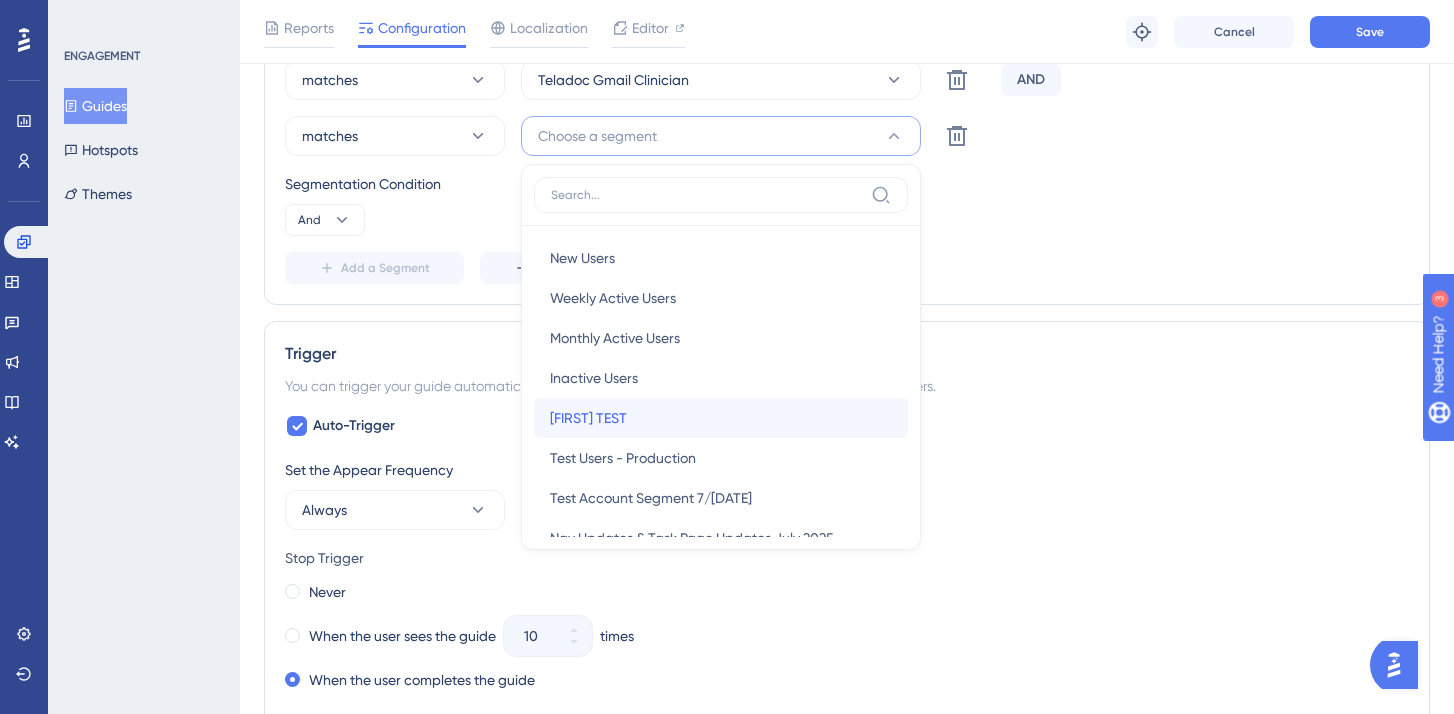 click on "[FIRST] TEST [FIRST] TEST" at bounding box center [721, 418] 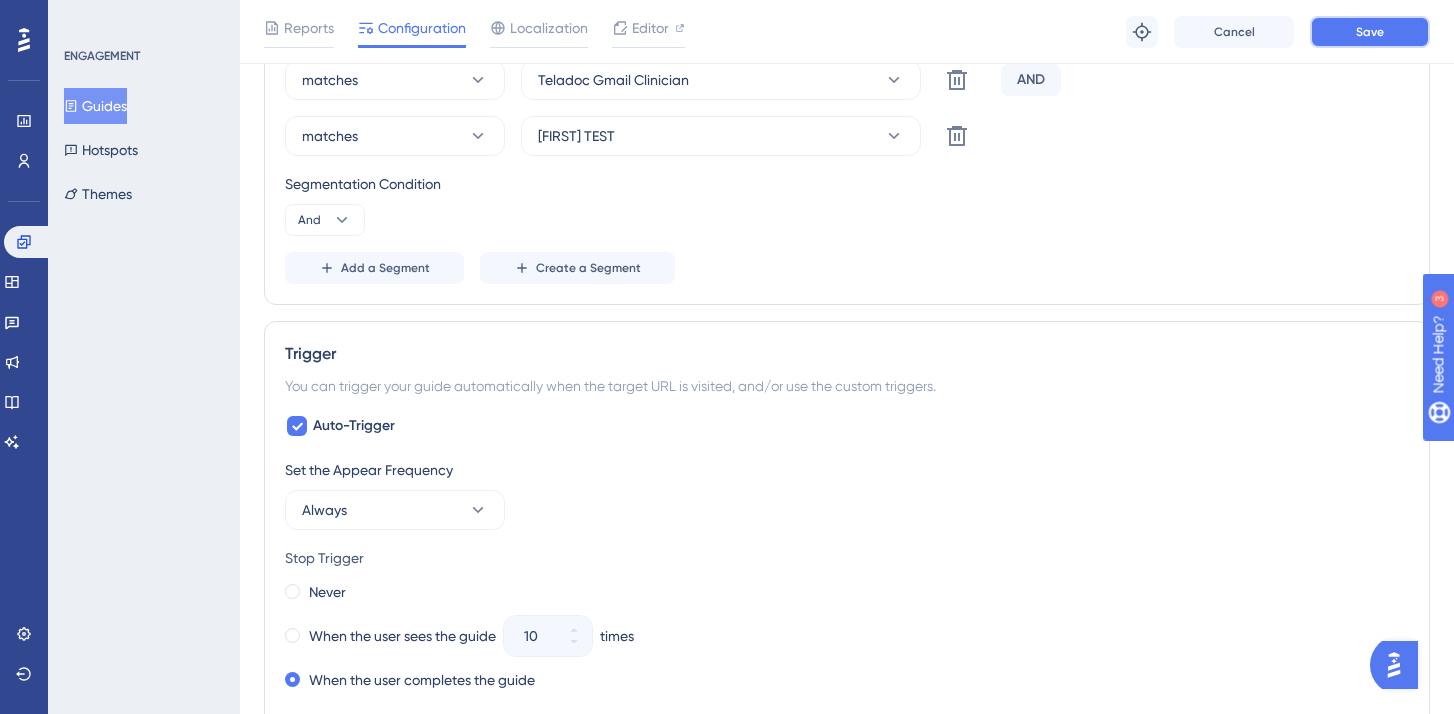 click on "Save" at bounding box center [1370, 32] 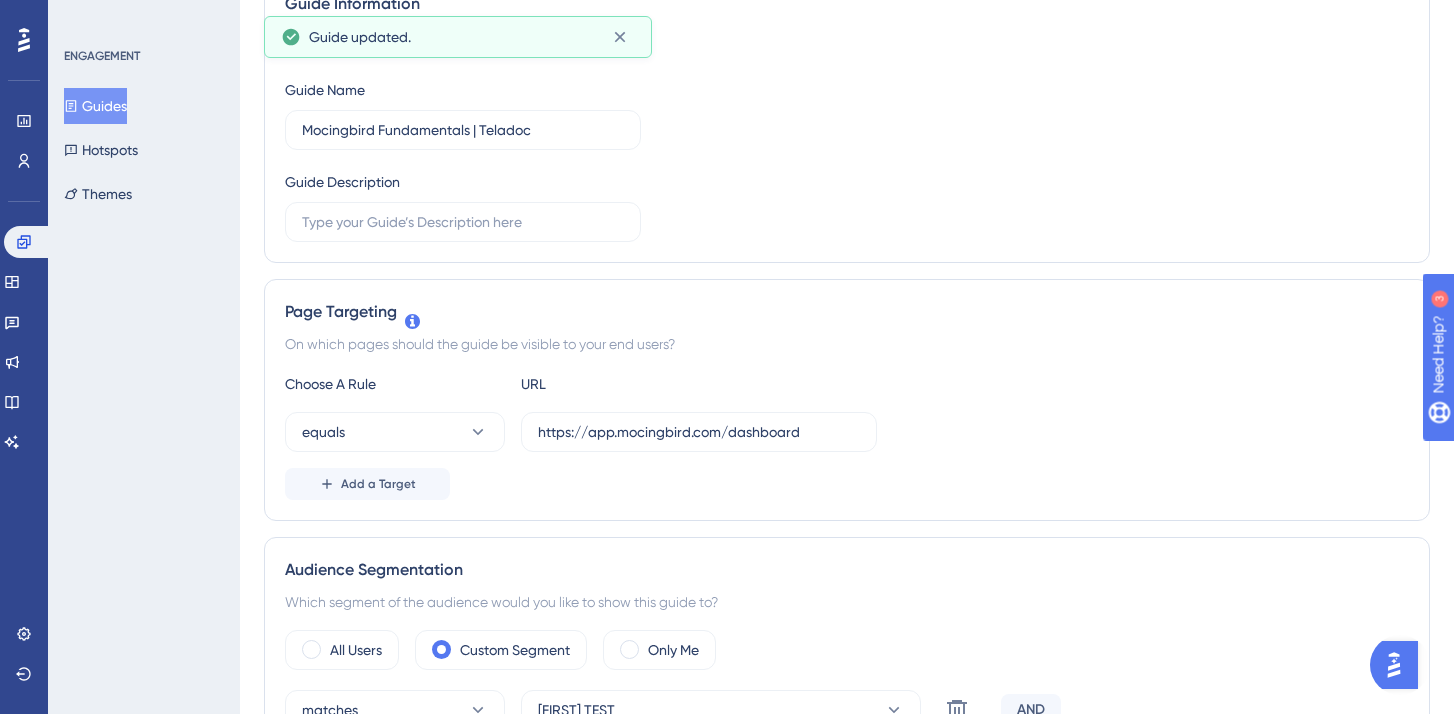 scroll, scrollTop: 0, scrollLeft: 0, axis: both 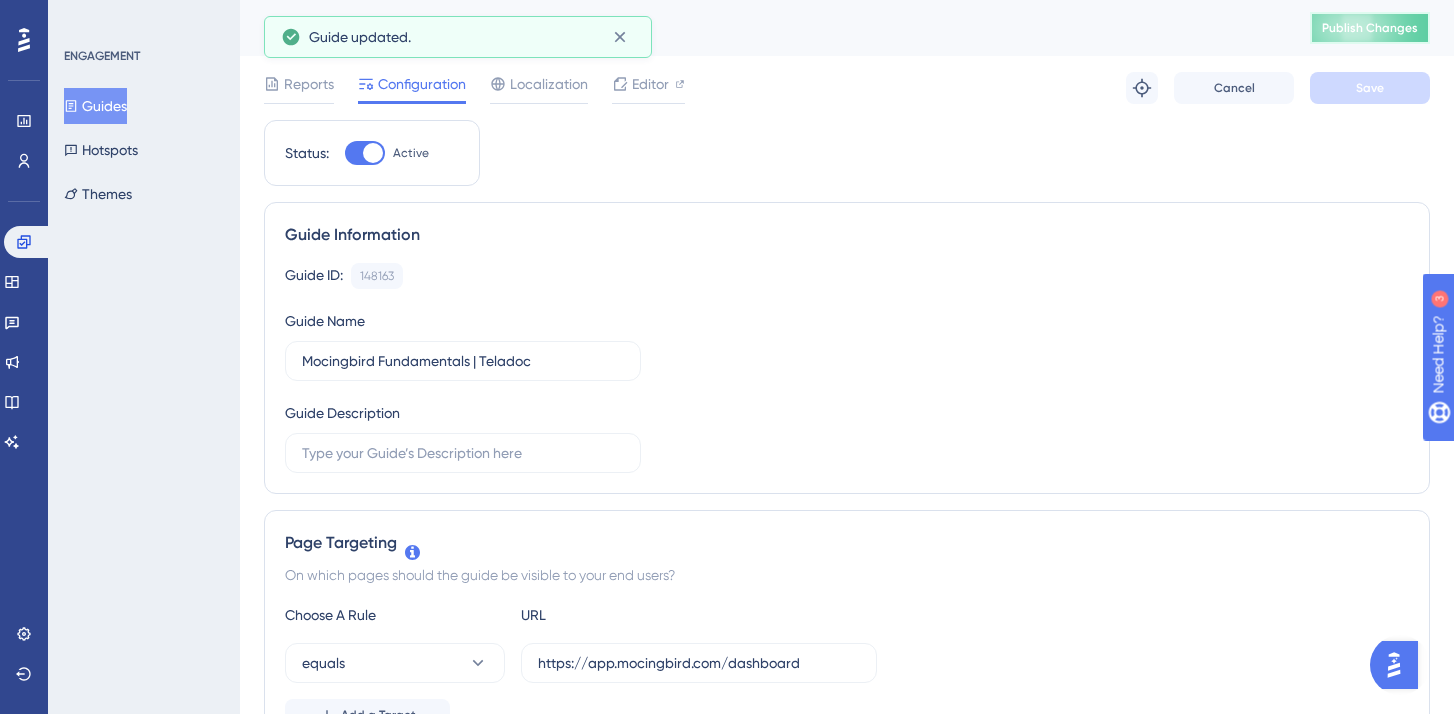 click on "Publish Changes" at bounding box center (1370, 28) 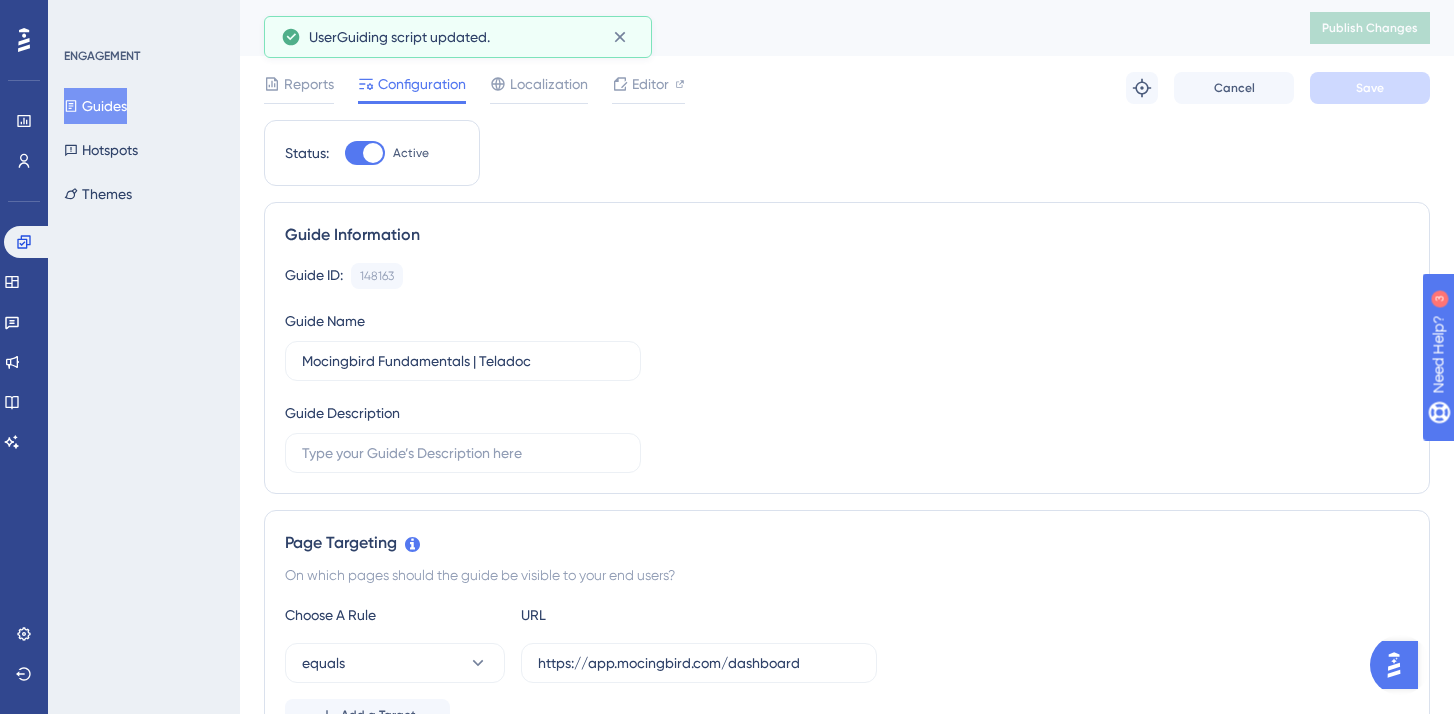 click on "Guides" at bounding box center (95, 106) 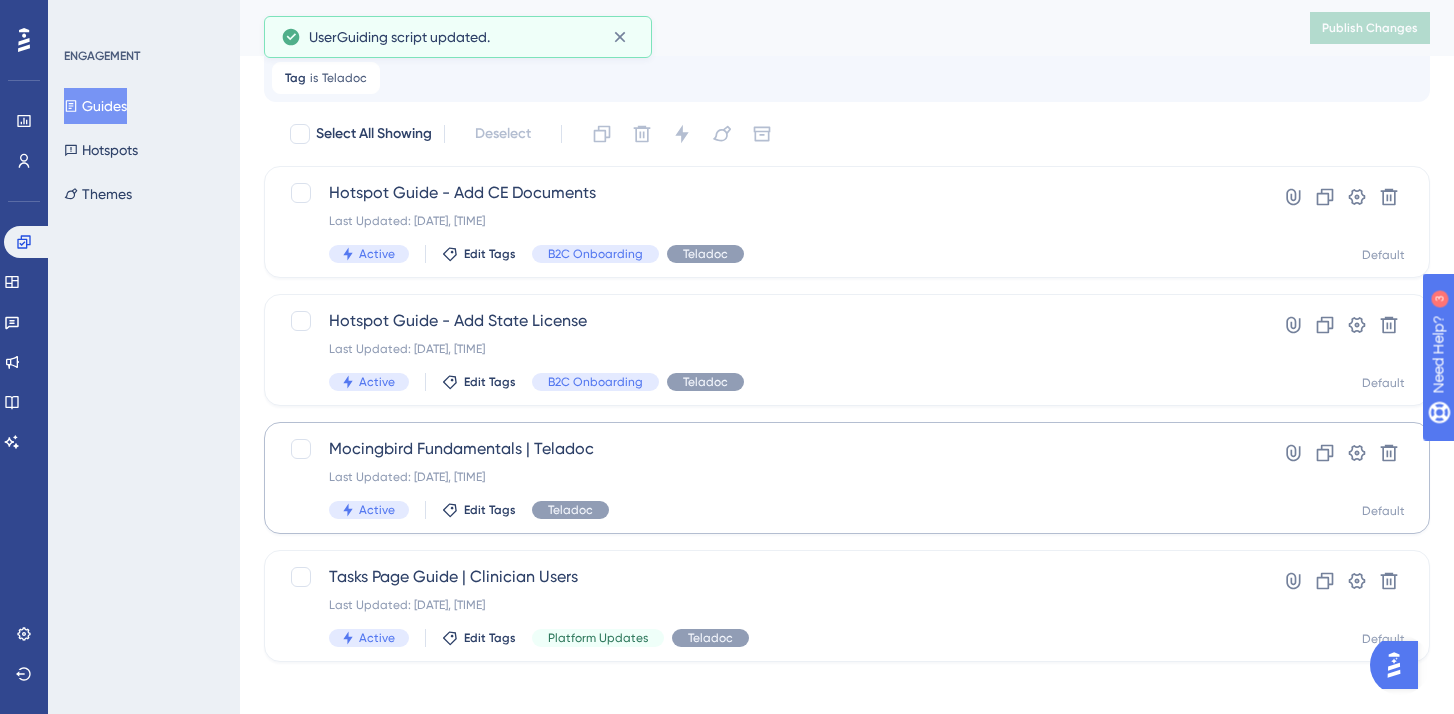 scroll, scrollTop: 78, scrollLeft: 0, axis: vertical 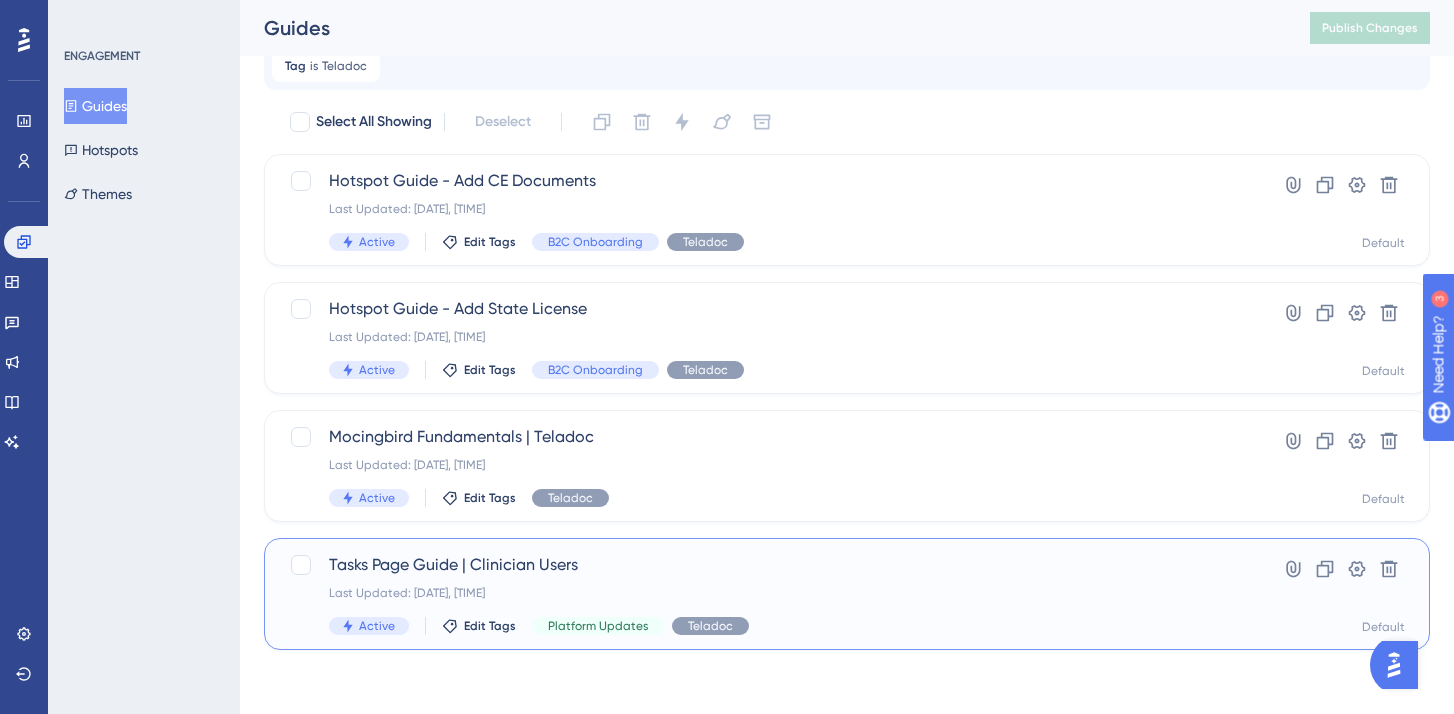 click on "Tasks Page Guide | Clinician Users" at bounding box center (767, 565) 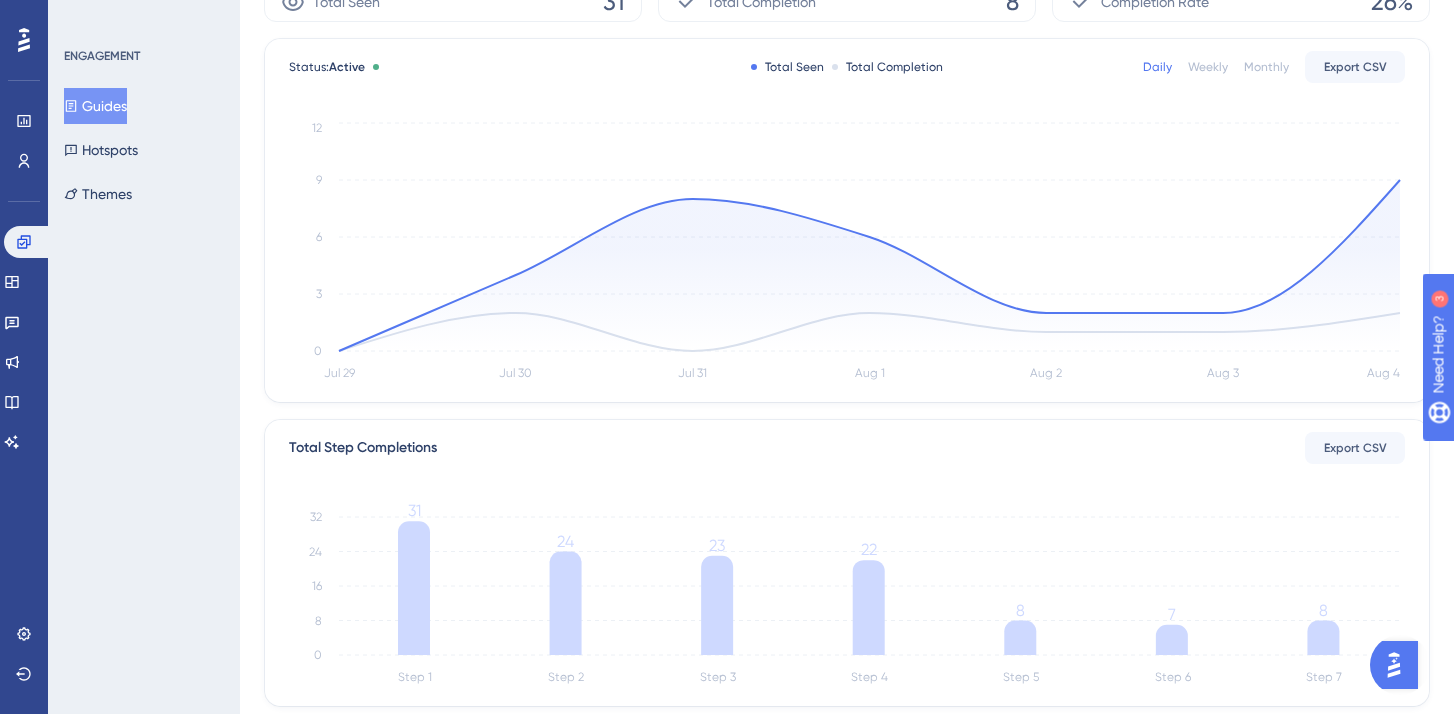 scroll, scrollTop: 0, scrollLeft: 0, axis: both 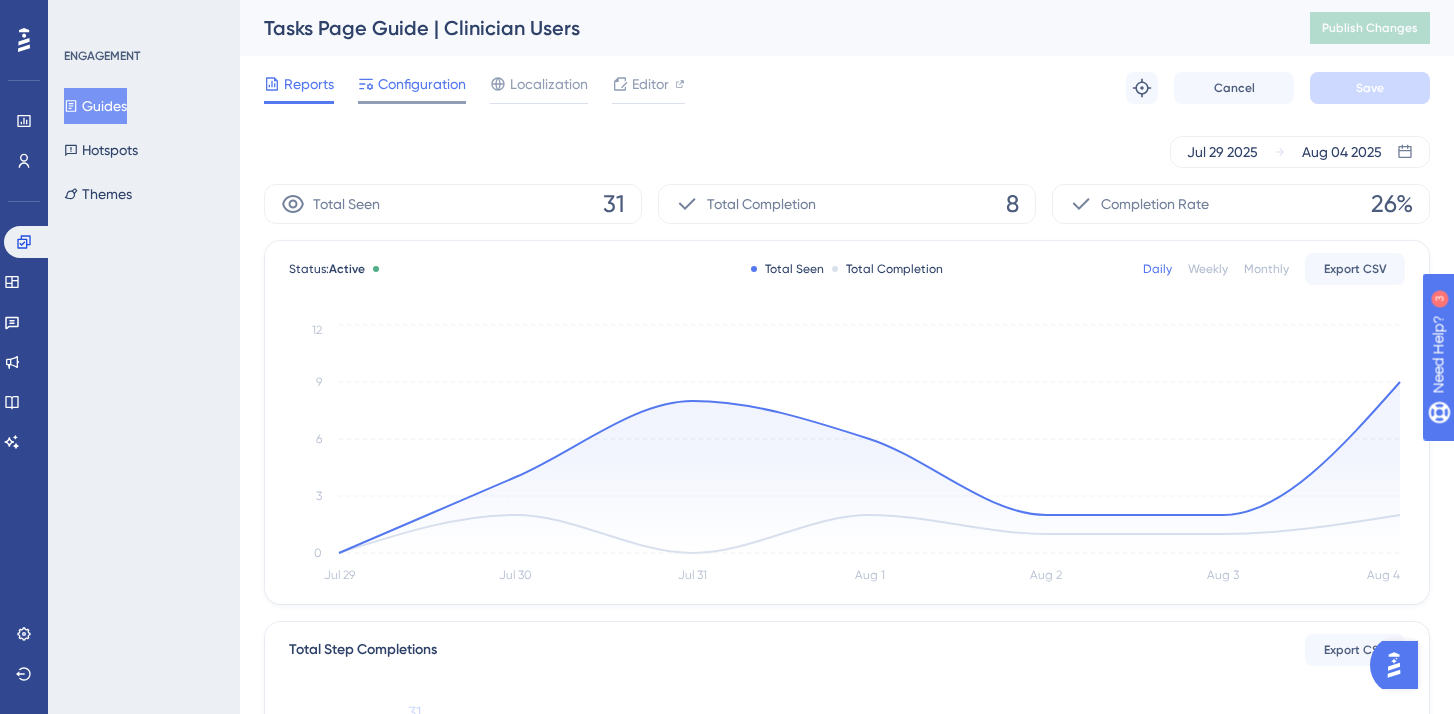 click on "Configuration" at bounding box center (422, 84) 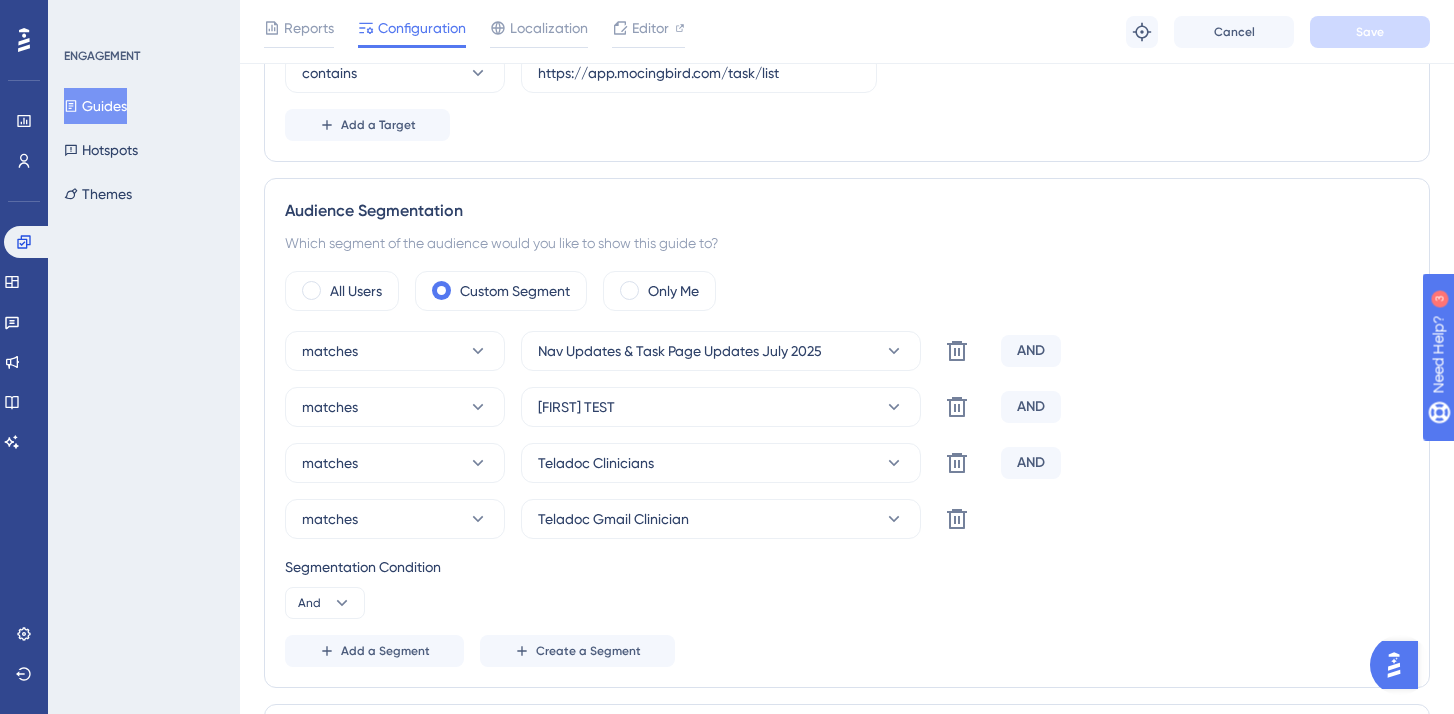 scroll, scrollTop: 599, scrollLeft: 0, axis: vertical 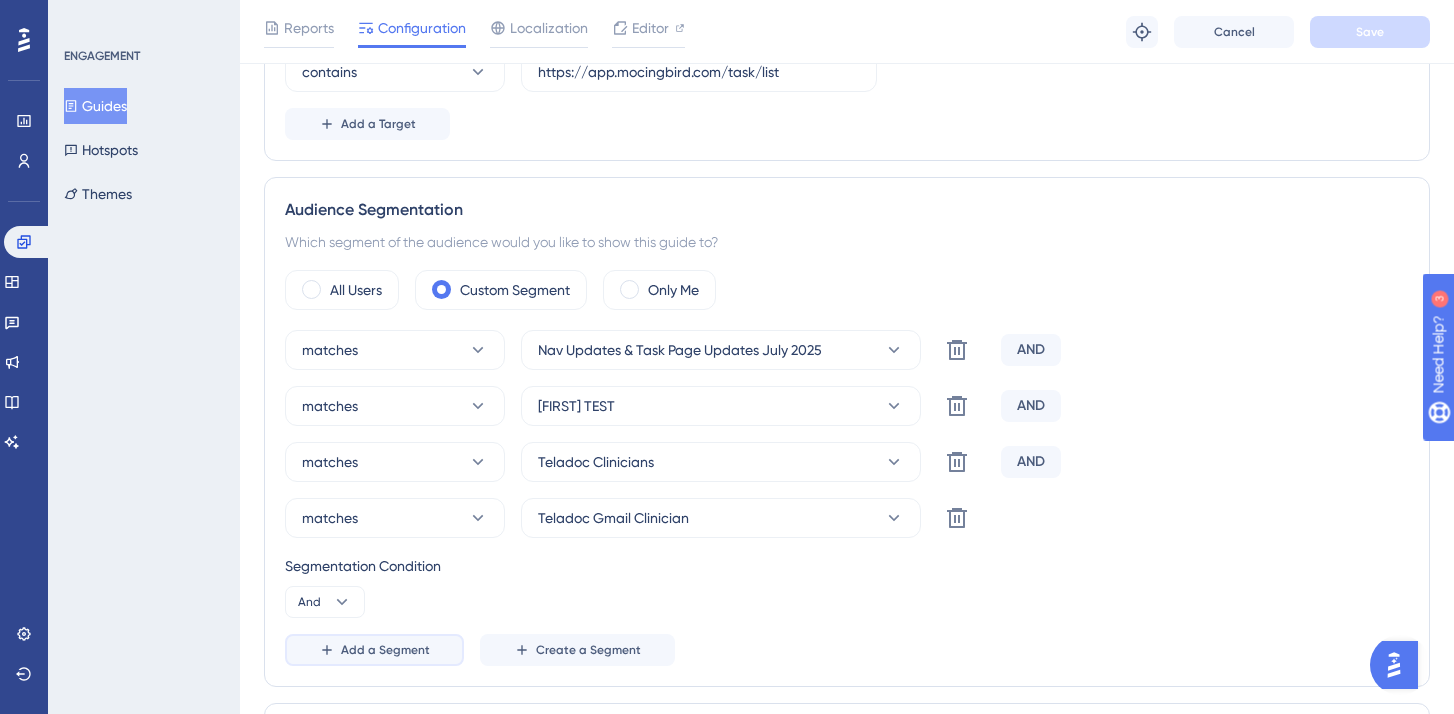click on "Add a Segment" at bounding box center (374, 650) 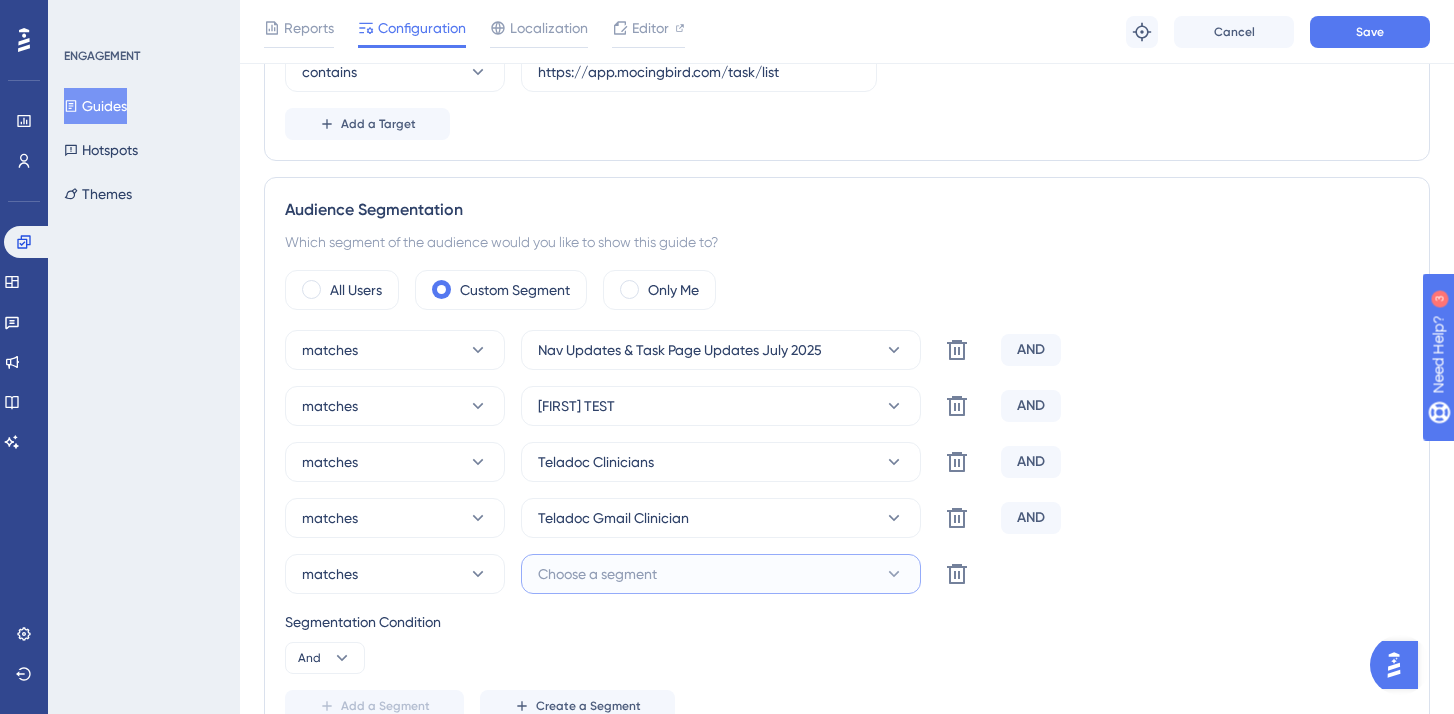 click on "Choose a segment" at bounding box center (721, 574) 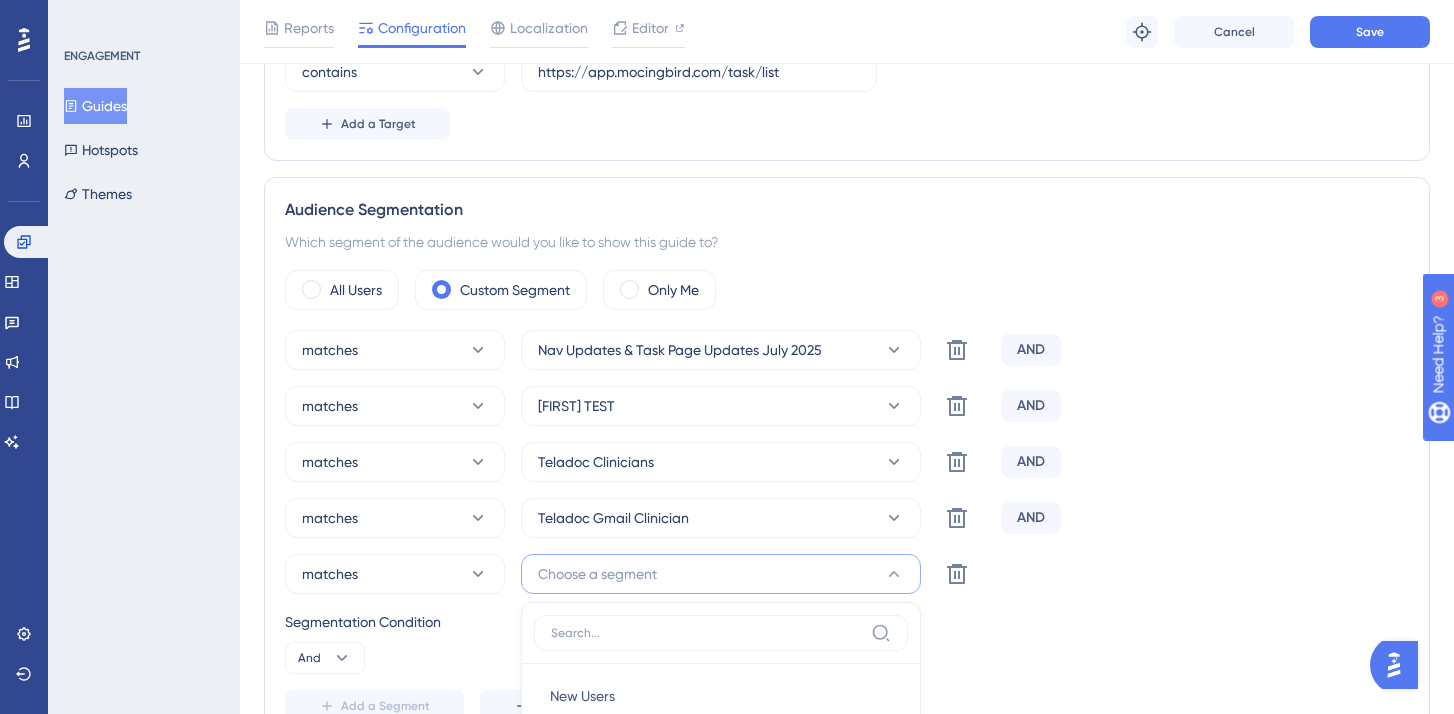 scroll, scrollTop: 1017, scrollLeft: 0, axis: vertical 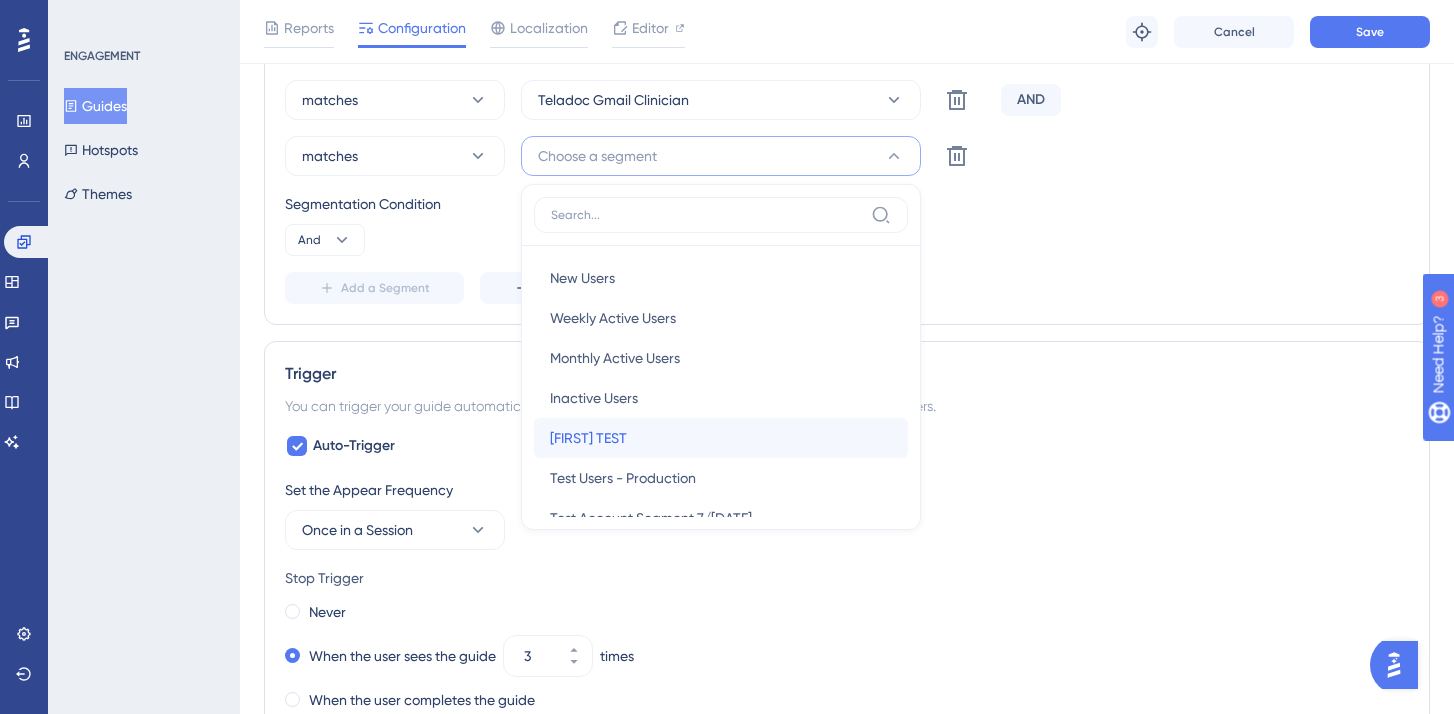 click on "[FIRST] TEST [FIRST] TEST" at bounding box center [721, 438] 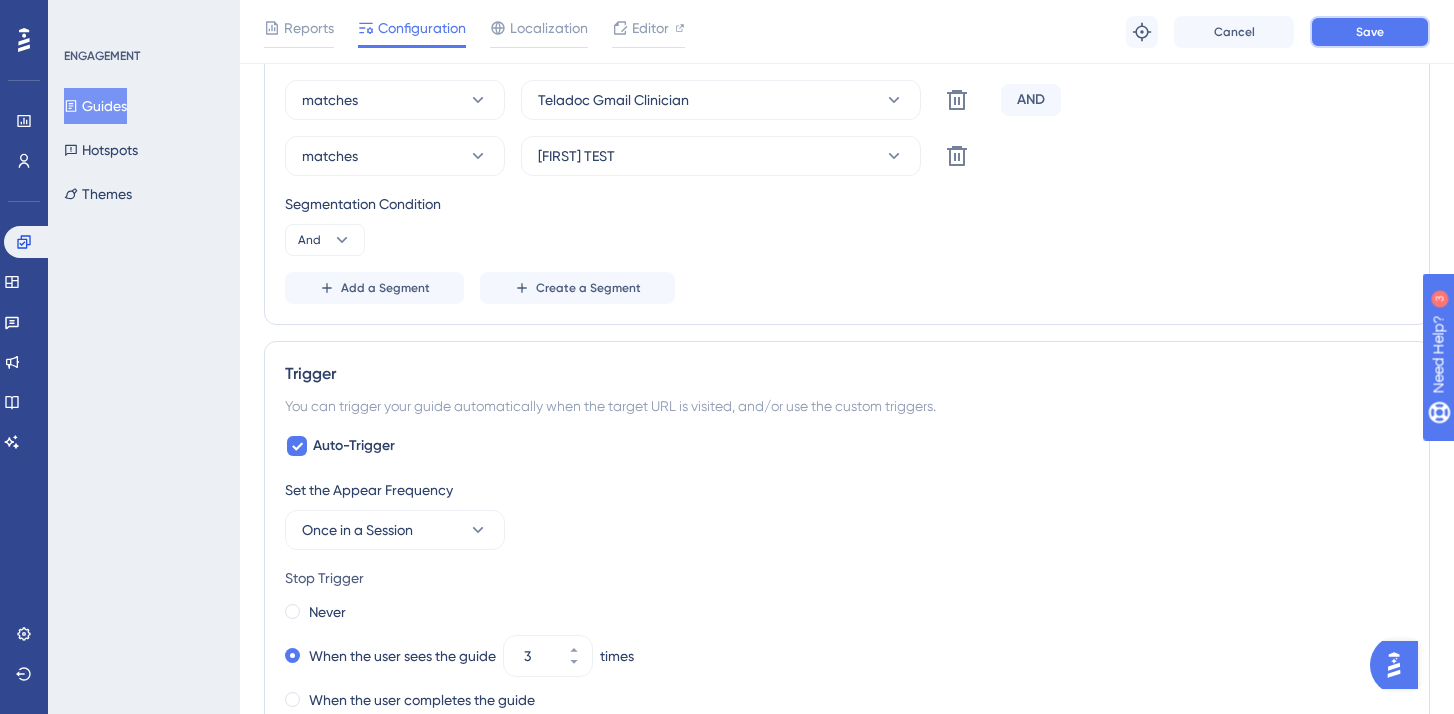 click on "Save" at bounding box center (1370, 32) 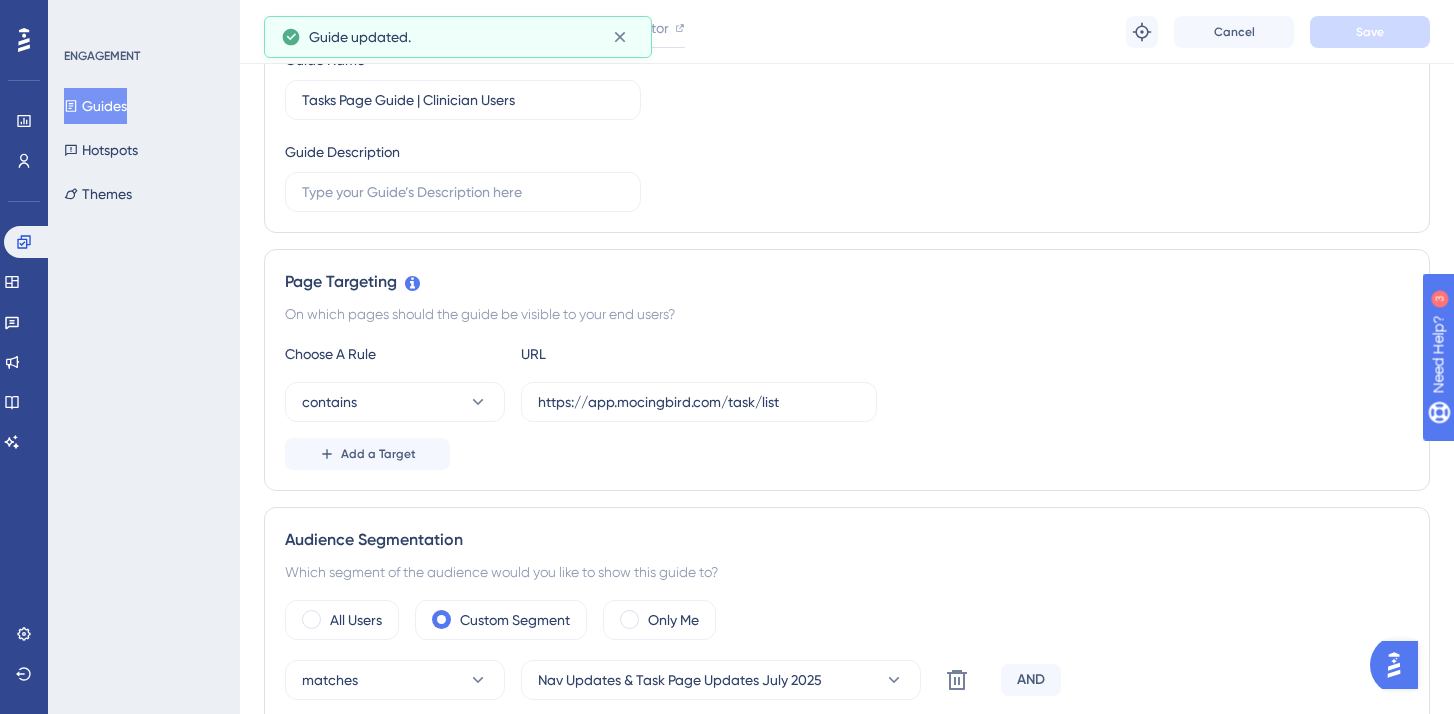 scroll, scrollTop: 0, scrollLeft: 0, axis: both 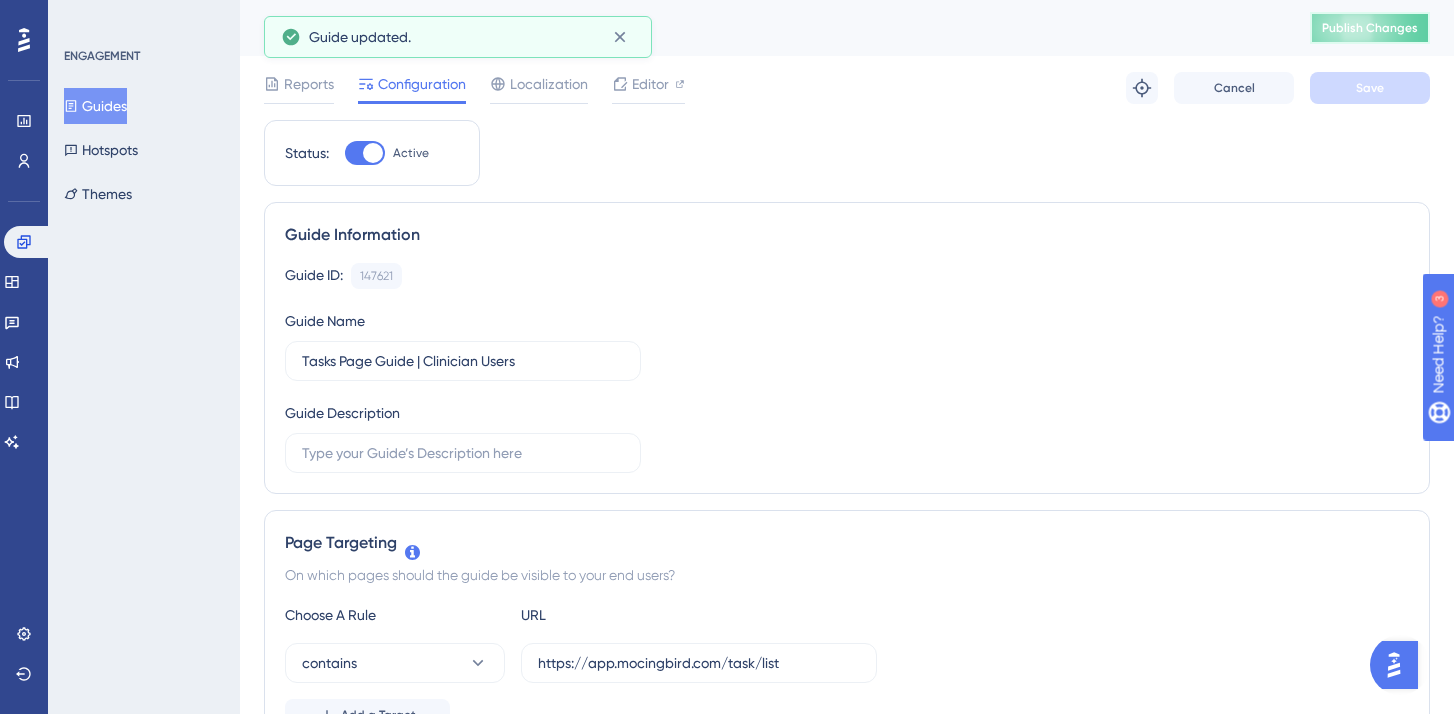 click on "Publish Changes" at bounding box center (1370, 28) 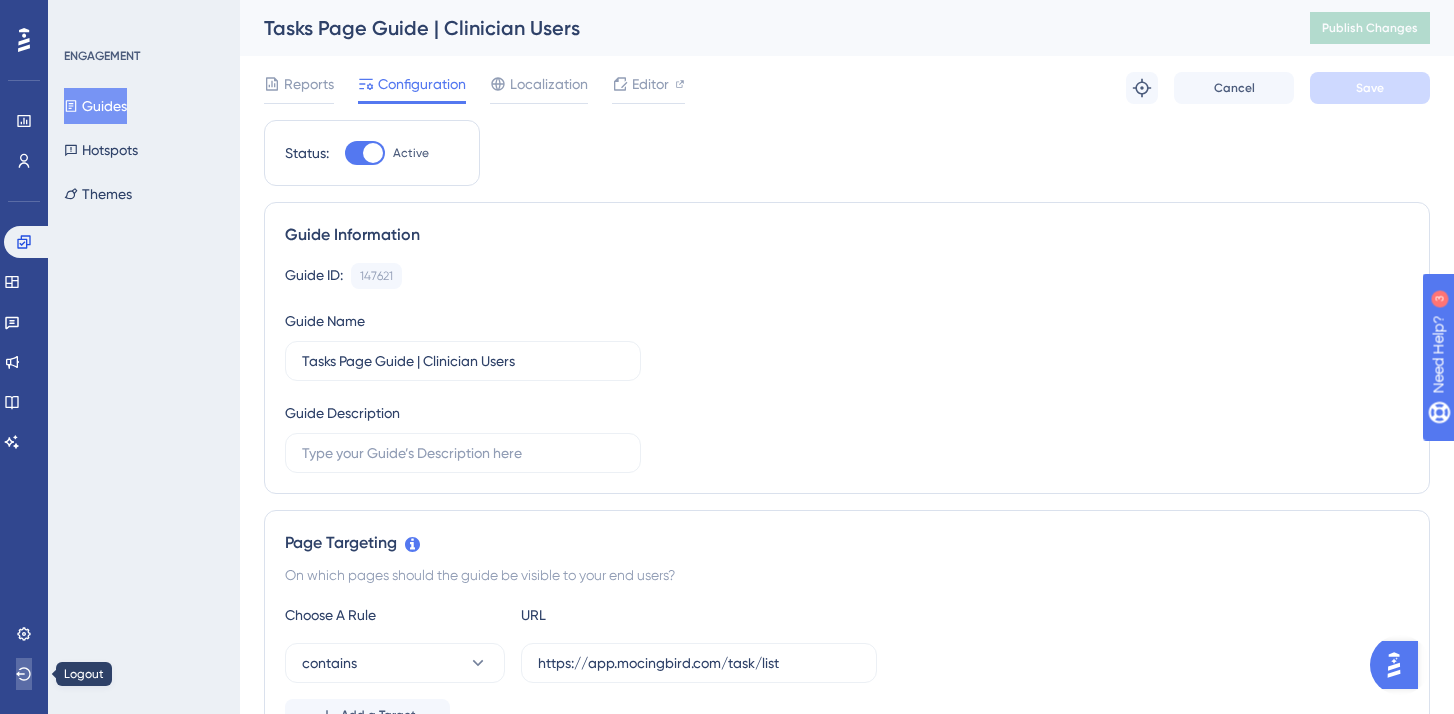 click at bounding box center [24, 674] 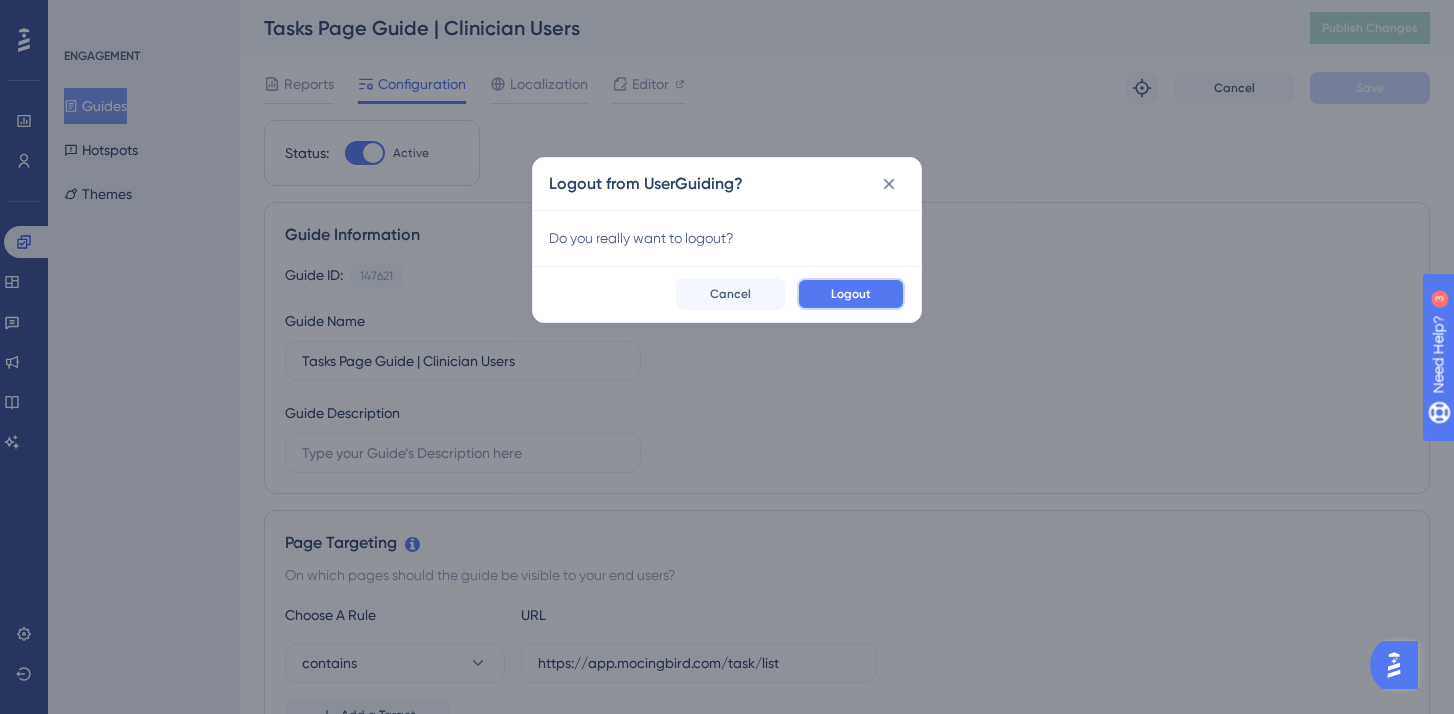 click on "Logout" at bounding box center (851, 294) 